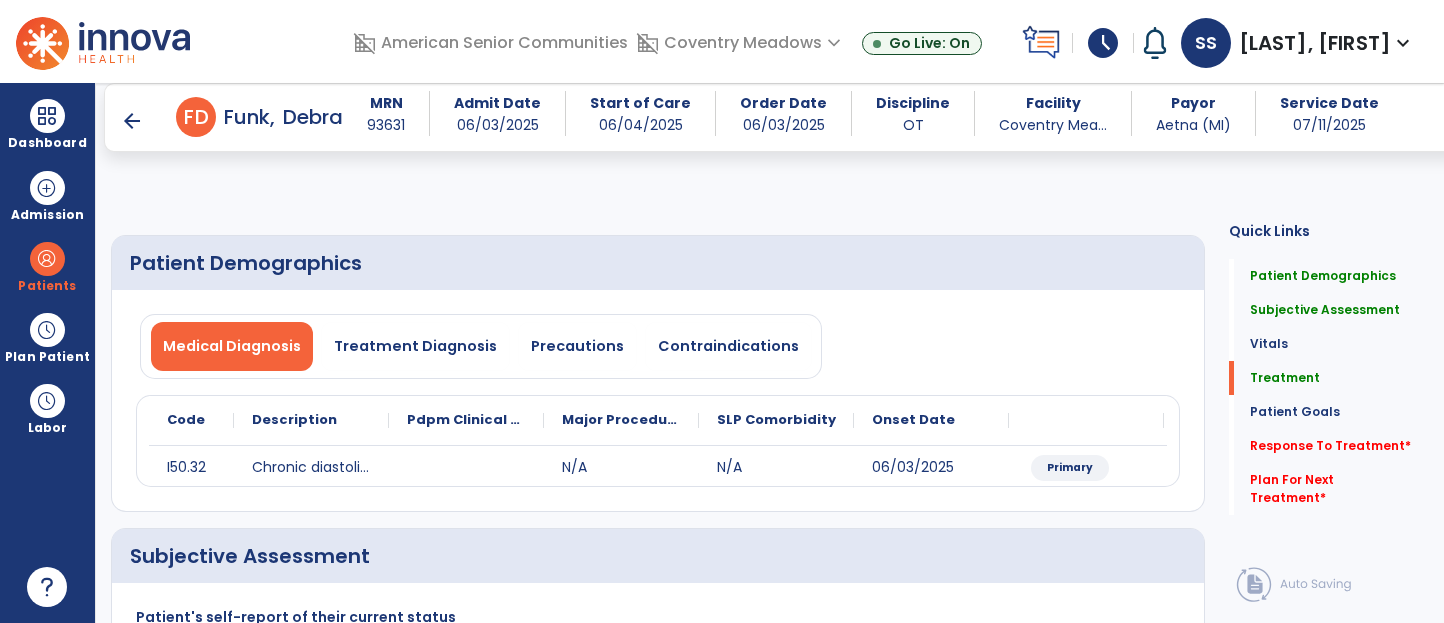 select on "*" 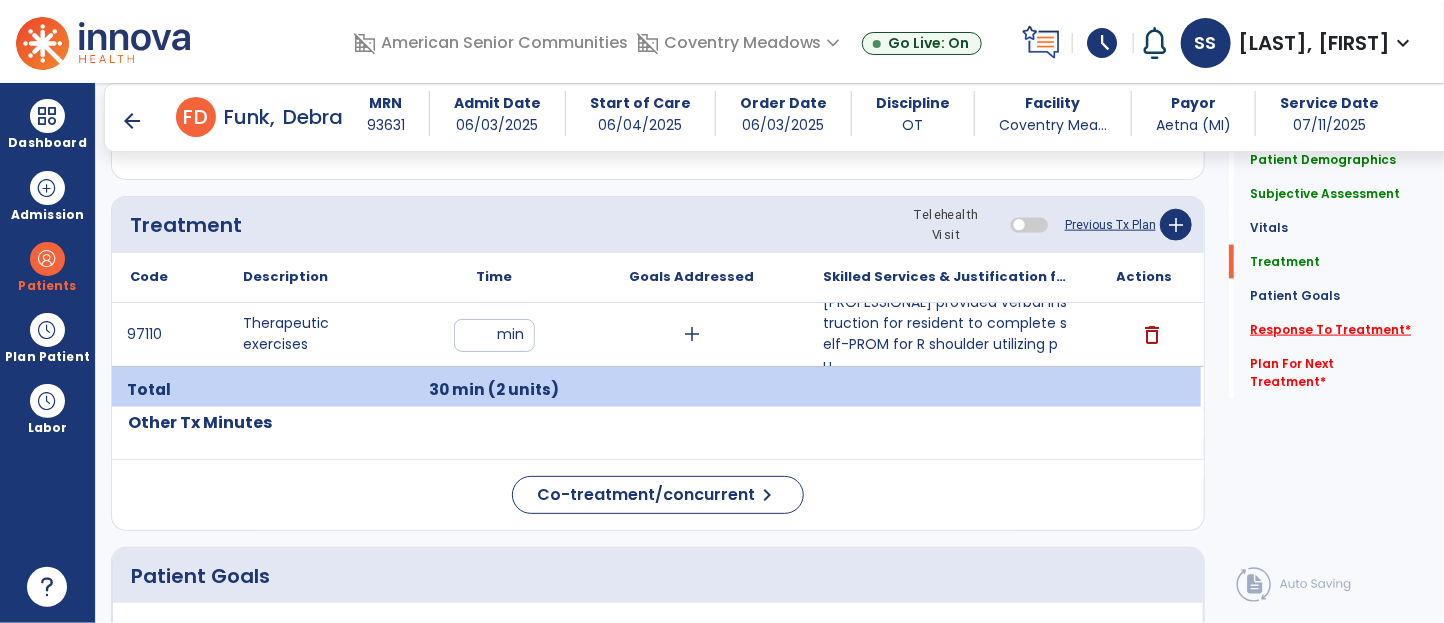 click on "Response To Treatment   *" 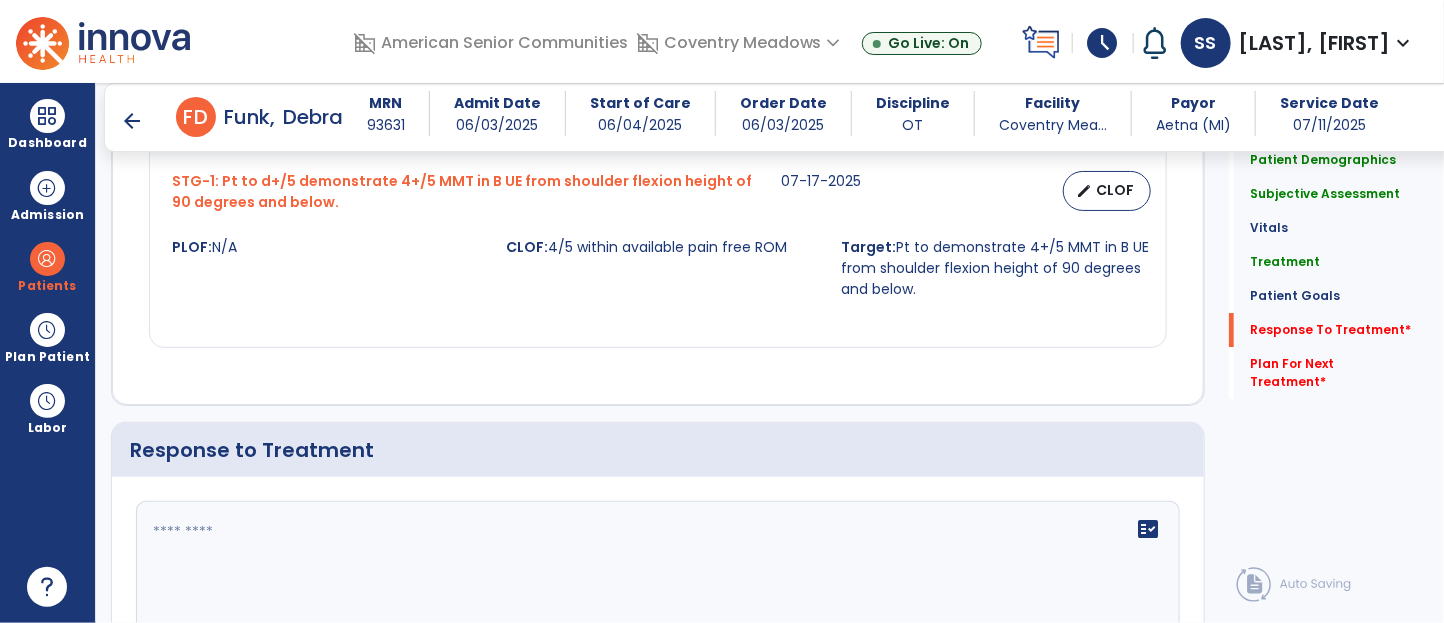 scroll, scrollTop: 3131, scrollLeft: 0, axis: vertical 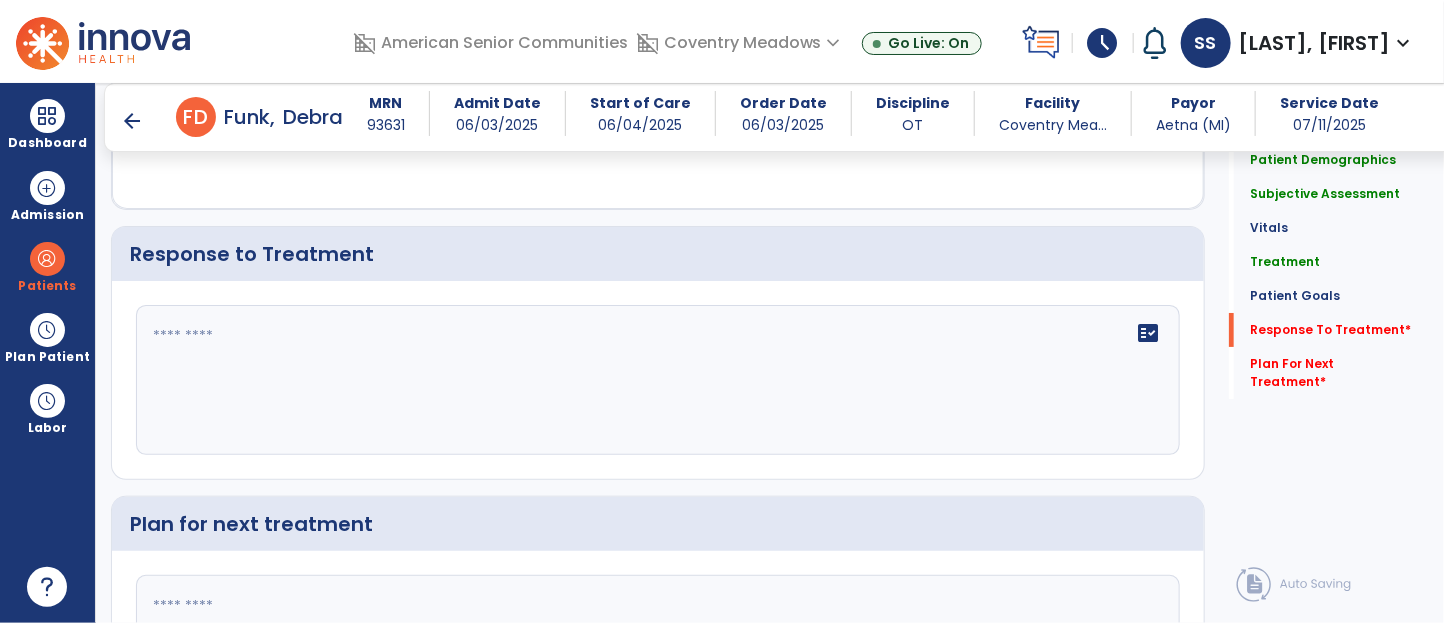 click on "fact_check" 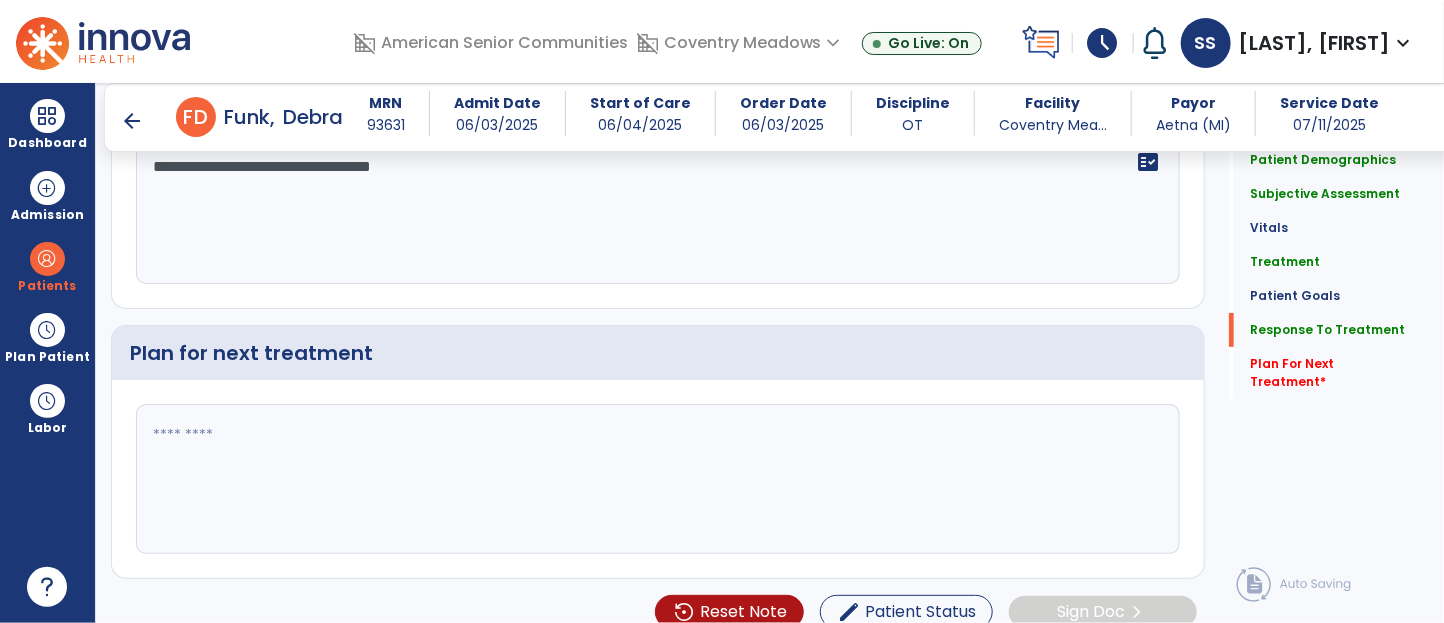scroll, scrollTop: 3323, scrollLeft: 0, axis: vertical 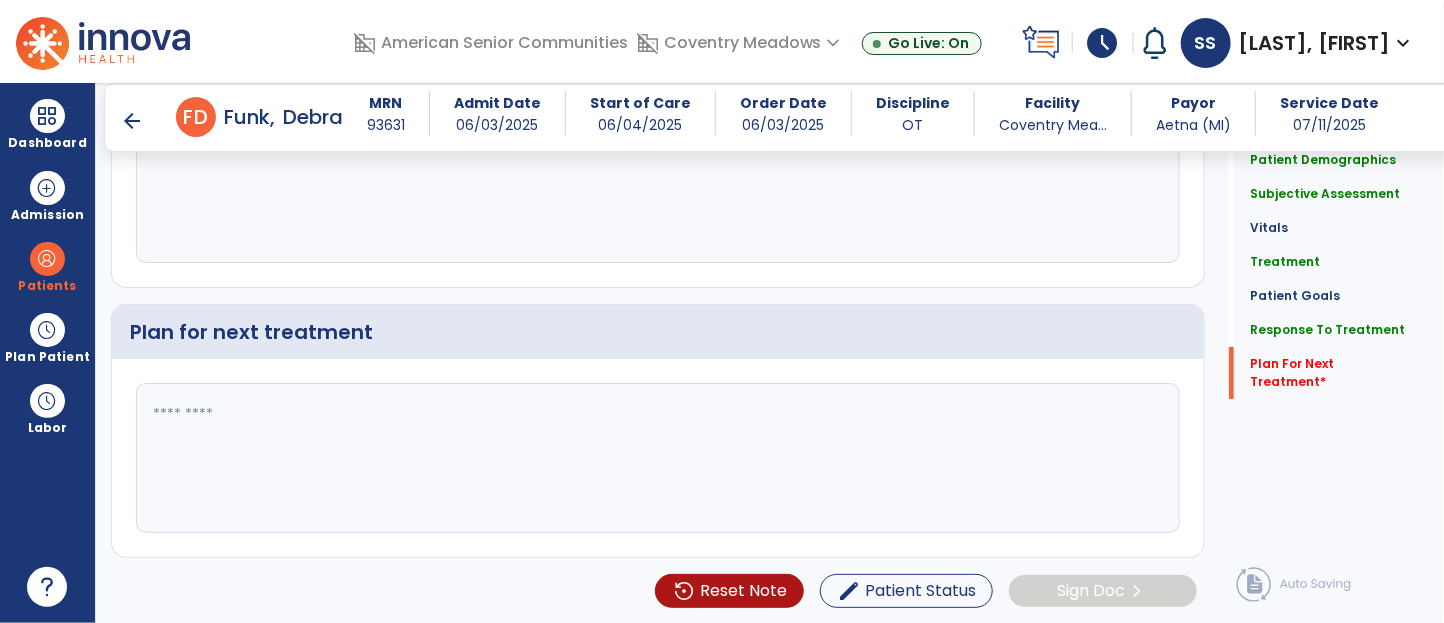 type on "**********" 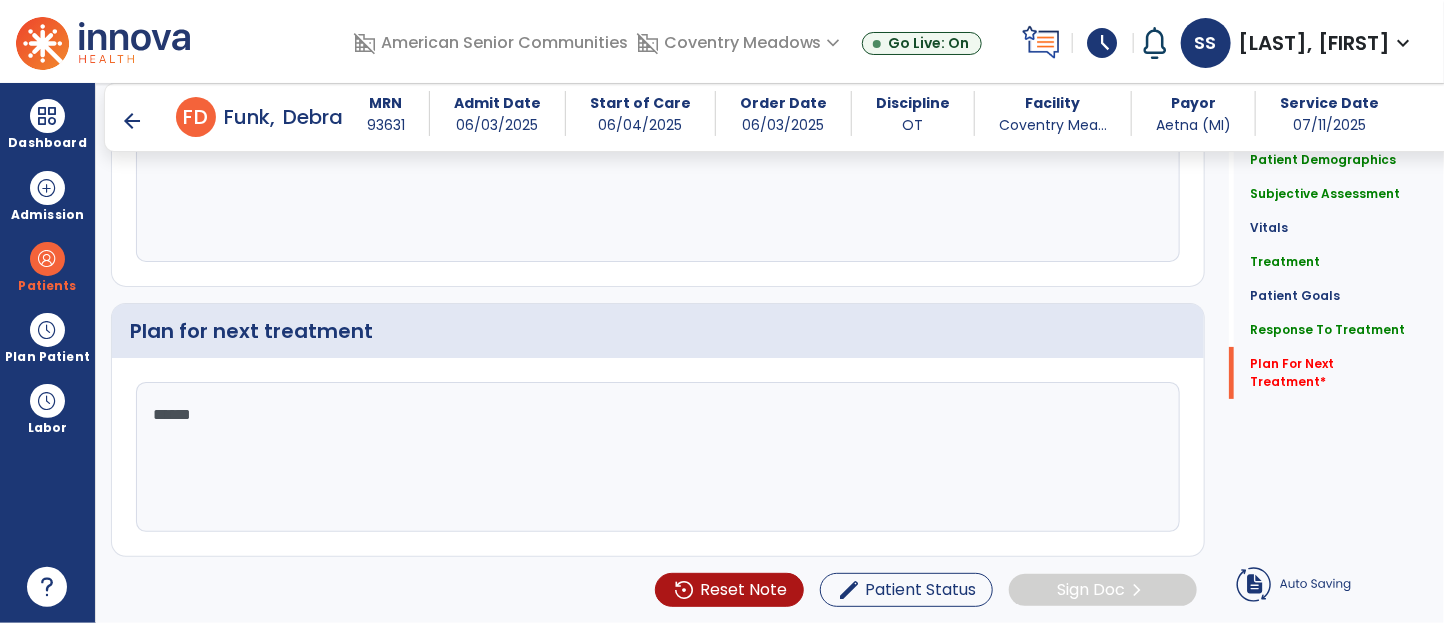 type on "*******" 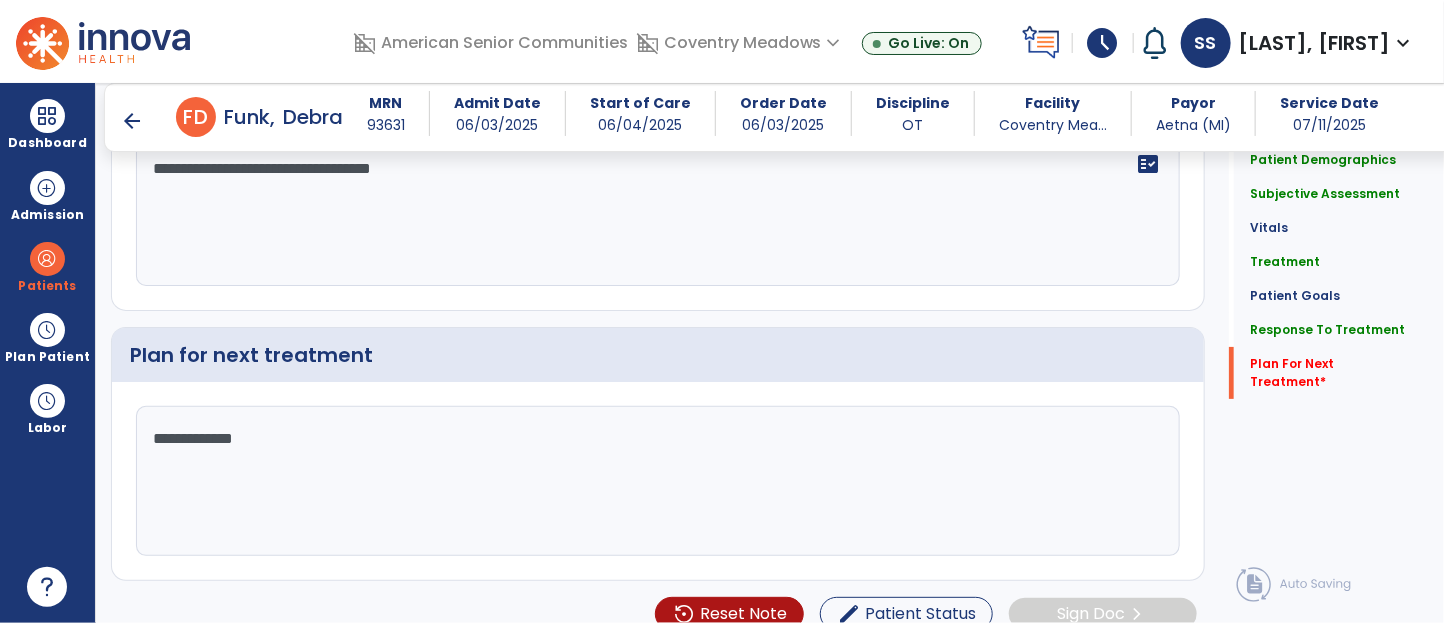 scroll, scrollTop: 3323, scrollLeft: 0, axis: vertical 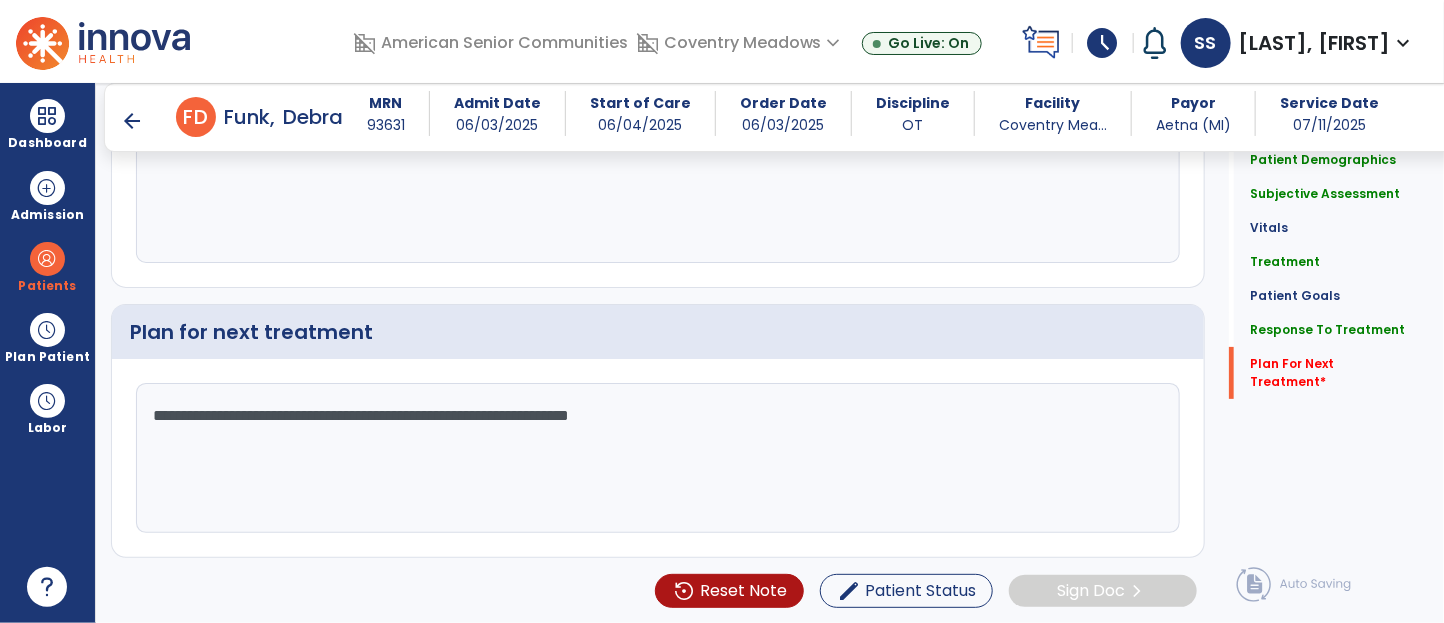 type on "**********" 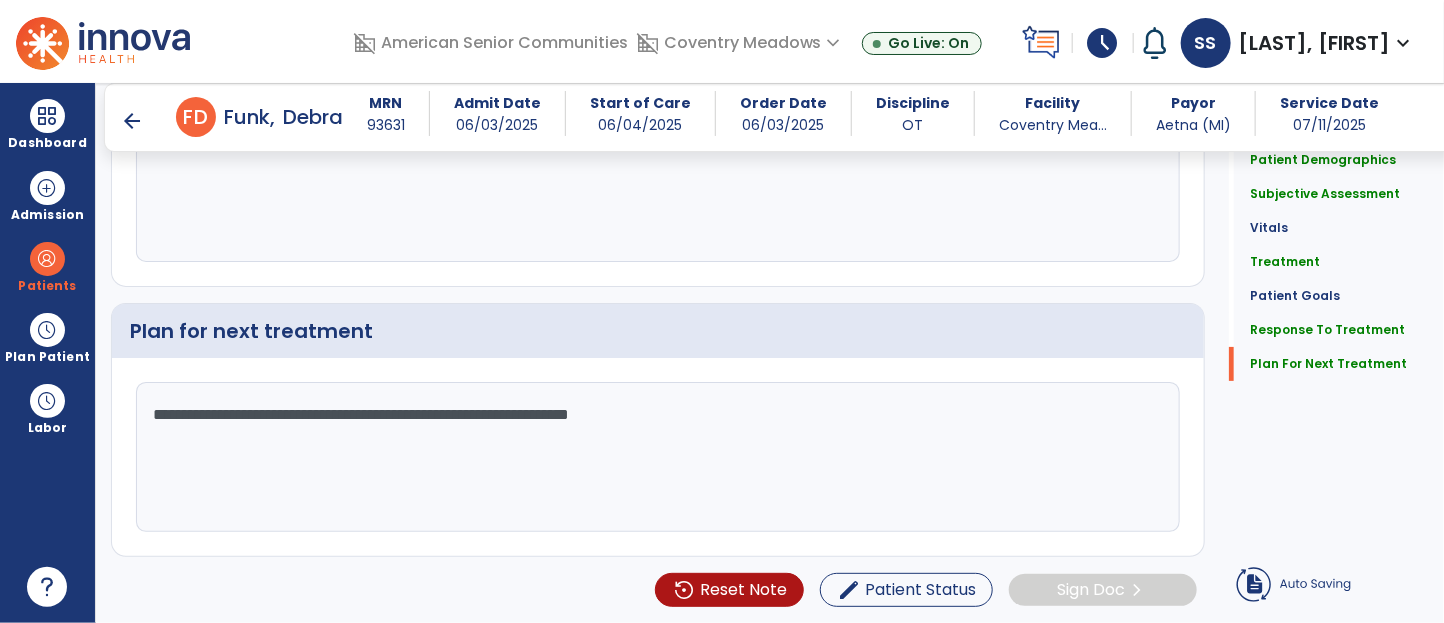 scroll, scrollTop: 3244, scrollLeft: 0, axis: vertical 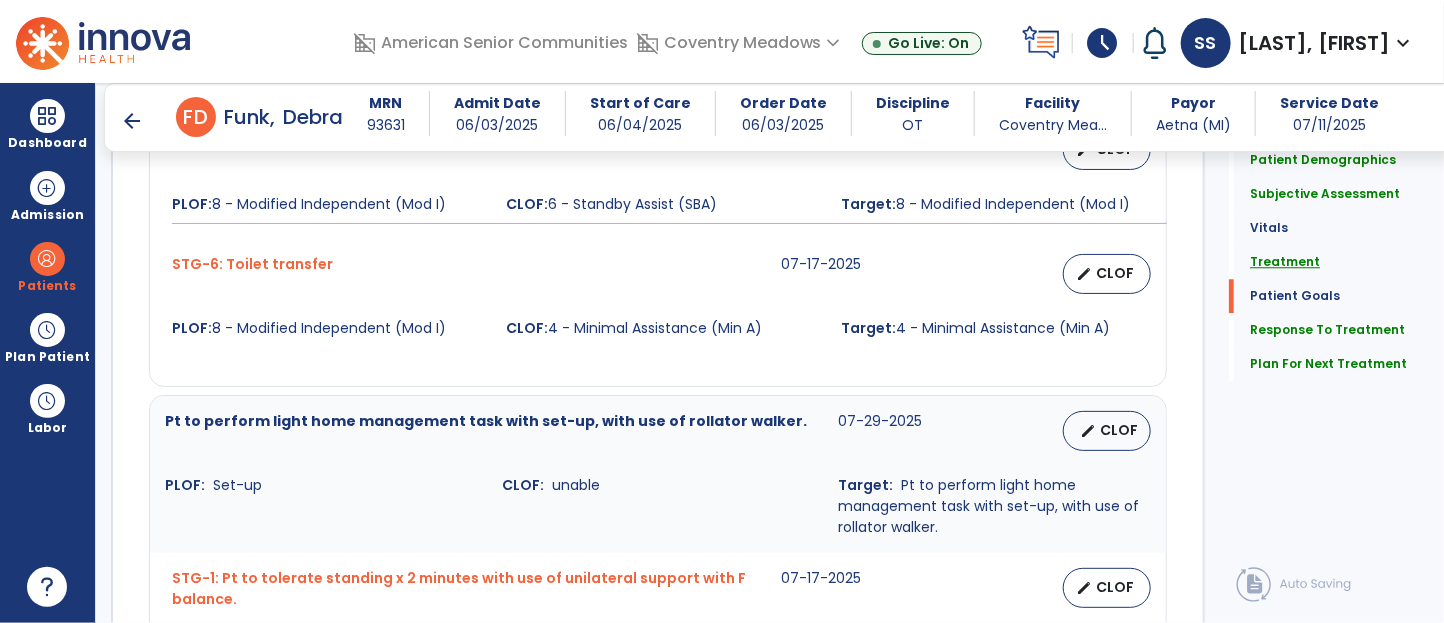 click on "Treatment" 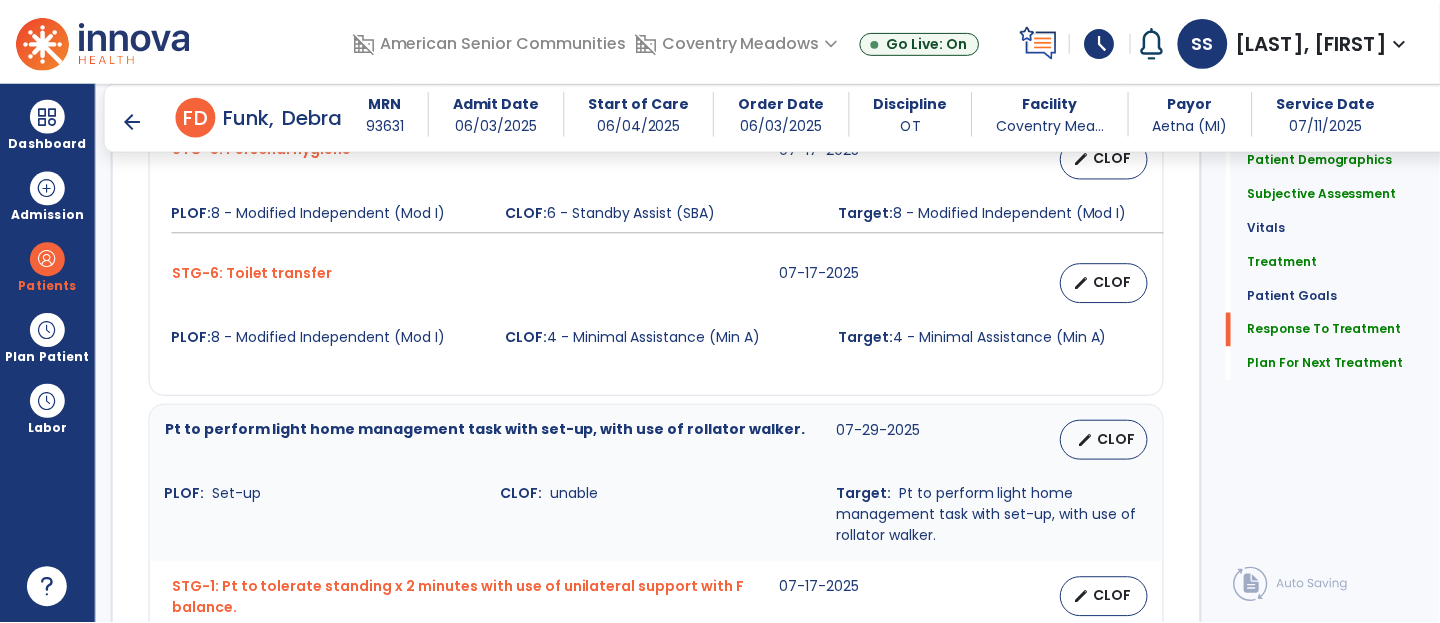 scroll, scrollTop: 3323, scrollLeft: 0, axis: vertical 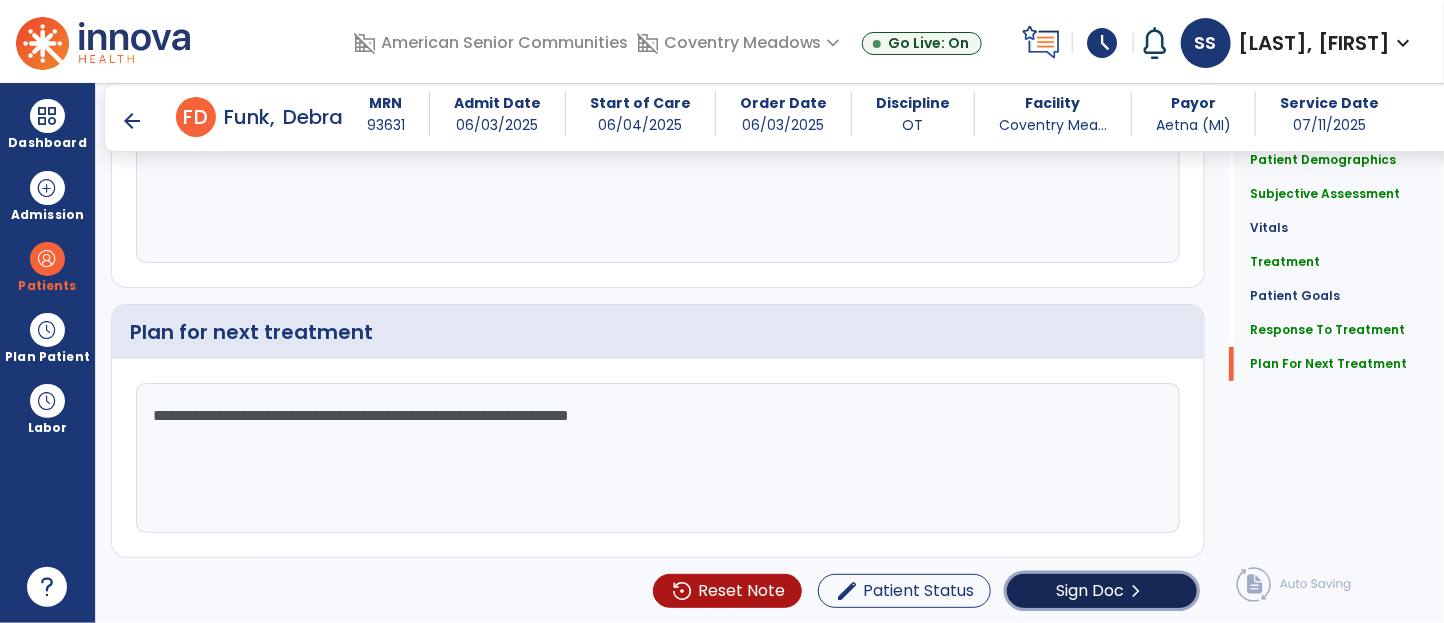 click on "Sign Doc  chevron_right" 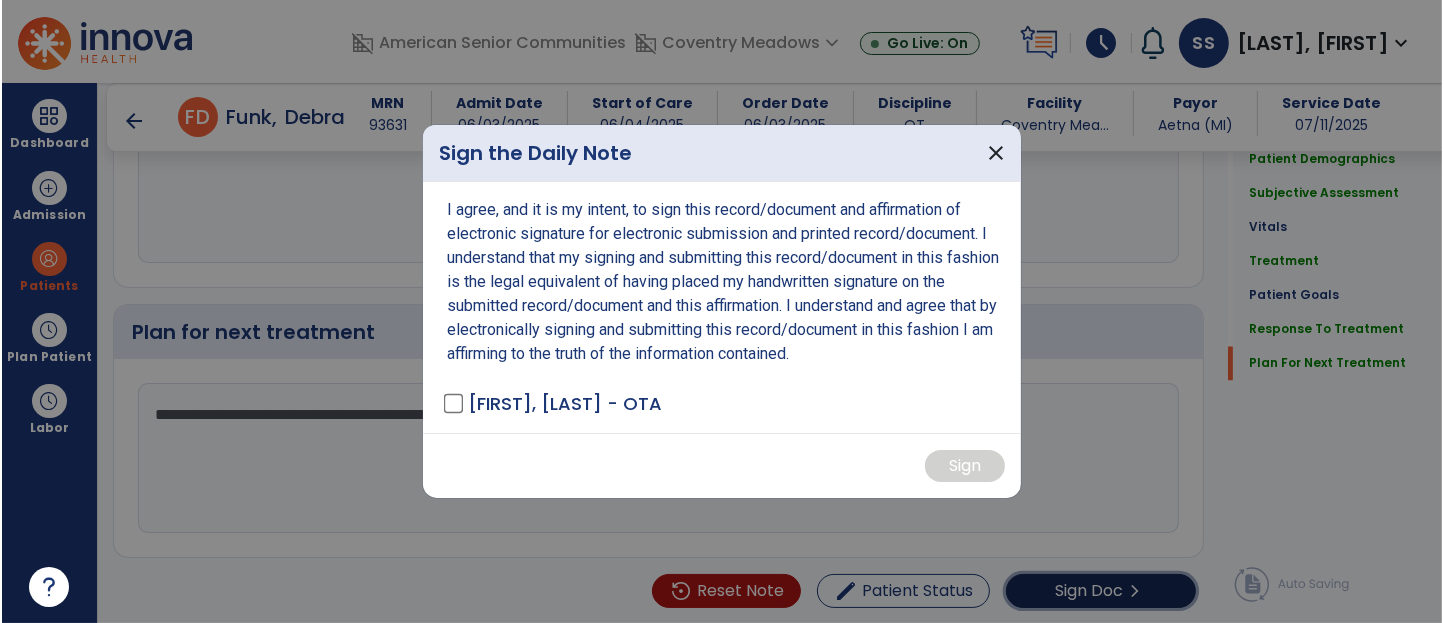 scroll, scrollTop: 3323, scrollLeft: 0, axis: vertical 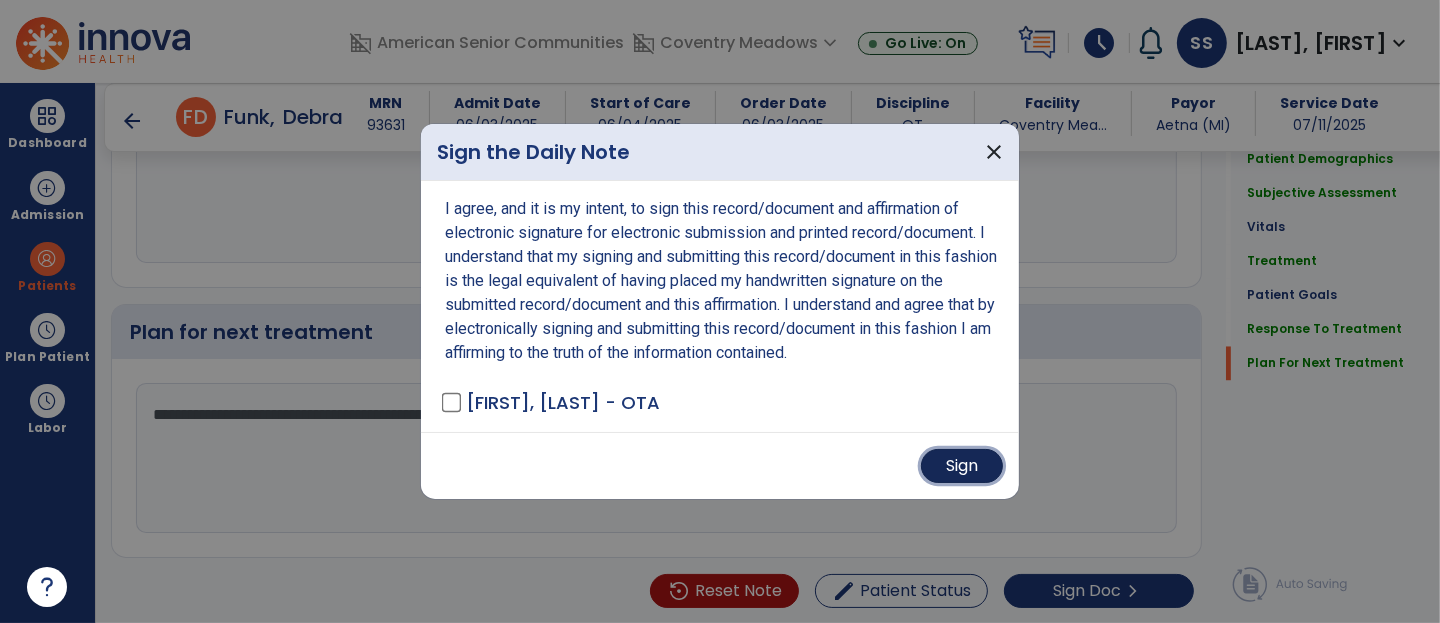click on "Sign" at bounding box center (962, 466) 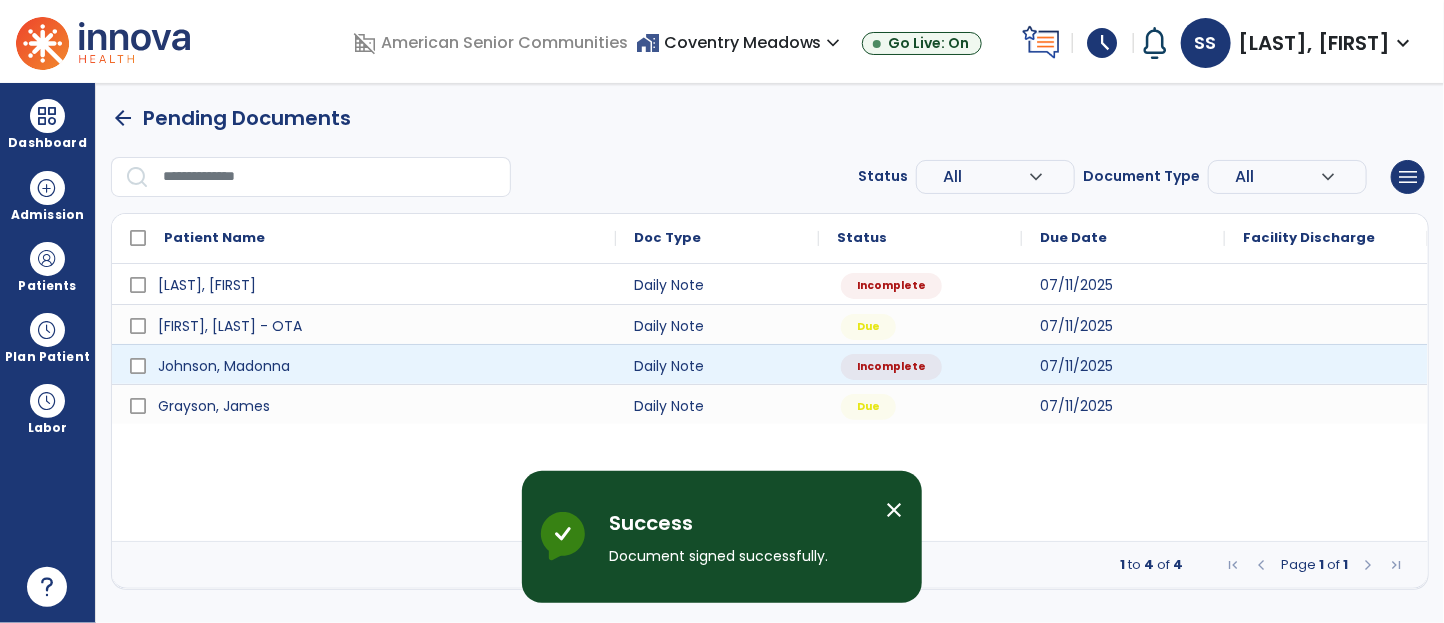 scroll, scrollTop: 0, scrollLeft: 0, axis: both 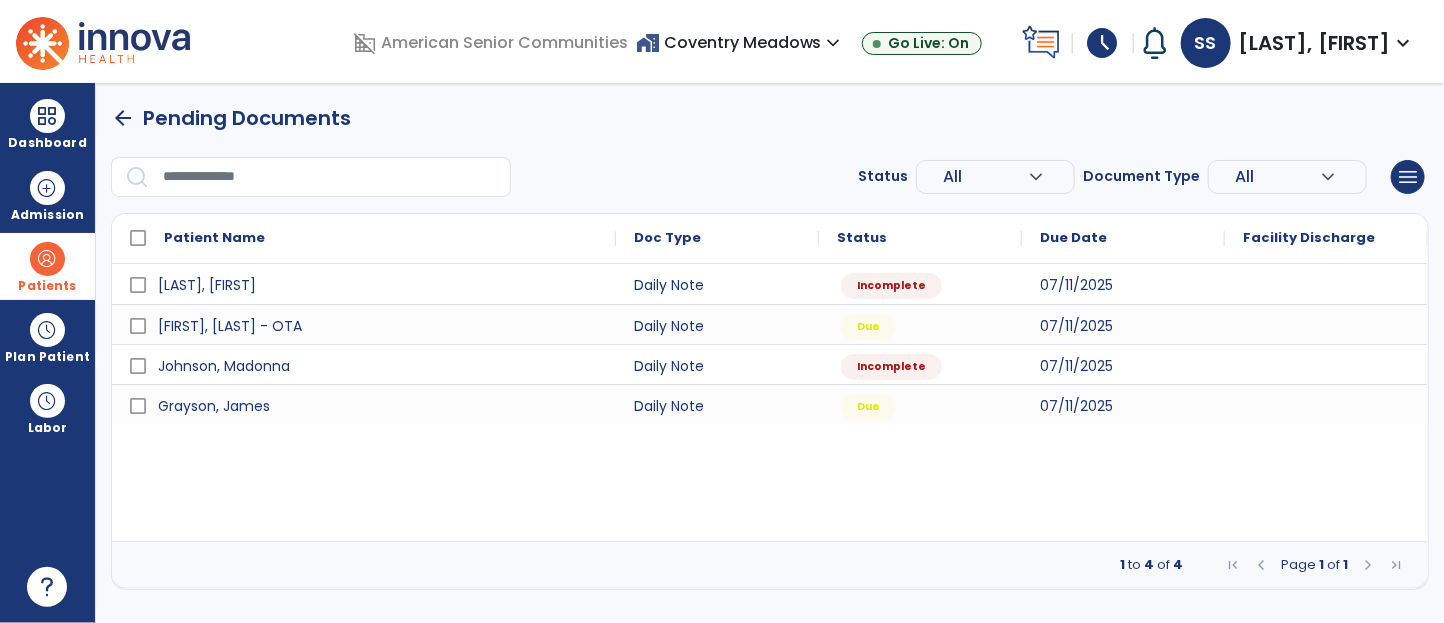 click on "Patients" at bounding box center [47, 266] 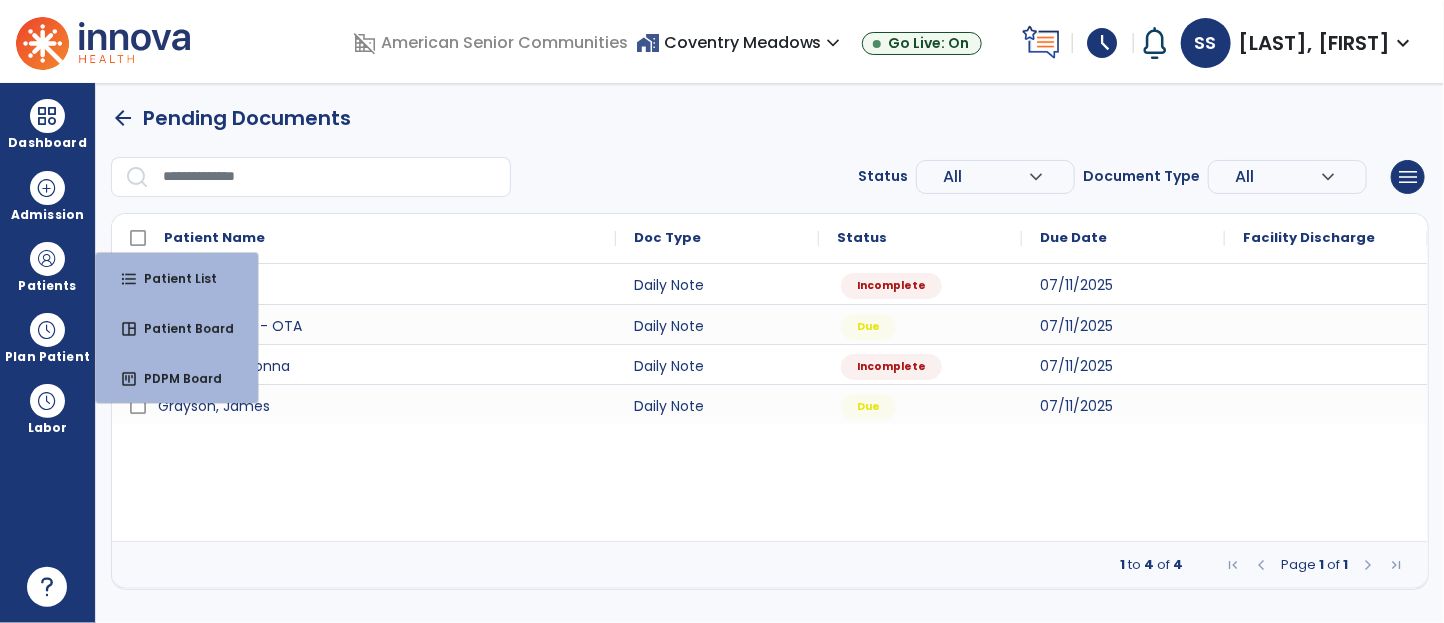 click on "Maag, Daryle Daily Note Incomplete 07/11/2025
Siade, Lori Daily Note Due 07/11/2025
Johnson, Madonna Daily Note Incomplete 07/11/2025
Grayson, James Daily Note Due 07/11/2025" at bounding box center (770, 402) 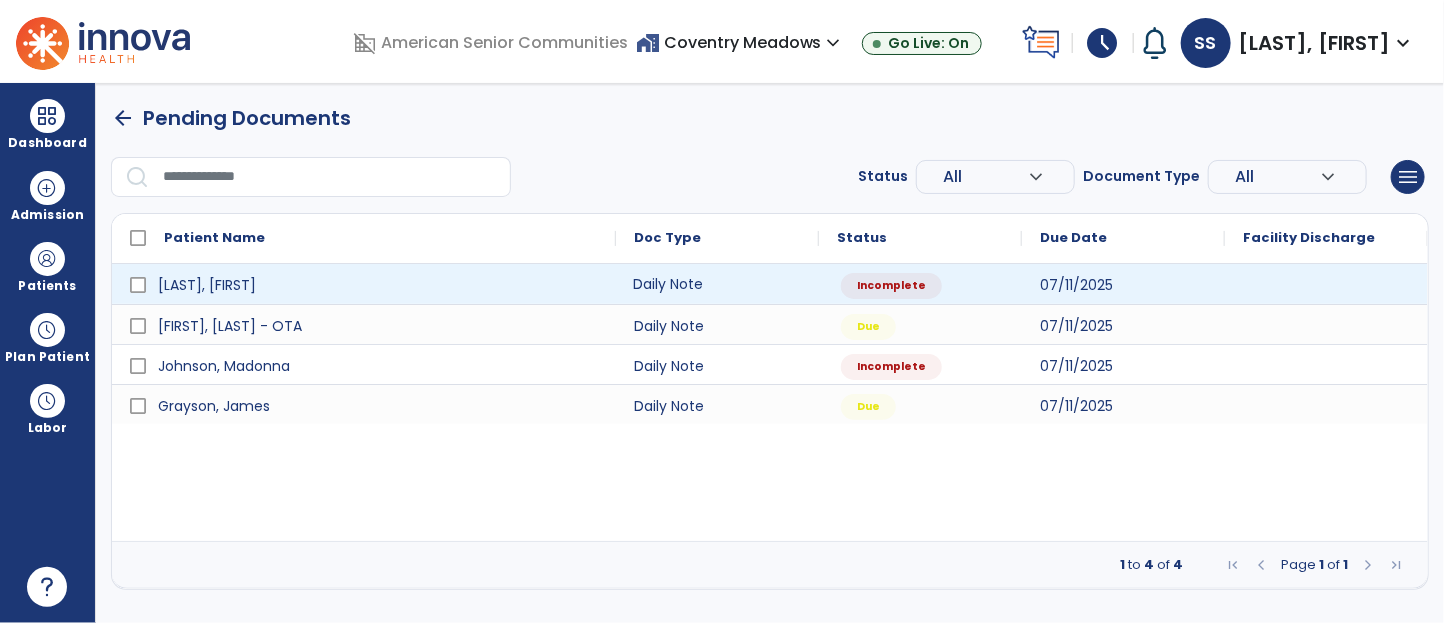 click on "Daily Note" at bounding box center [717, 284] 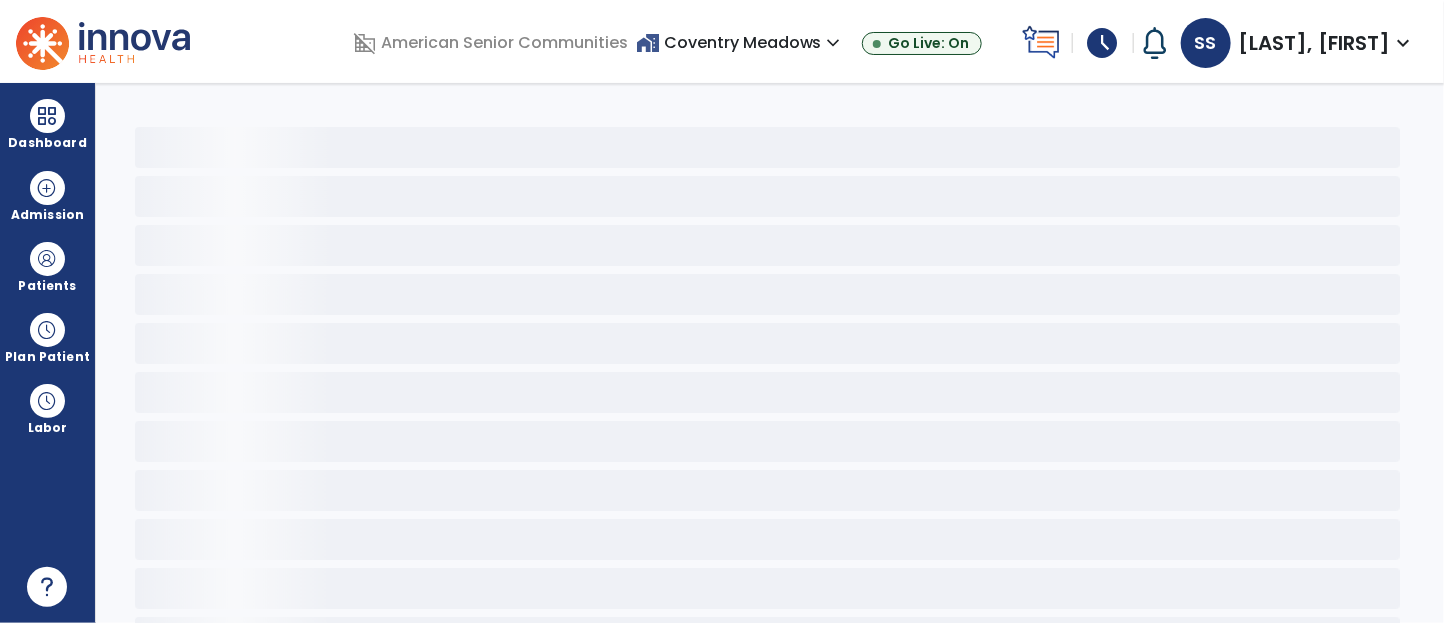 select on "*" 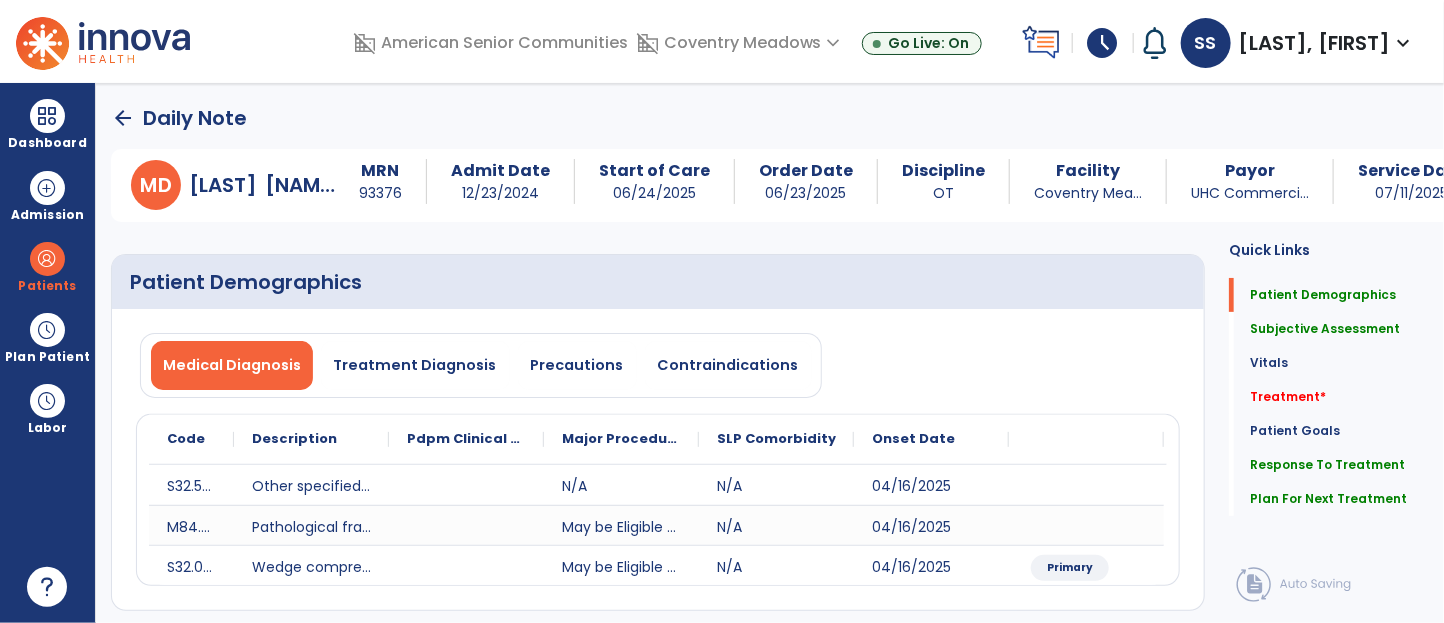 click on "Treatment   *  Treatment   *" 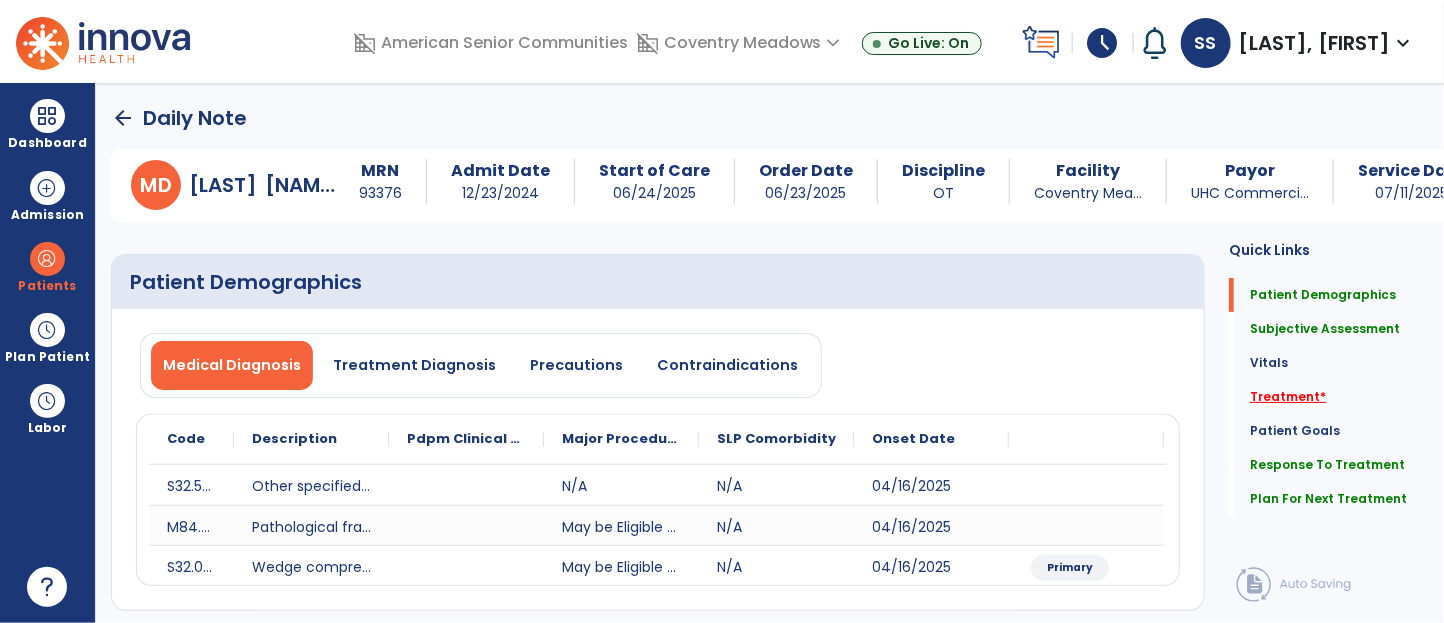 click on "Treatment   *" 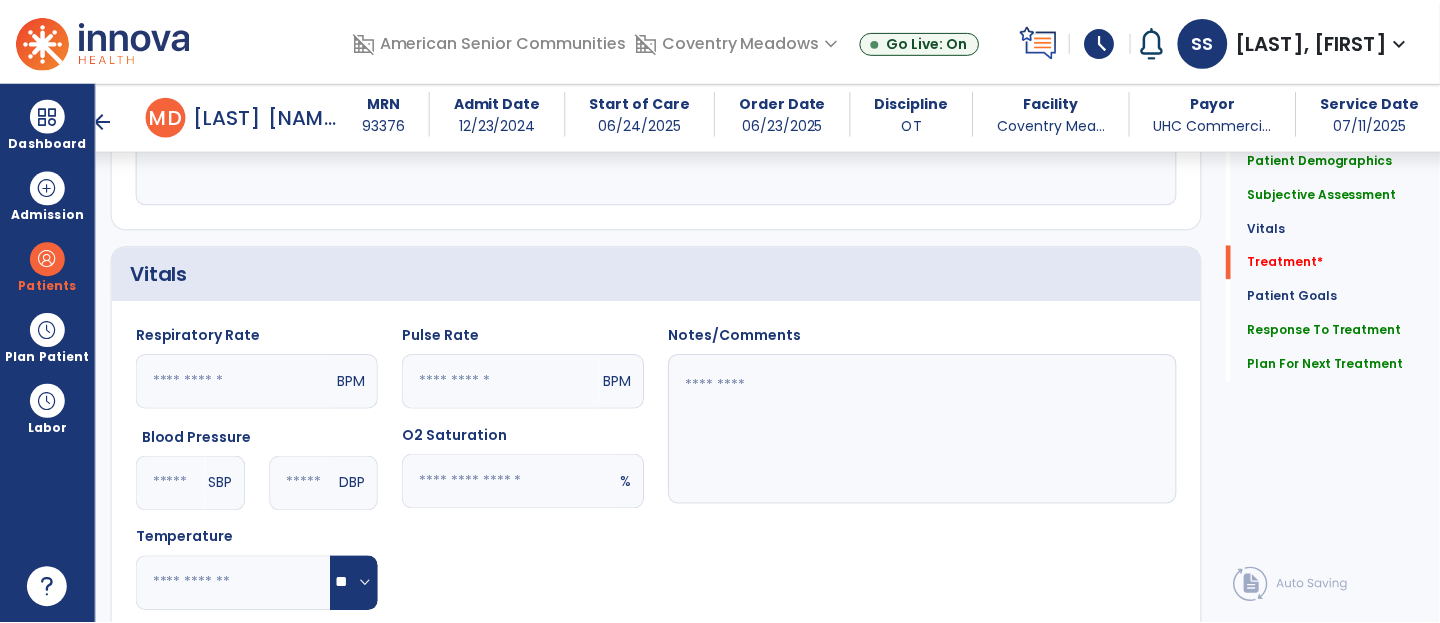 scroll, scrollTop: 1122, scrollLeft: 0, axis: vertical 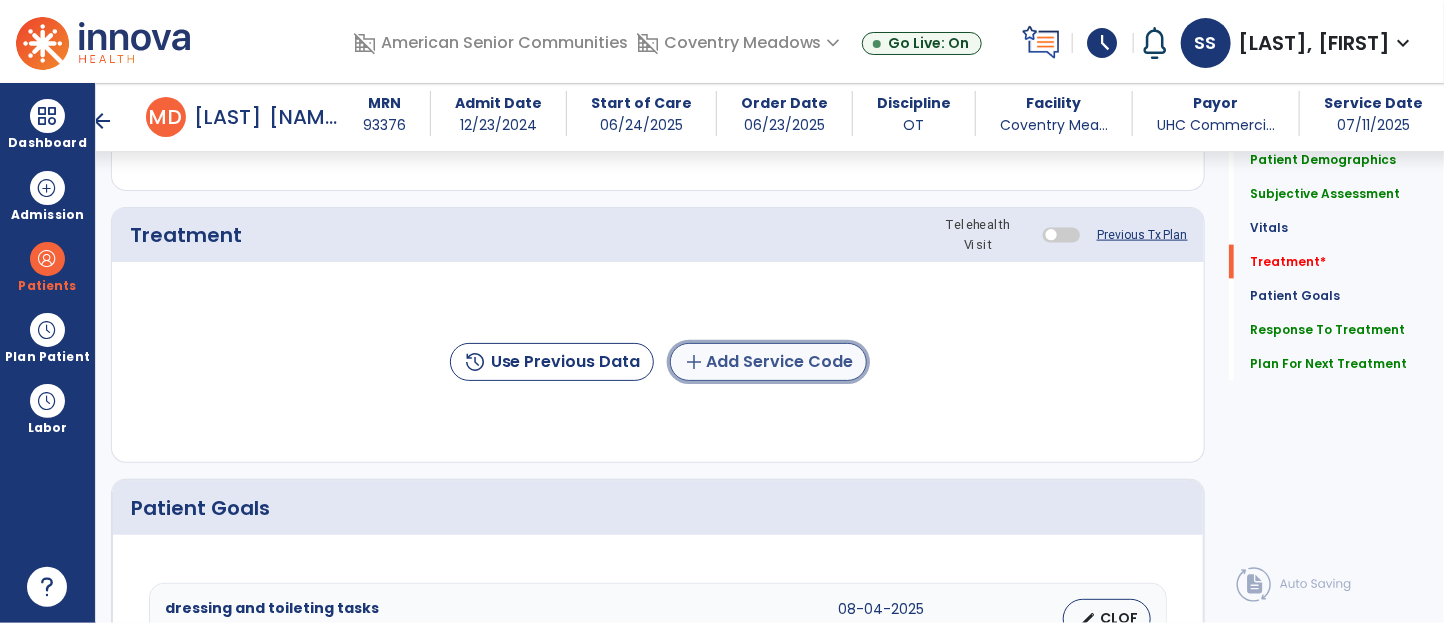 click on "add  Add Service Code" 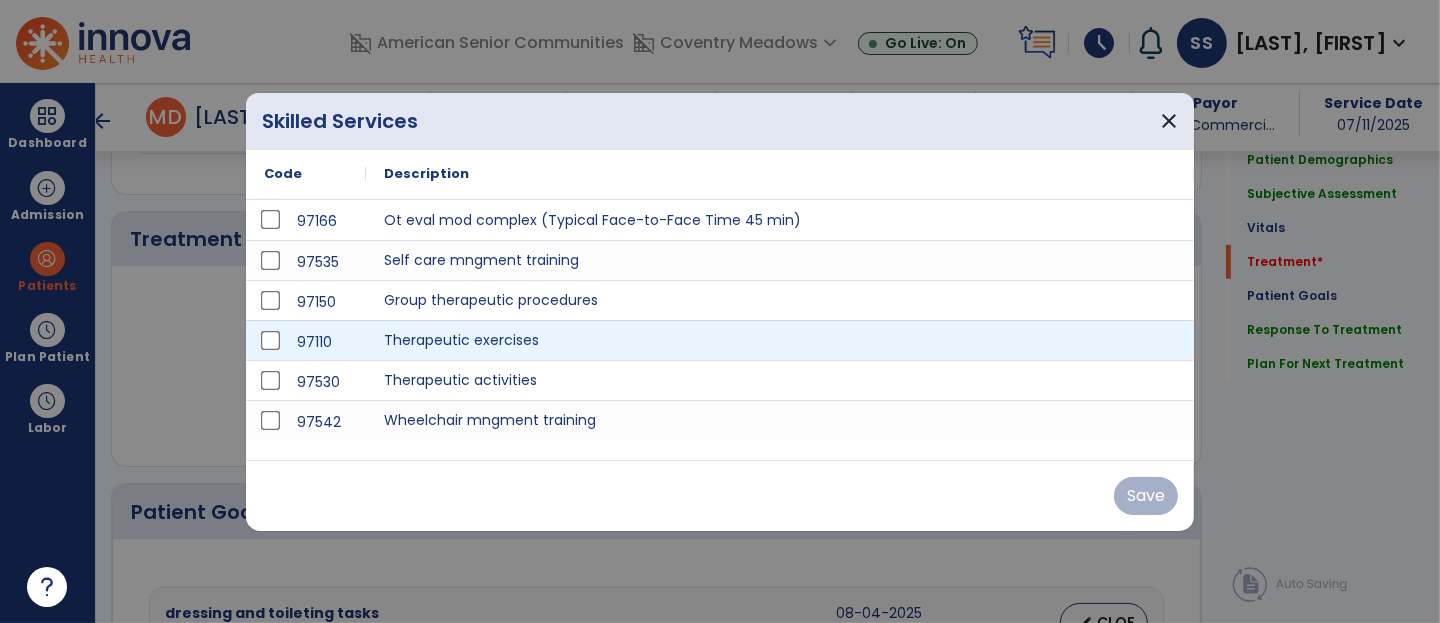 scroll, scrollTop: 1122, scrollLeft: 0, axis: vertical 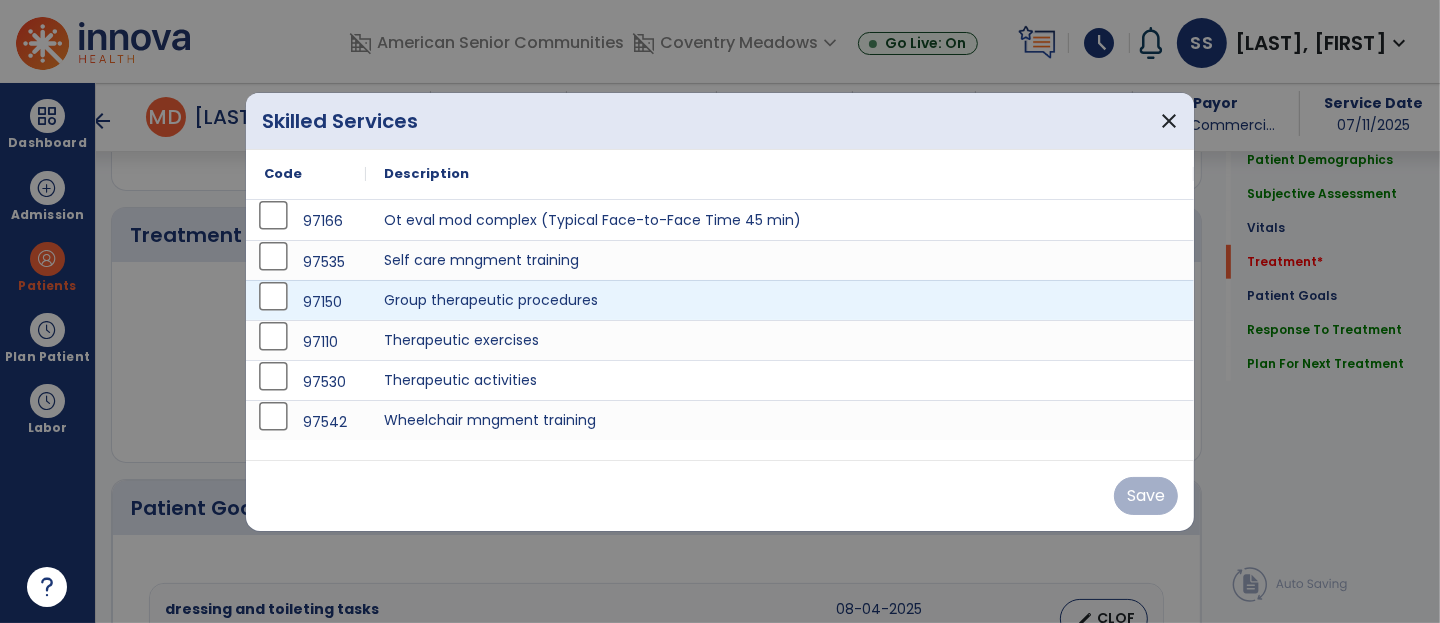 click on "97150" at bounding box center [306, 302] 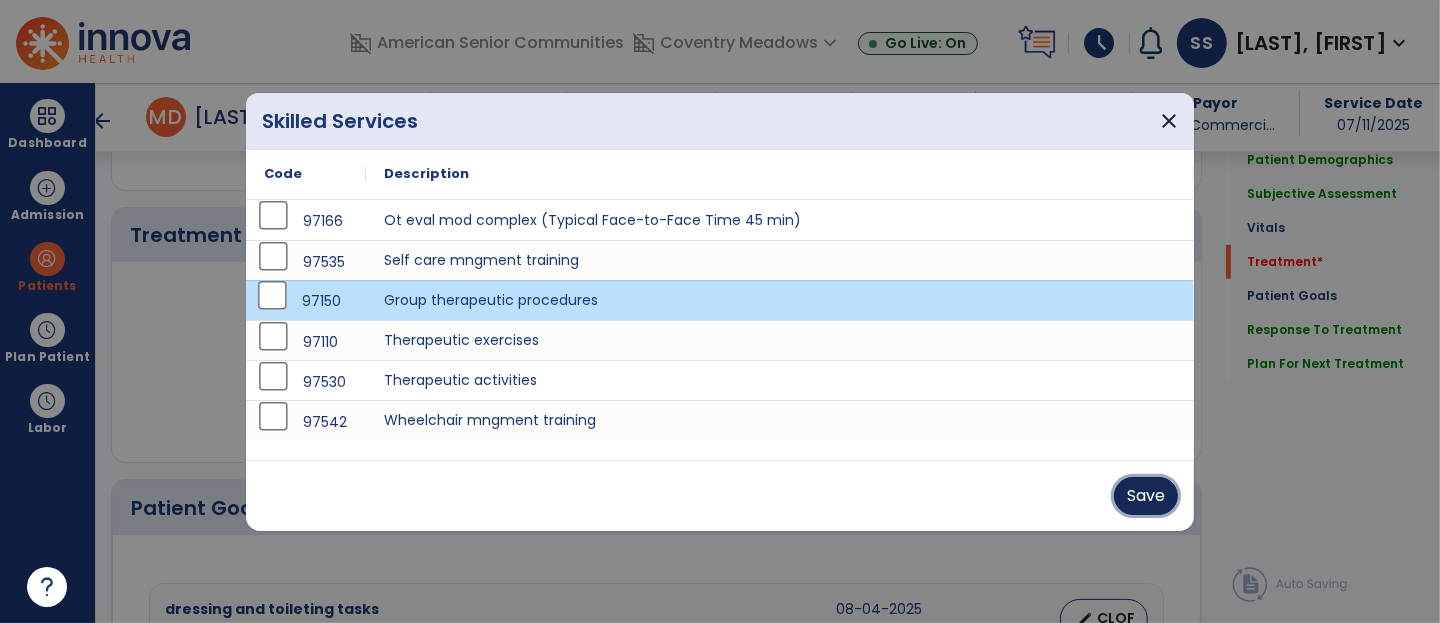 click on "Save" at bounding box center (1146, 496) 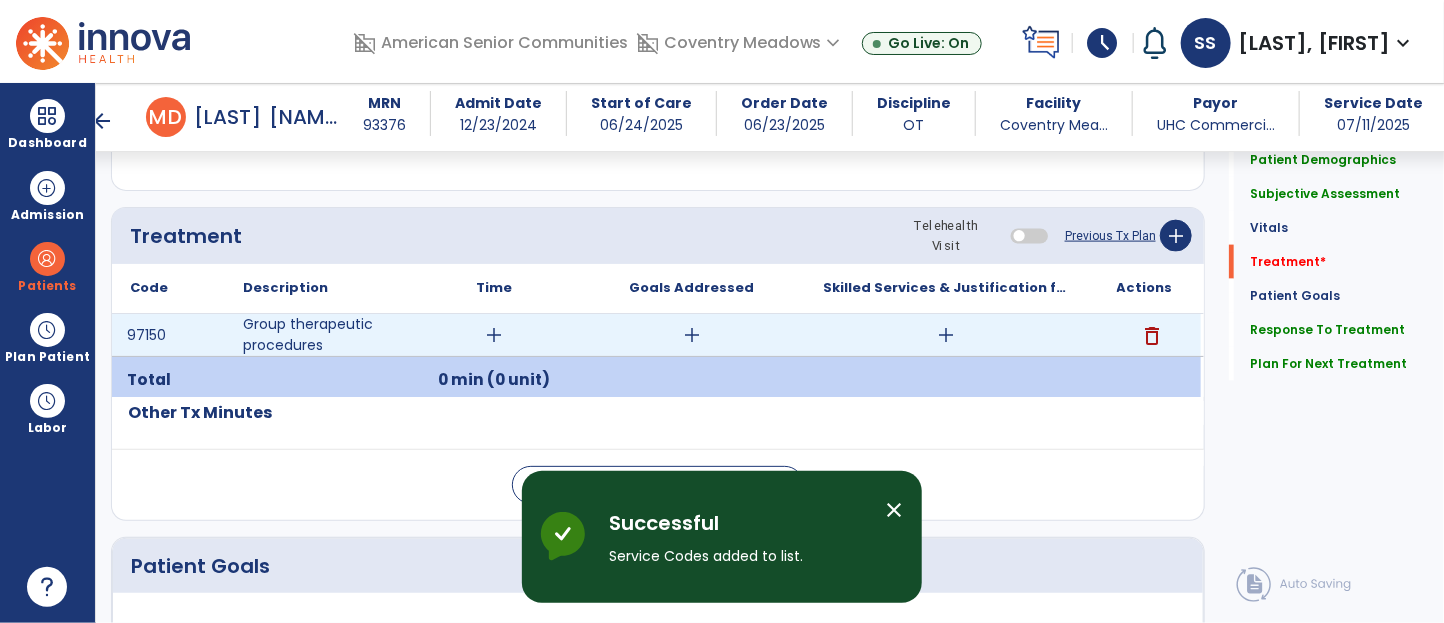 click on "add" at bounding box center [947, 335] 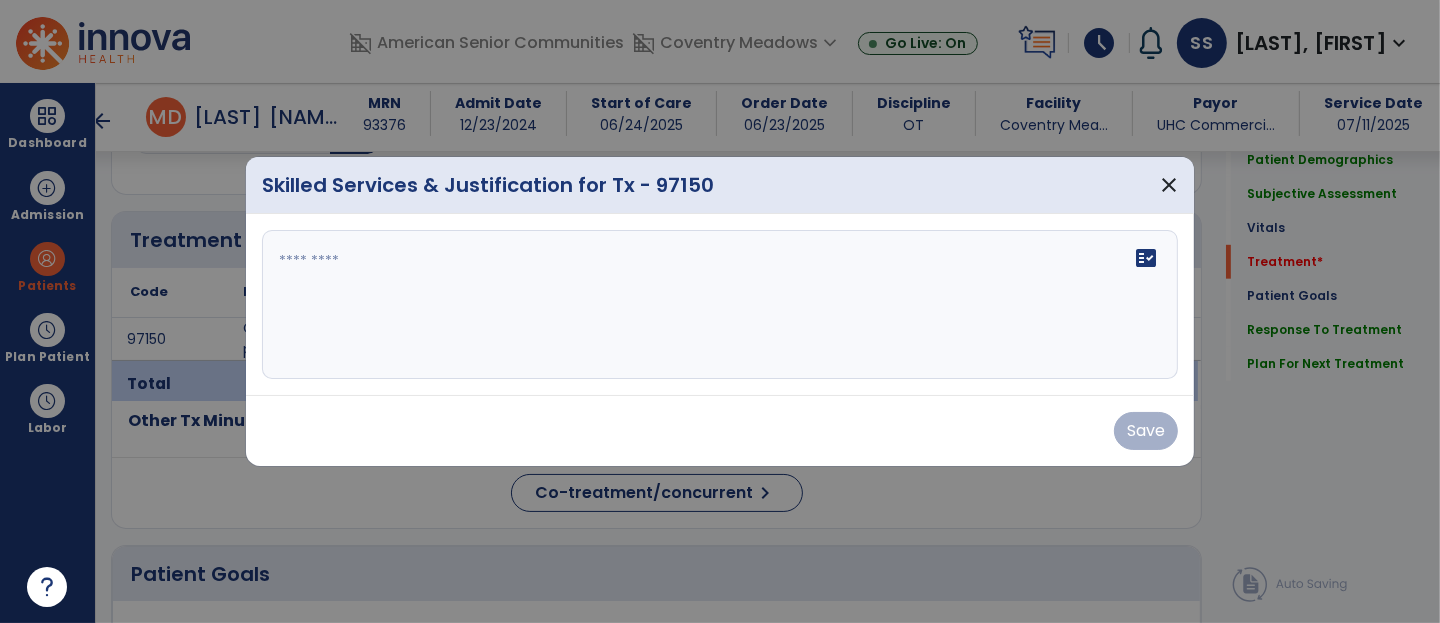 scroll, scrollTop: 1122, scrollLeft: 0, axis: vertical 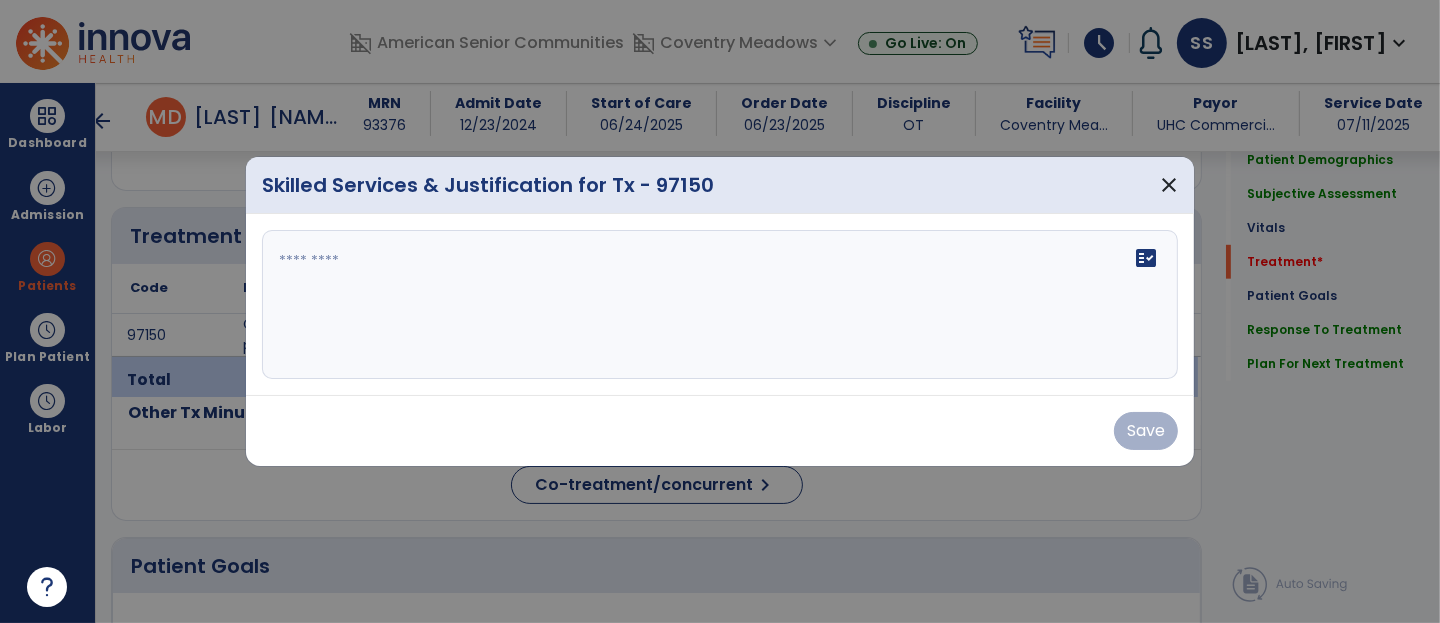 click on "fact_check" at bounding box center (720, 305) 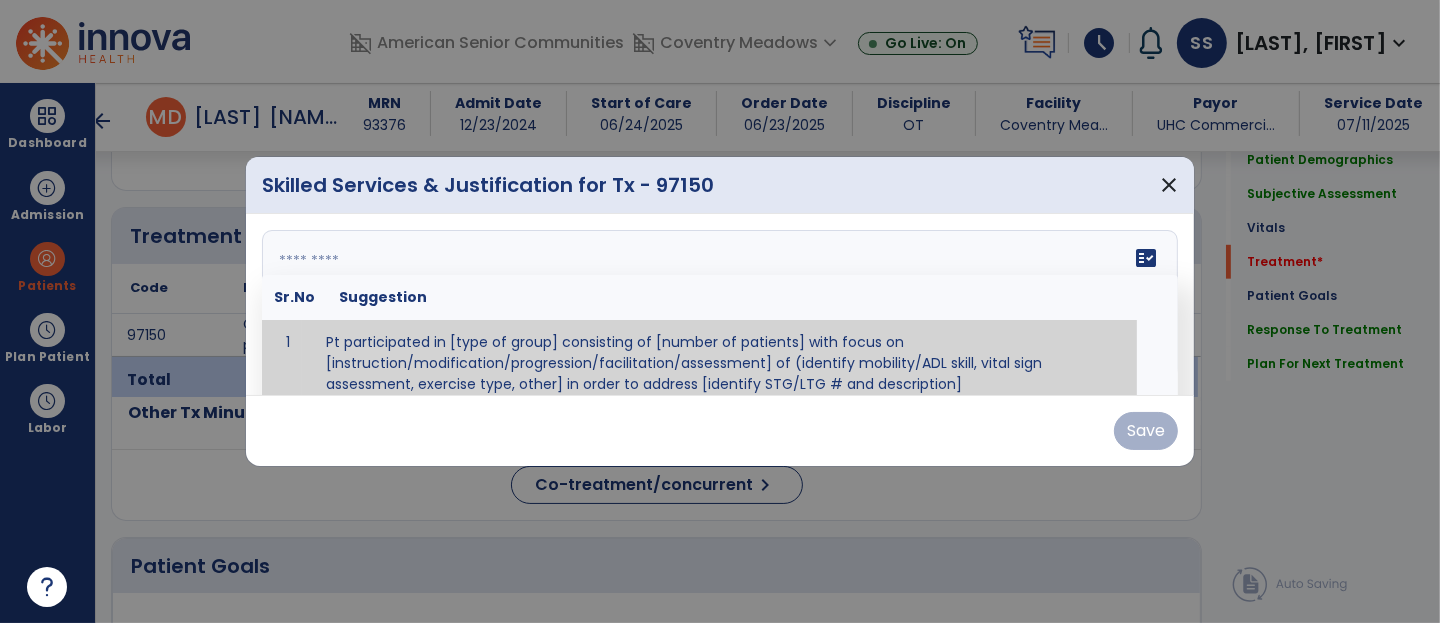 scroll, scrollTop: 11, scrollLeft: 0, axis: vertical 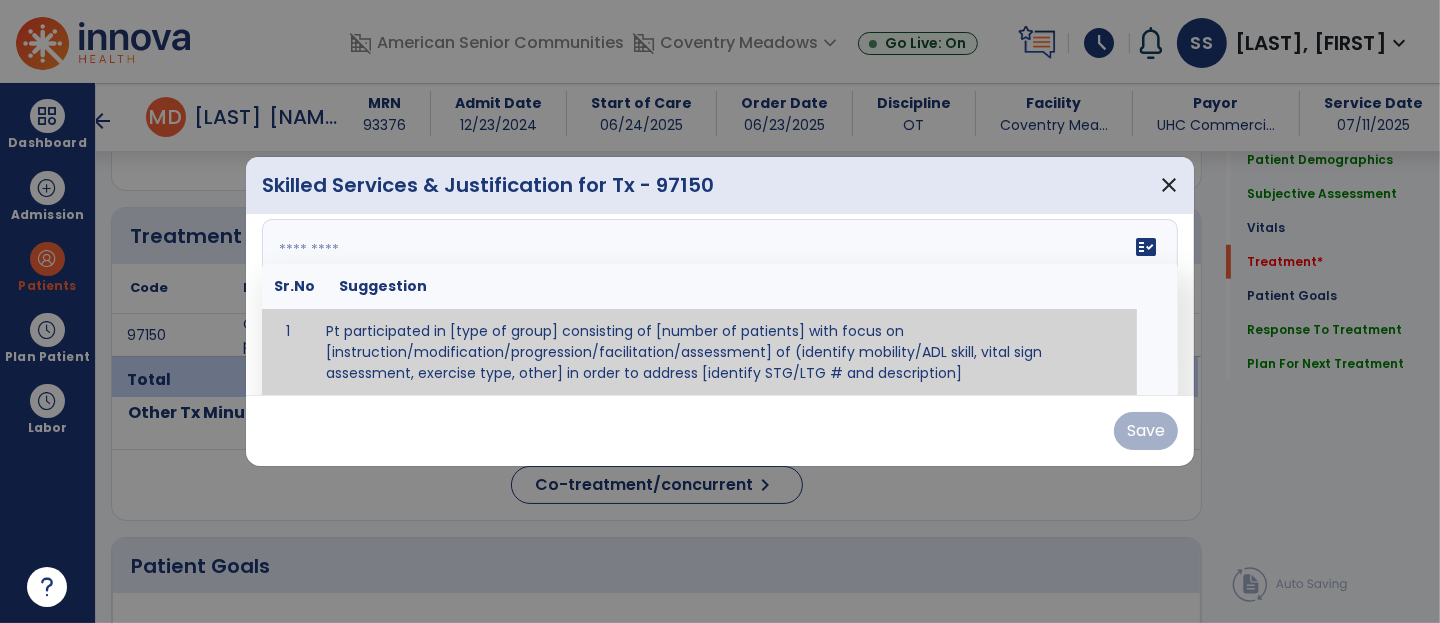paste on "**********" 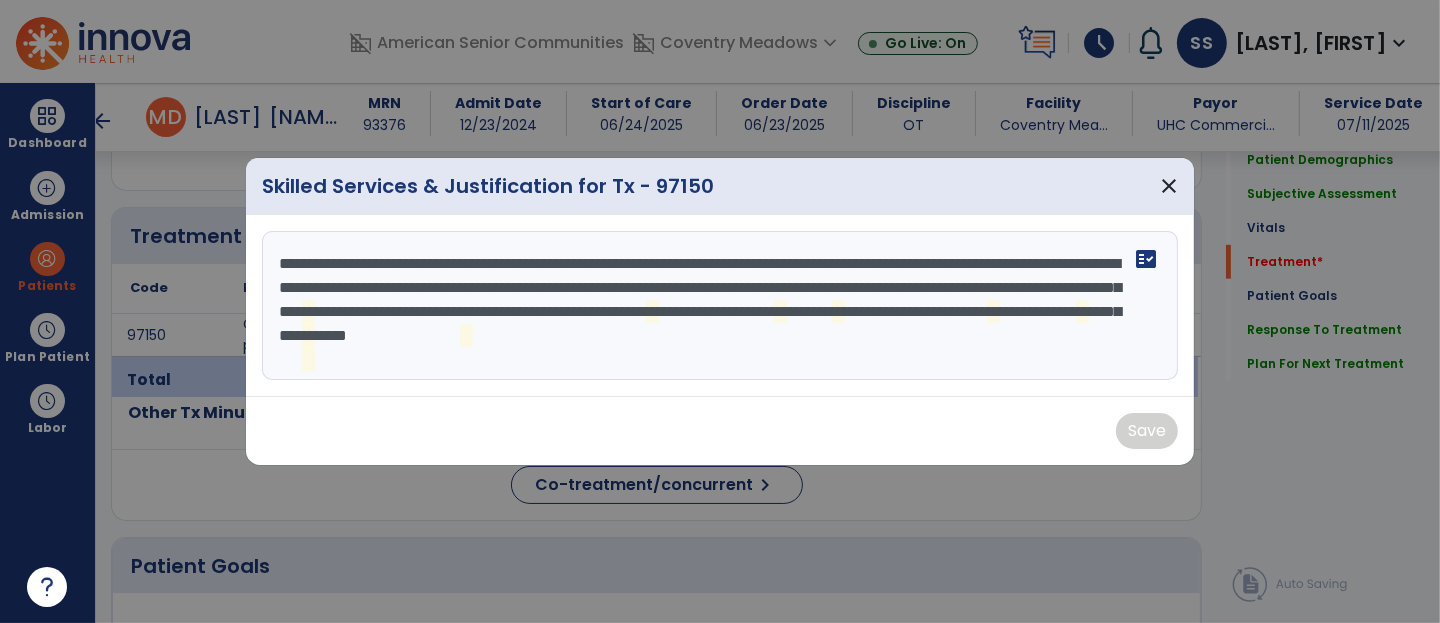 scroll, scrollTop: 0, scrollLeft: 0, axis: both 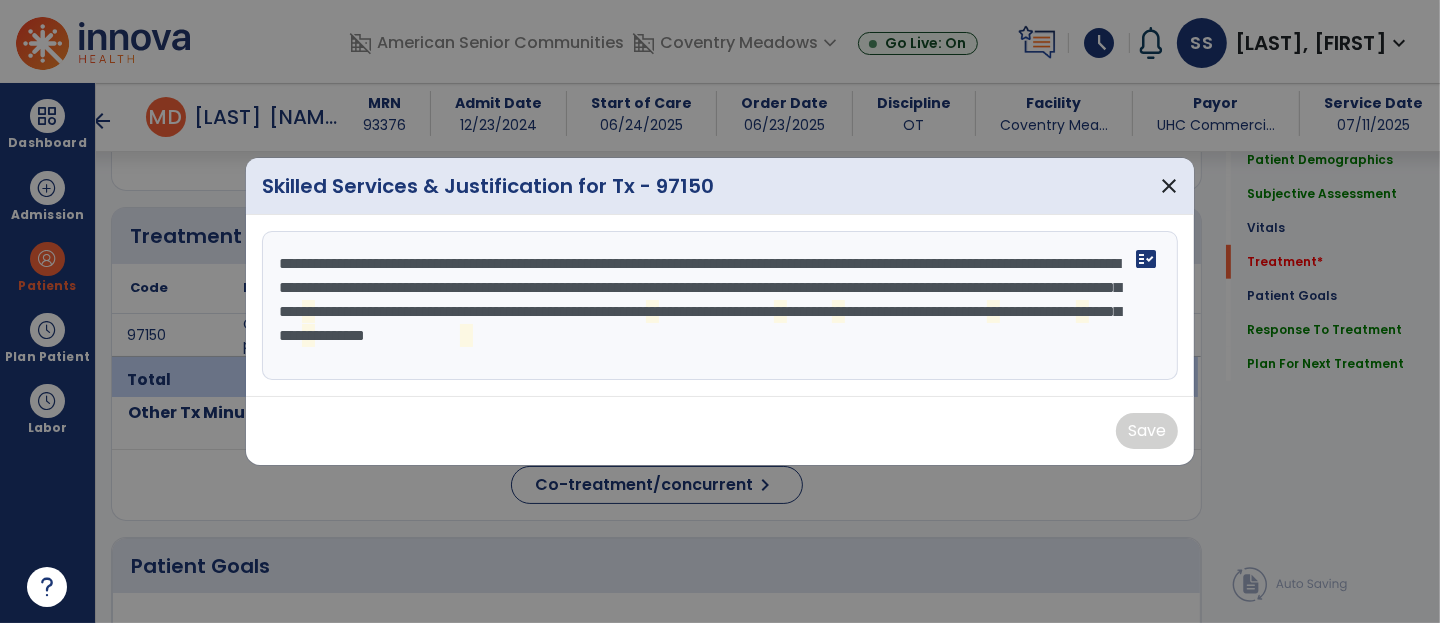 click on "**********" at bounding box center [720, 306] 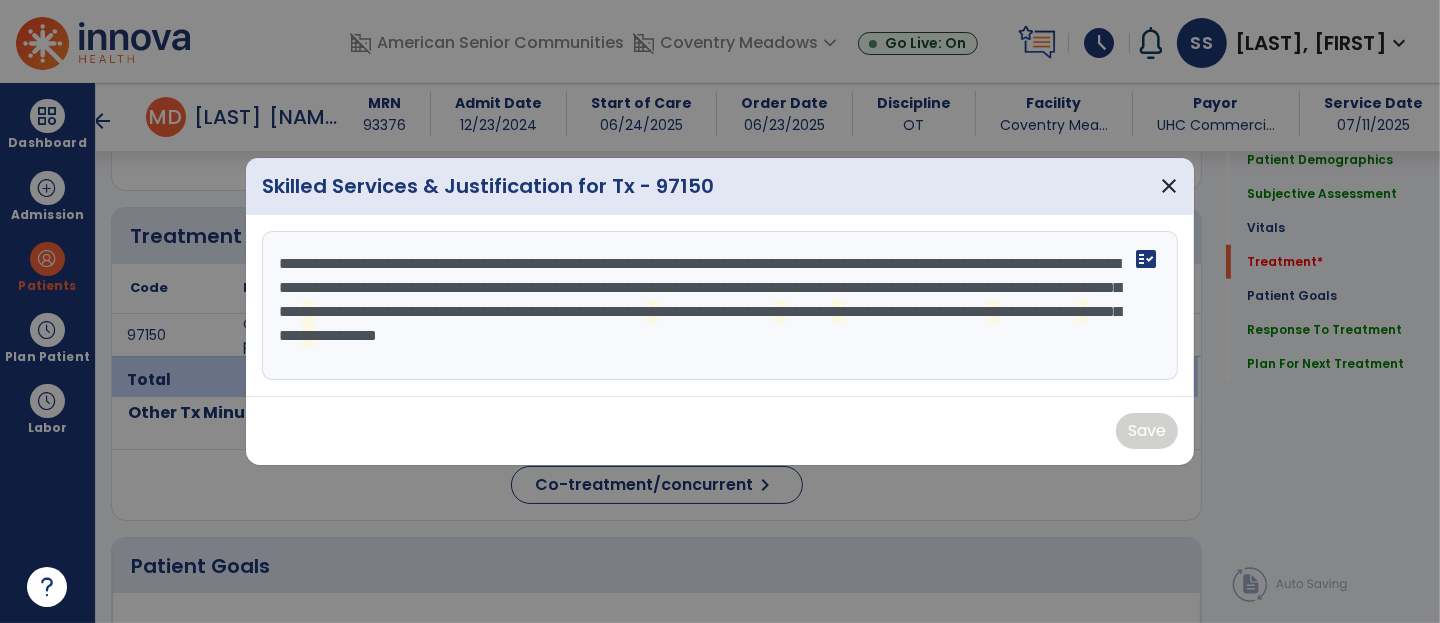 click on "**********" at bounding box center (720, 306) 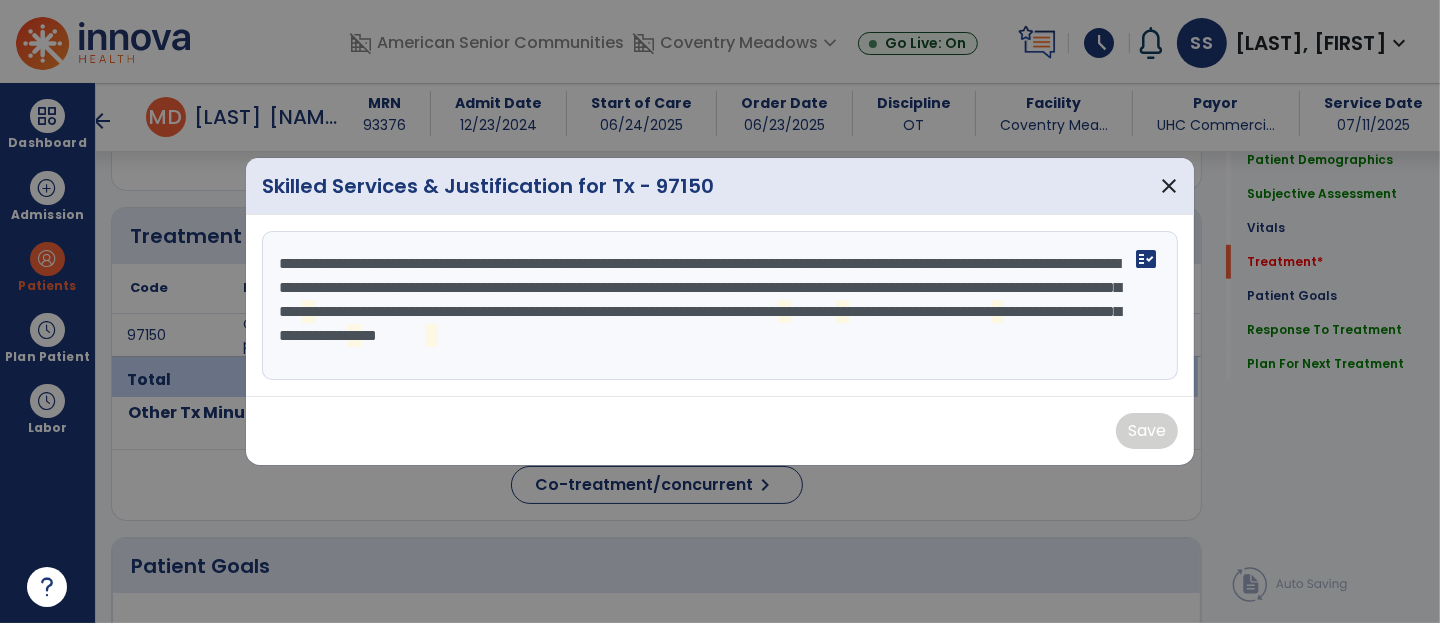 click on "**********" at bounding box center (720, 306) 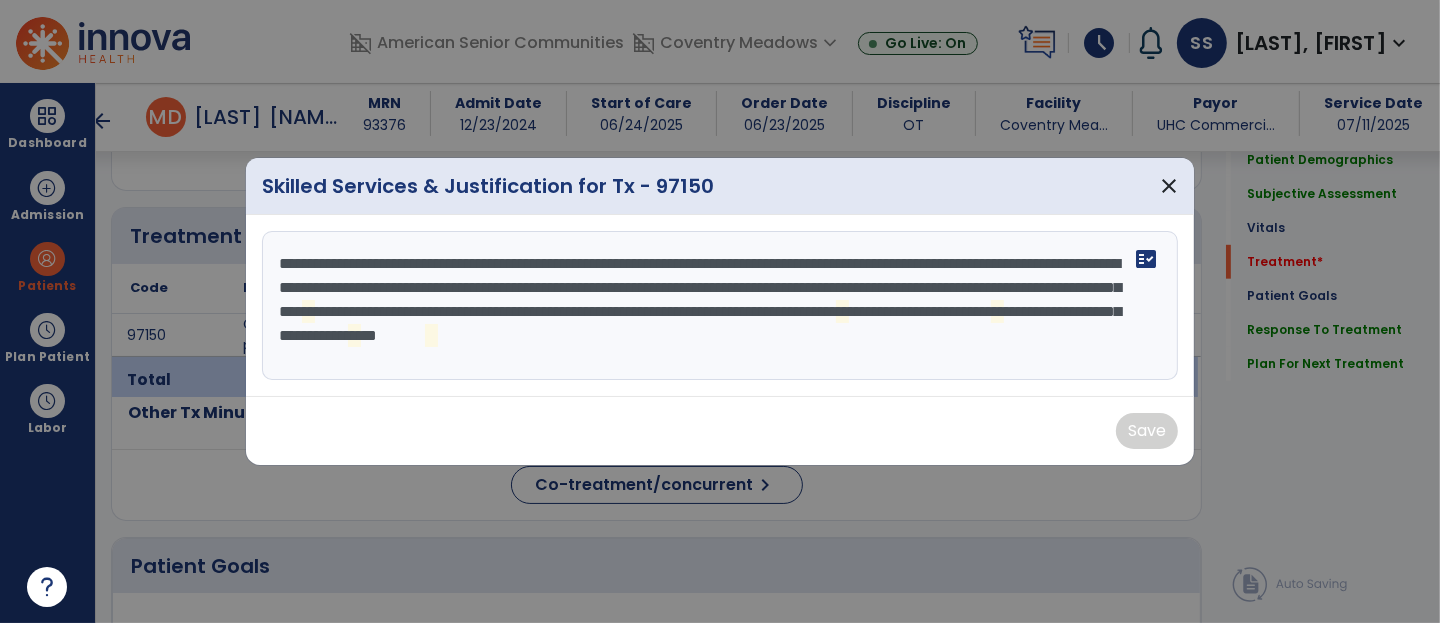 click on "**********" at bounding box center [720, 306] 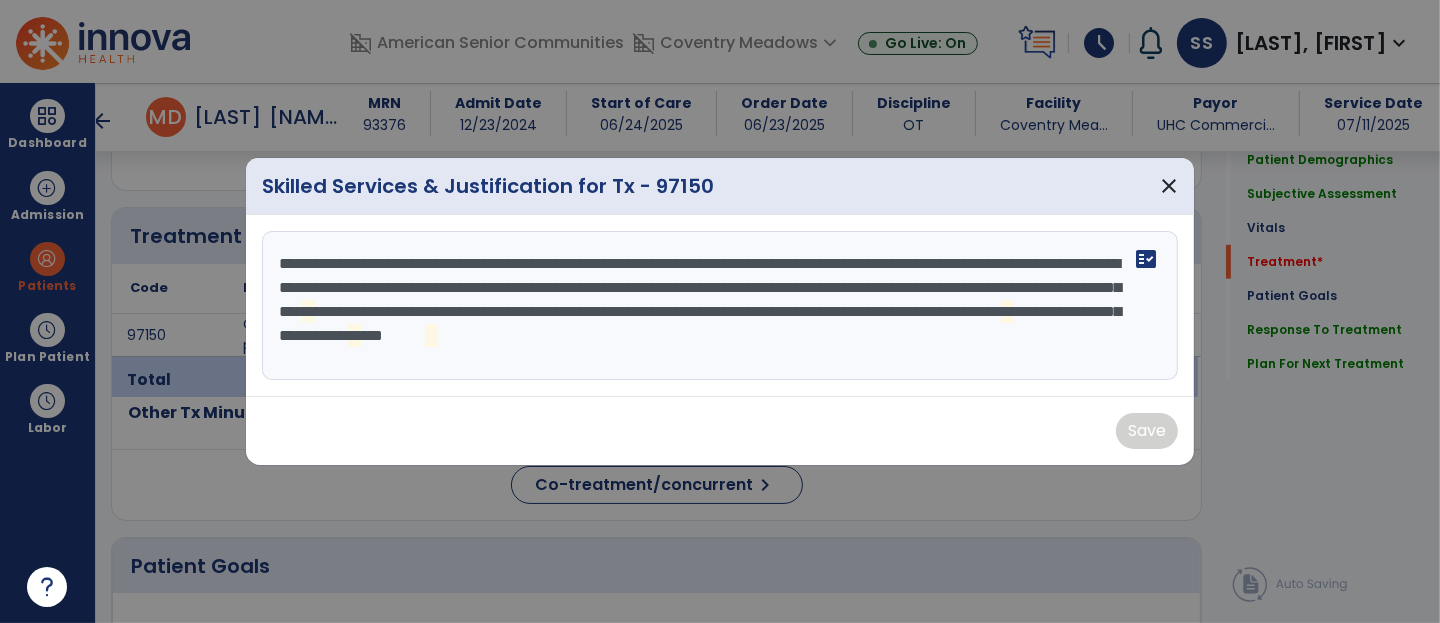 click on "**********" at bounding box center [720, 306] 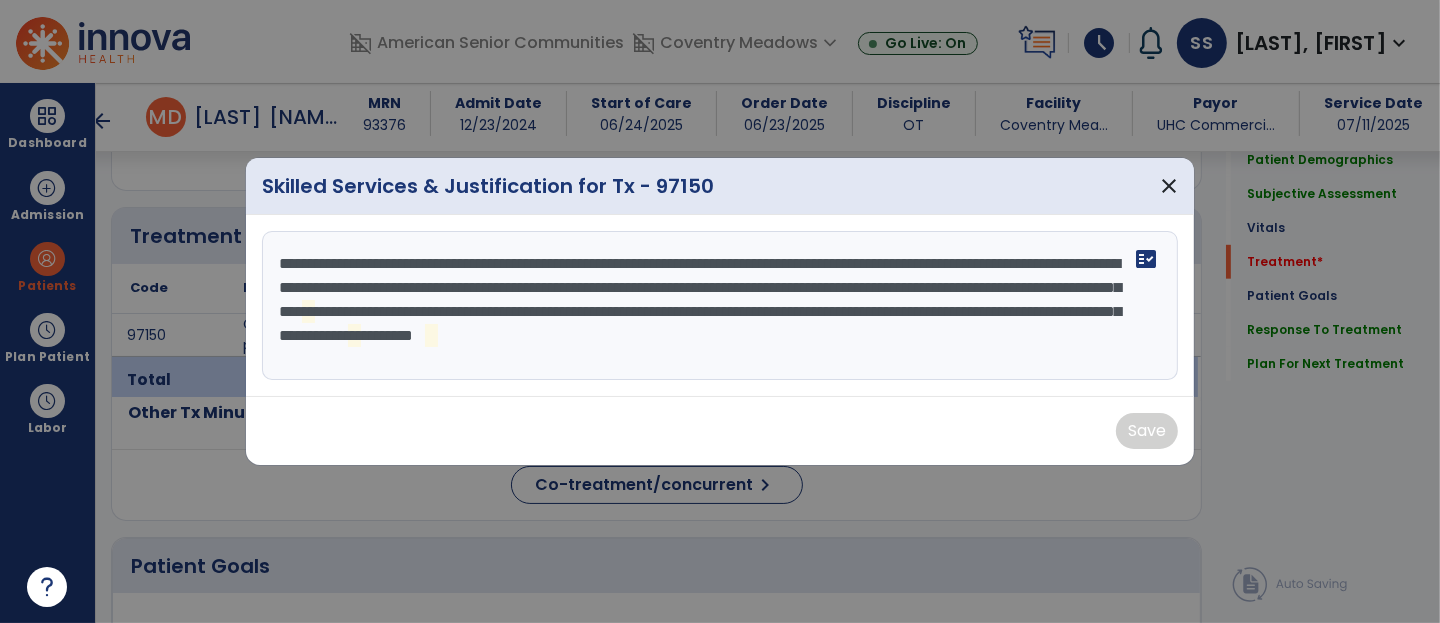 click on "**********" at bounding box center (720, 306) 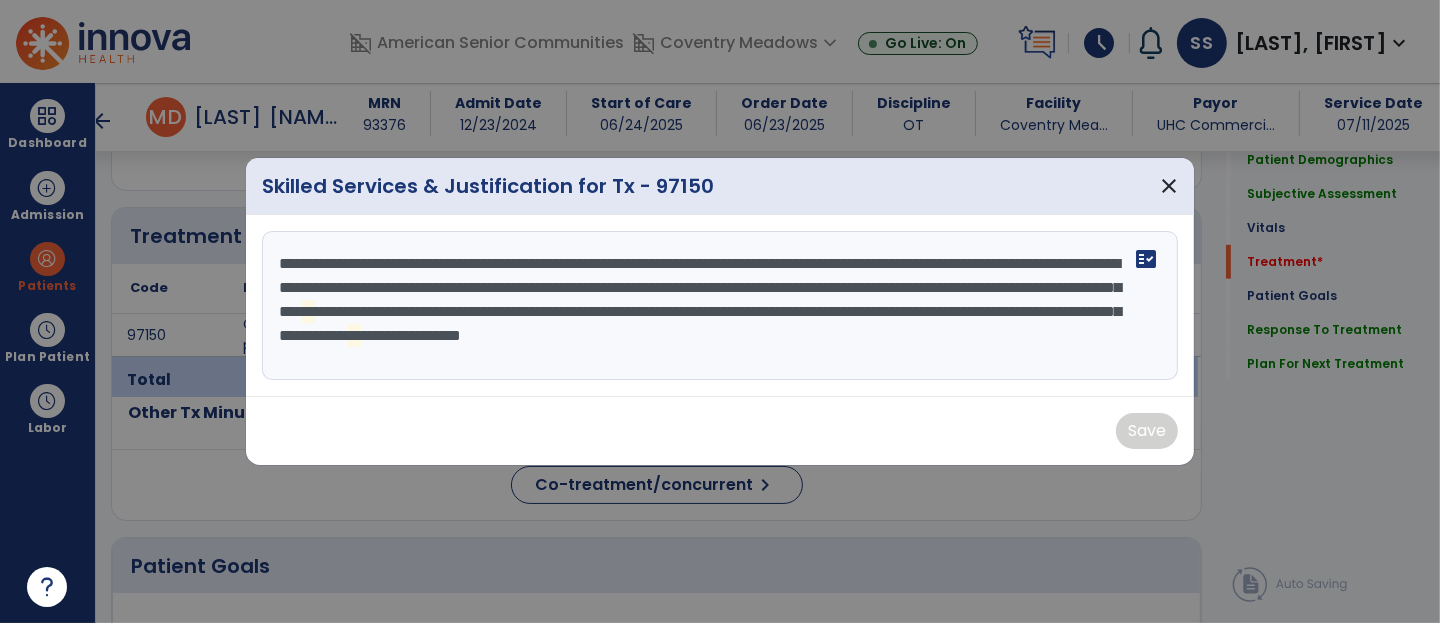 click on "**********" at bounding box center [720, 306] 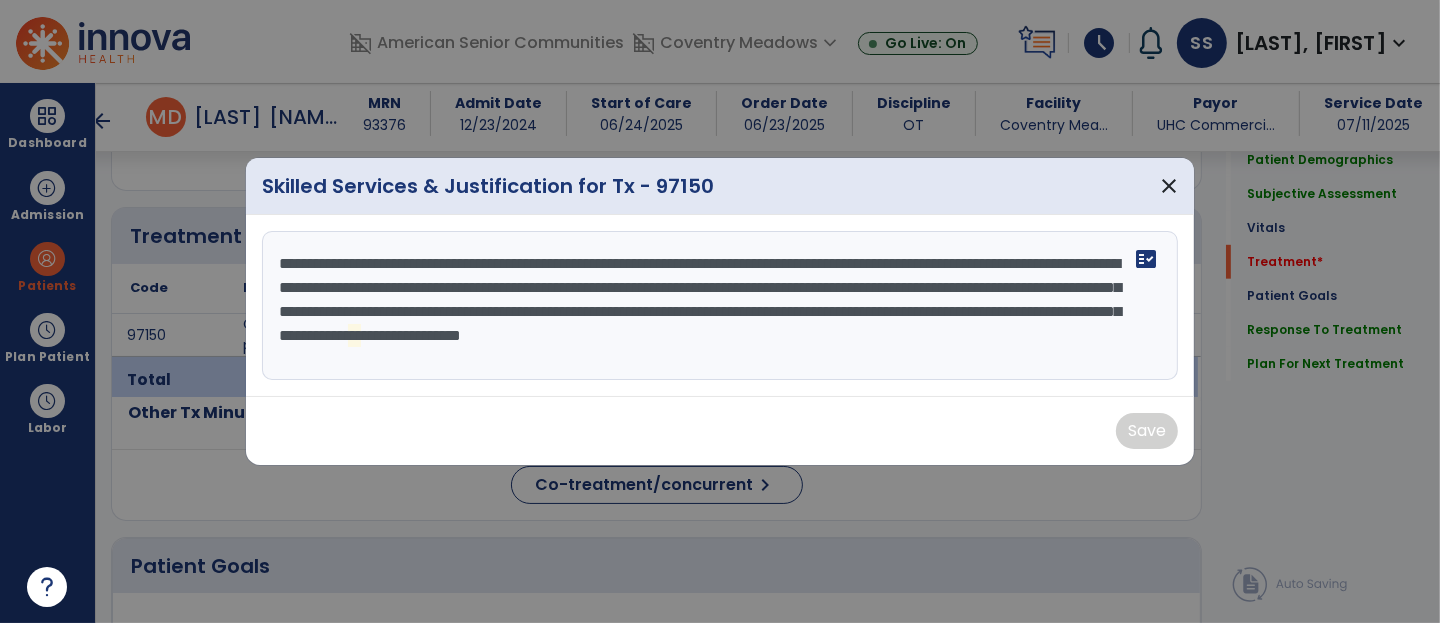 click on "**********" at bounding box center (720, 306) 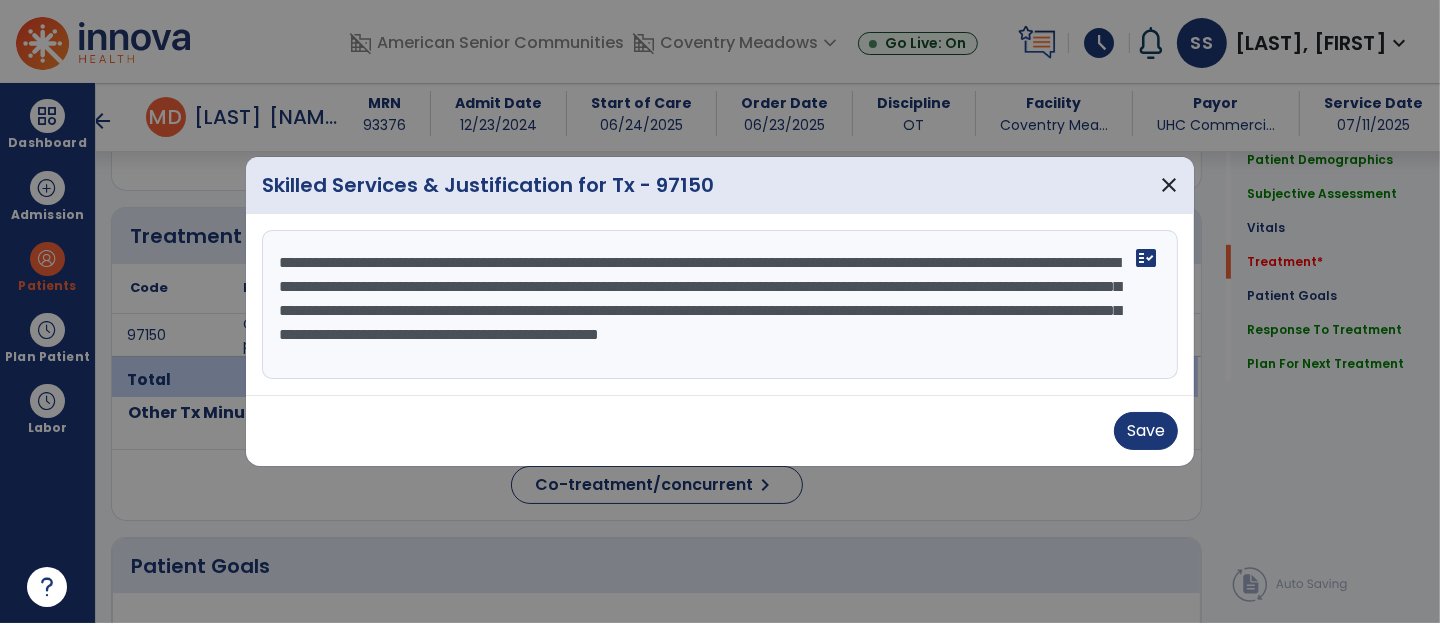 click on "**********" at bounding box center [720, 305] 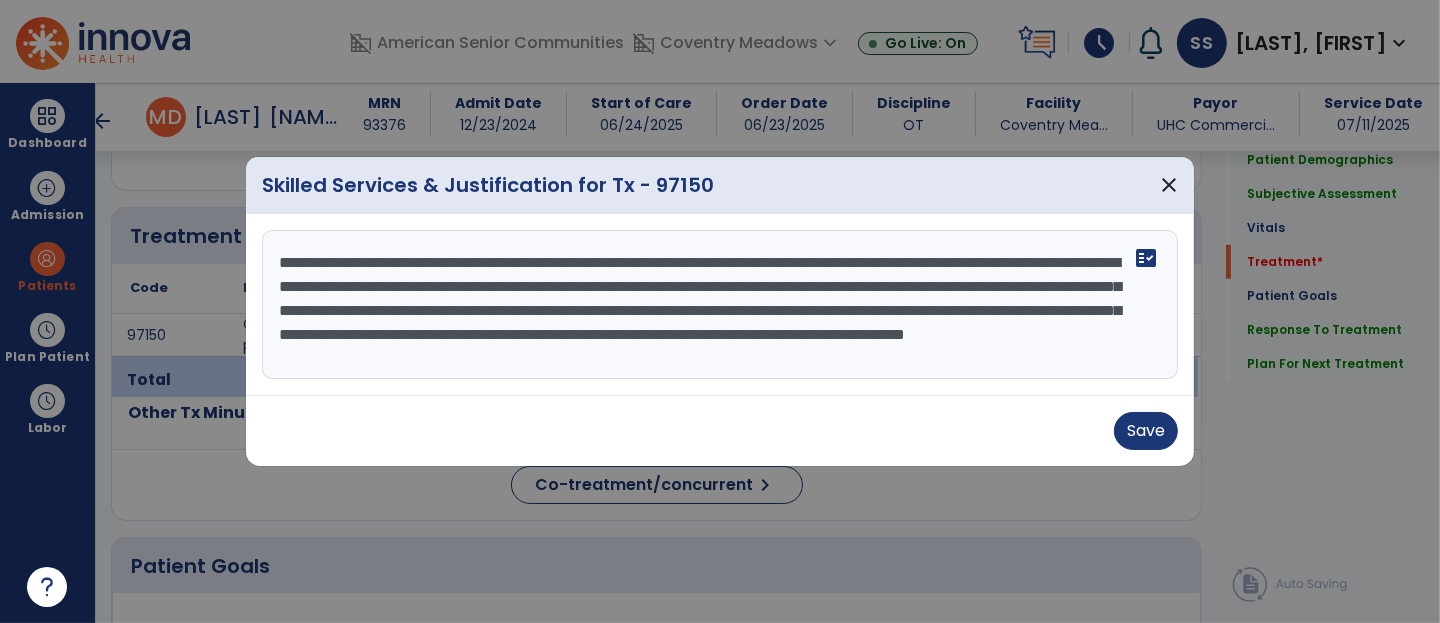 scroll, scrollTop: 14, scrollLeft: 0, axis: vertical 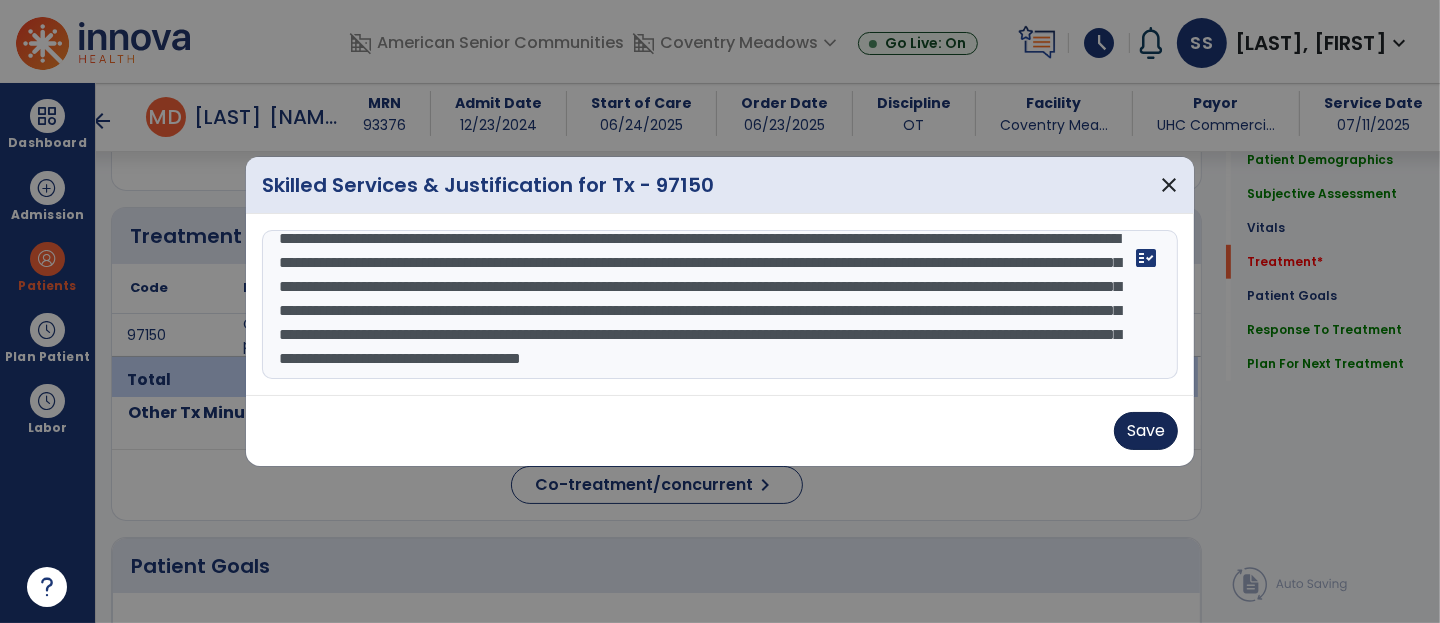 type on "**********" 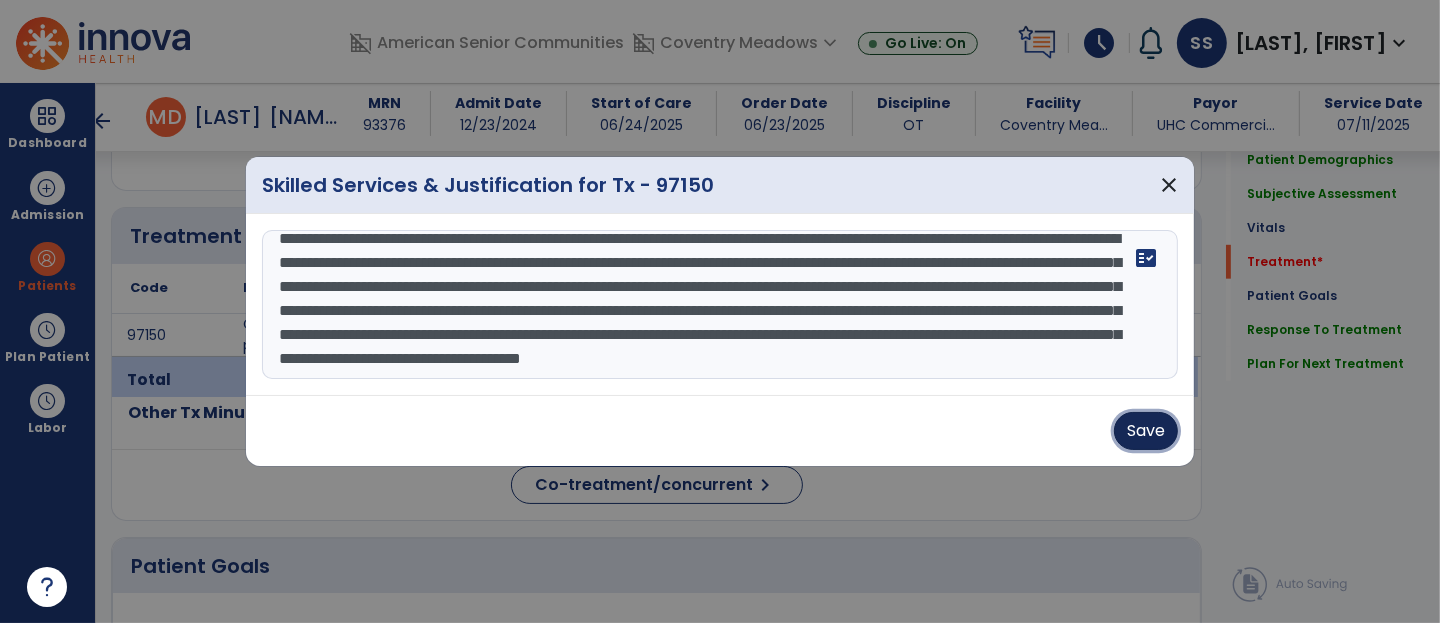 click on "Save" at bounding box center (1146, 431) 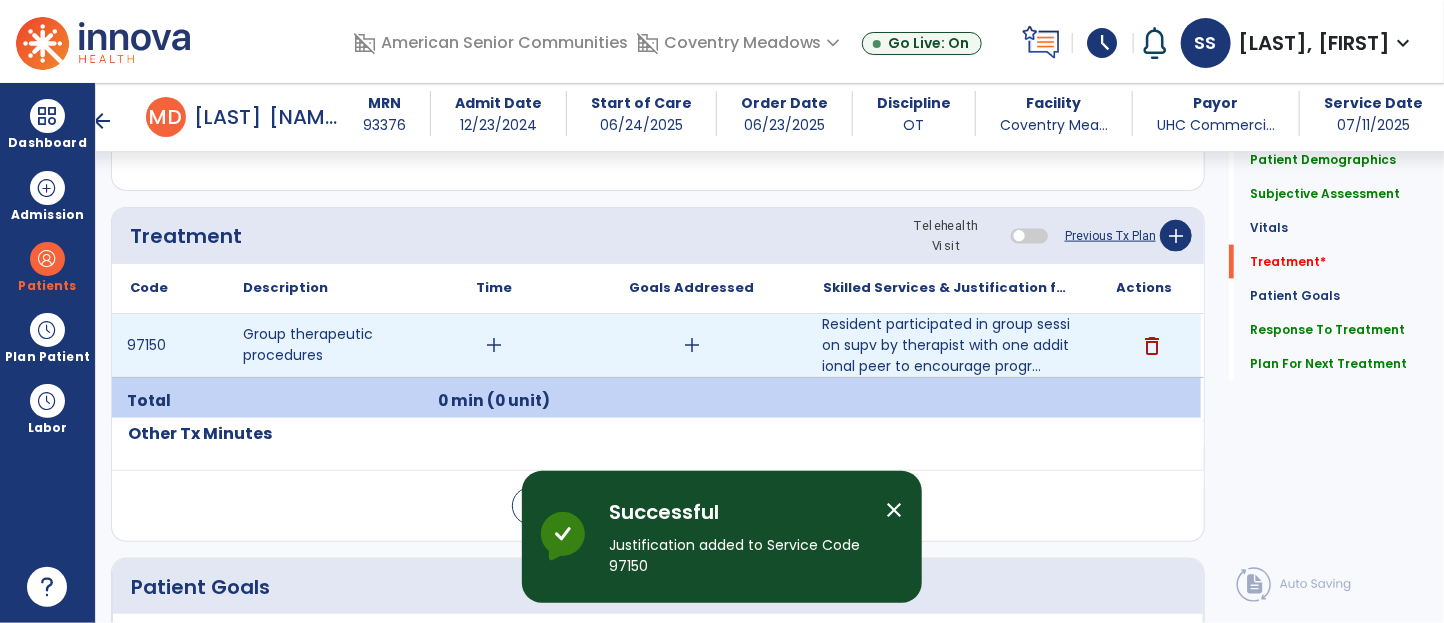 click on "add" at bounding box center (494, 345) 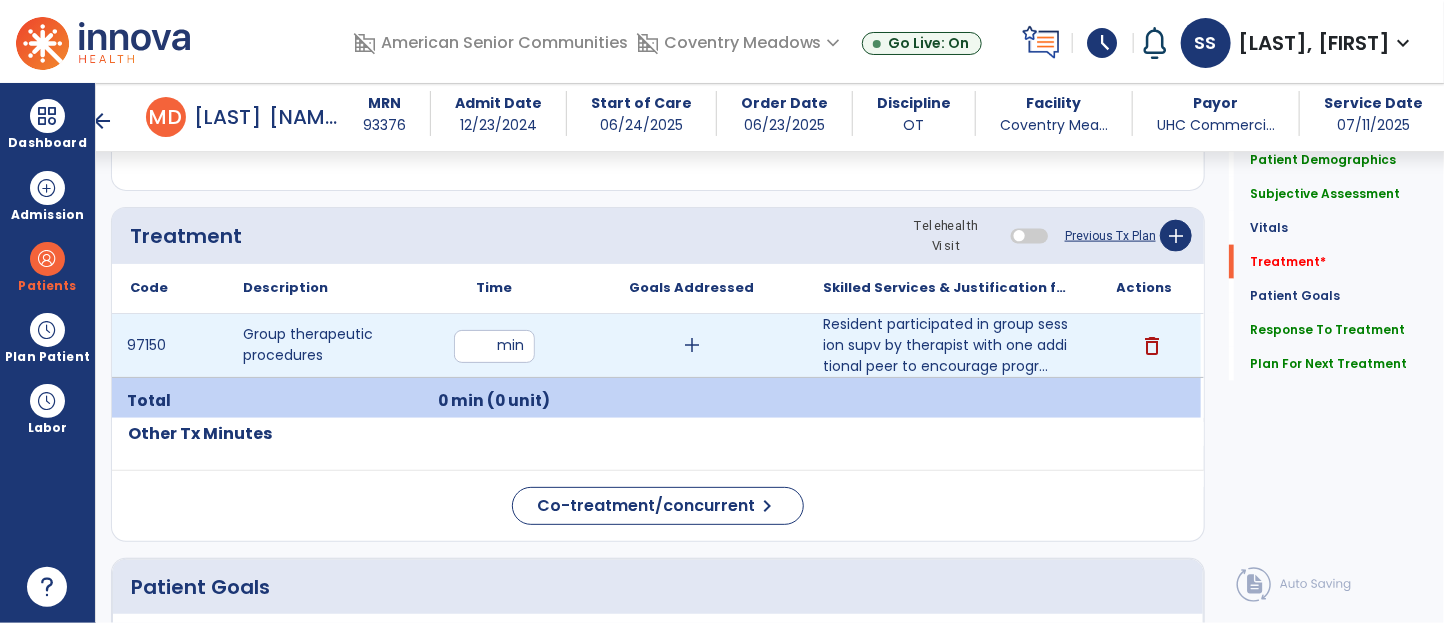 type on "**" 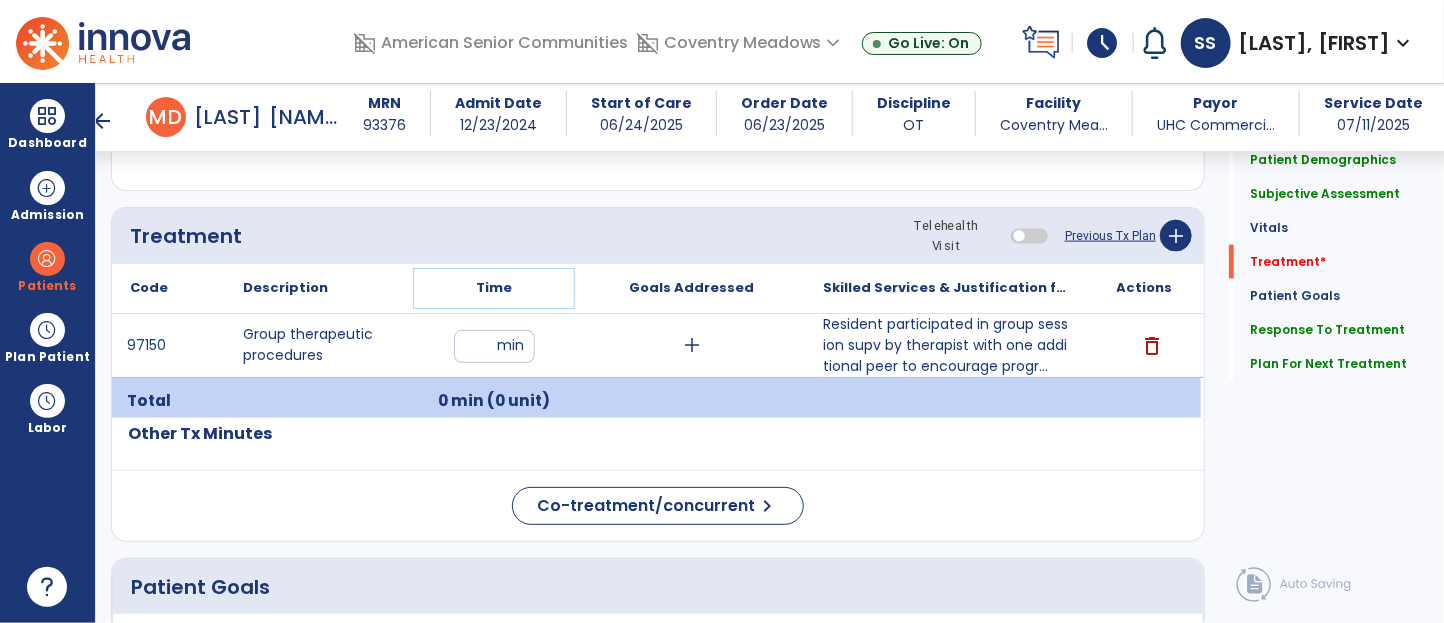 click on "Time" at bounding box center [494, 288] 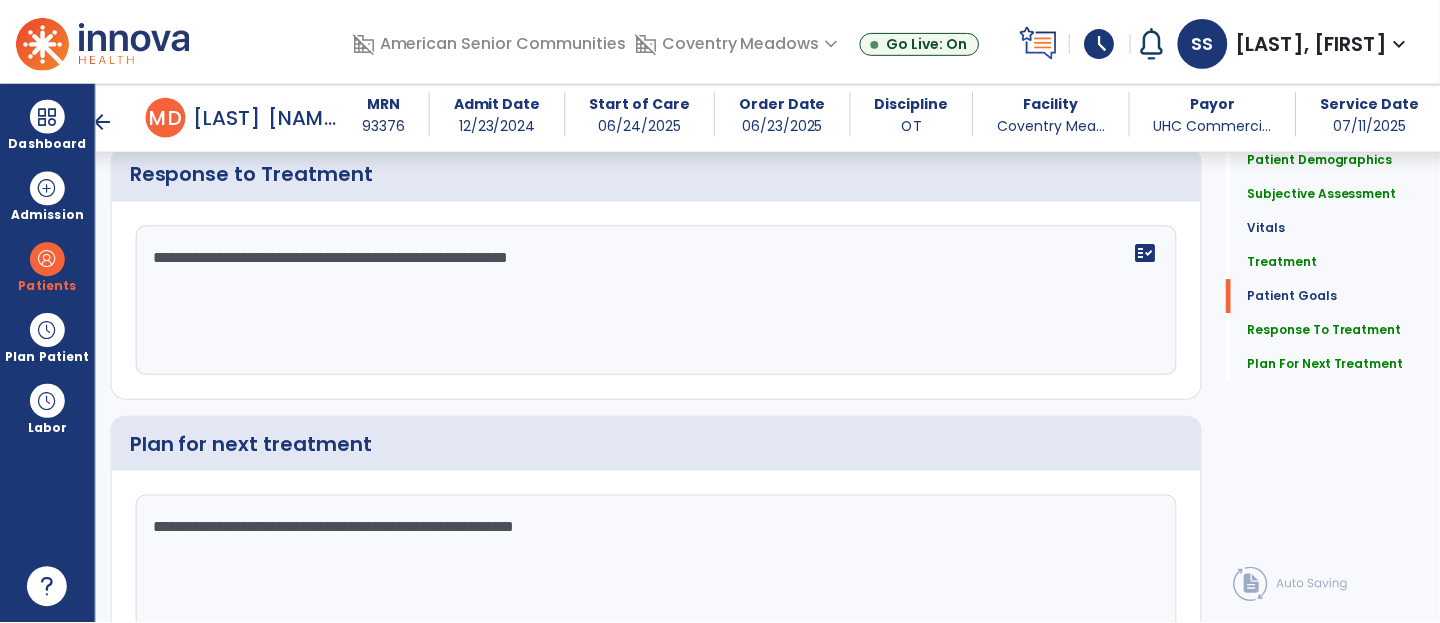 scroll, scrollTop: 2799, scrollLeft: 0, axis: vertical 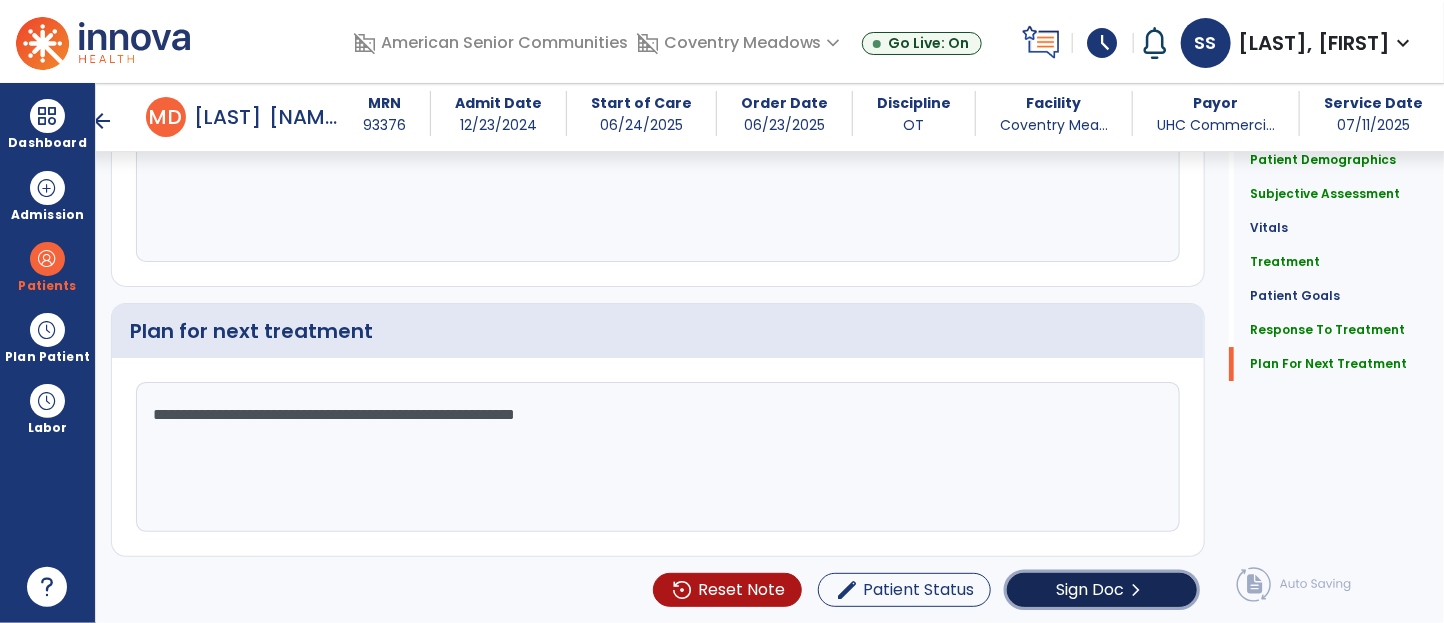click on "chevron_right" 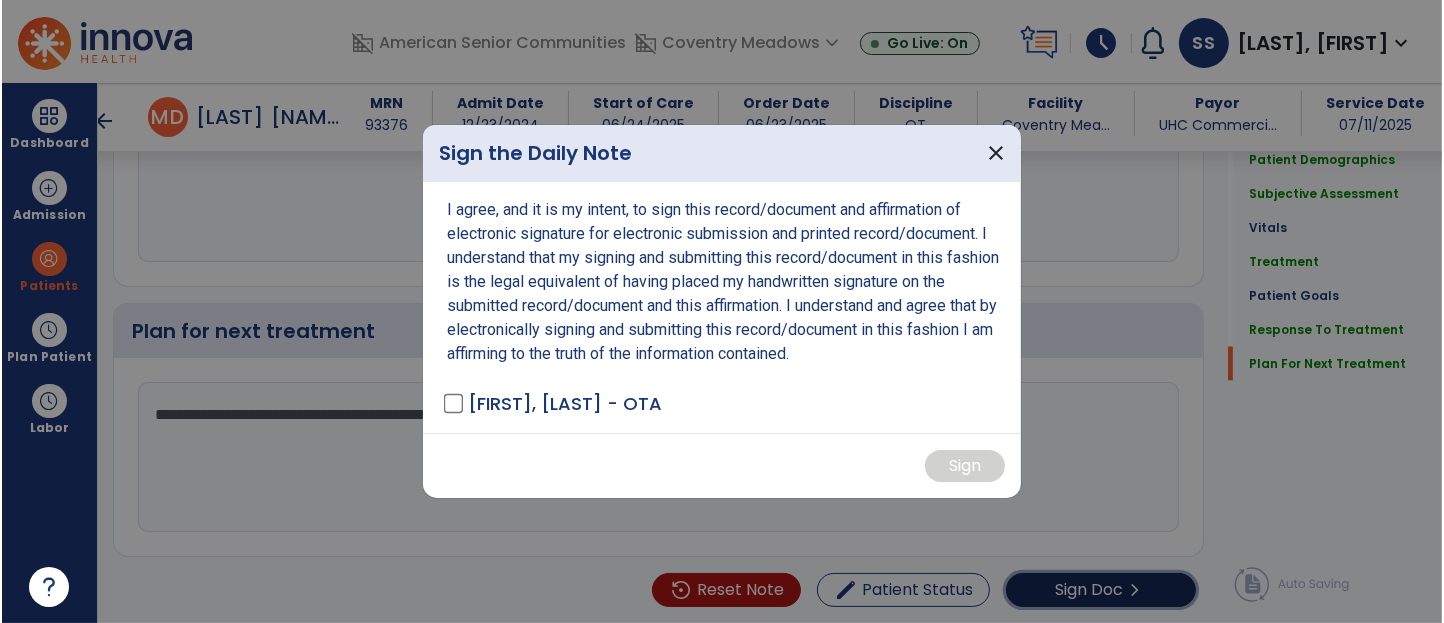 scroll, scrollTop: 2799, scrollLeft: 0, axis: vertical 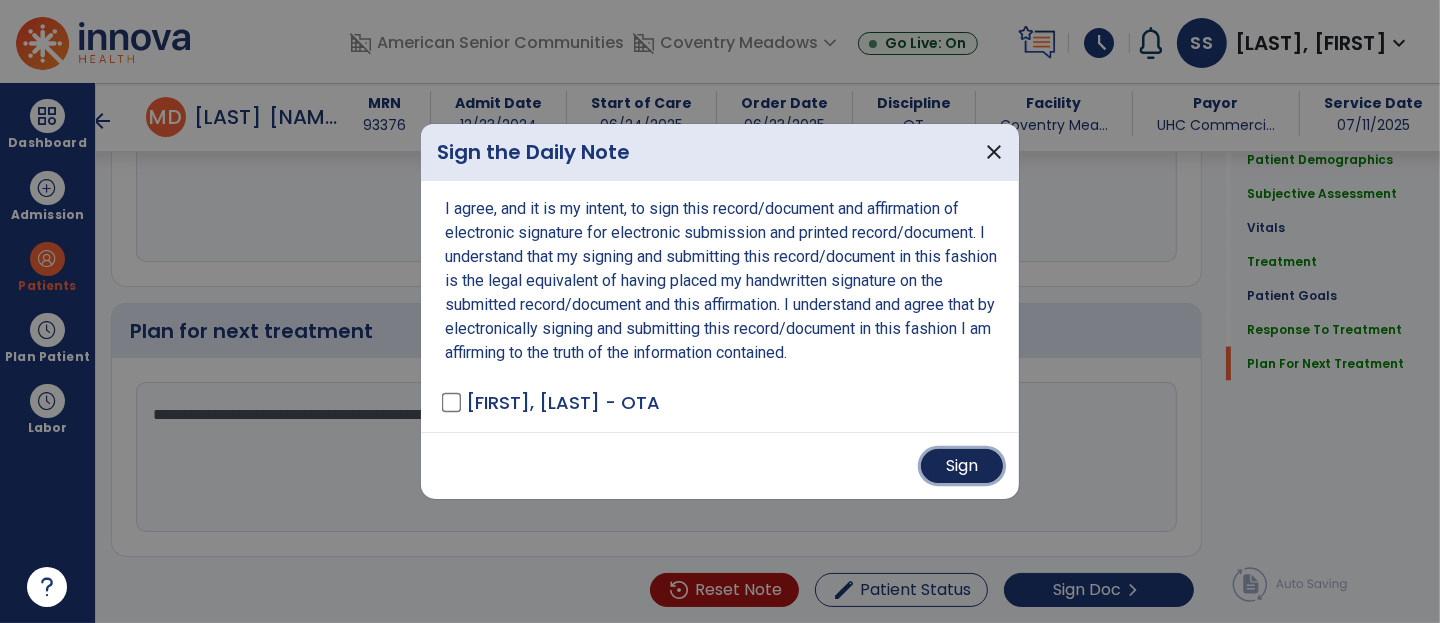 click on "Sign" at bounding box center [962, 466] 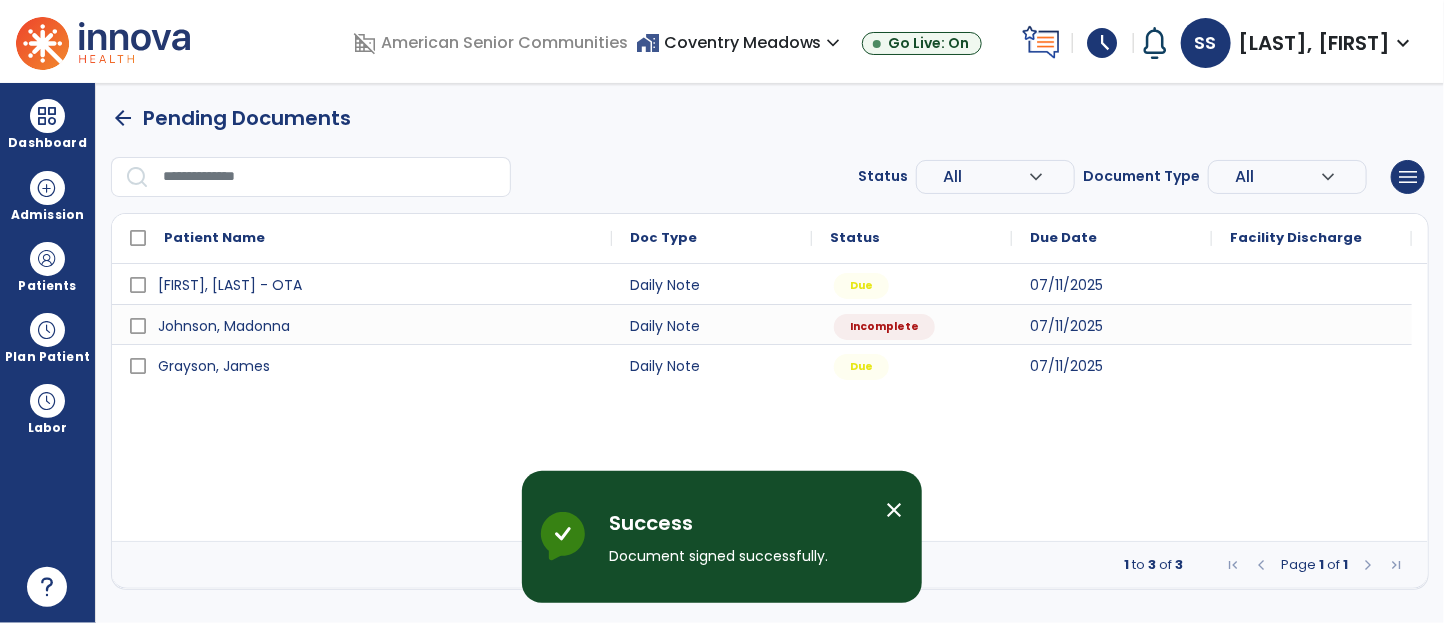 scroll, scrollTop: 0, scrollLeft: 0, axis: both 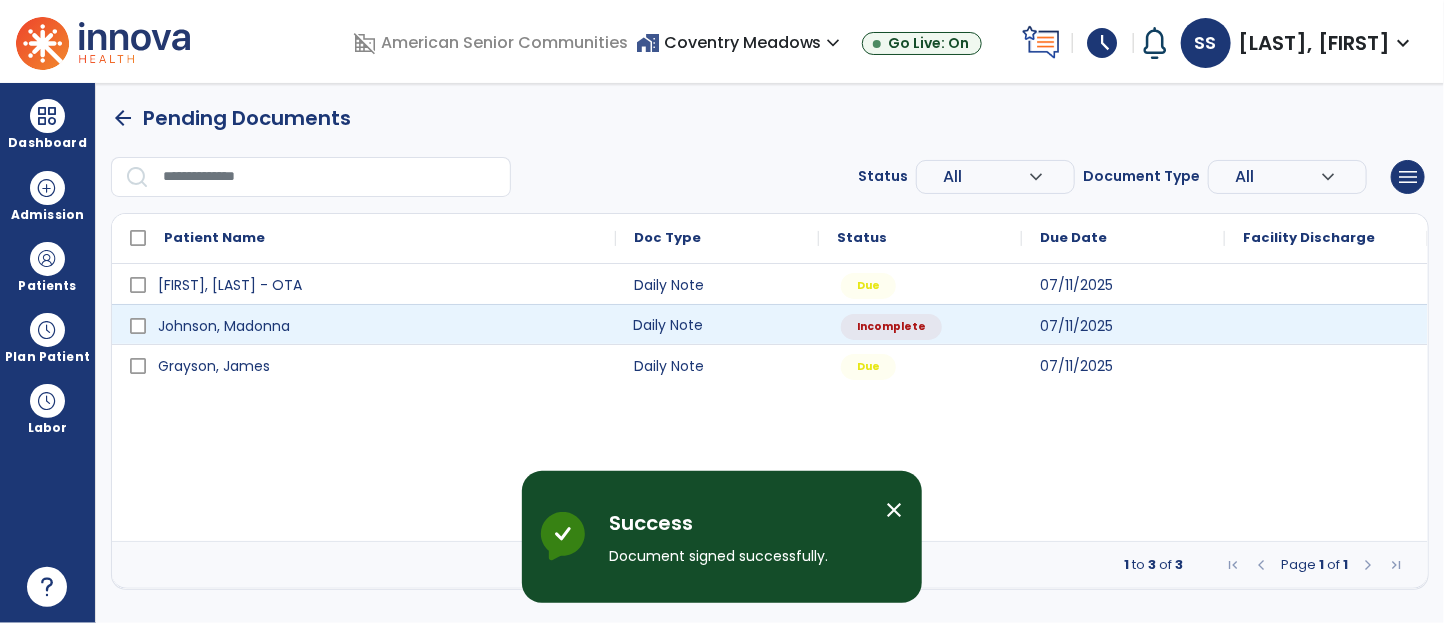 click on "Daily Note" at bounding box center [717, 324] 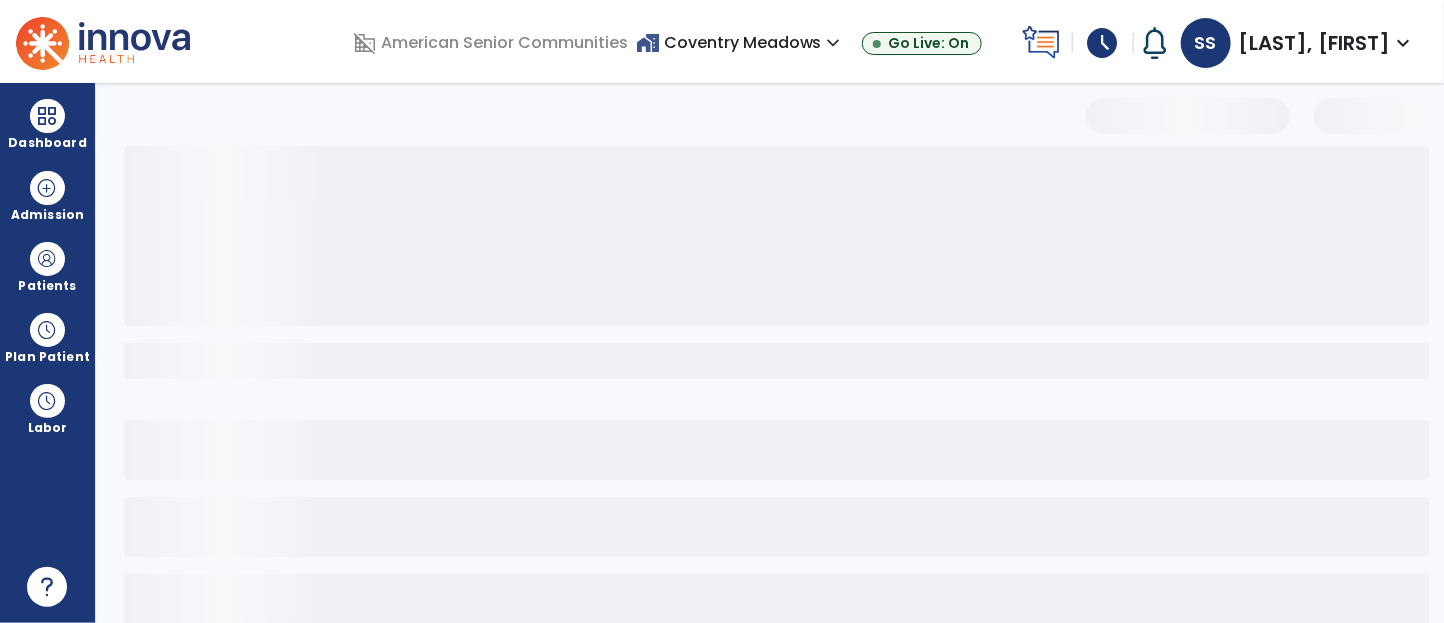 select on "*" 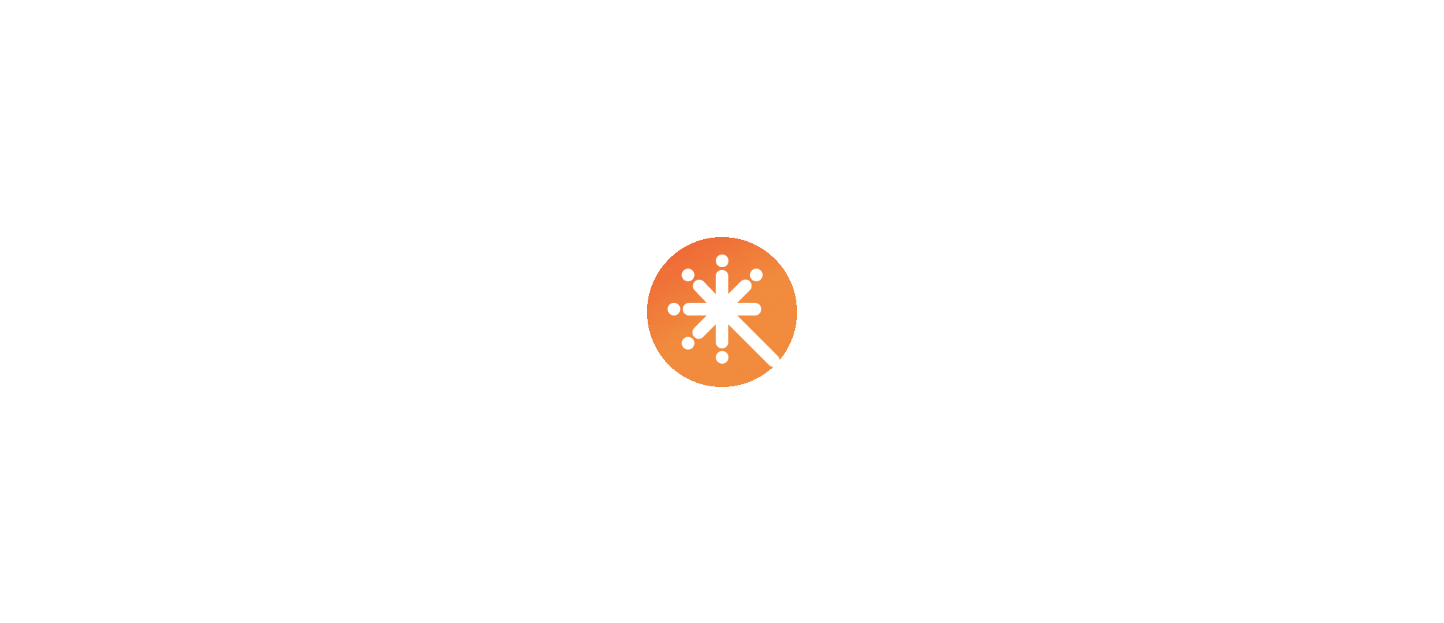 scroll, scrollTop: 0, scrollLeft: 0, axis: both 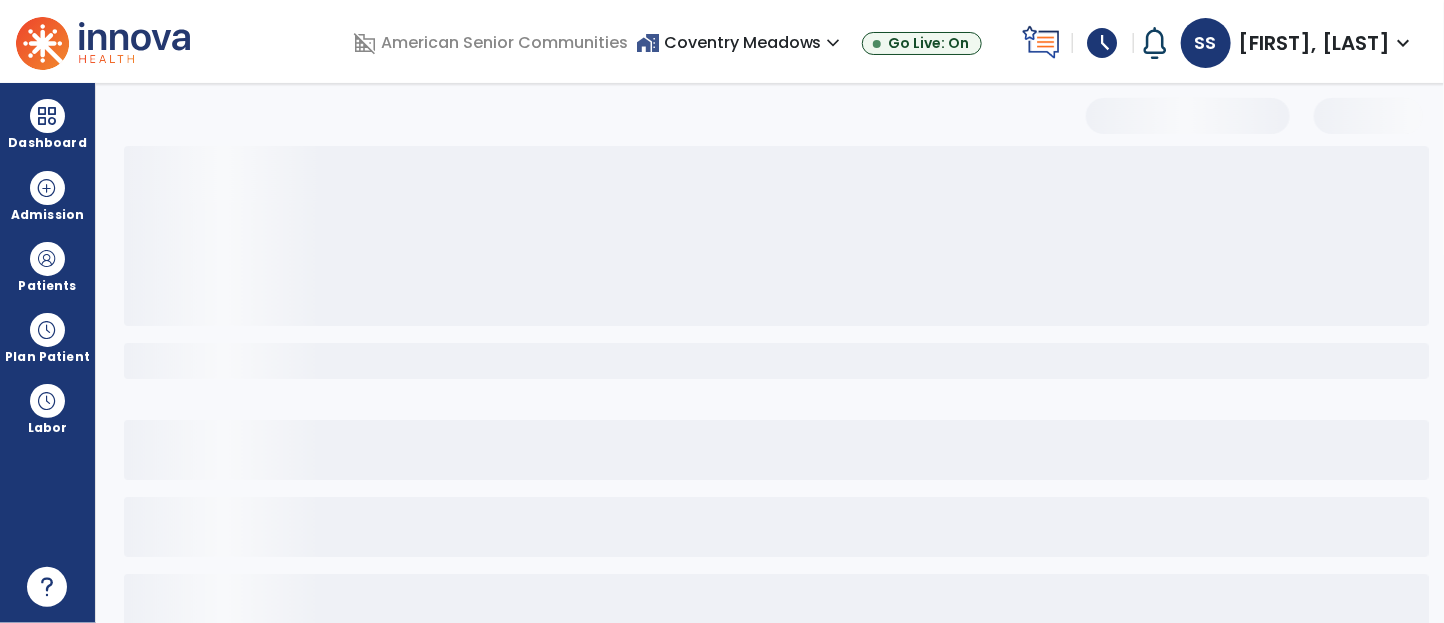select on "*" 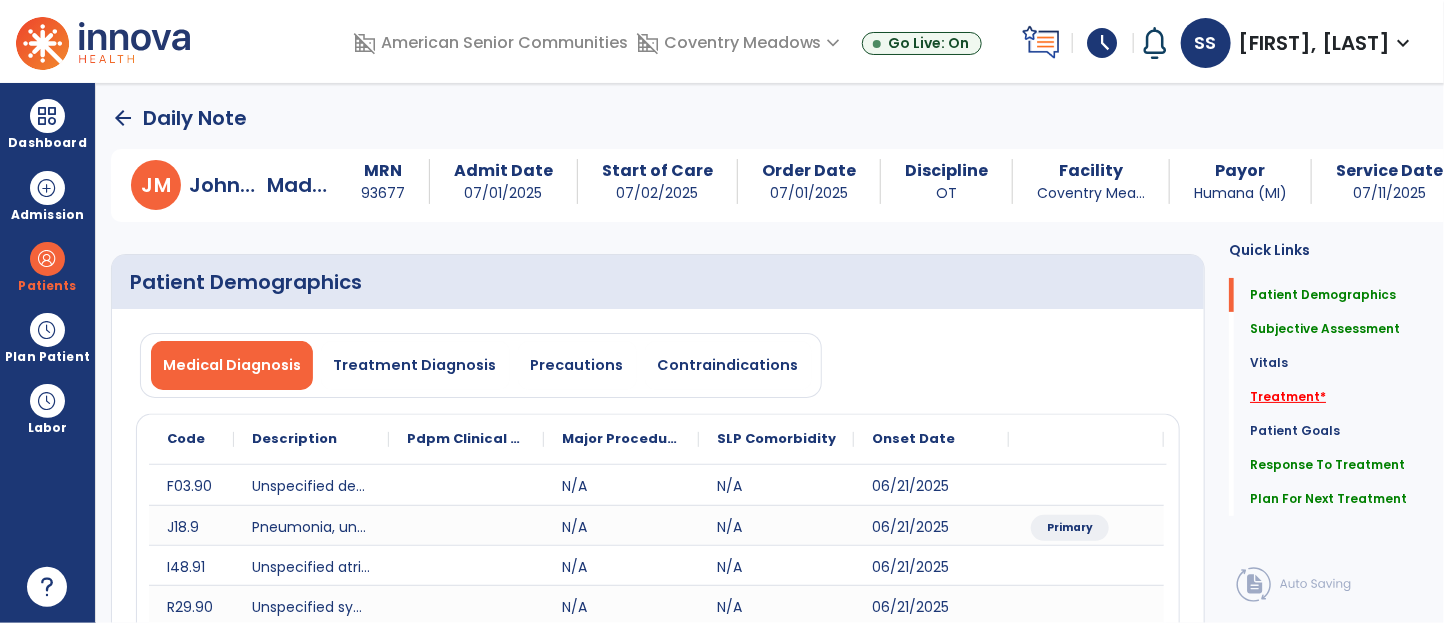 click on "Treatment   *" 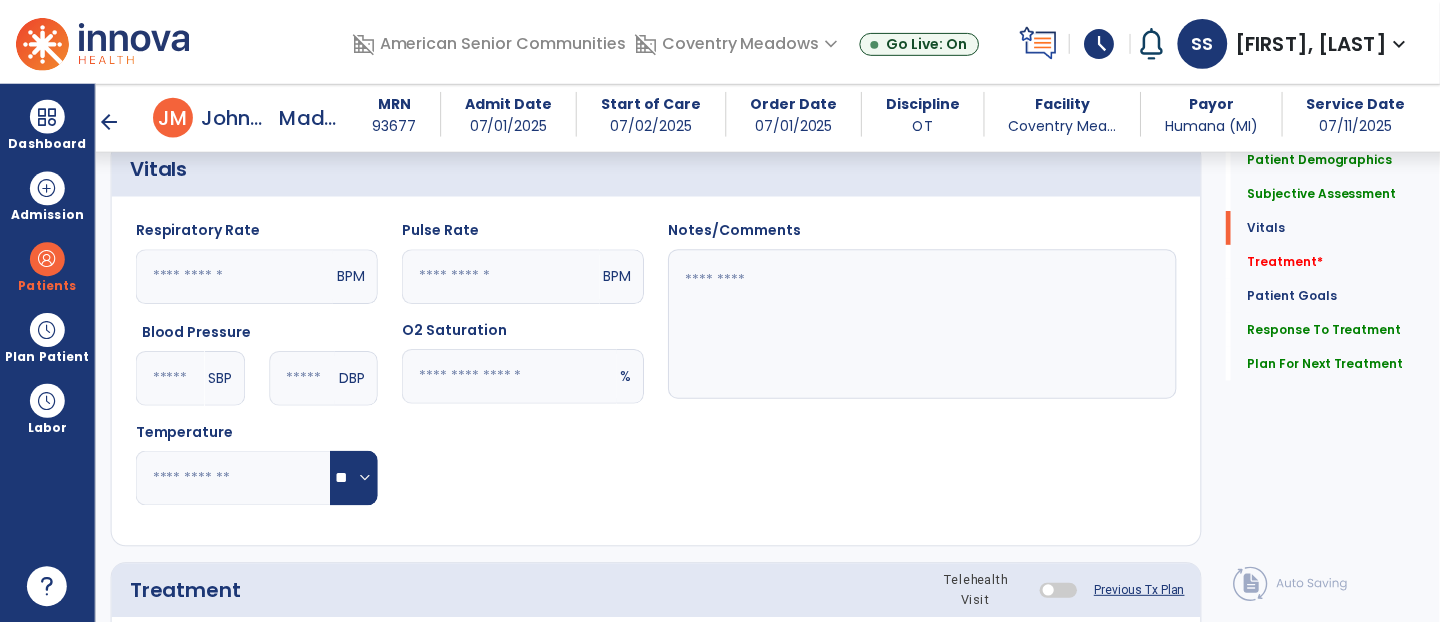scroll, scrollTop: 1203, scrollLeft: 0, axis: vertical 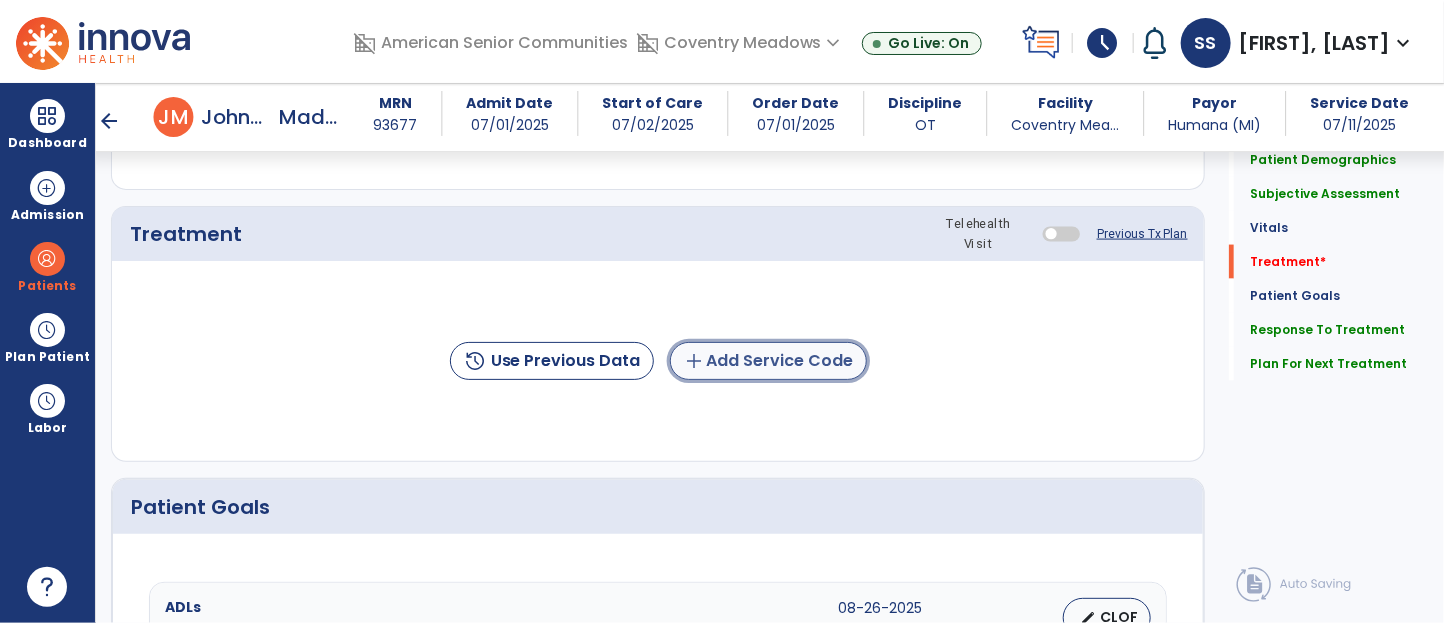 click on "add  Add Service Code" 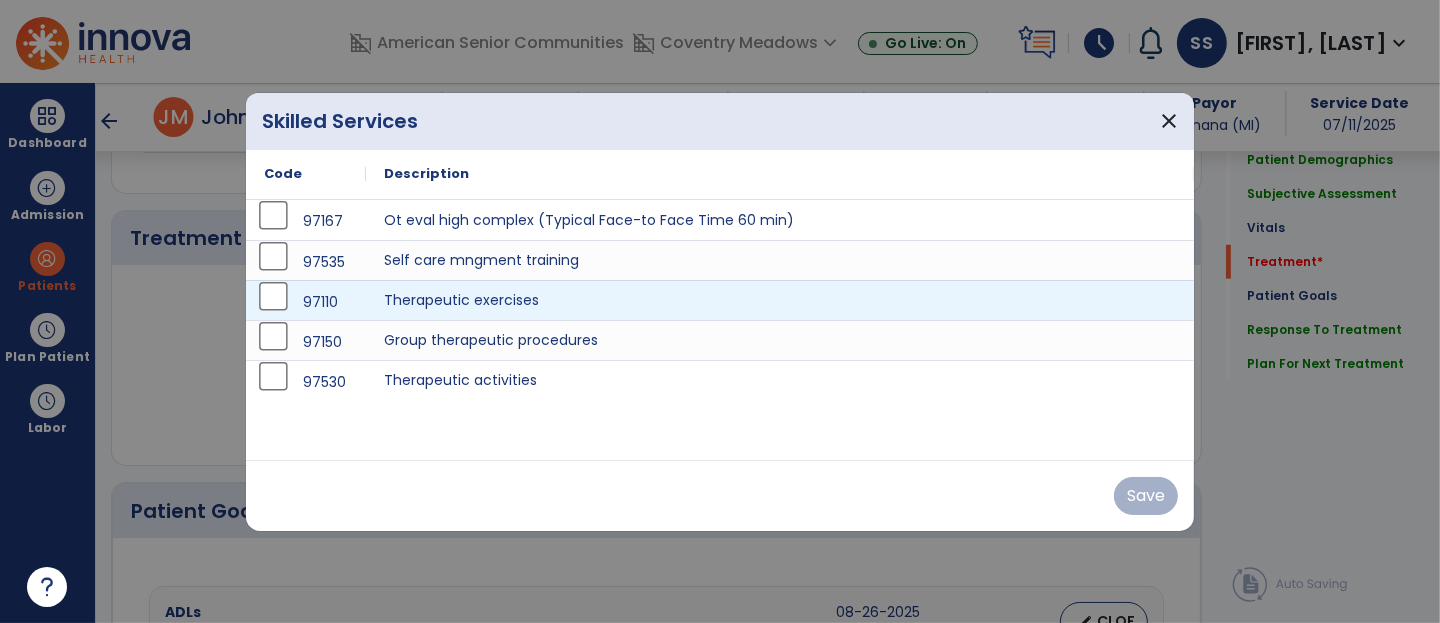 scroll, scrollTop: 1203, scrollLeft: 0, axis: vertical 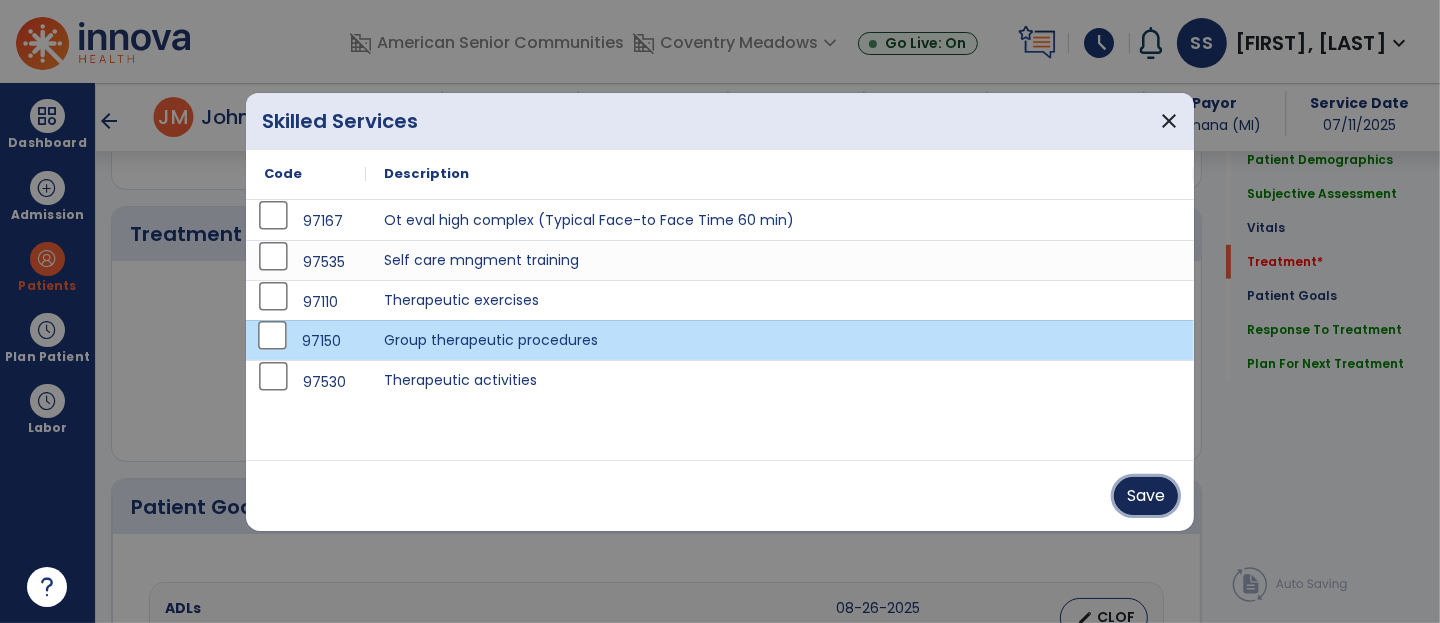 click on "Save" at bounding box center [1146, 496] 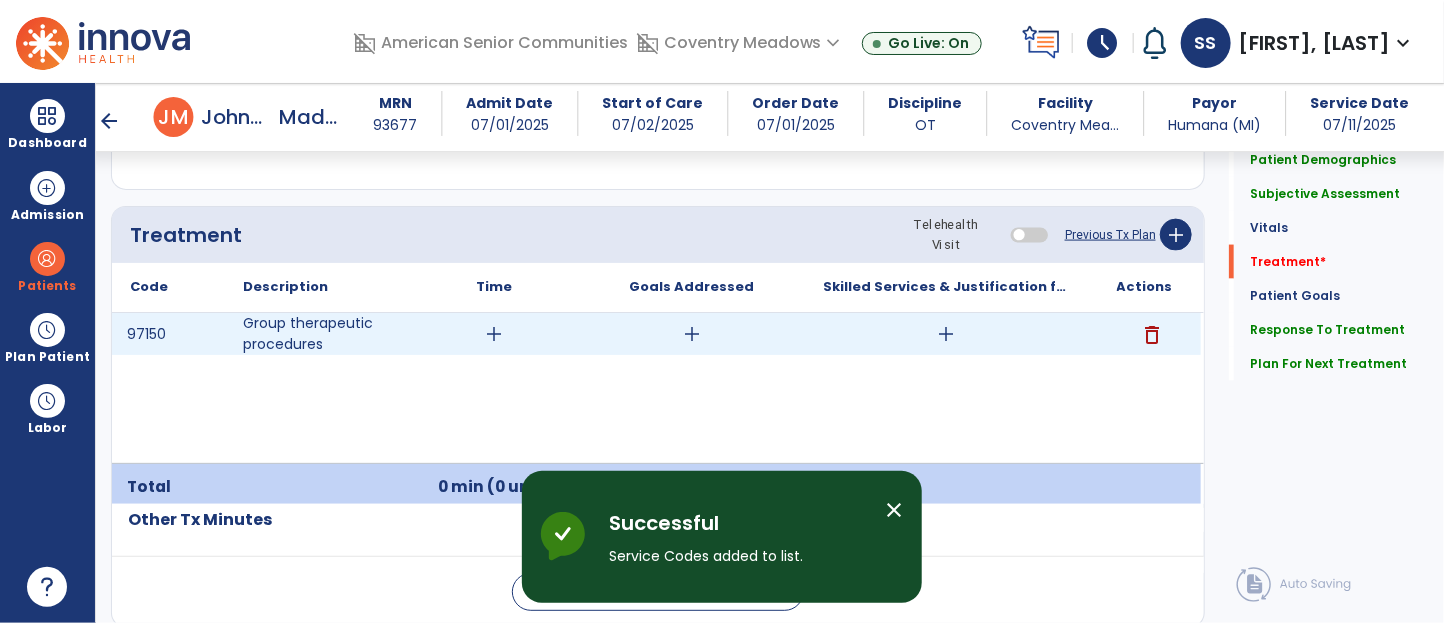click on "add" at bounding box center [494, 334] 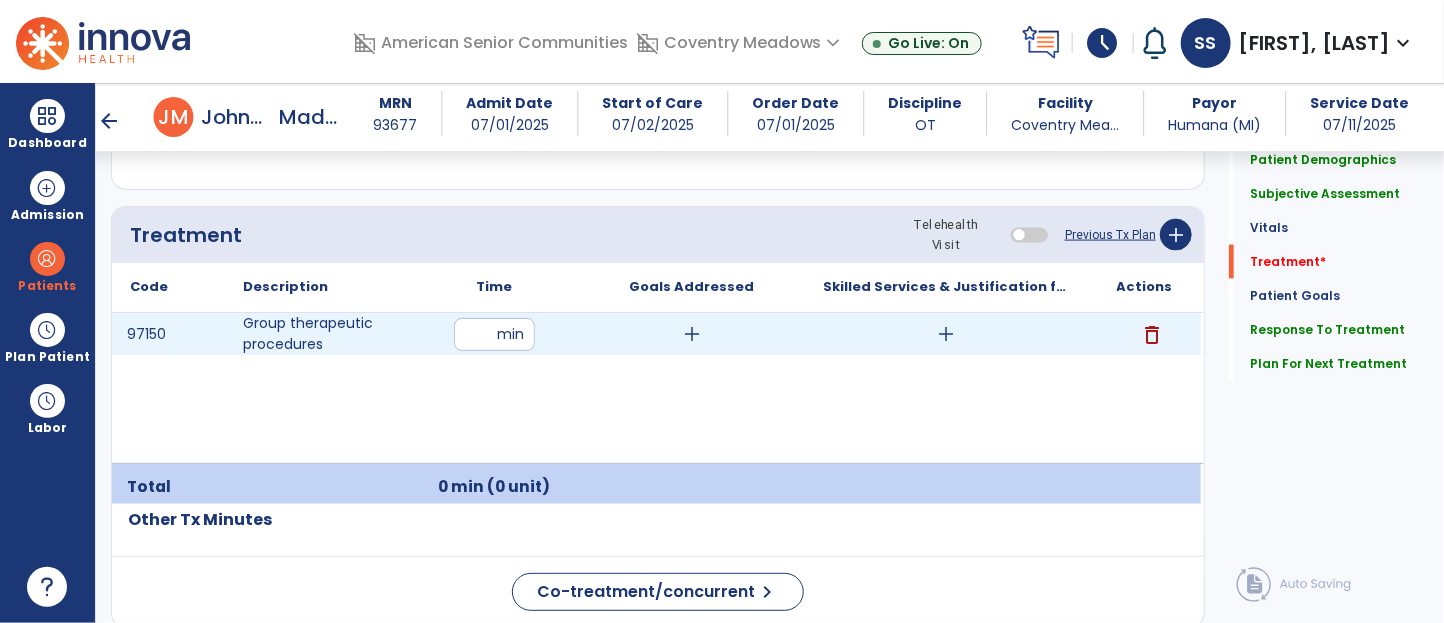 type on "**" 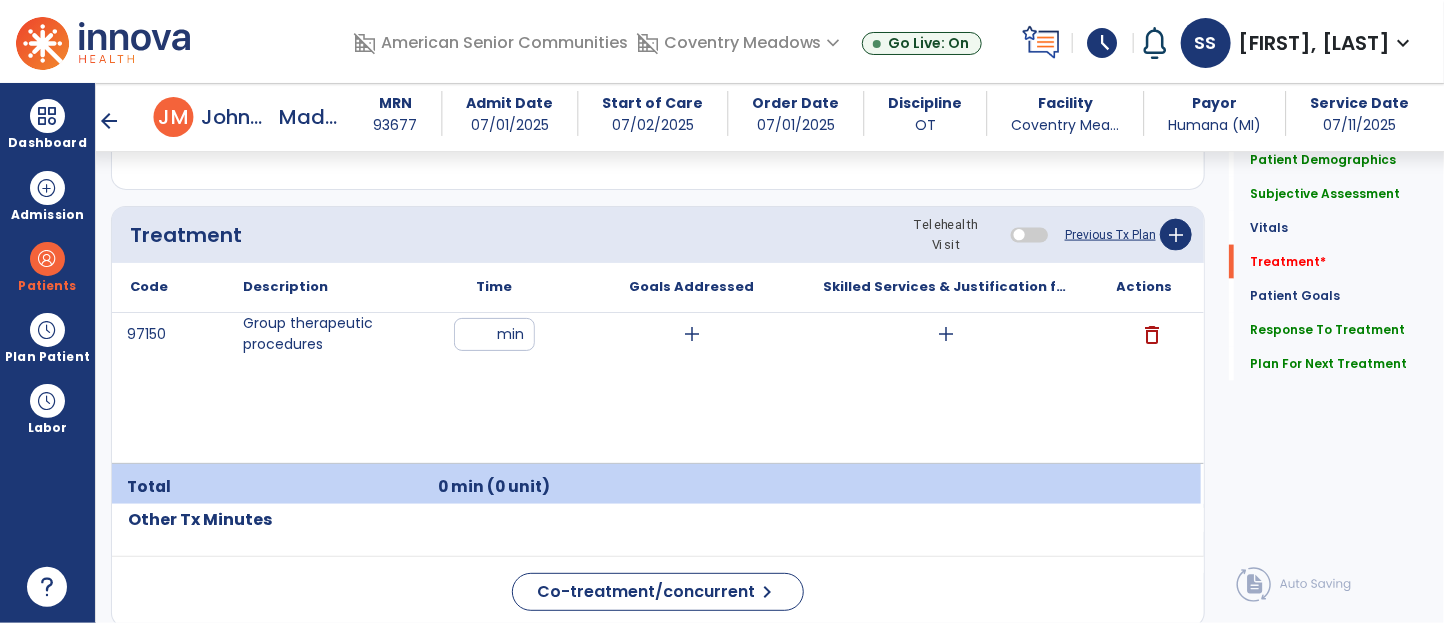 click on "Treatment Telehealth Visit  Previous Tx Plan   add" 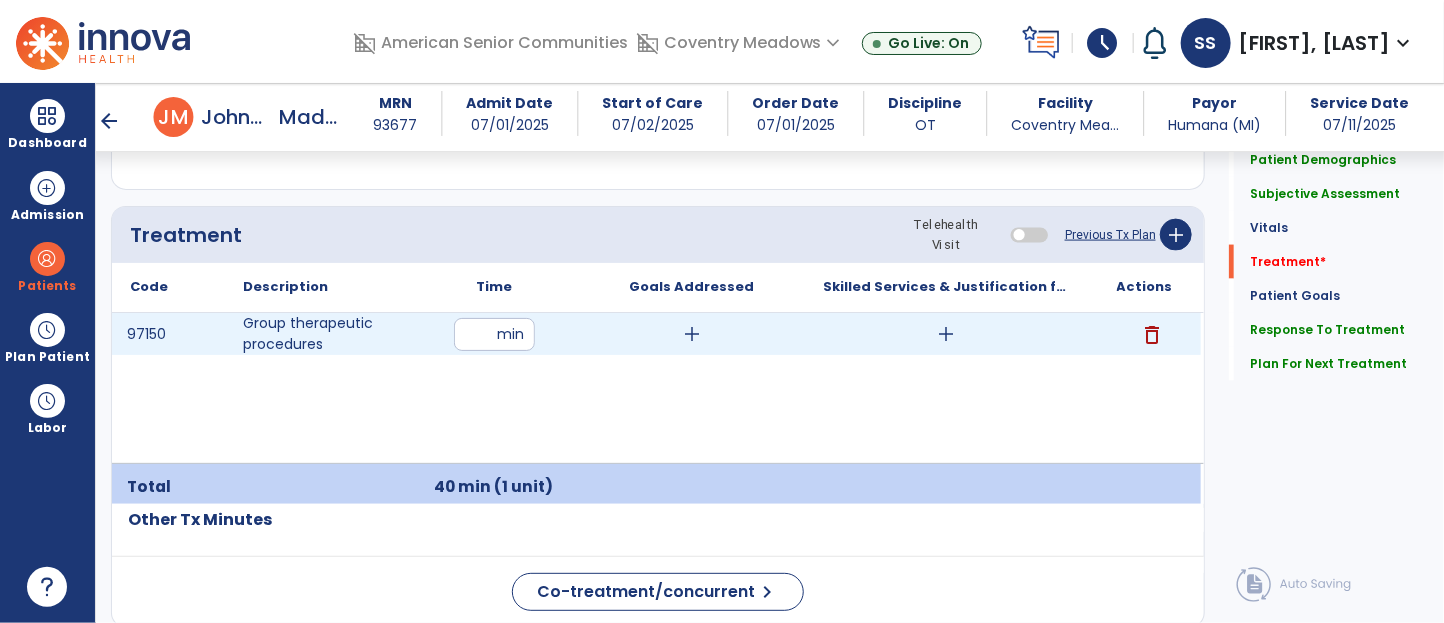 click on "add" at bounding box center (947, 334) 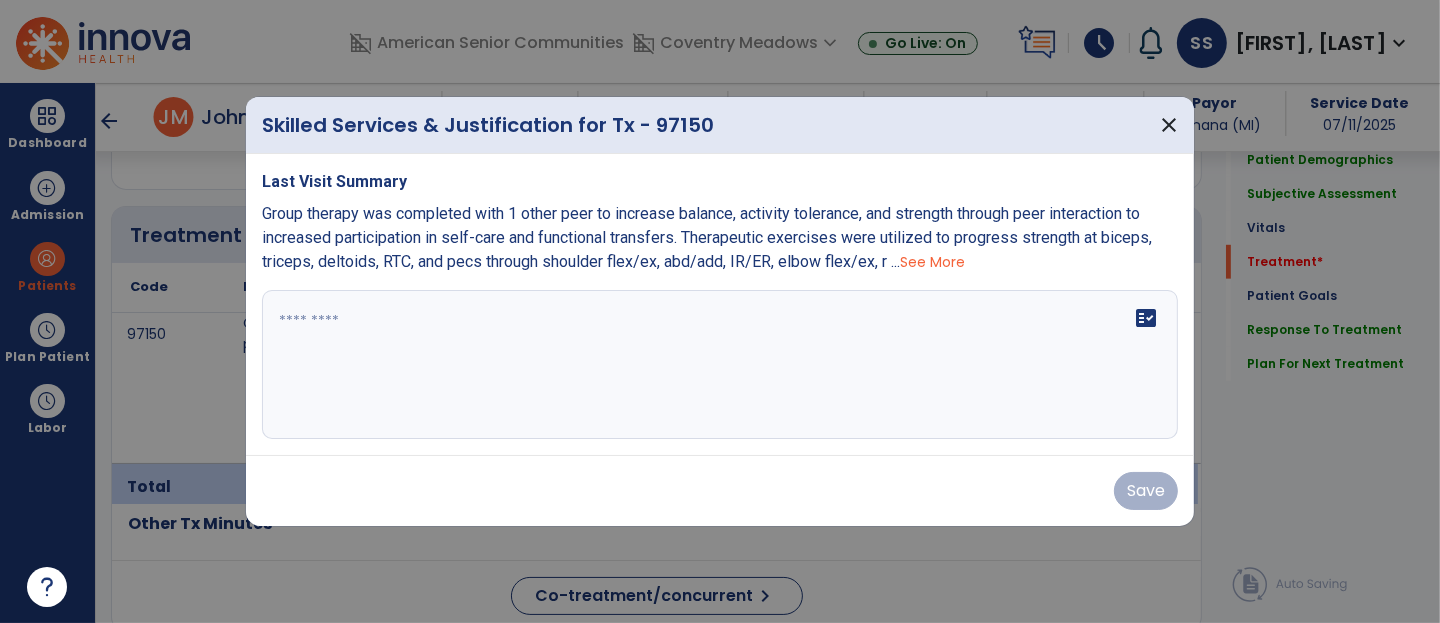 click at bounding box center [720, 365] 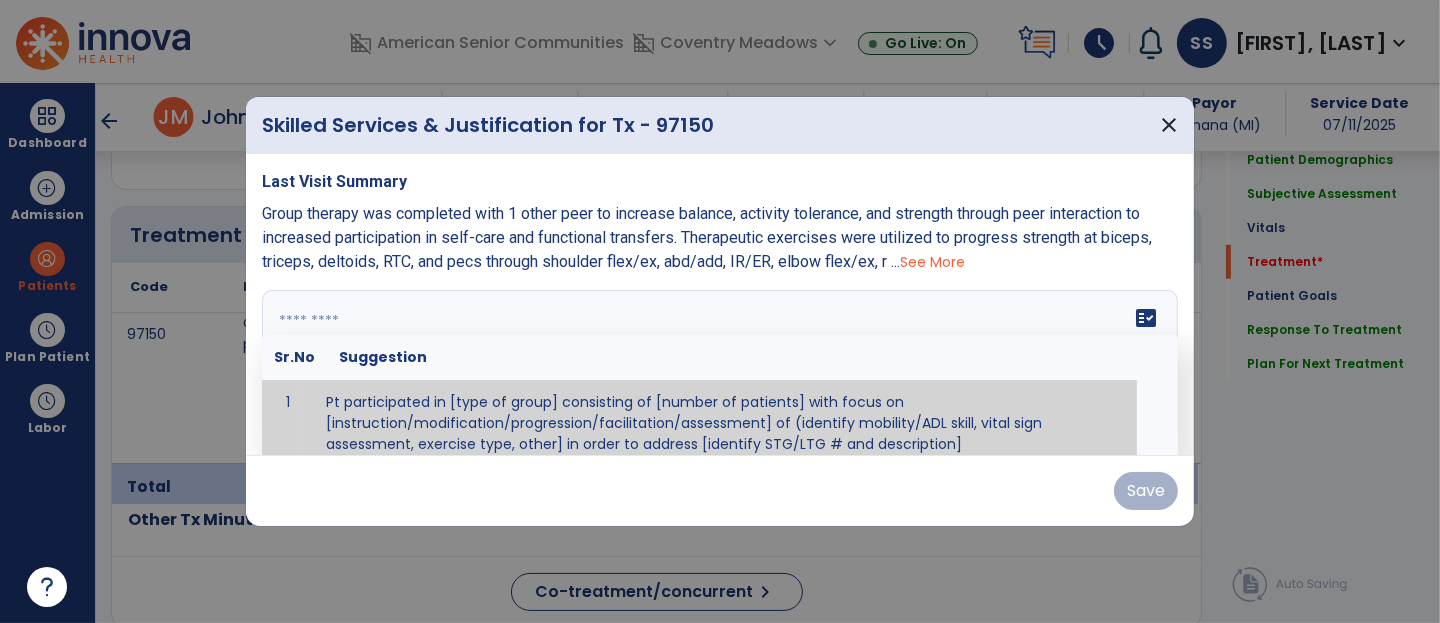 paste on "**********" 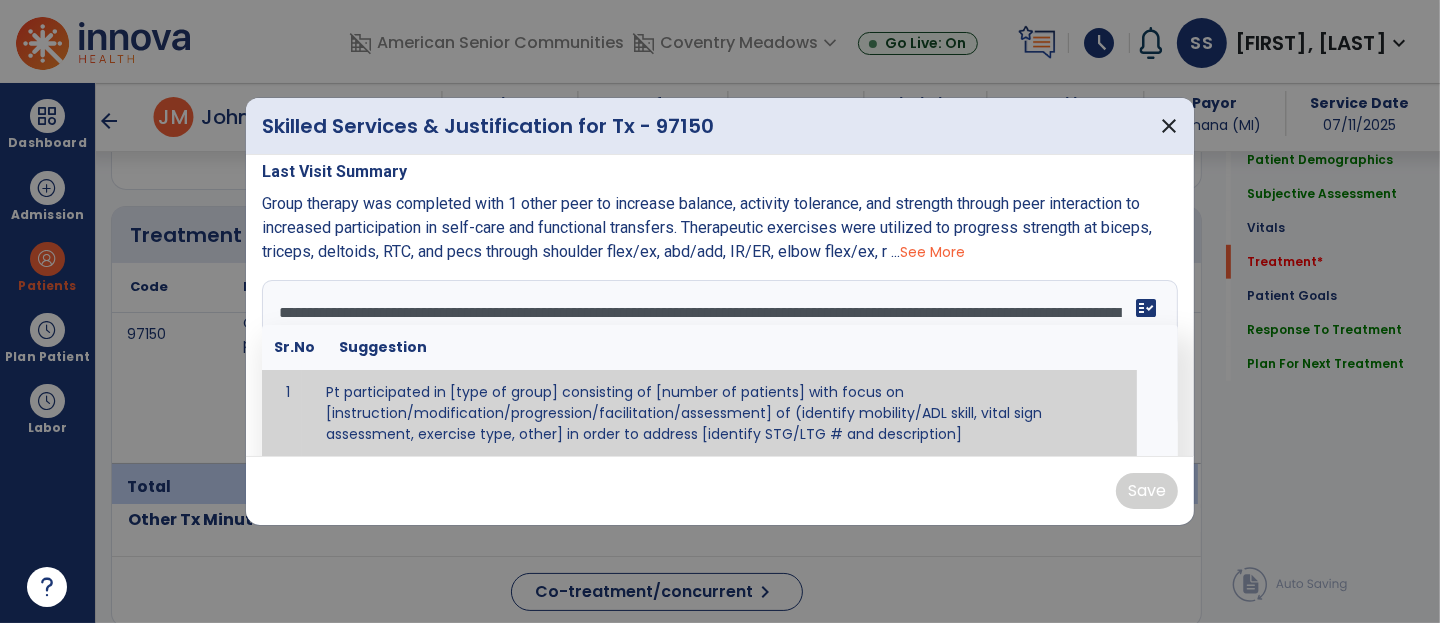 scroll, scrollTop: 0, scrollLeft: 0, axis: both 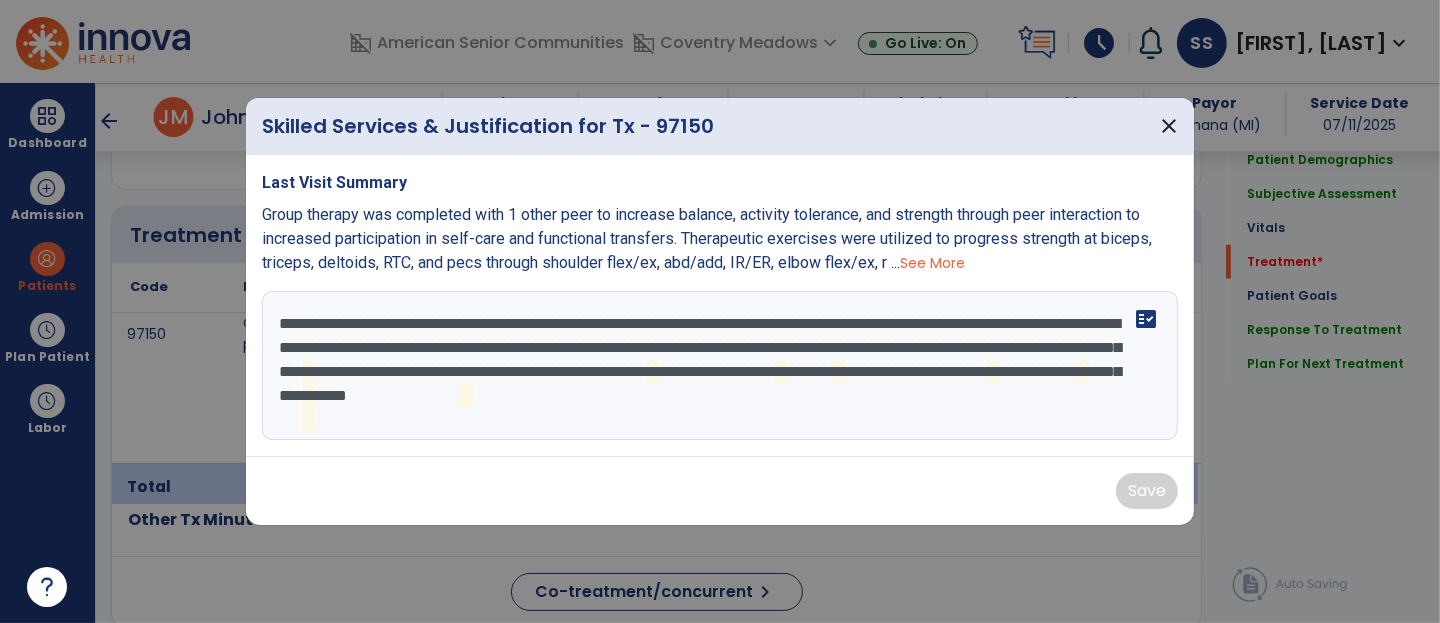 click on "**********" at bounding box center (720, 366) 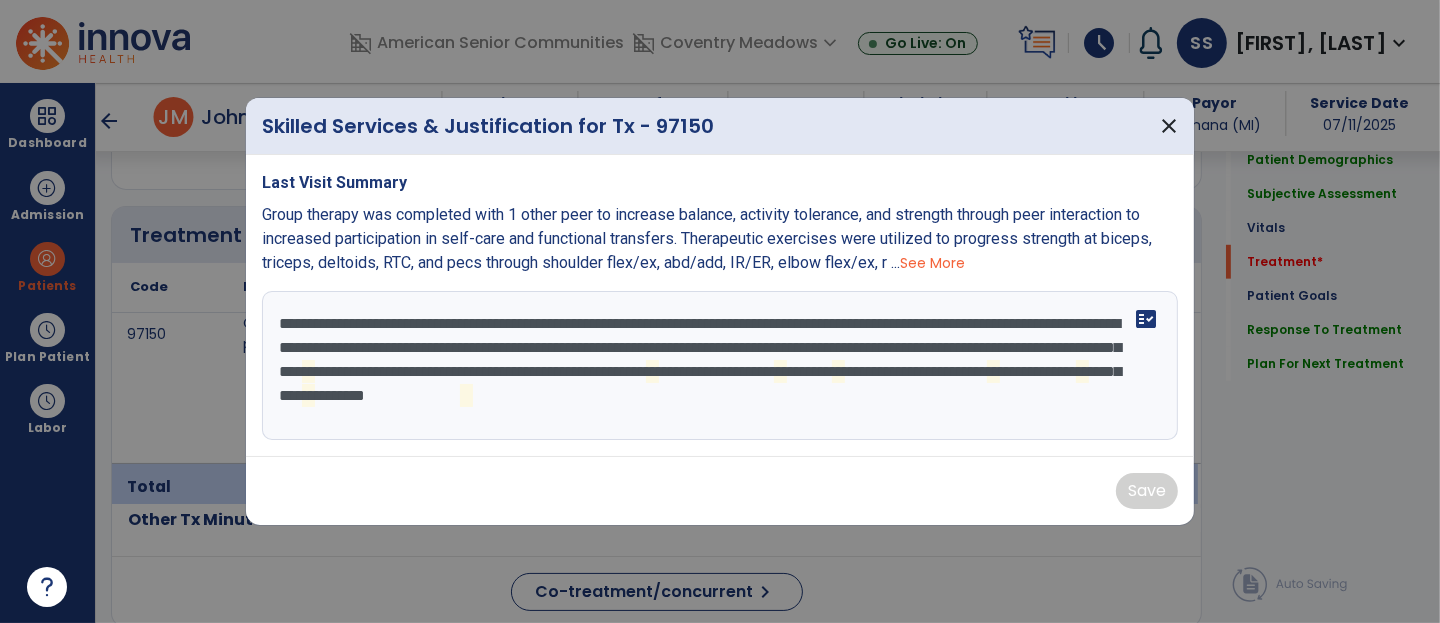 click on "**********" at bounding box center [720, 366] 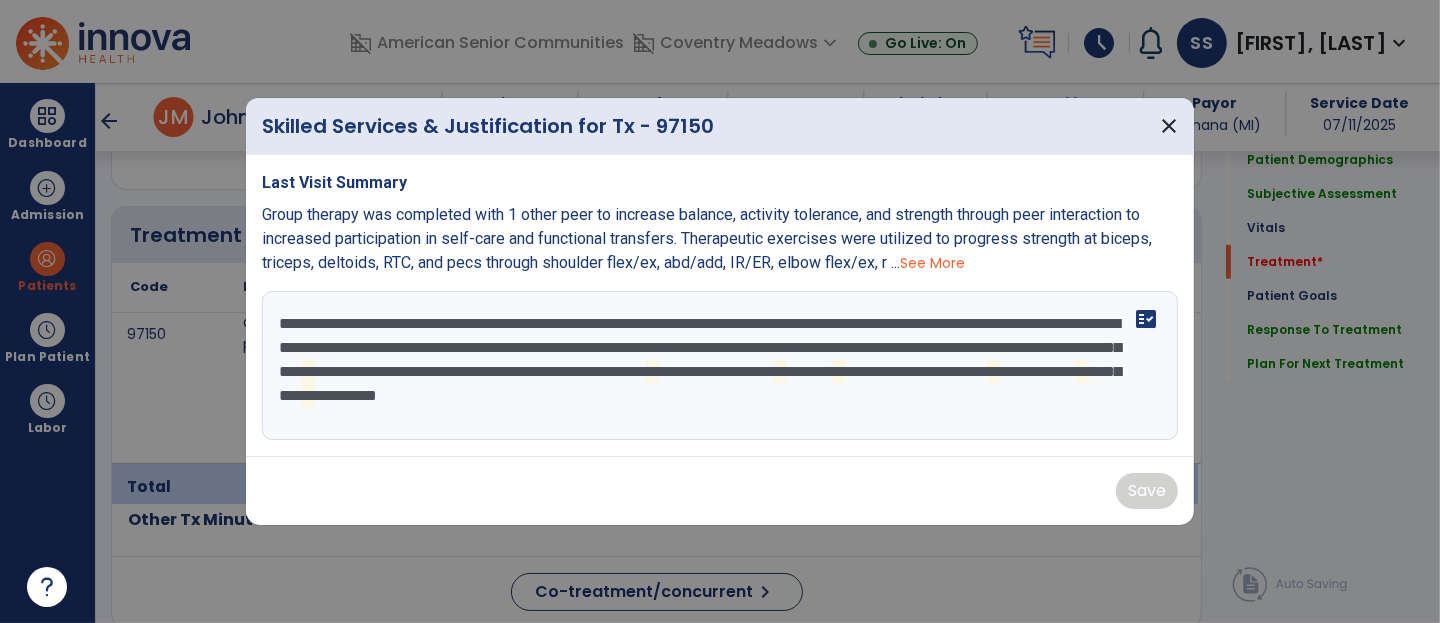 click on "**********" at bounding box center [720, 366] 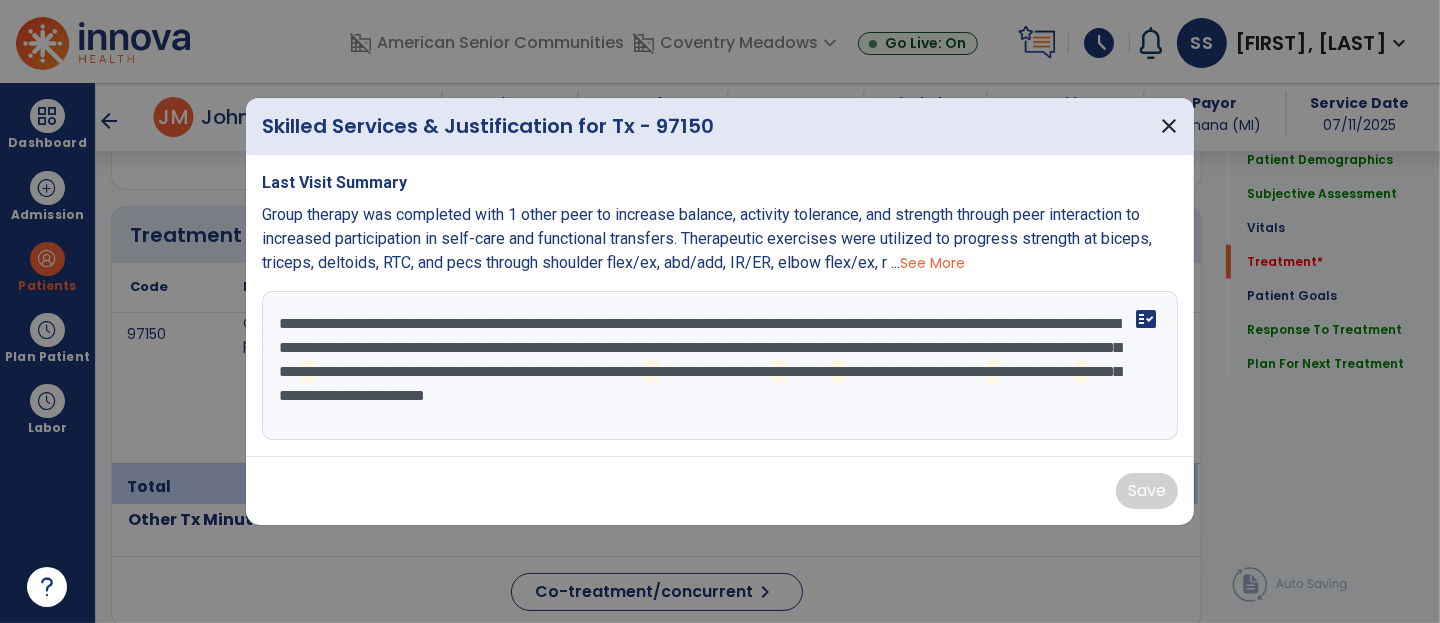 click on "**********" at bounding box center [720, 366] 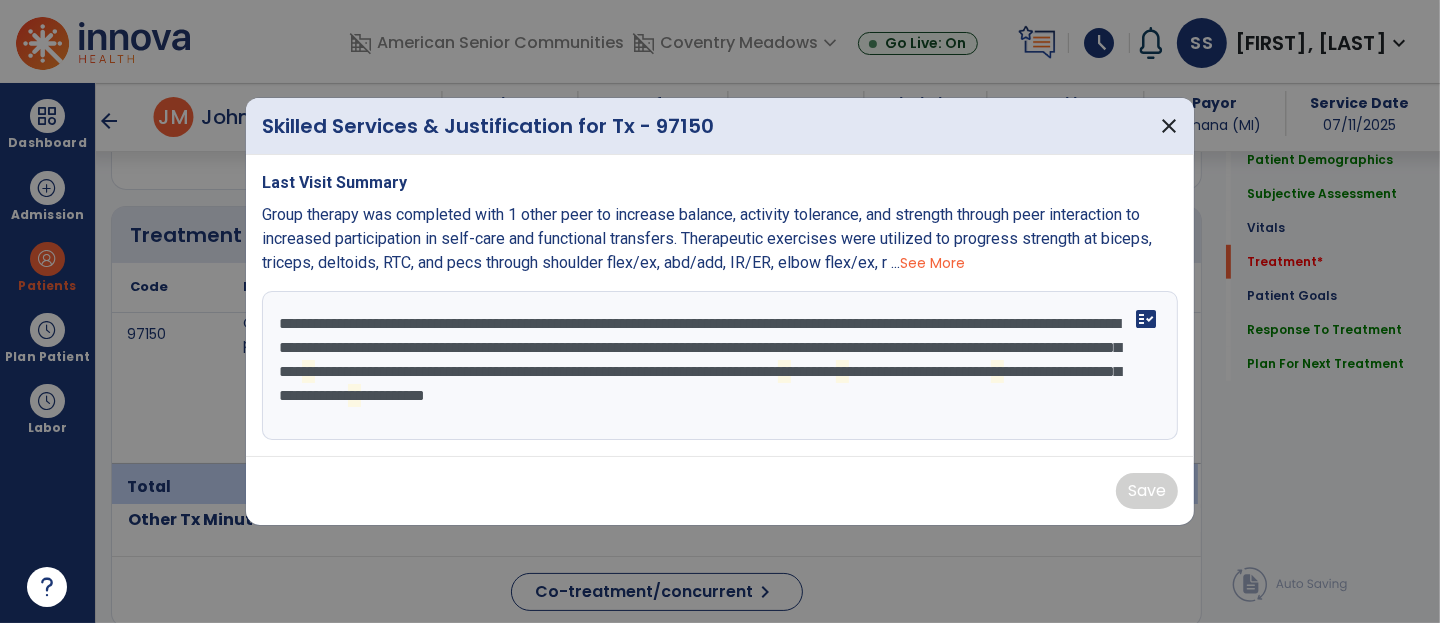 click on "**********" at bounding box center (720, 366) 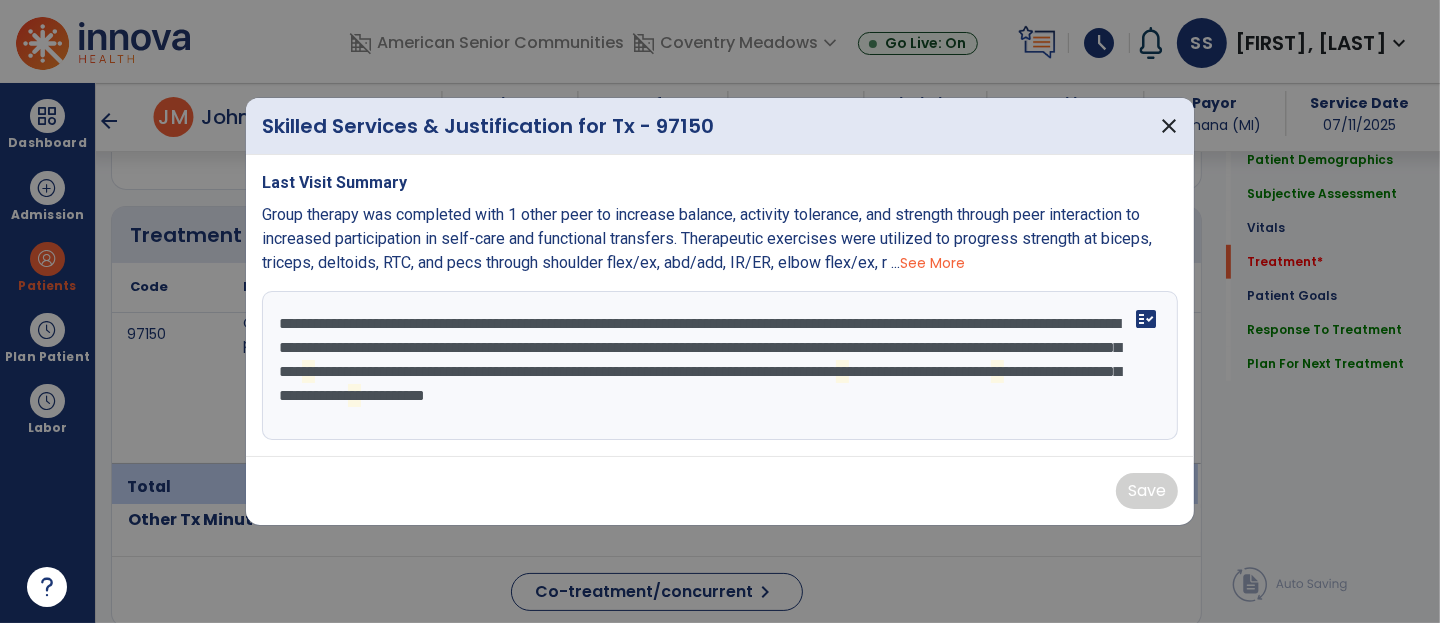 click on "**********" at bounding box center [720, 366] 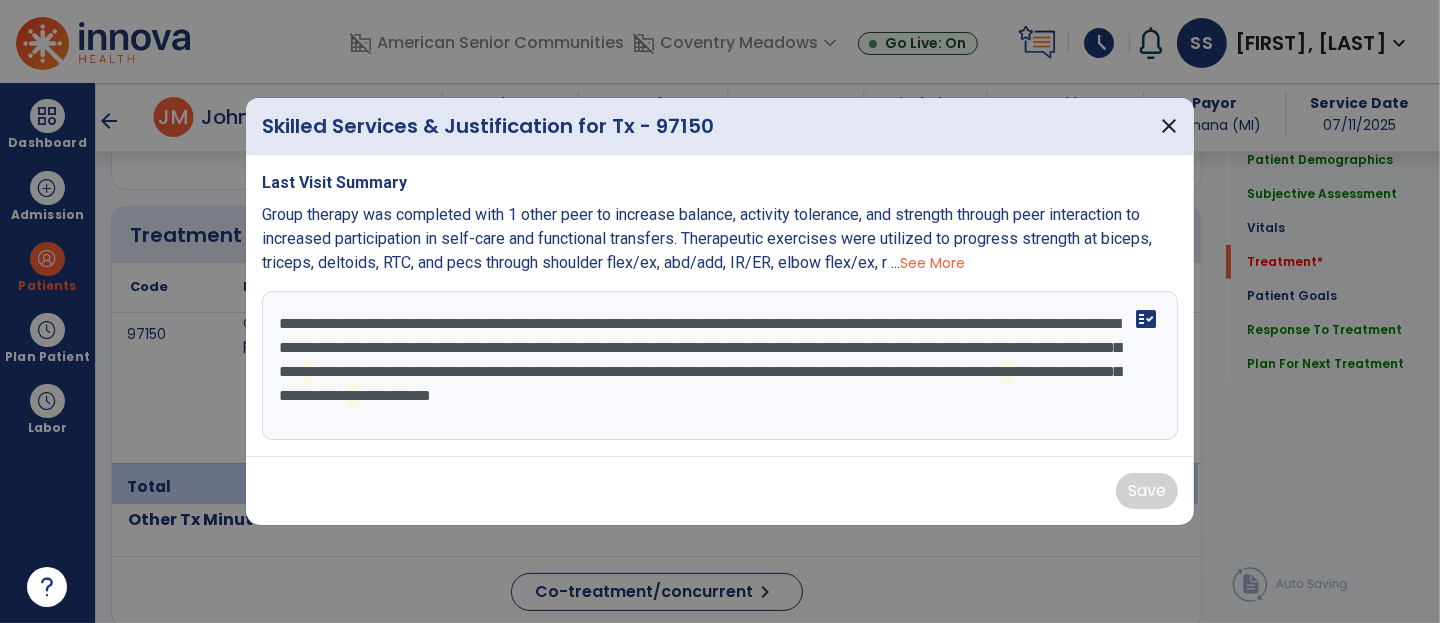 click on "**********" at bounding box center [720, 366] 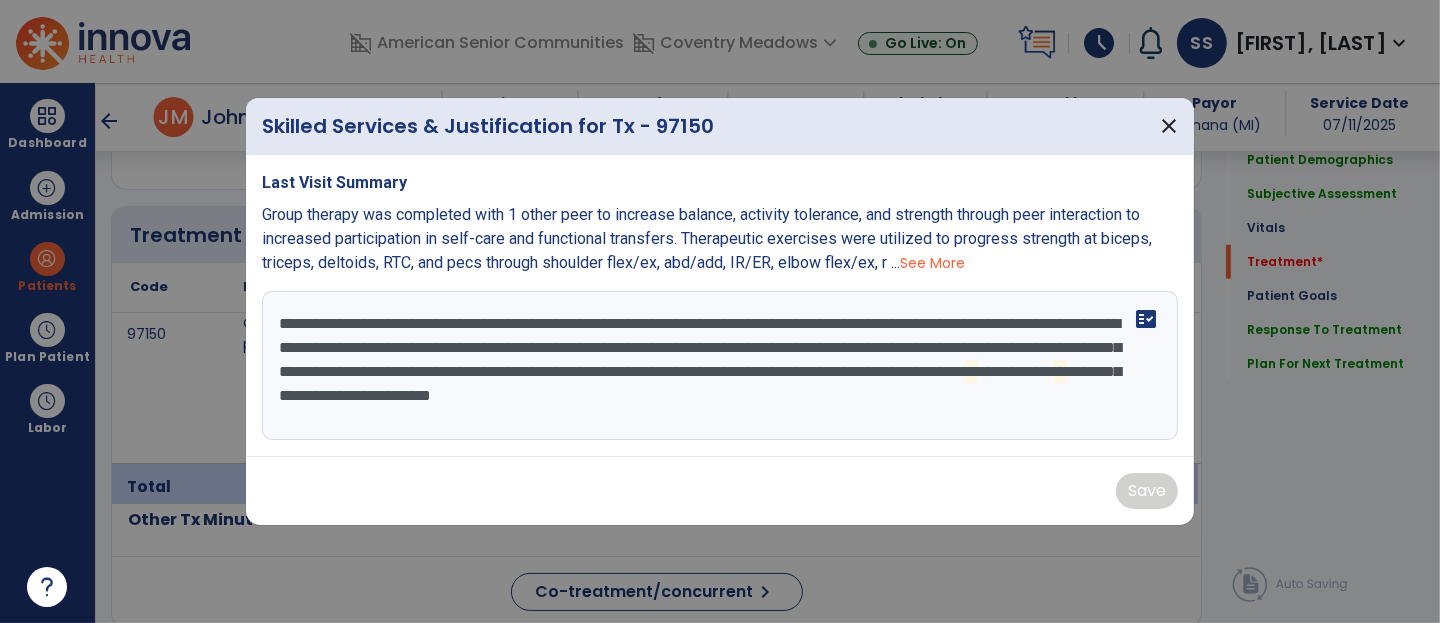 click on "**********" at bounding box center (720, 366) 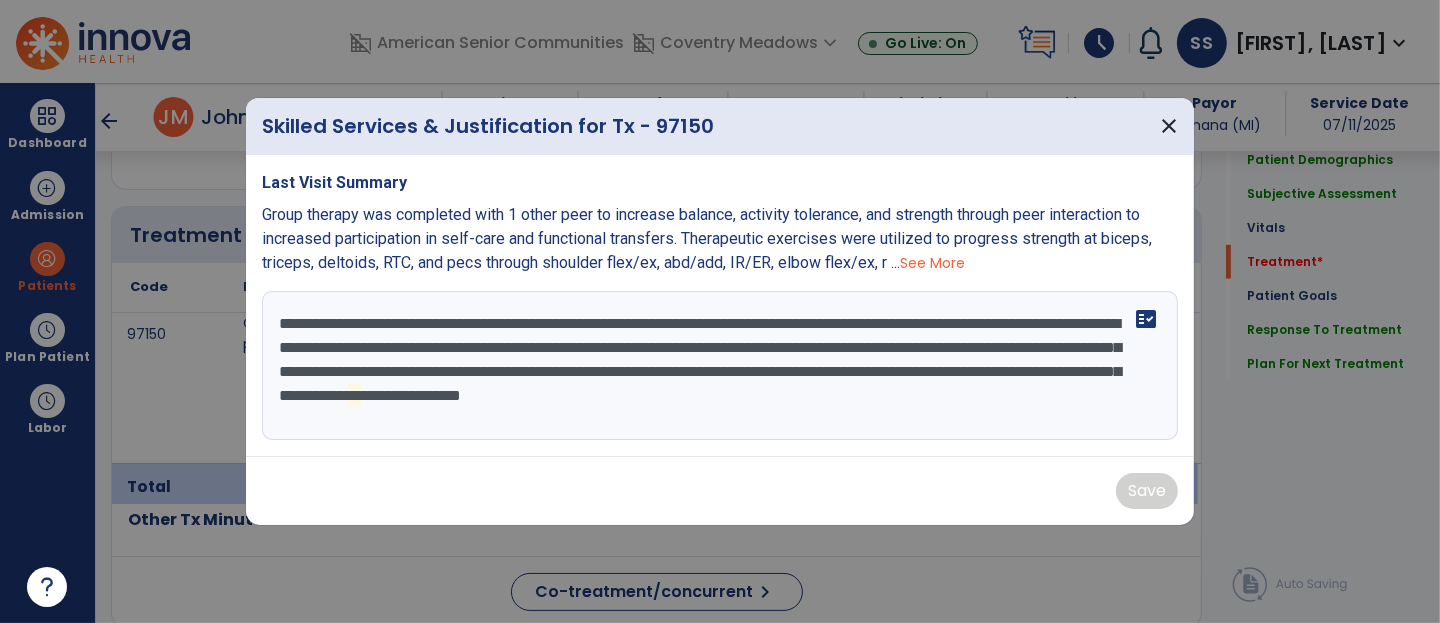 click on "**********" at bounding box center (720, 366) 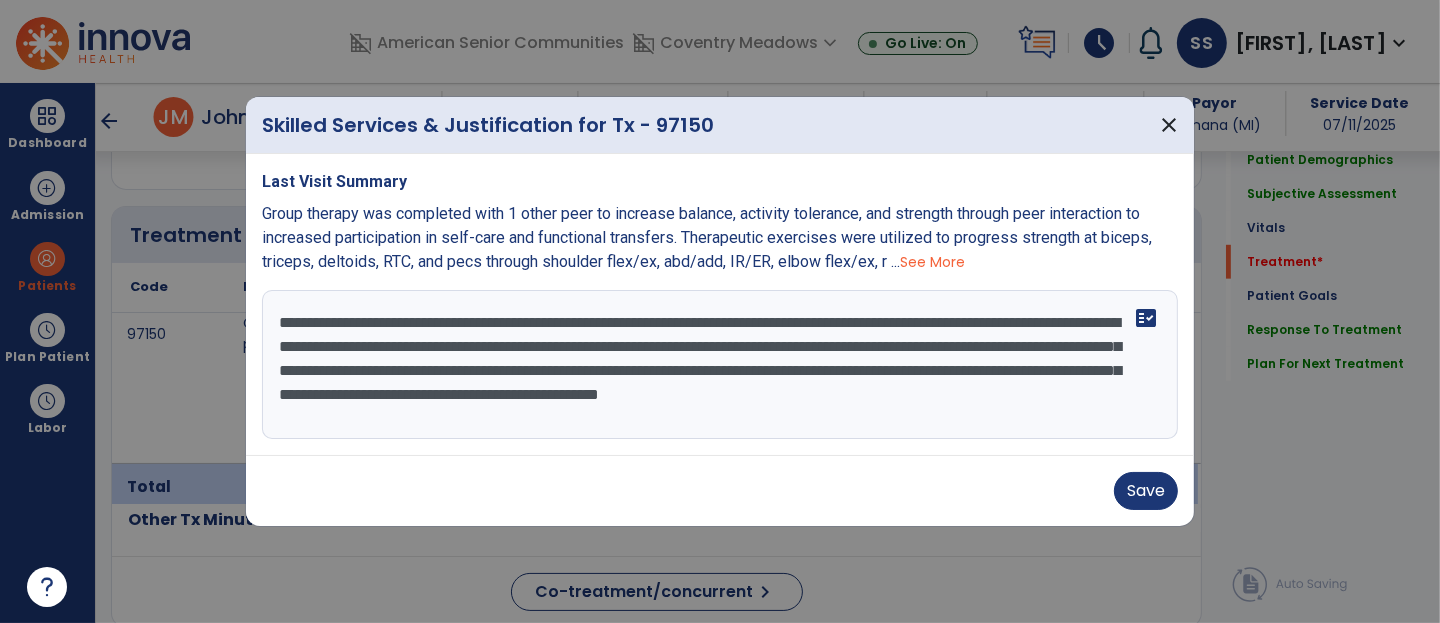 drag, startPoint x: 953, startPoint y: 449, endPoint x: 947, endPoint y: 440, distance: 10.816654 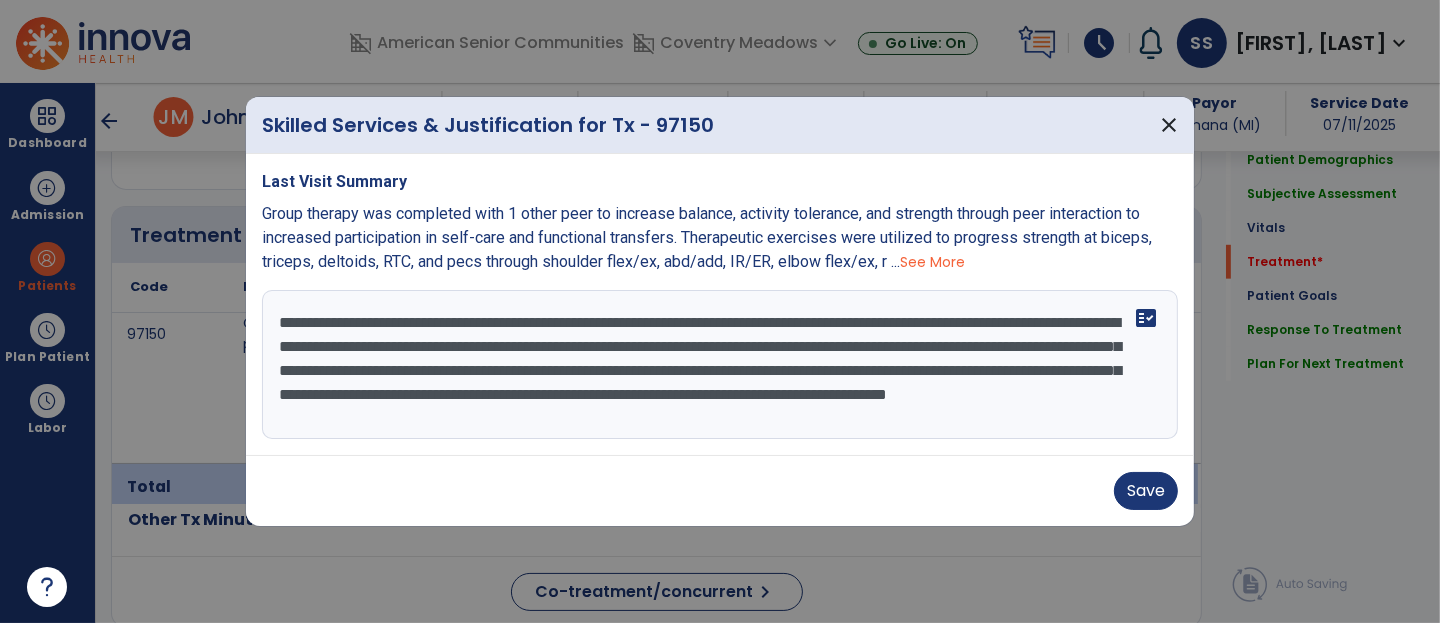 scroll, scrollTop: 14, scrollLeft: 0, axis: vertical 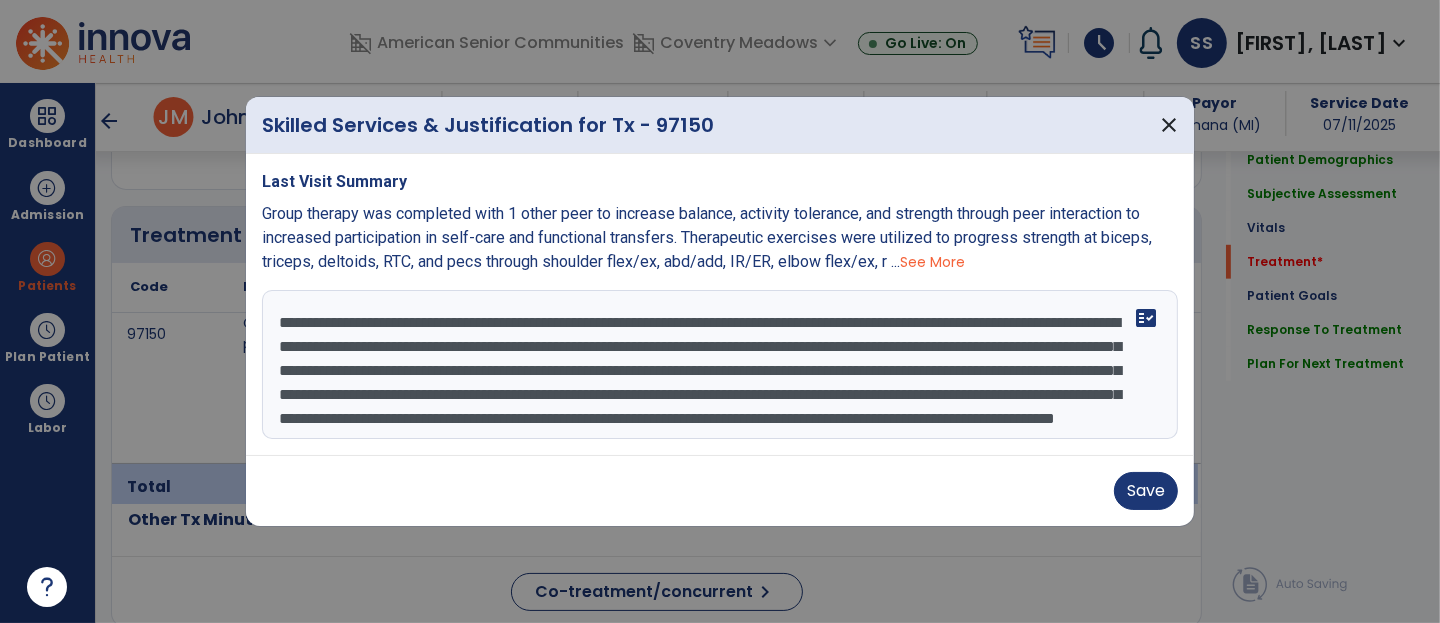 click on "**********" at bounding box center (720, 365) 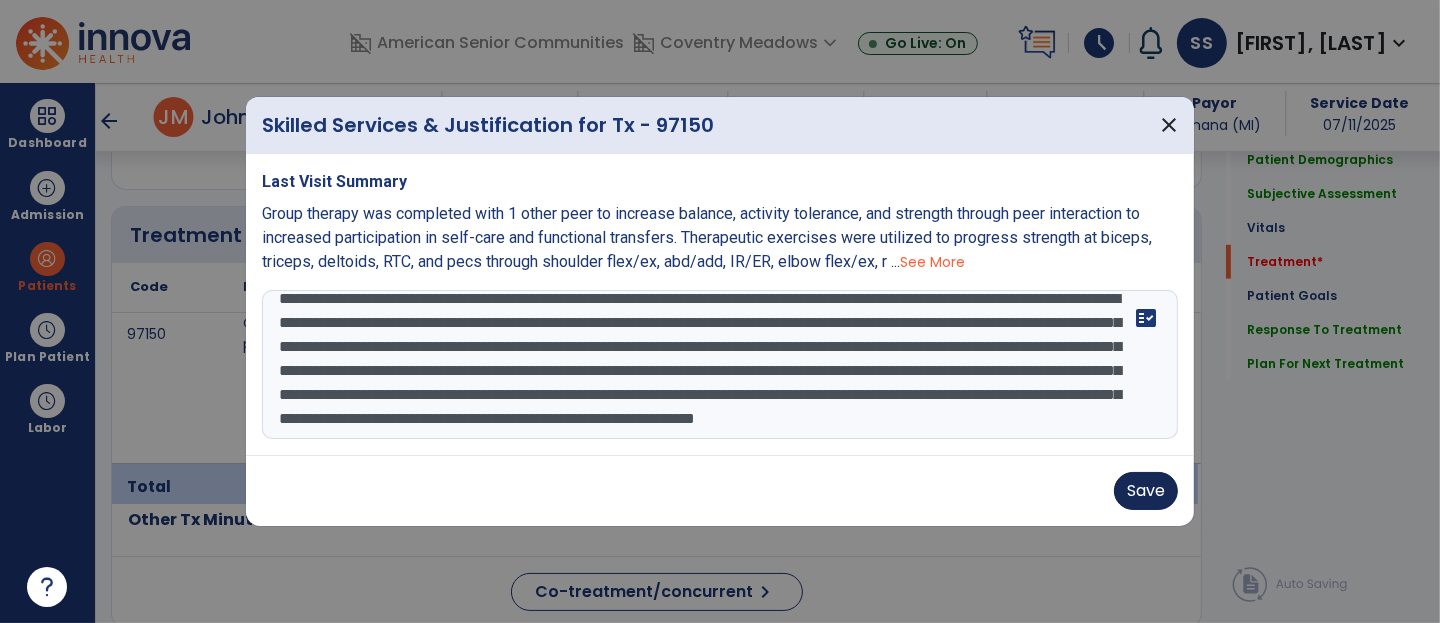 type on "**********" 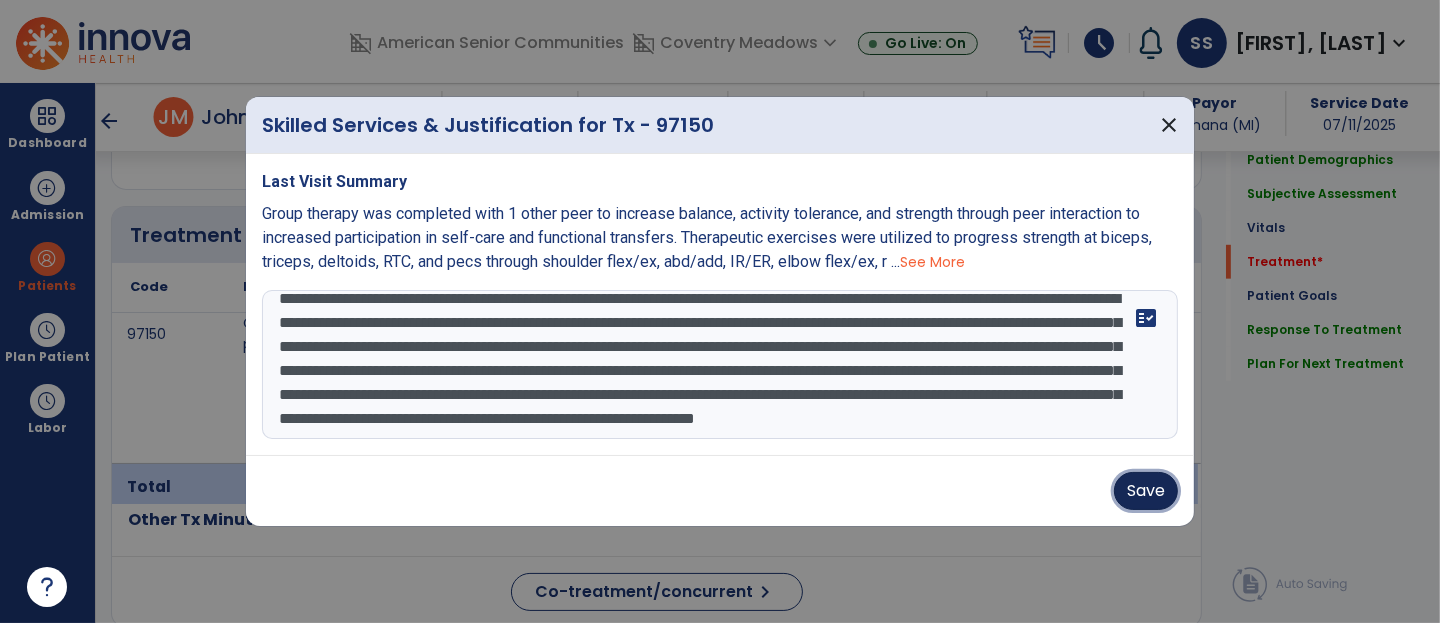 click on "Save" at bounding box center (1146, 491) 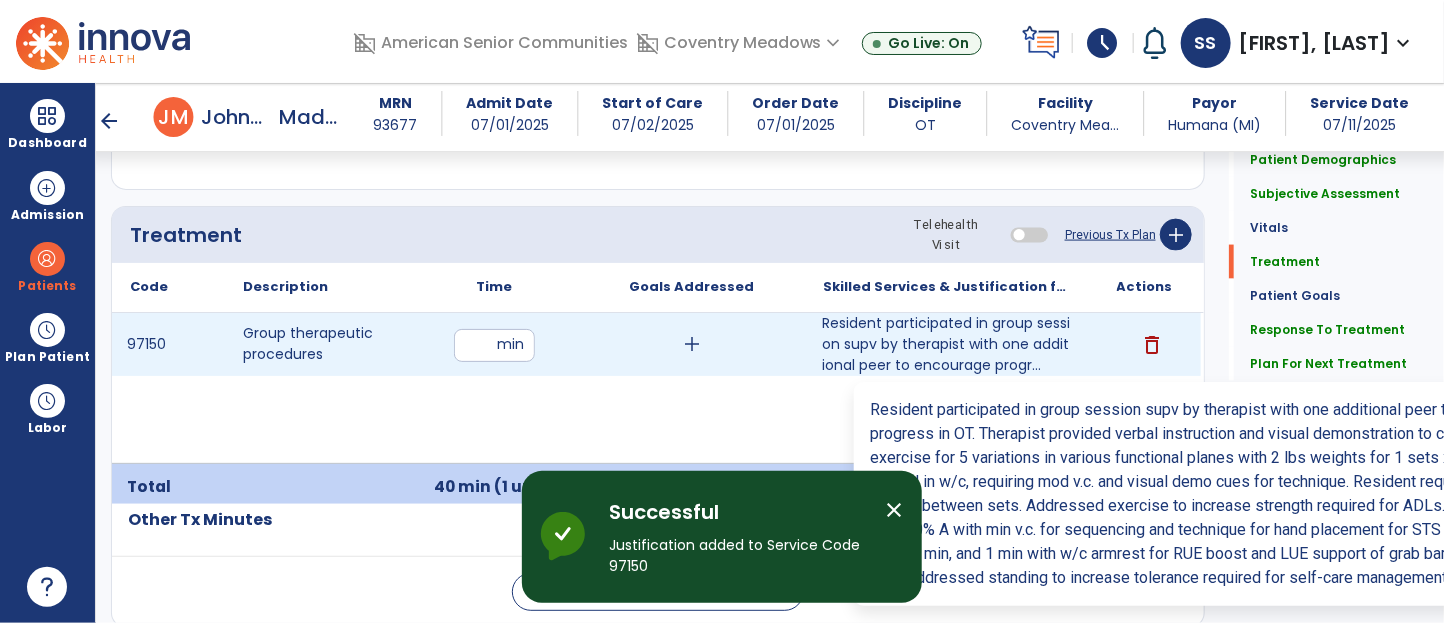 click on "Resident participated in group session supv by therapist with one additional peer to encourage progr..." at bounding box center [946, 344] 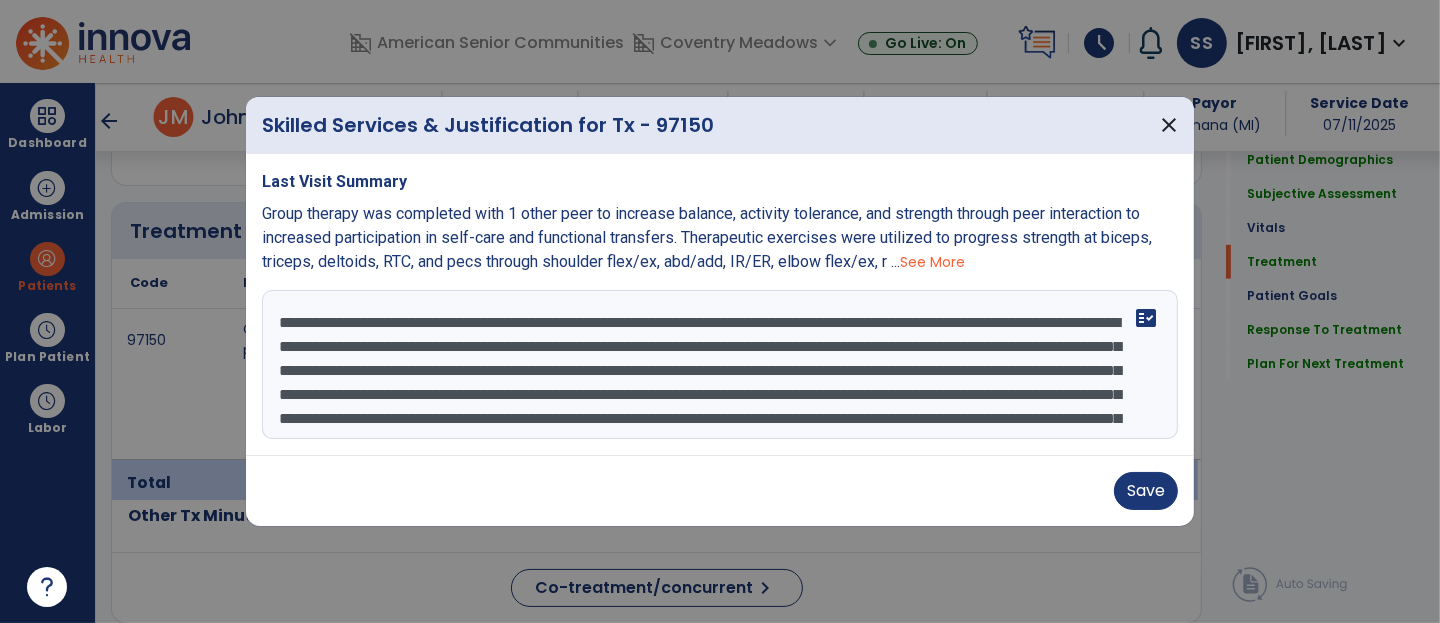 scroll, scrollTop: 1203, scrollLeft: 0, axis: vertical 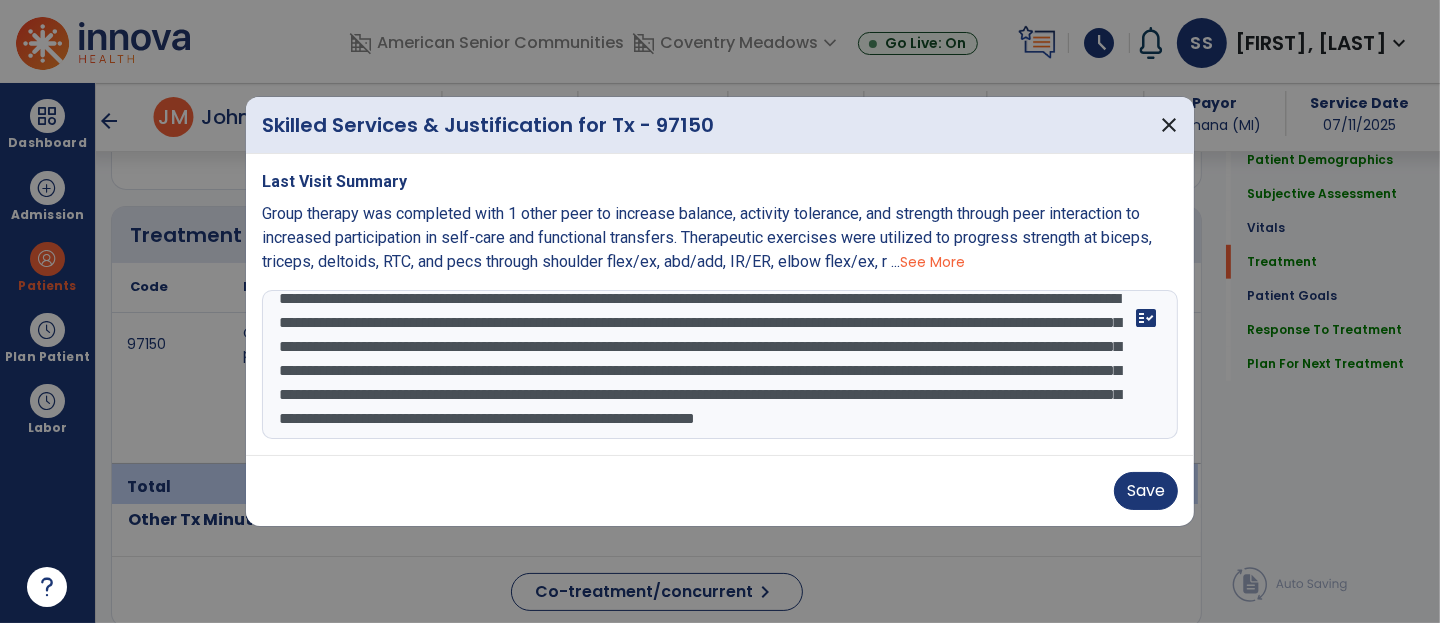 click on "**********" at bounding box center (720, 365) 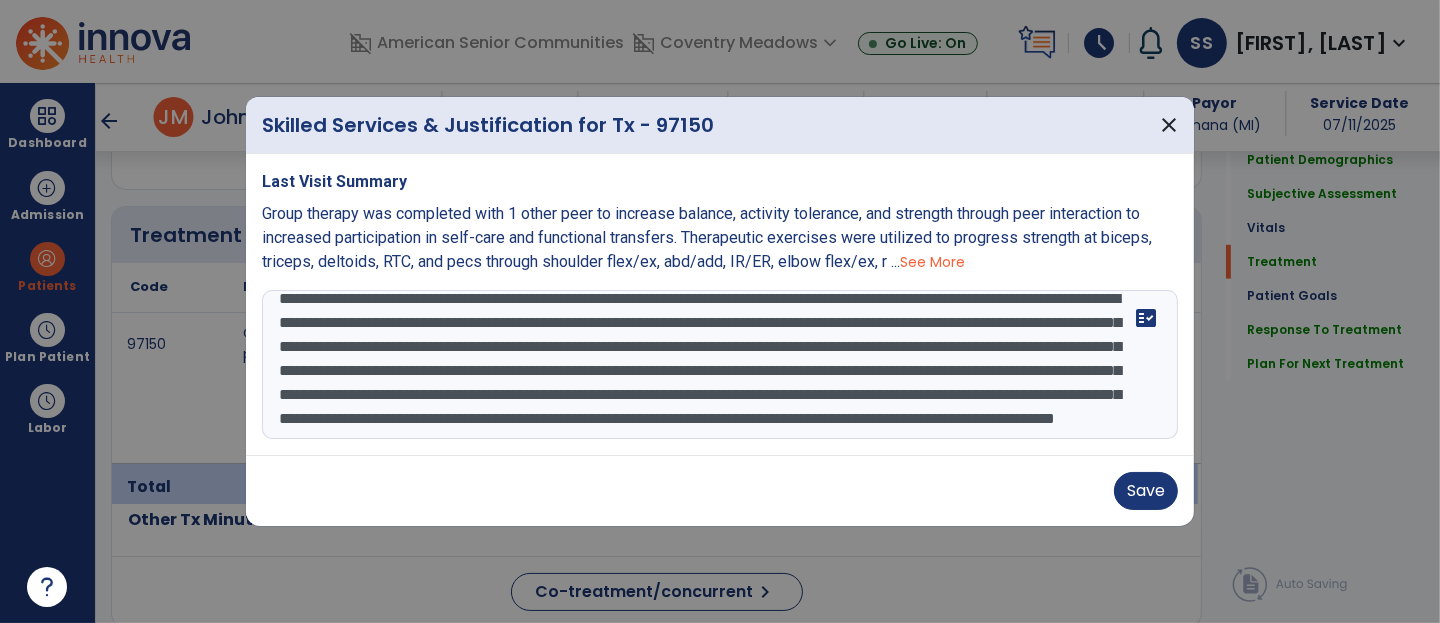 scroll, scrollTop: 86, scrollLeft: 0, axis: vertical 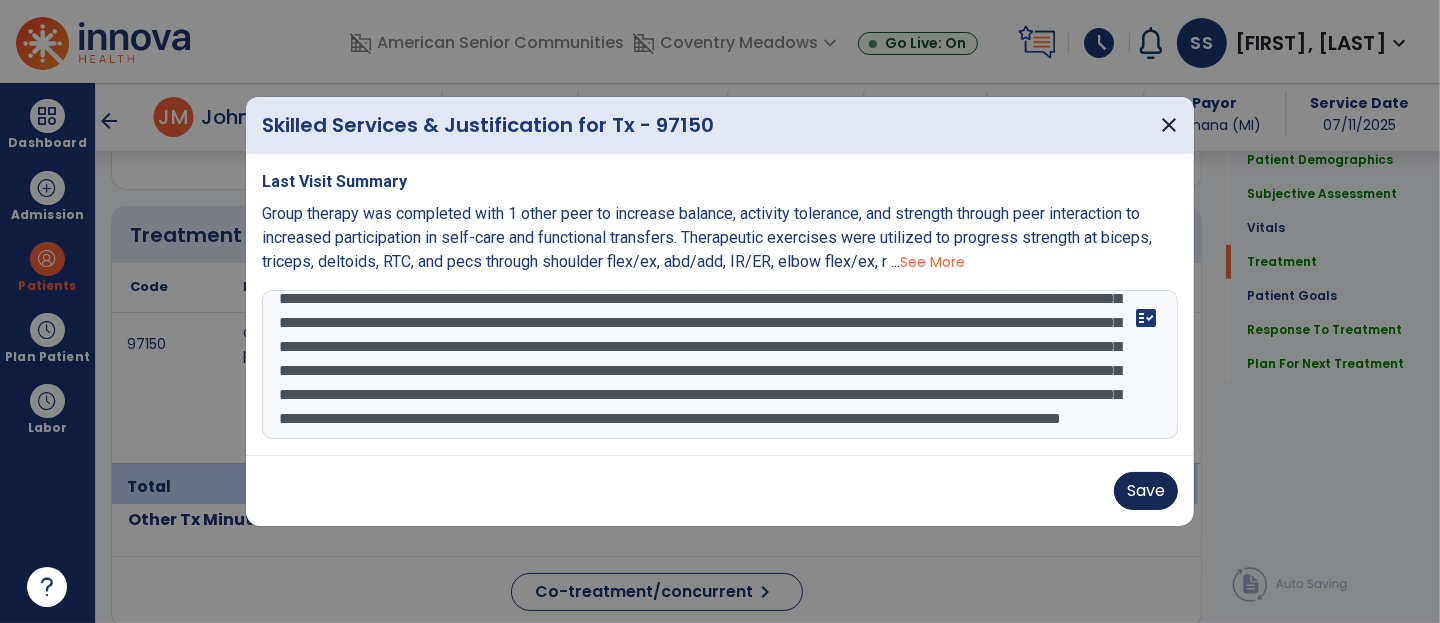 type on "**********" 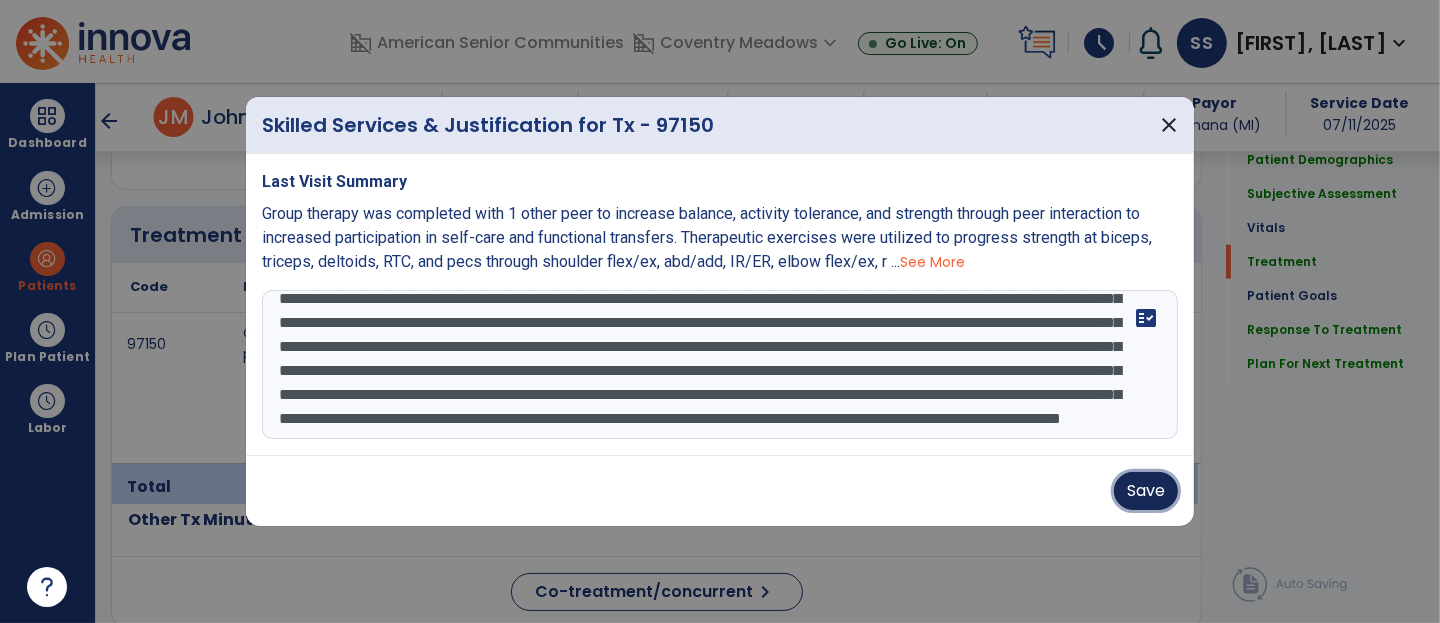 click on "Save" at bounding box center [1146, 491] 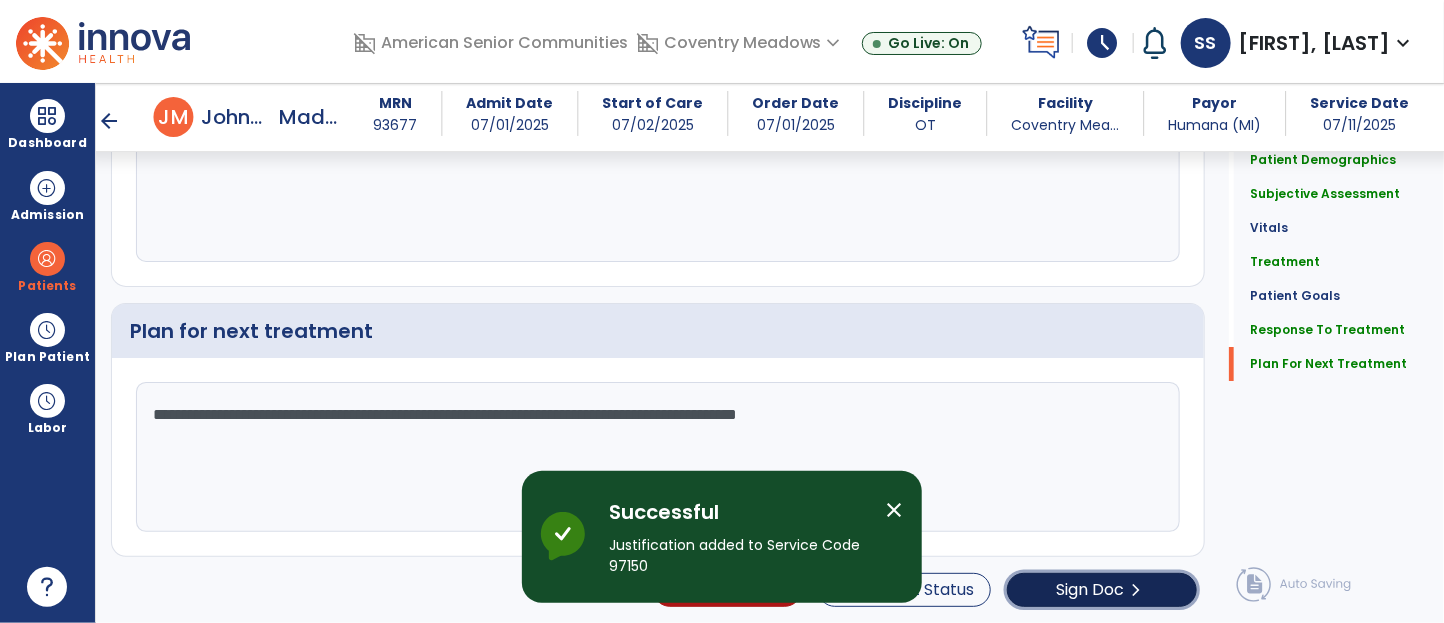 click on "Sign Doc" 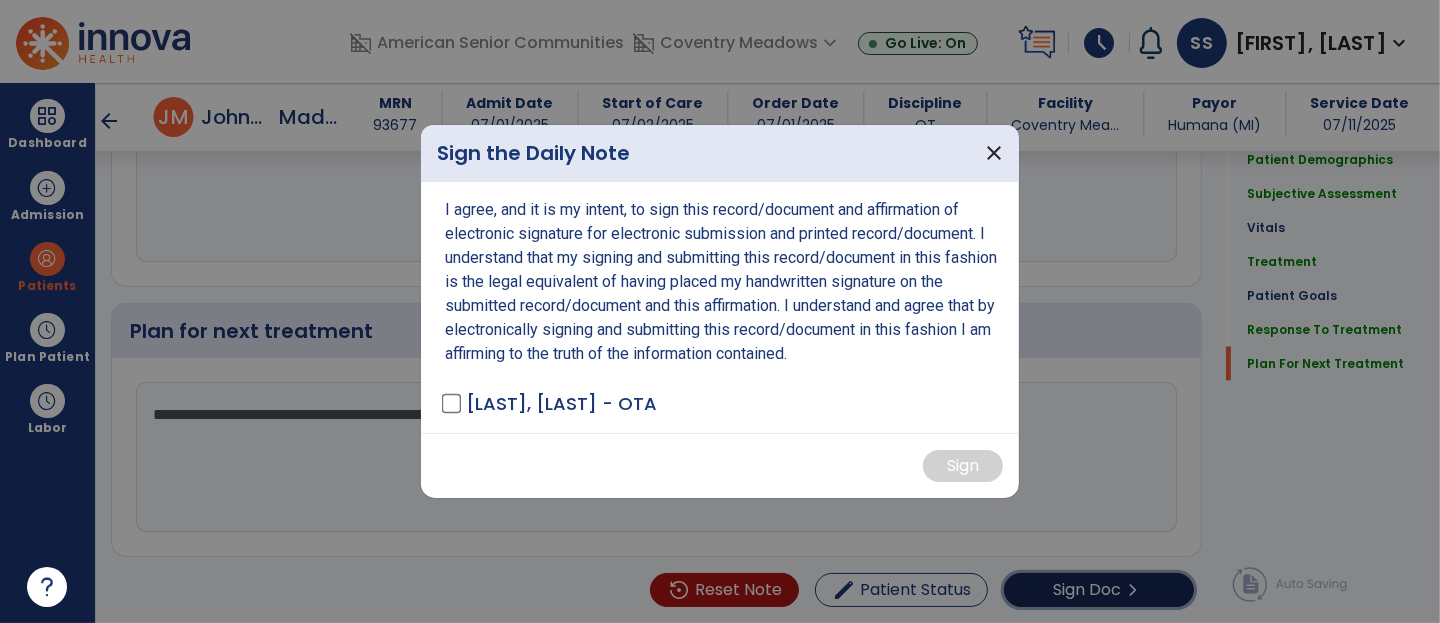 scroll, scrollTop: 3005, scrollLeft: 0, axis: vertical 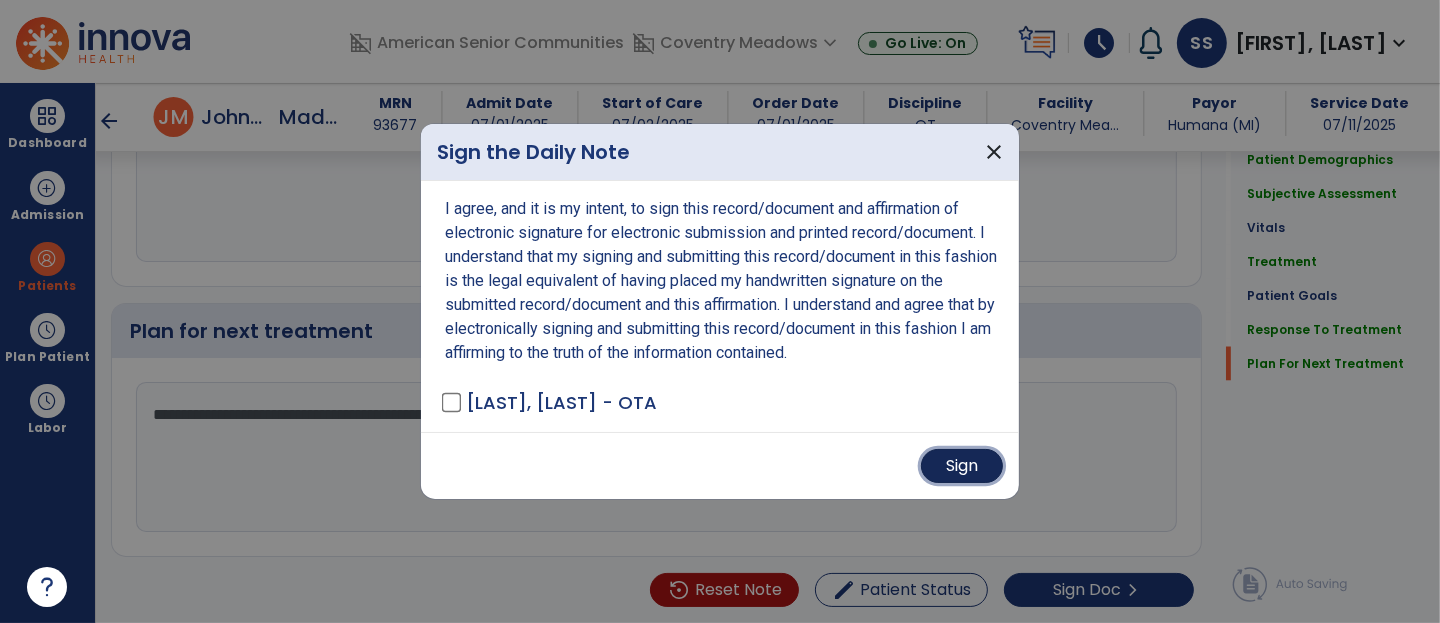 click on "Sign" at bounding box center (962, 466) 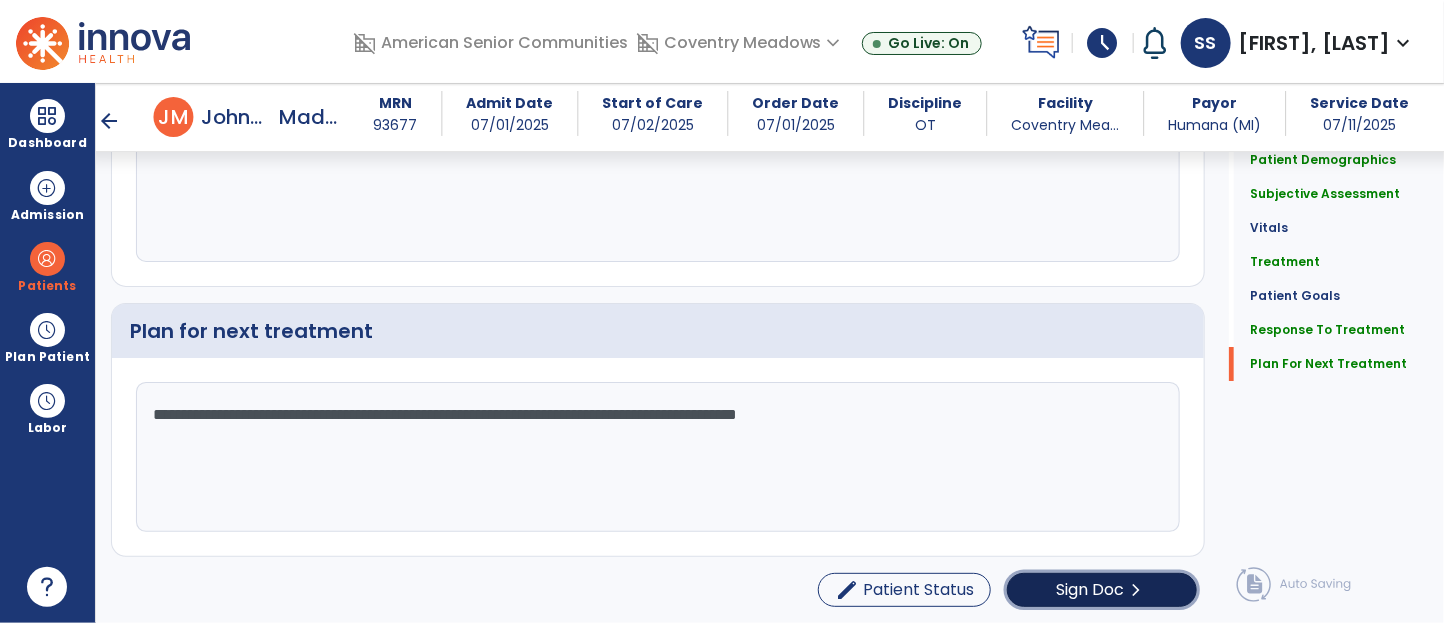 click on "Sign Doc" 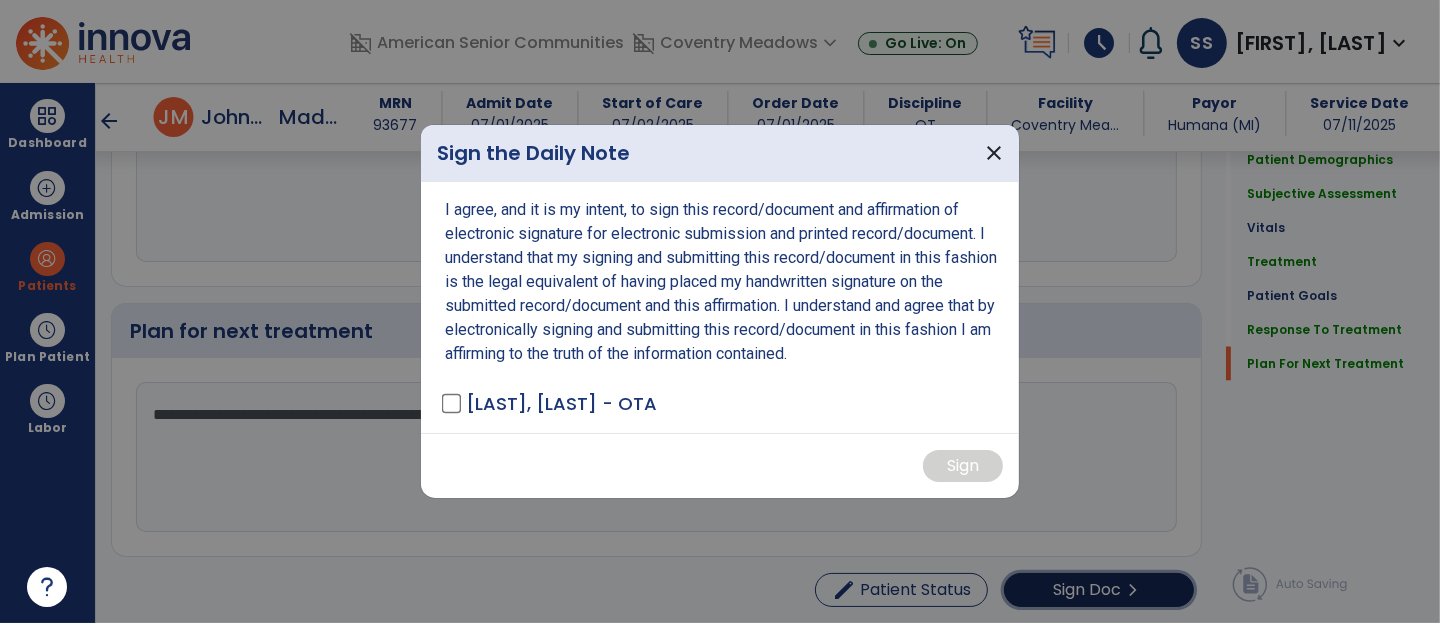 scroll, scrollTop: 3005, scrollLeft: 0, axis: vertical 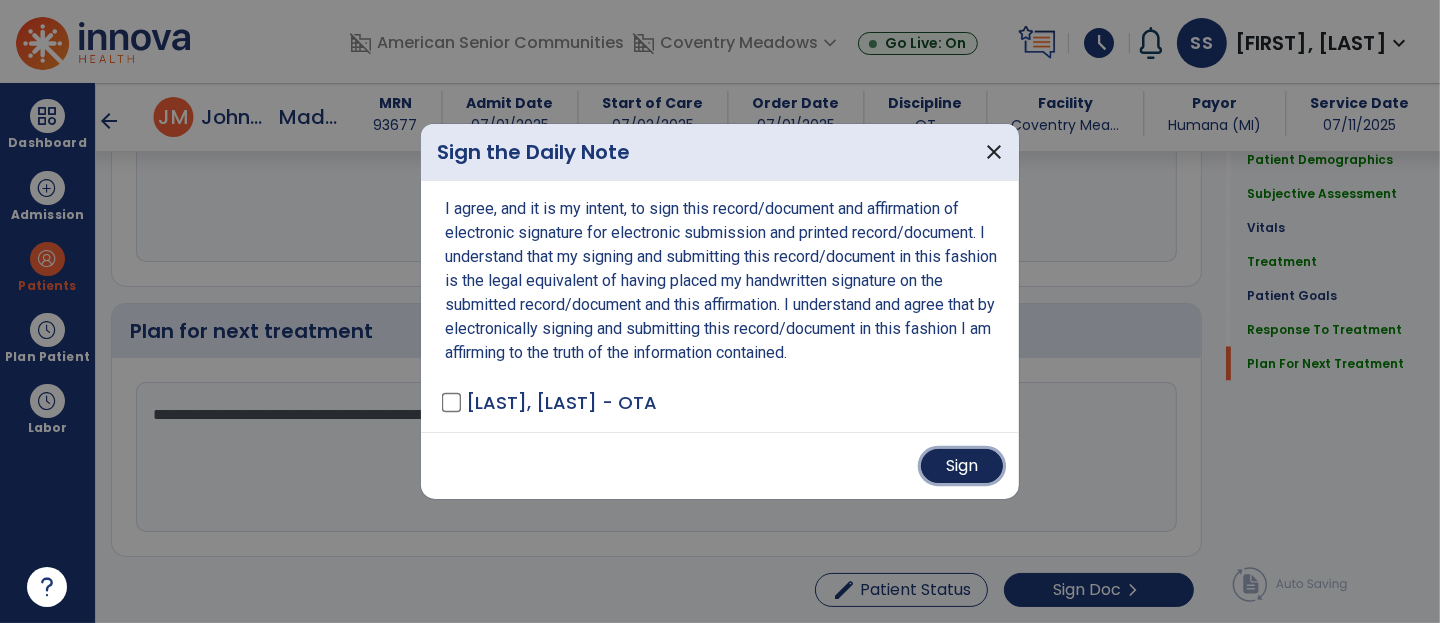 click on "Sign" at bounding box center (962, 466) 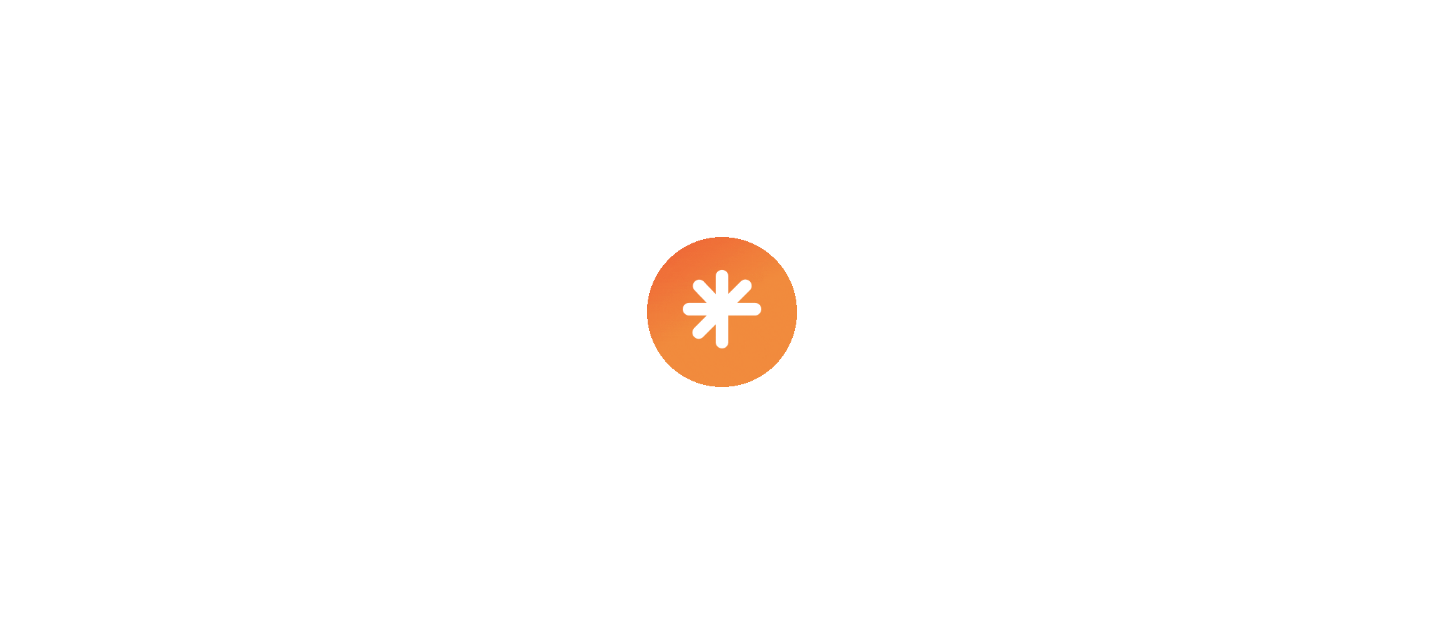 scroll, scrollTop: 0, scrollLeft: 0, axis: both 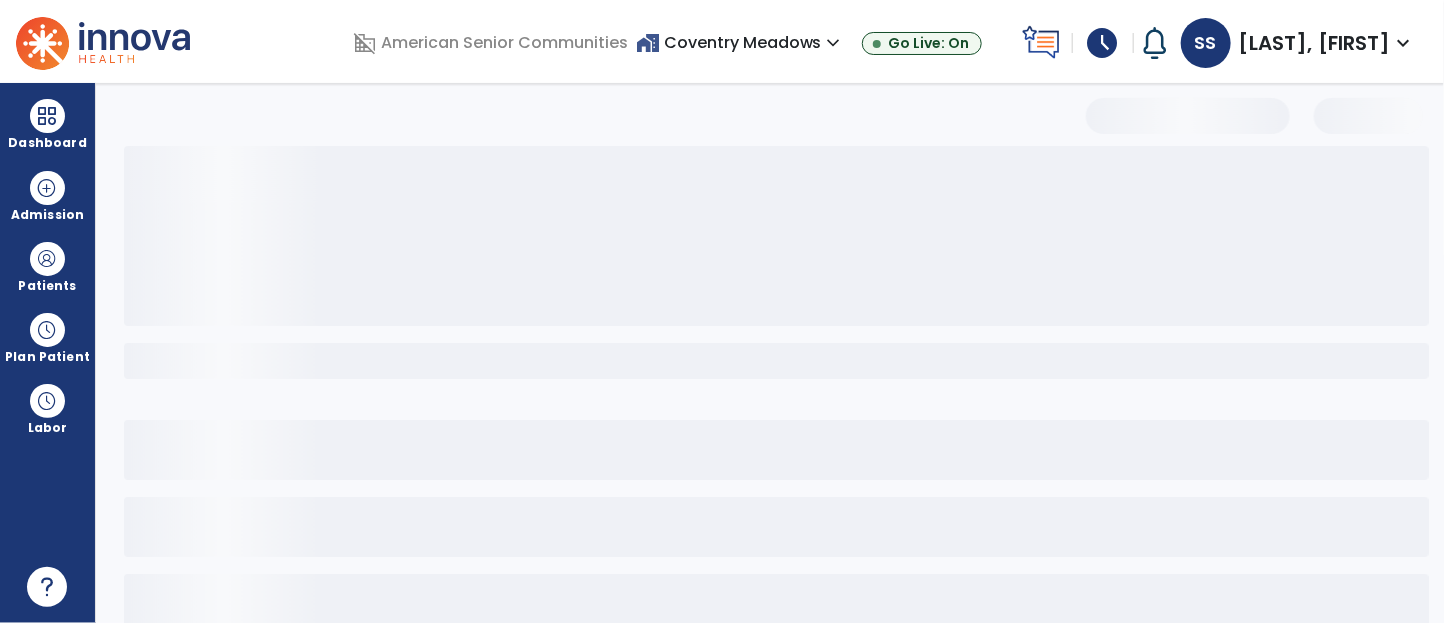 select on "*" 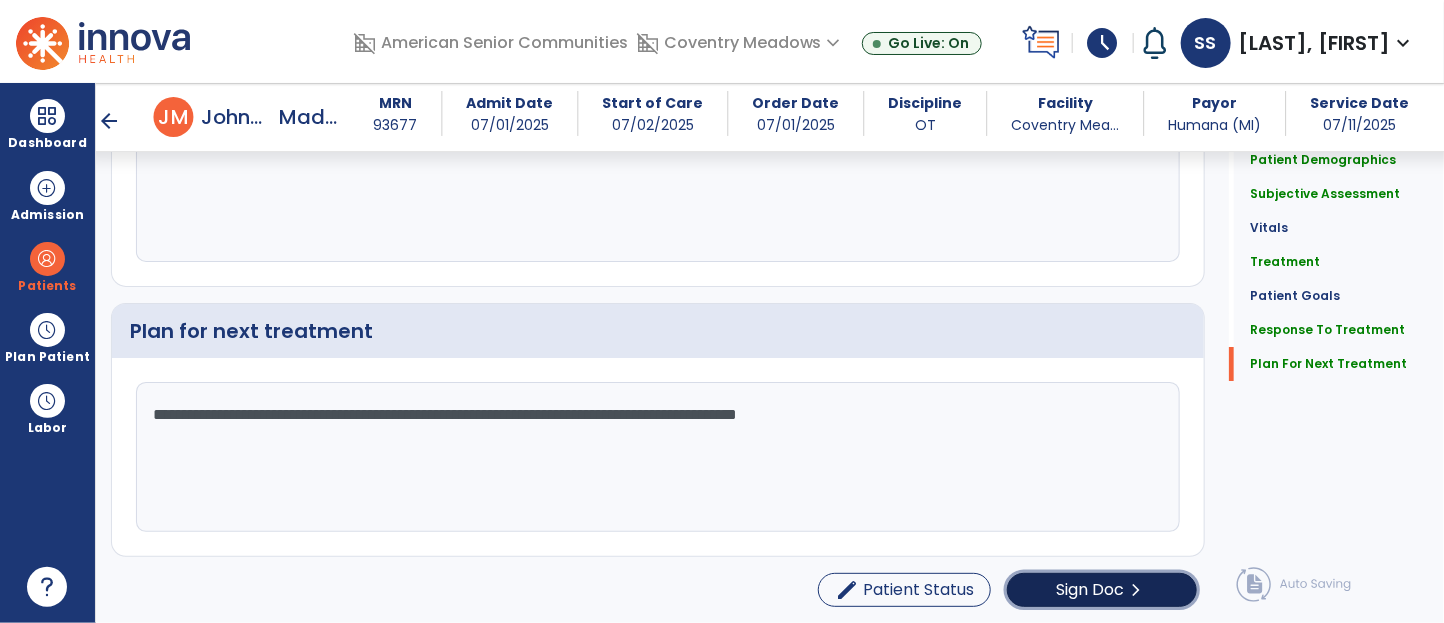 click on "chevron_right" 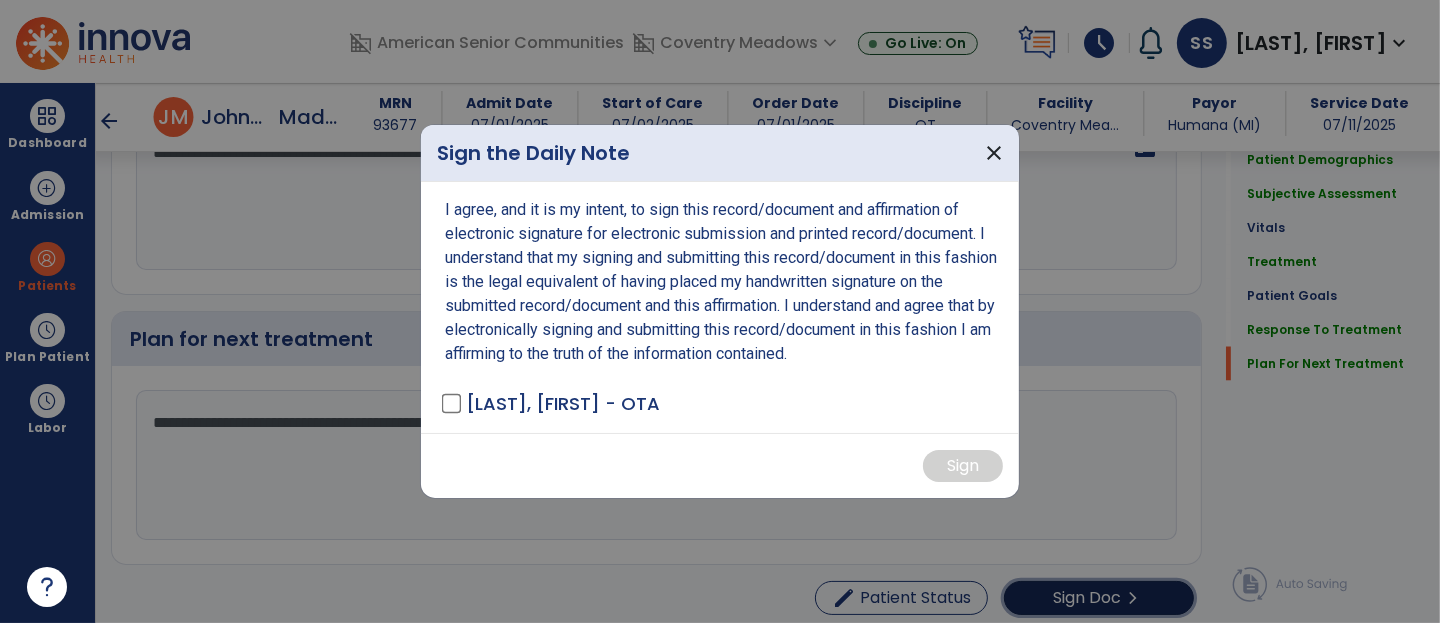 scroll, scrollTop: 3005, scrollLeft: 0, axis: vertical 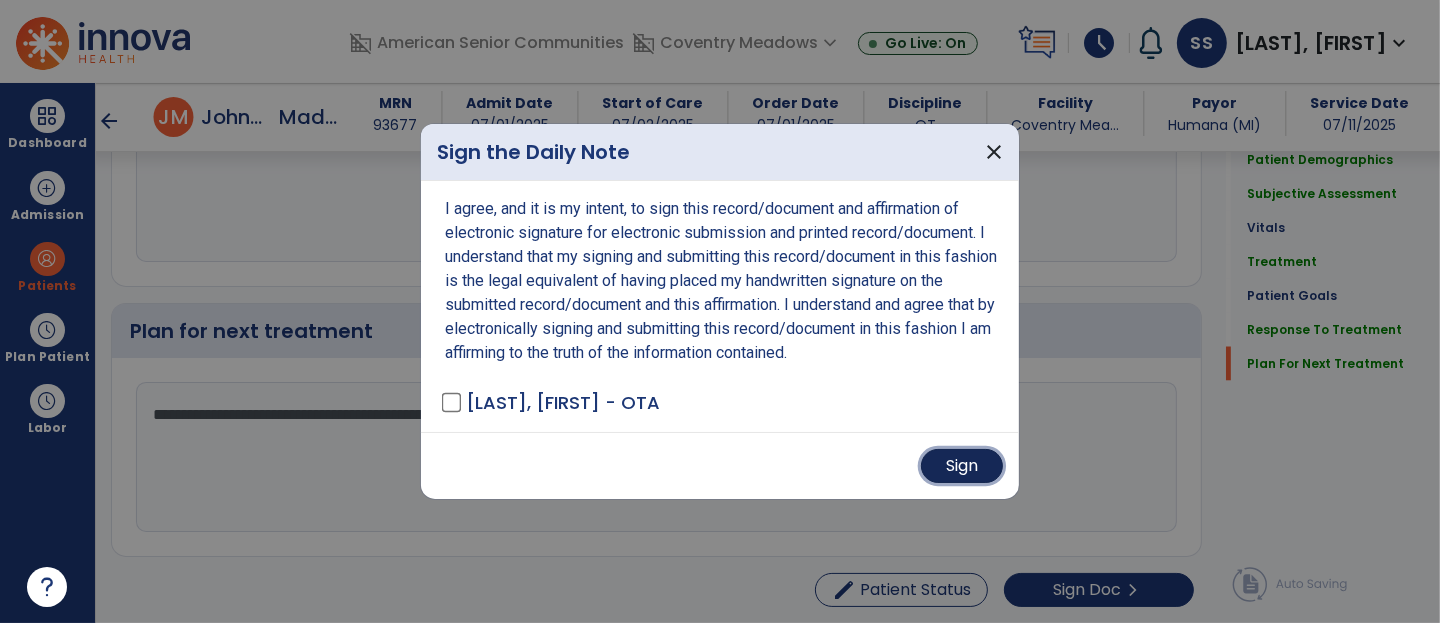 click on "Sign" at bounding box center (962, 466) 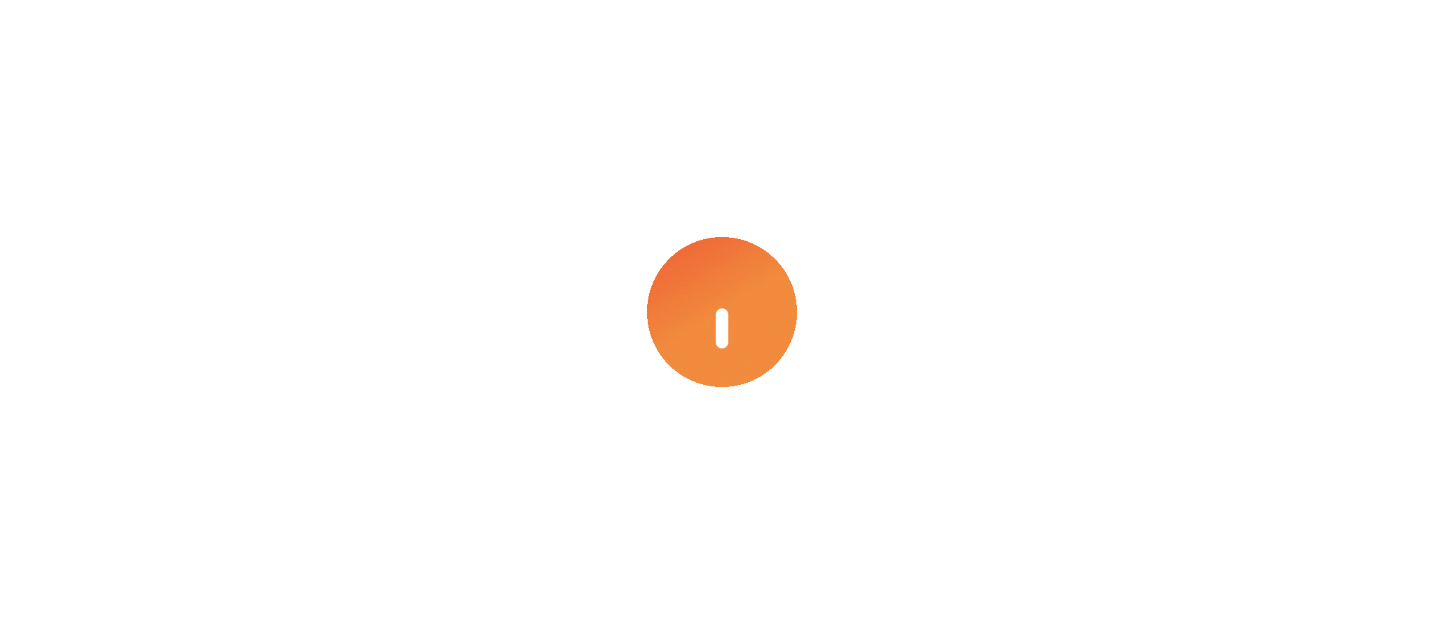 scroll, scrollTop: 0, scrollLeft: 0, axis: both 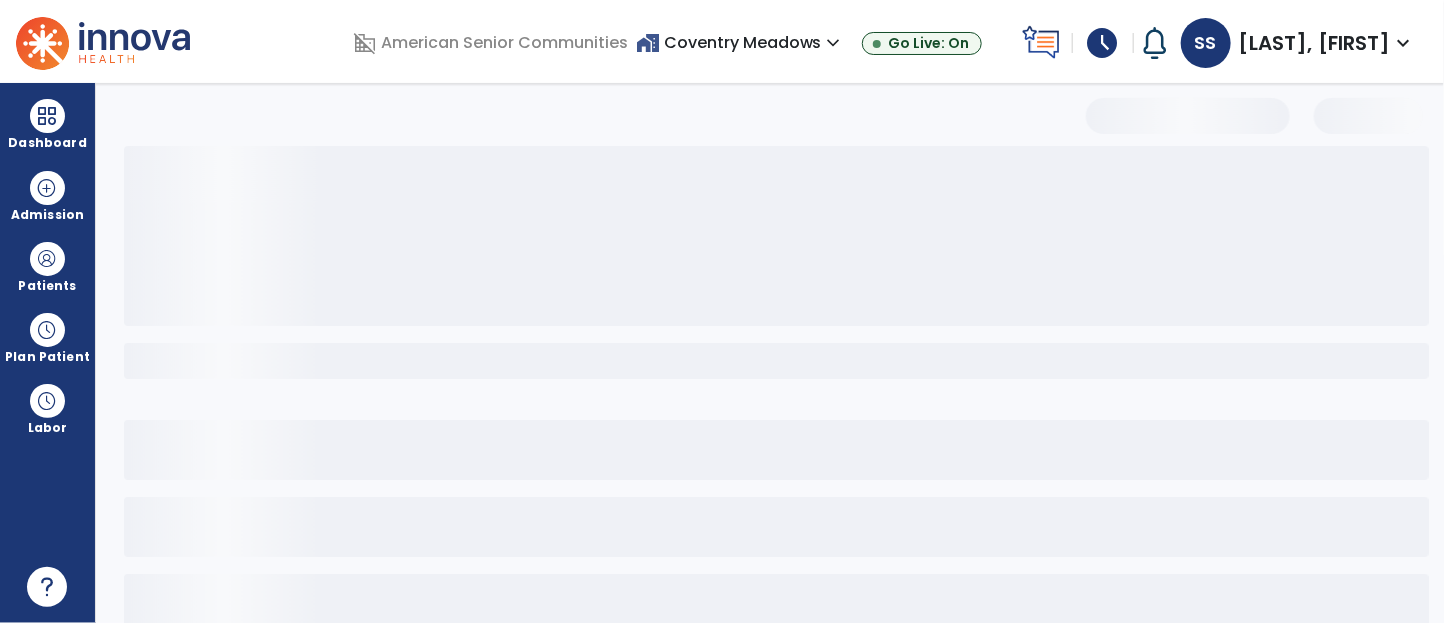 select on "*" 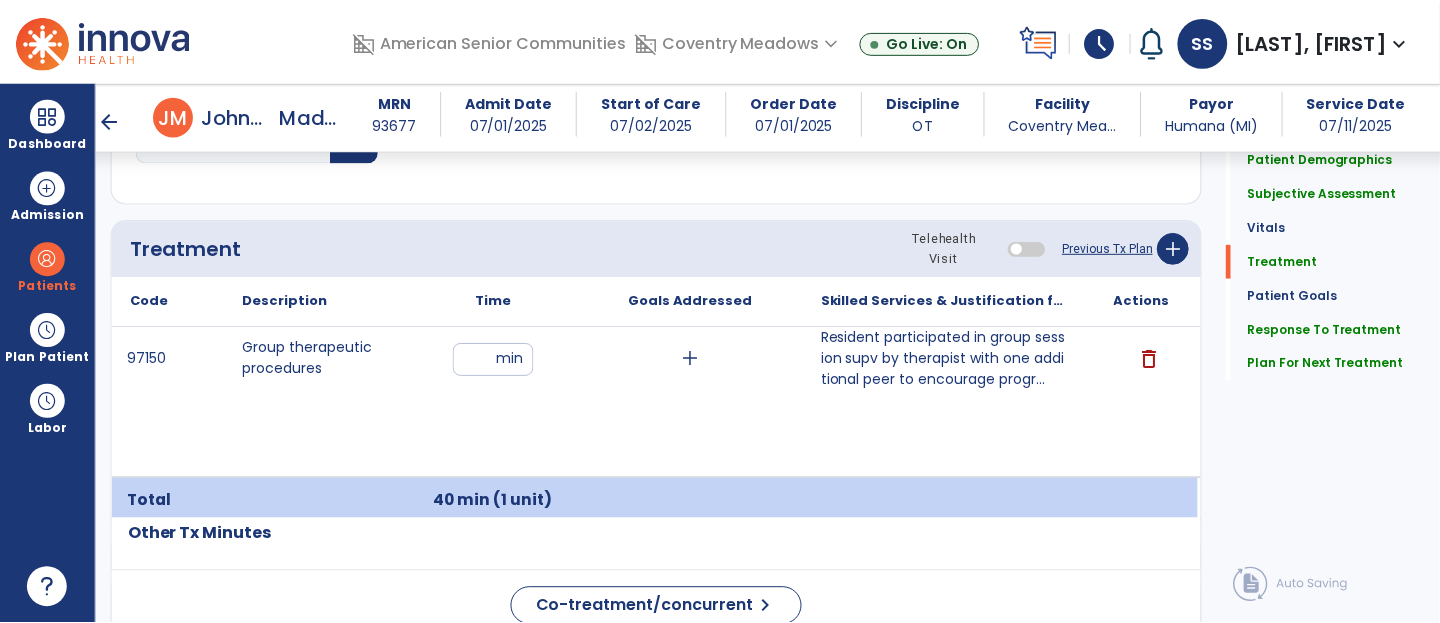 scroll, scrollTop: 3005, scrollLeft: 0, axis: vertical 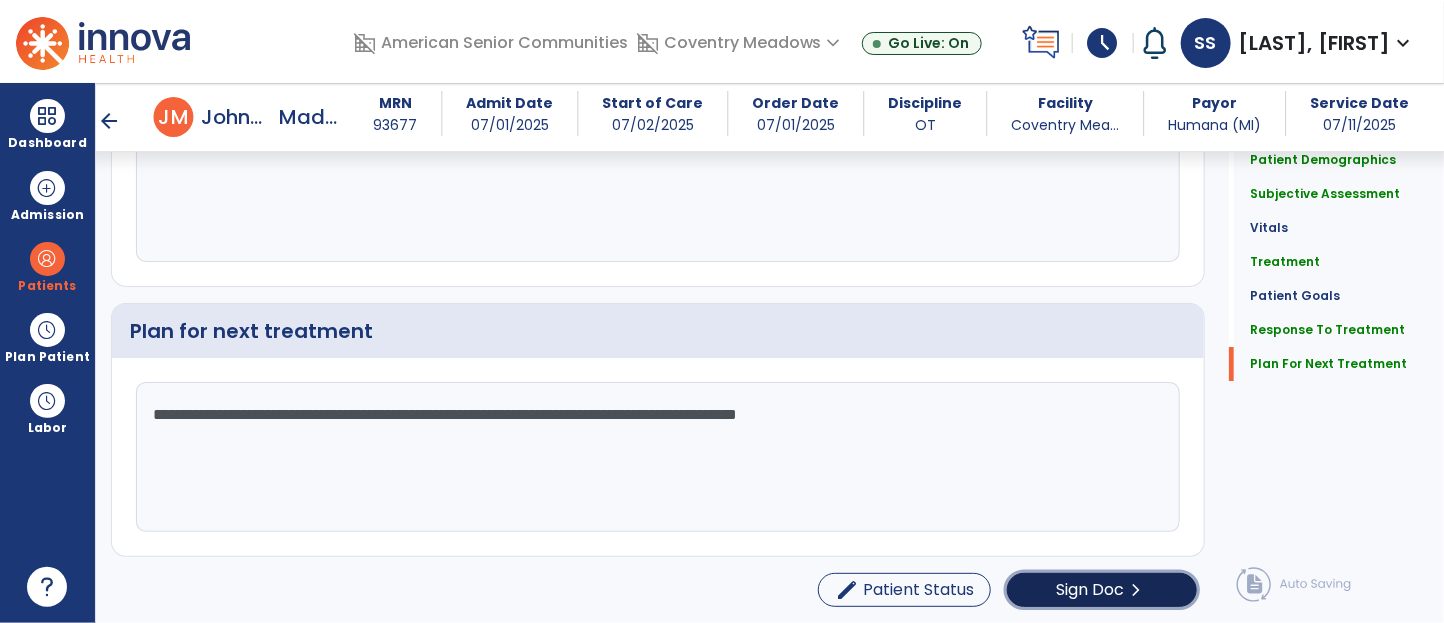 click on "Sign Doc" 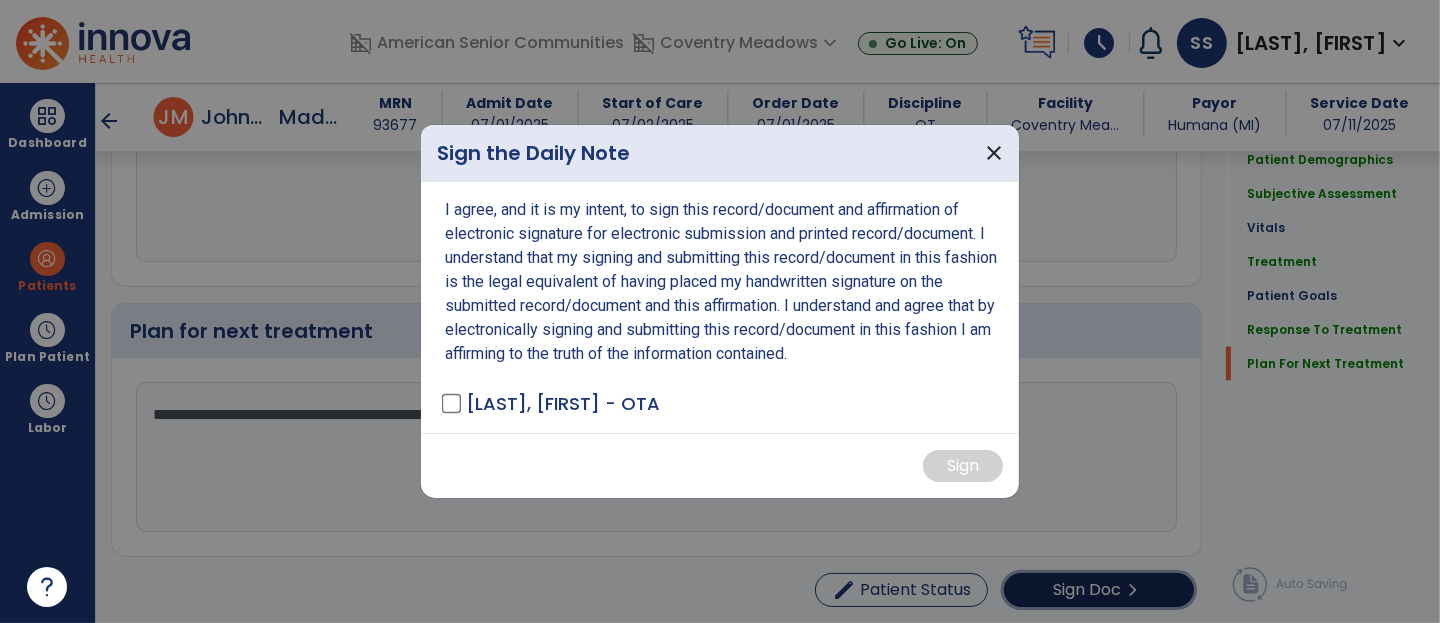 scroll, scrollTop: 3005, scrollLeft: 0, axis: vertical 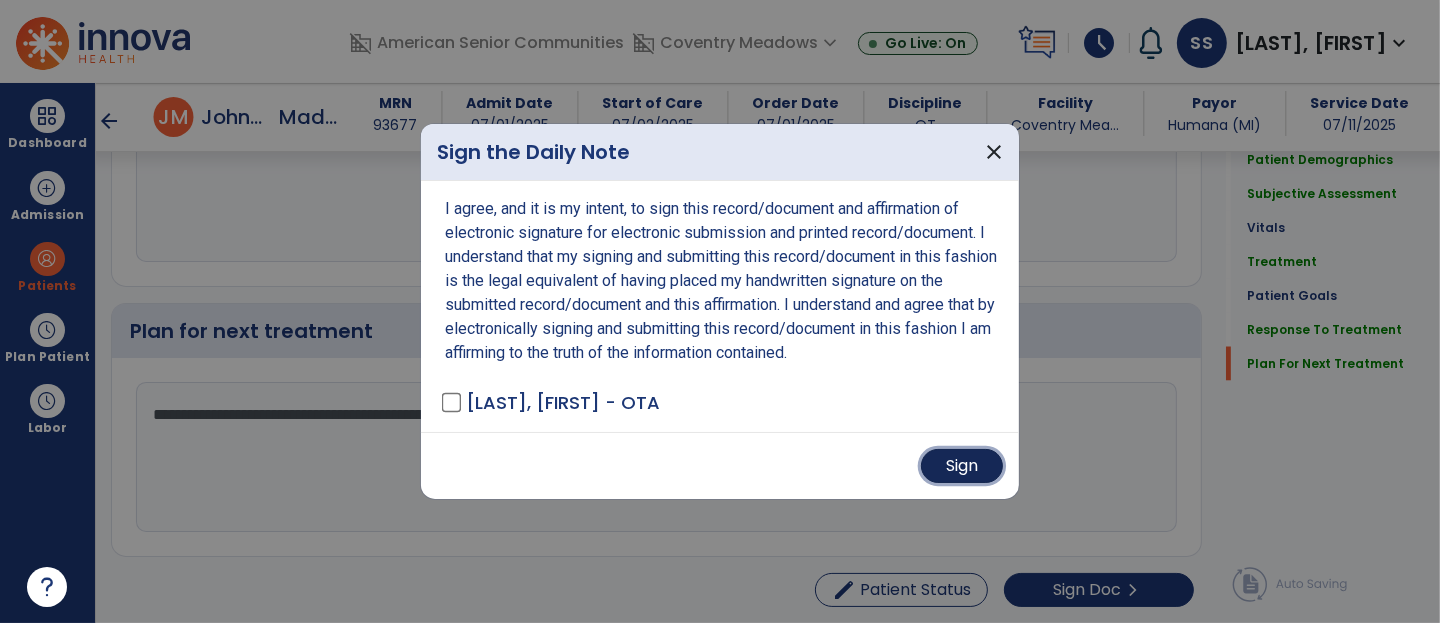 click on "Sign" at bounding box center [962, 466] 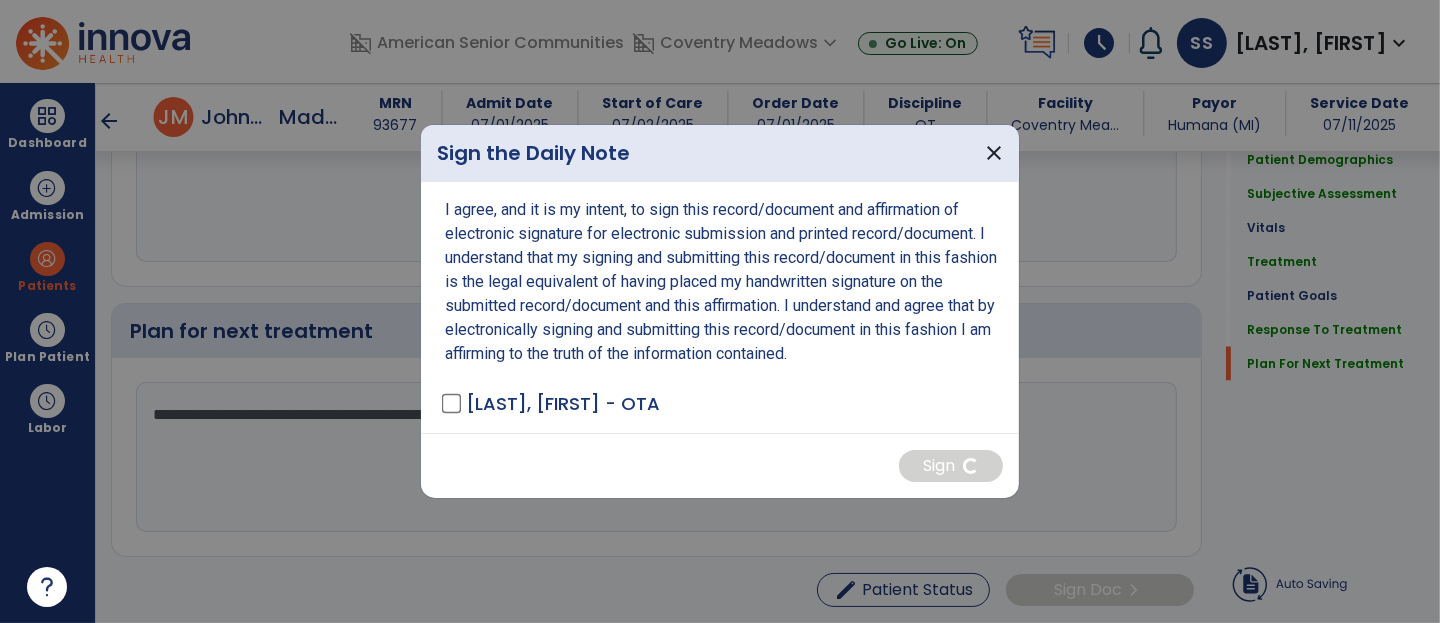 click at bounding box center (720, 311) 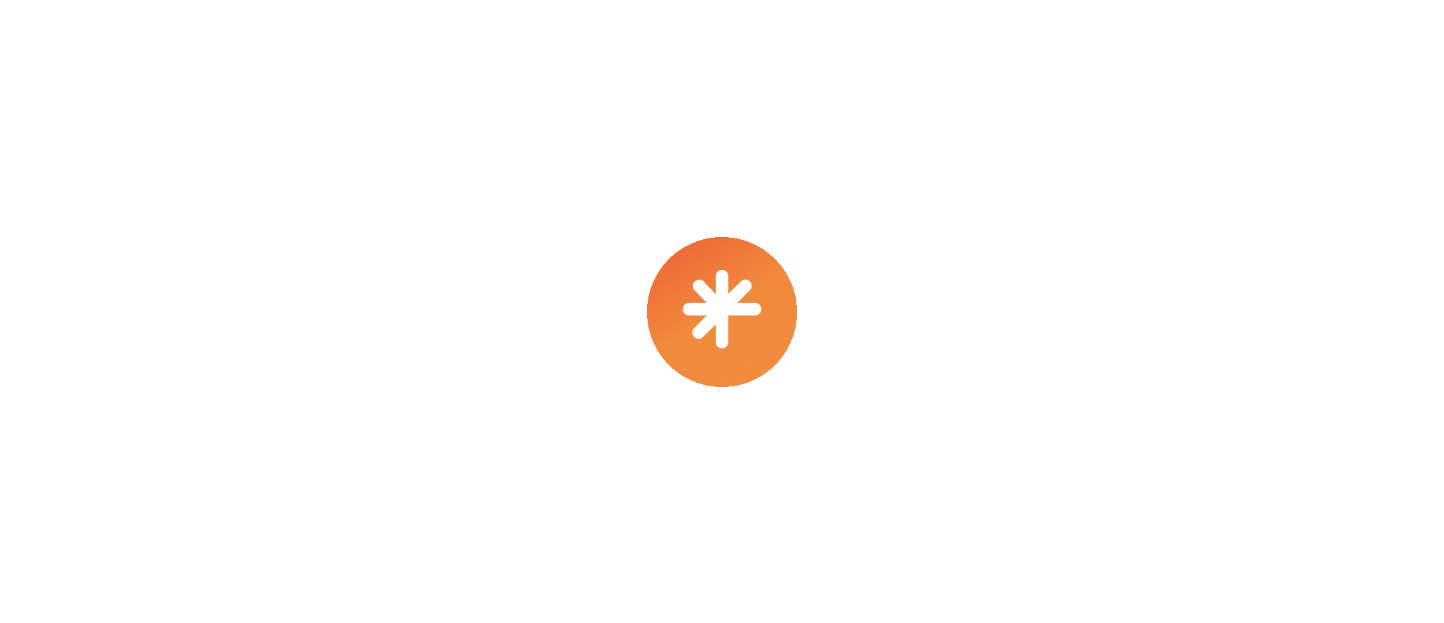 scroll, scrollTop: 0, scrollLeft: 0, axis: both 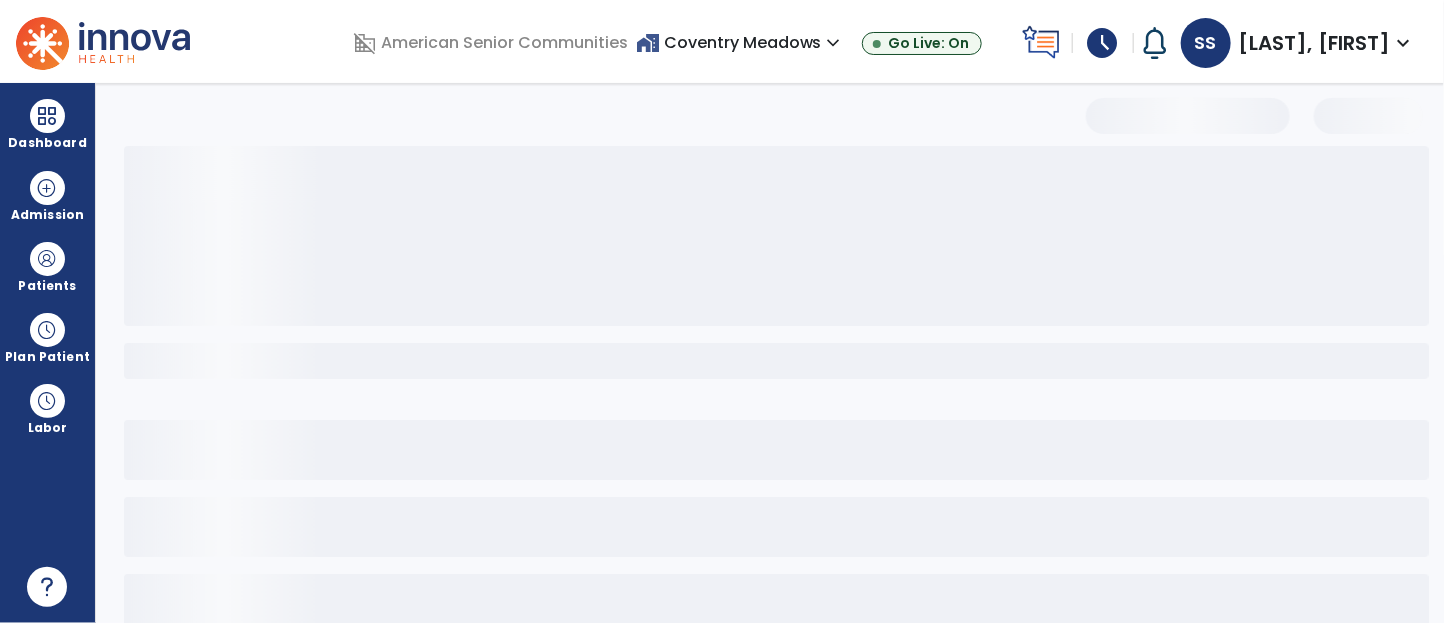 select on "*" 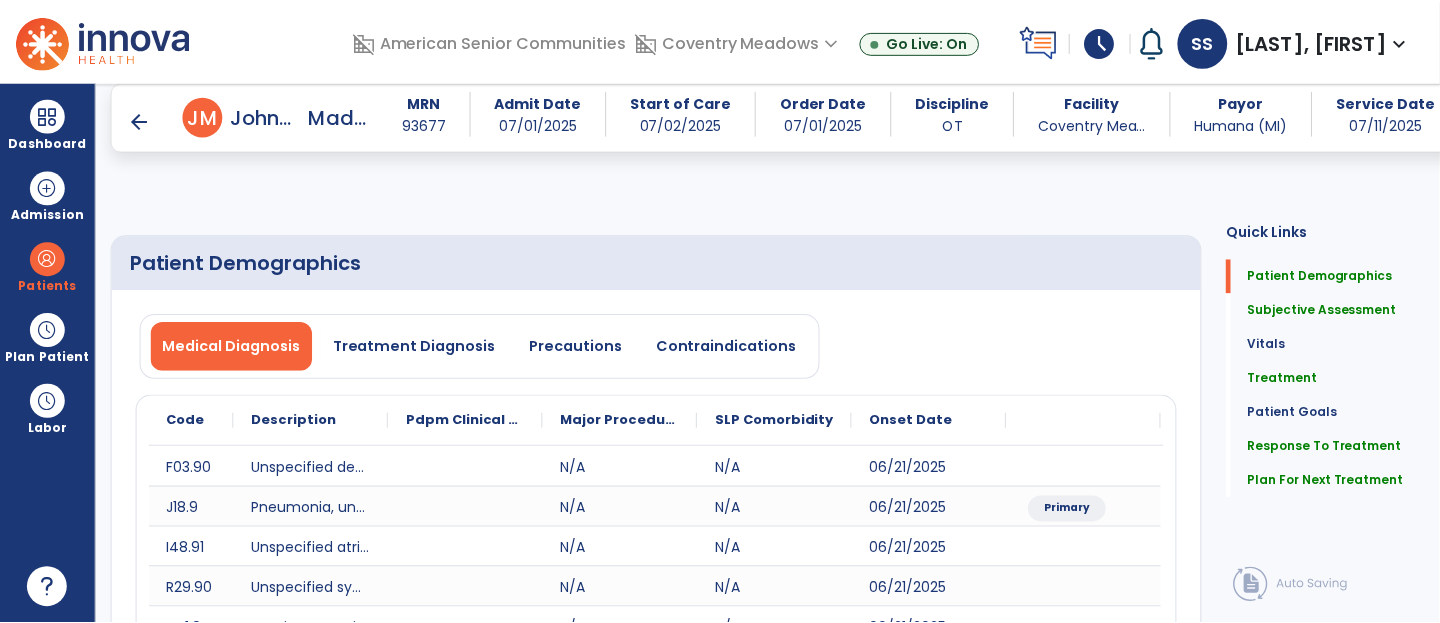 scroll, scrollTop: 3005, scrollLeft: 0, axis: vertical 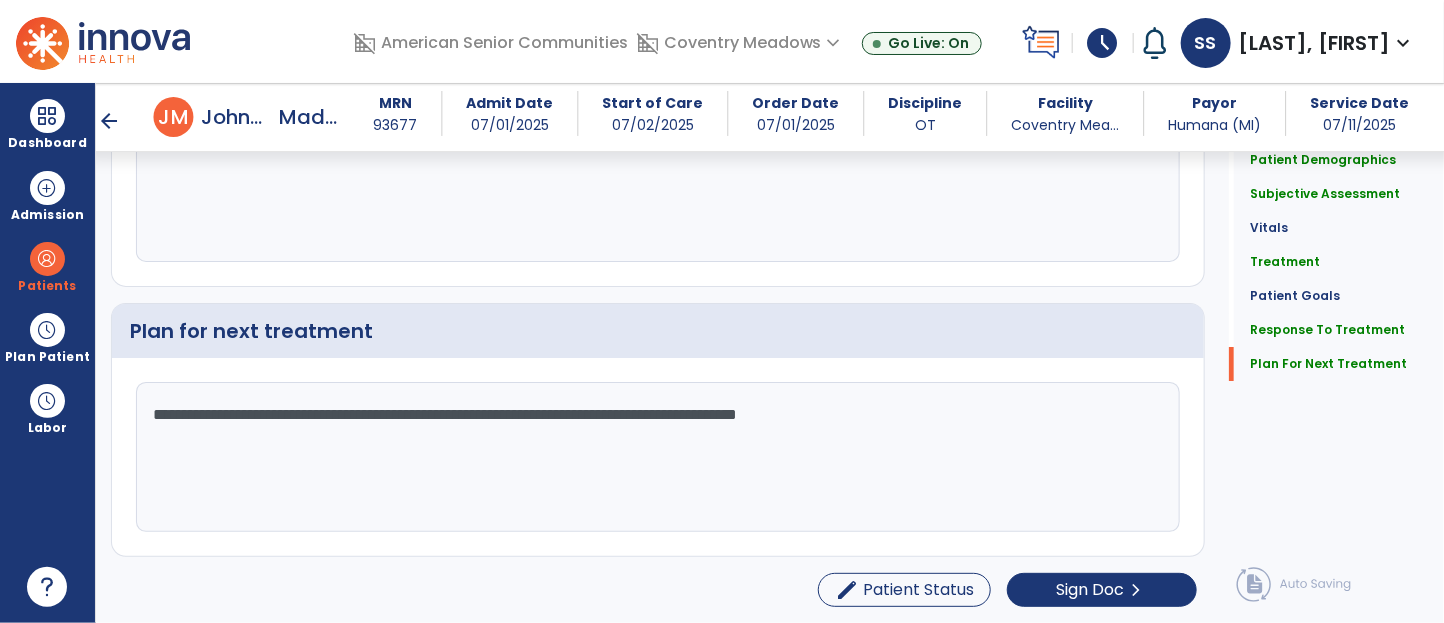 click on "Patient Demographics  Medical Diagnosis   Treatment Diagnosis   Precautions   Contraindications
Code
Description
Pdpm Clinical Category
F03.90" 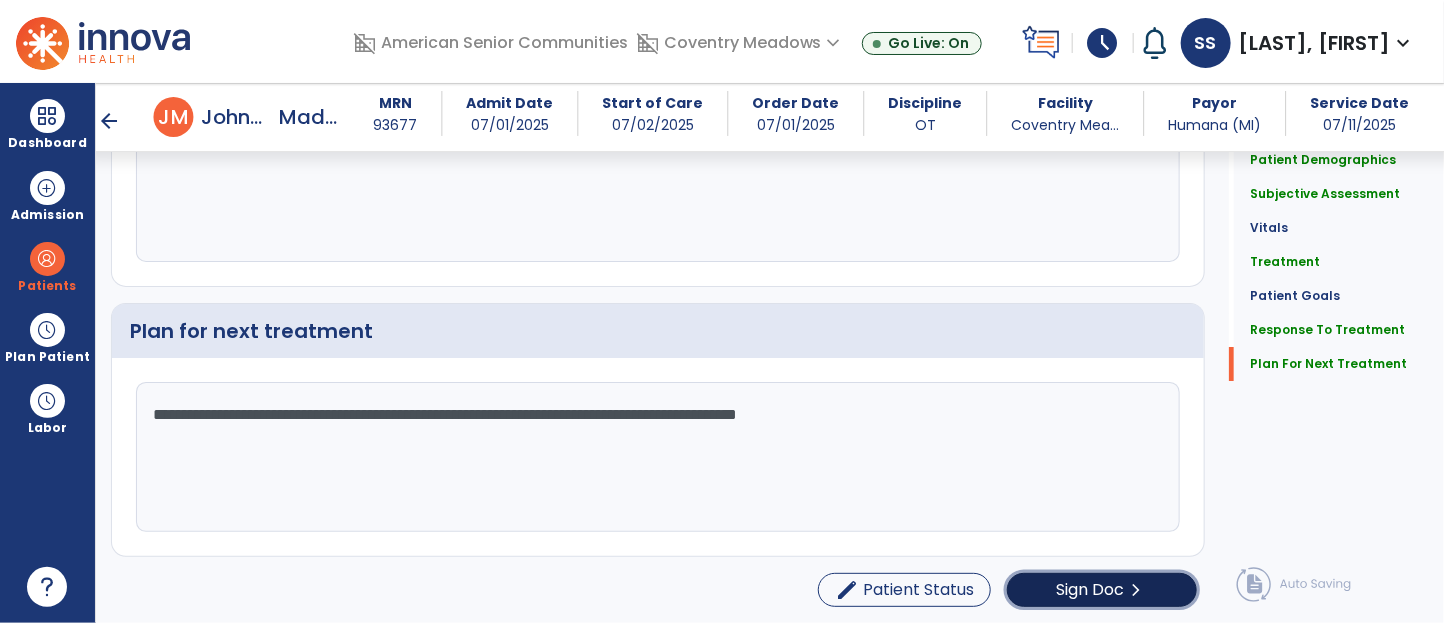 click on "chevron_right" 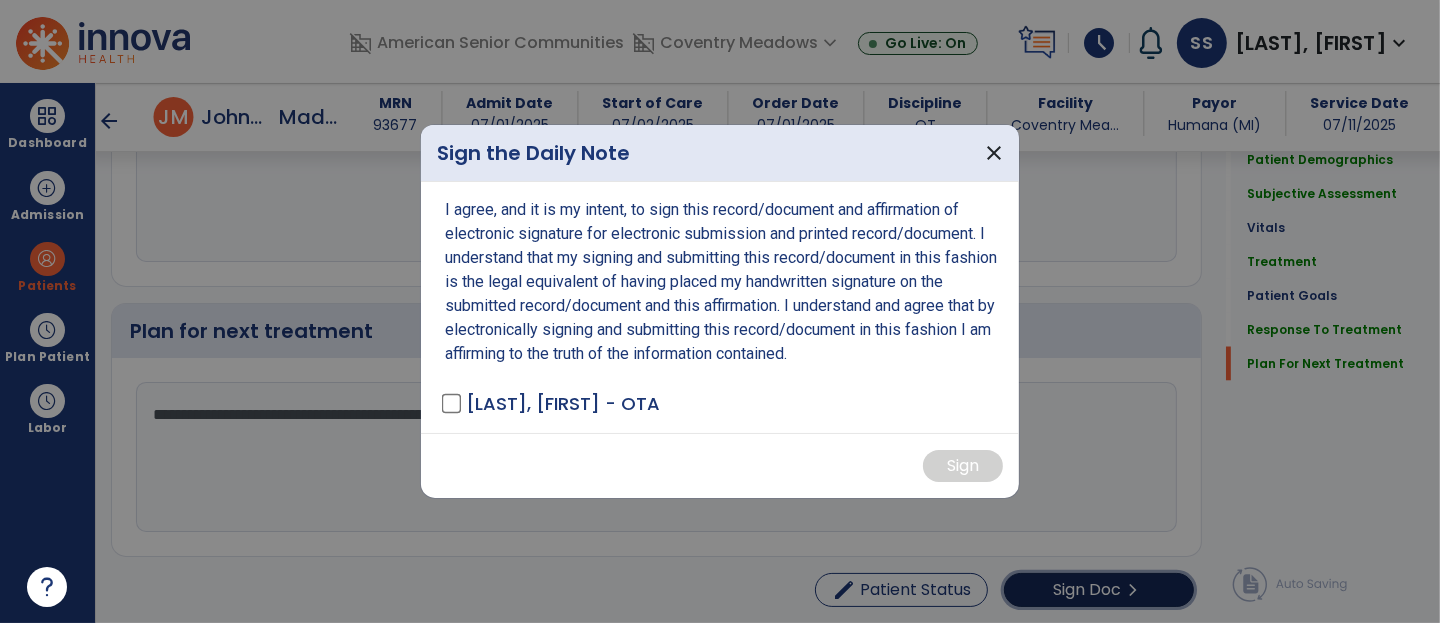 scroll, scrollTop: 3005, scrollLeft: 0, axis: vertical 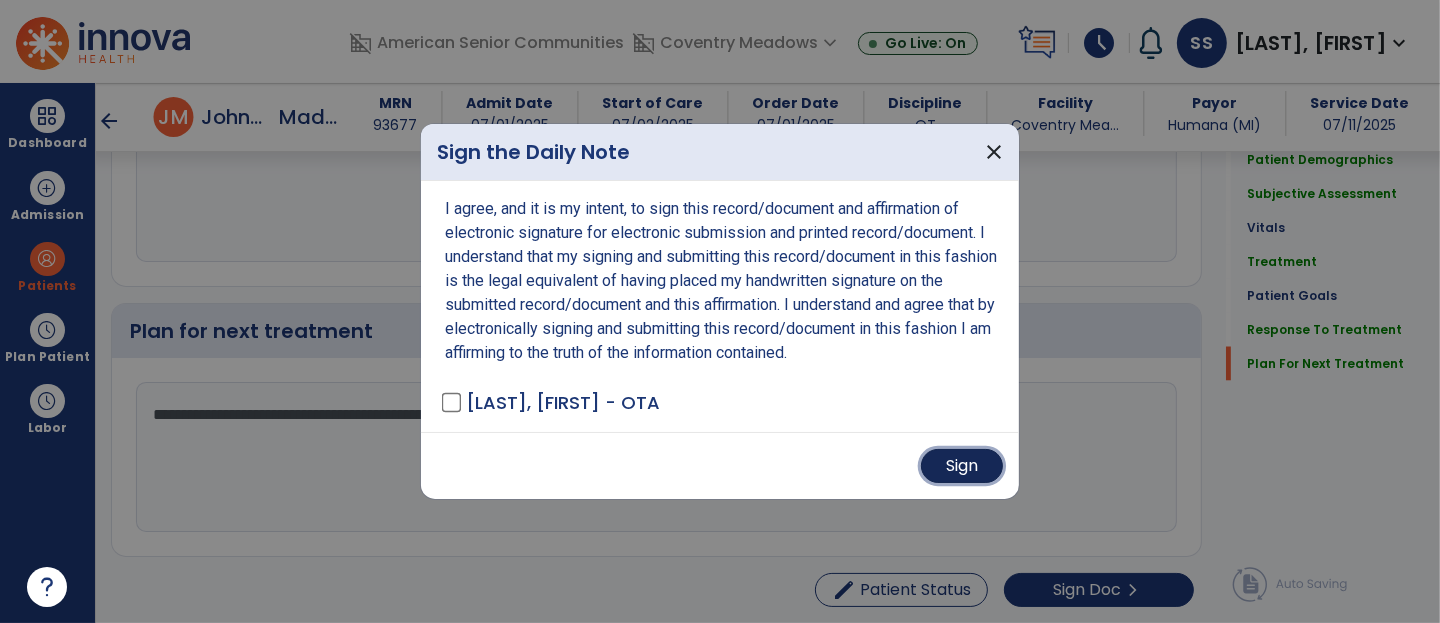 click on "Sign" at bounding box center [962, 466] 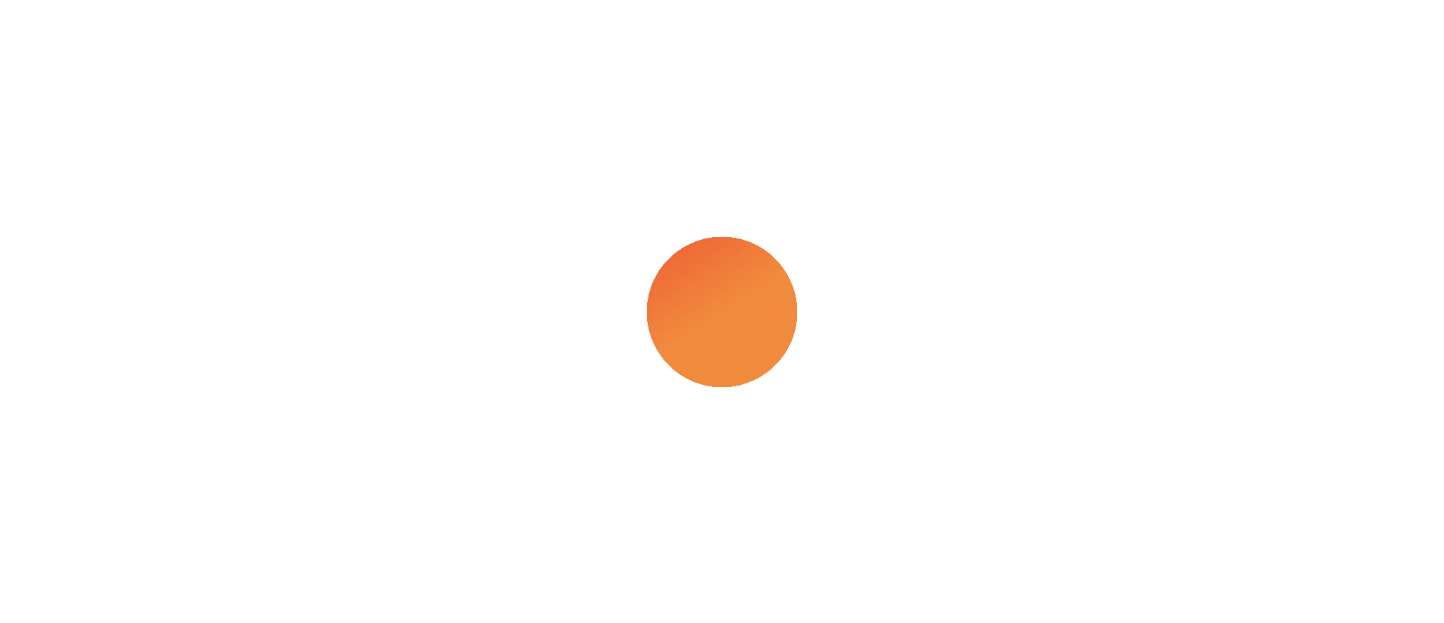 scroll, scrollTop: 0, scrollLeft: 0, axis: both 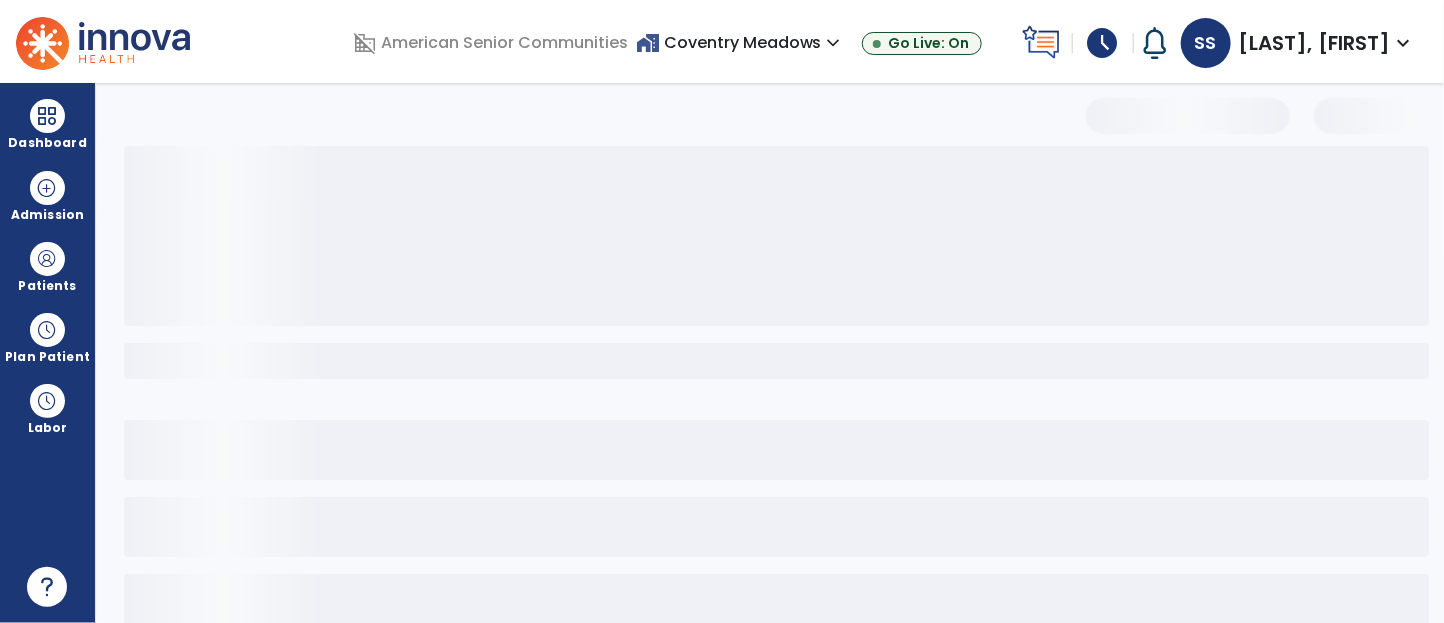 select on "*" 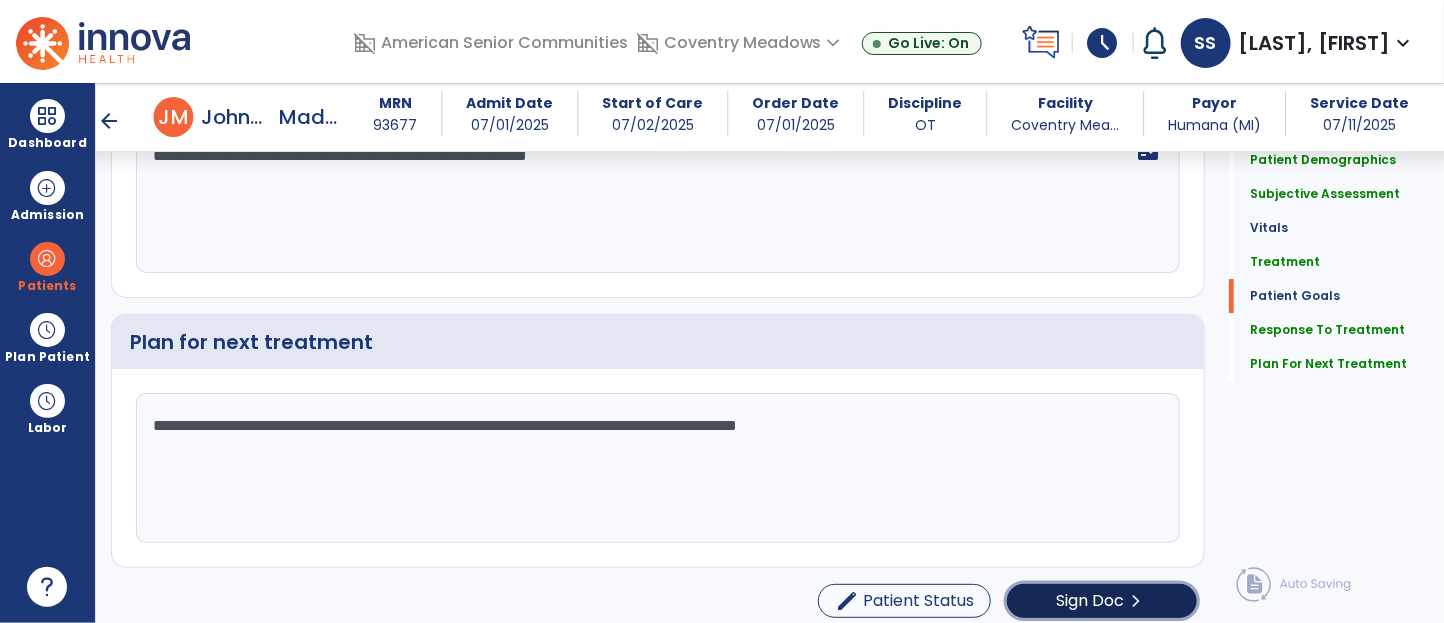 click on "Sign Doc" 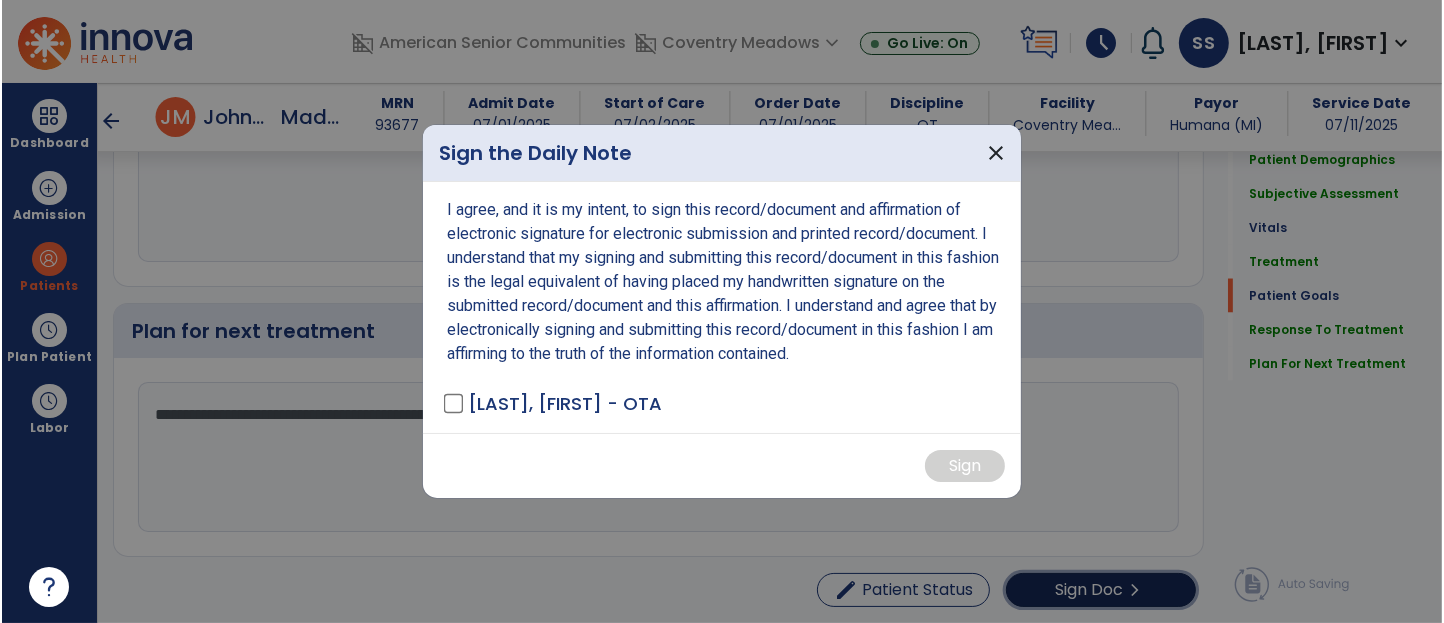 scroll, scrollTop: 3005, scrollLeft: 0, axis: vertical 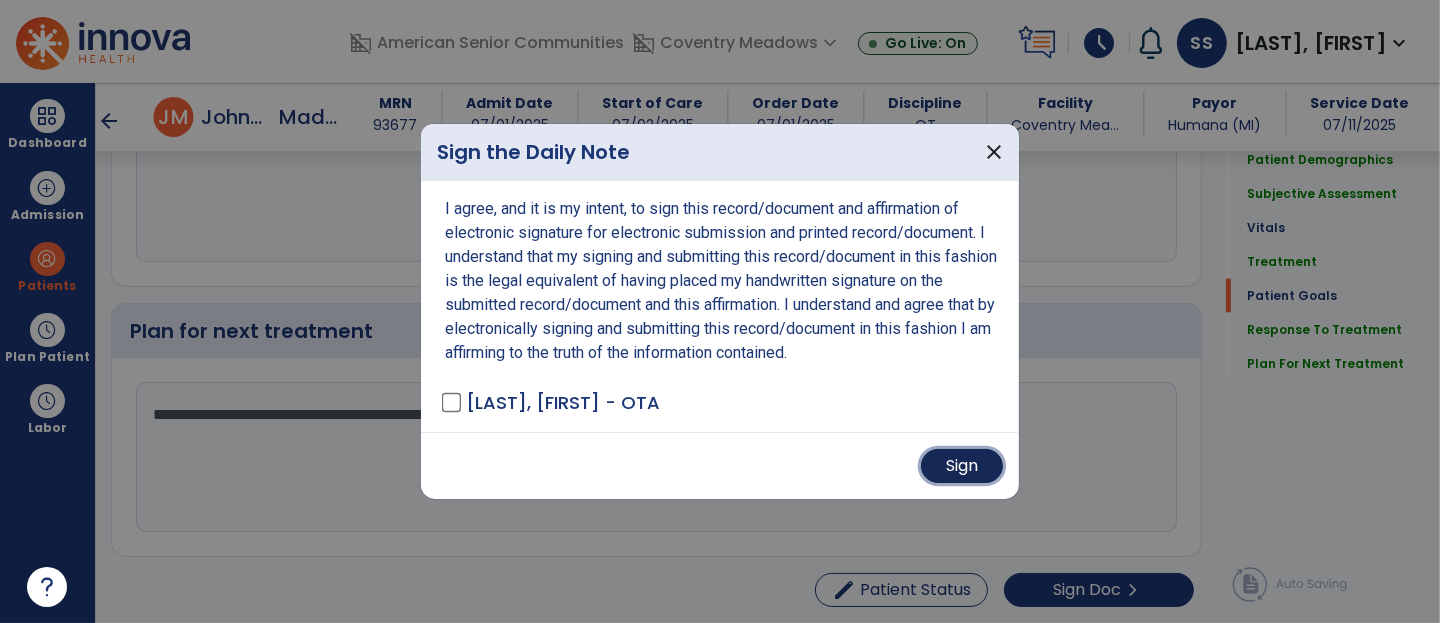 click on "Sign" at bounding box center (962, 466) 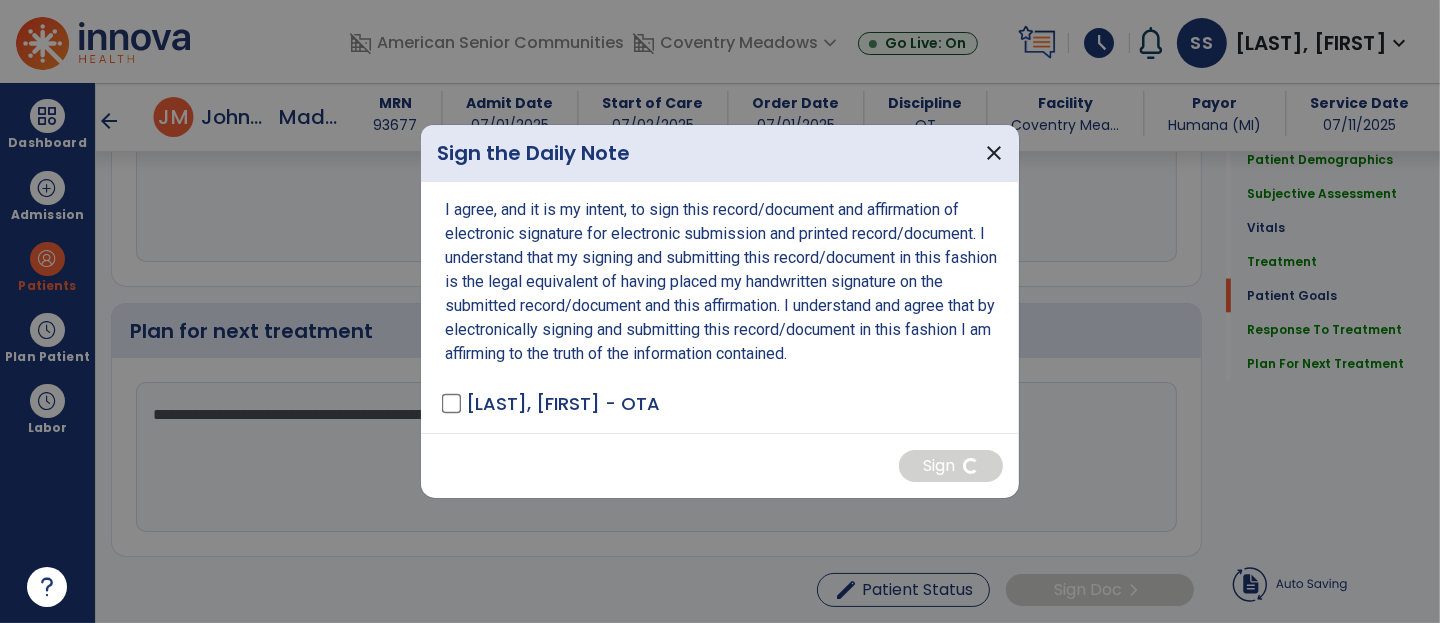 click at bounding box center [720, 311] 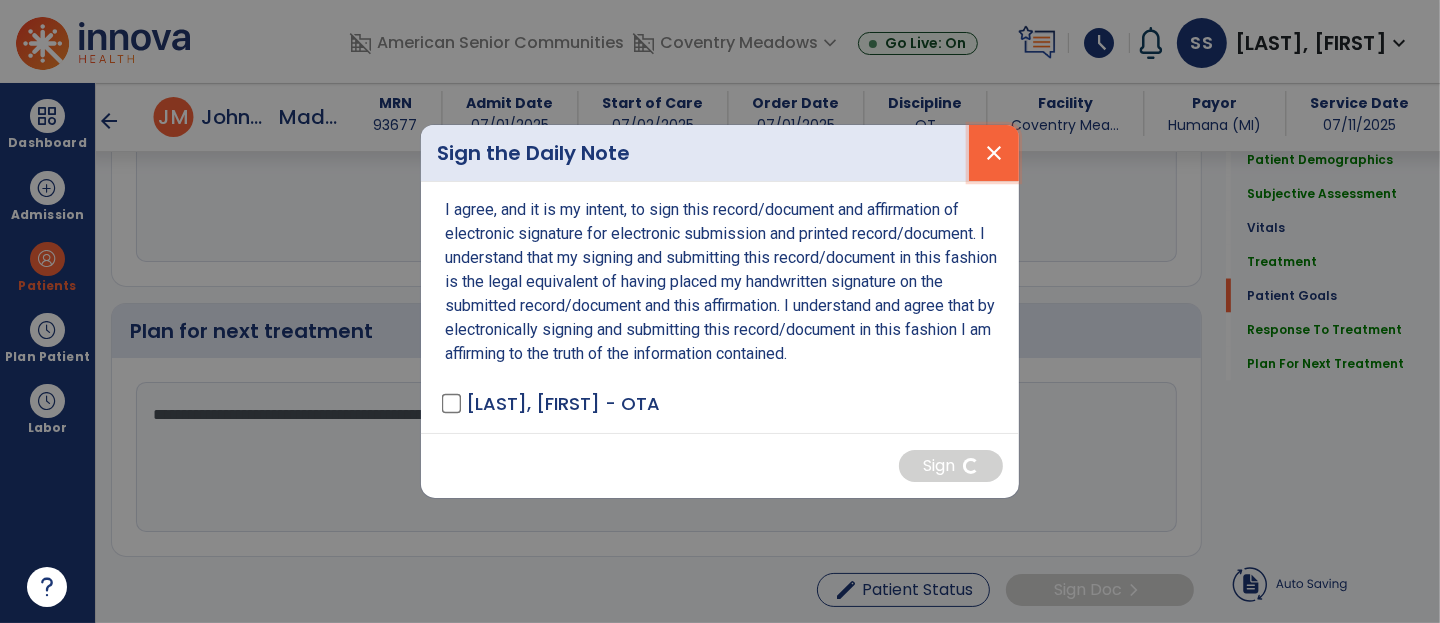 click on "close" at bounding box center [994, 153] 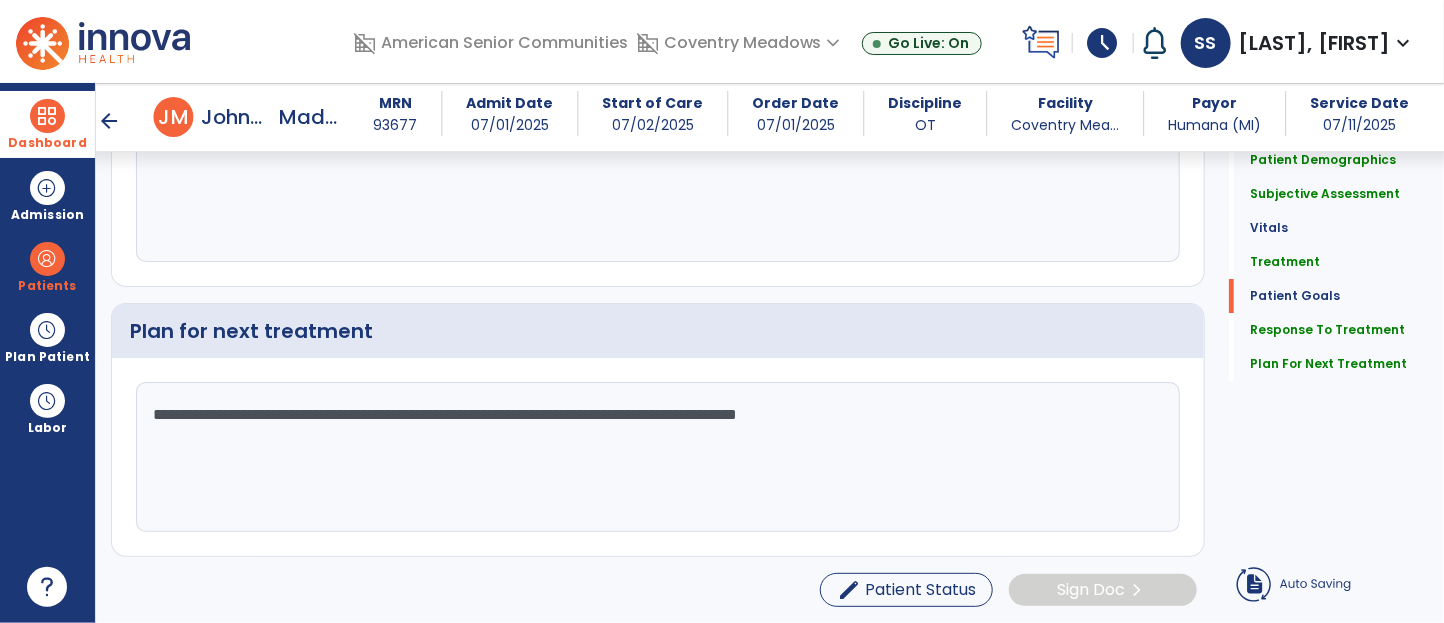 drag, startPoint x: 53, startPoint y: 118, endPoint x: 142, endPoint y: 125, distance: 89.27486 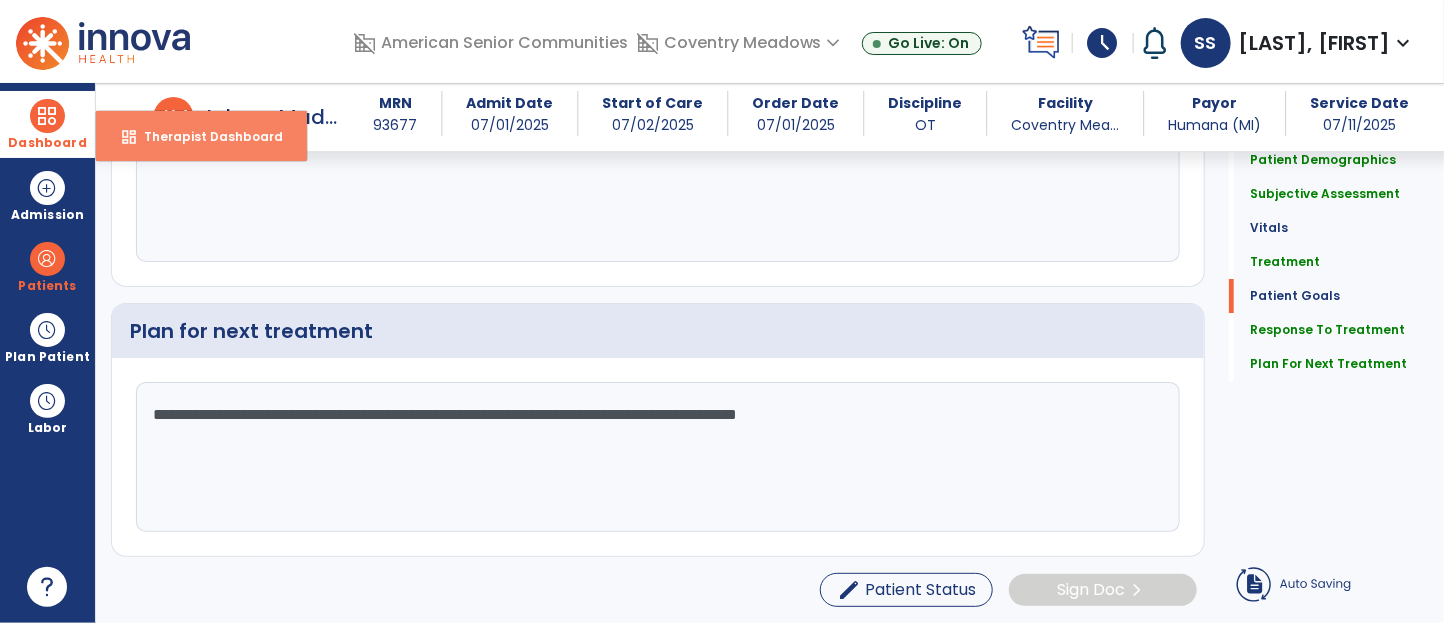 click on "Therapist Dashboard" at bounding box center (205, 136) 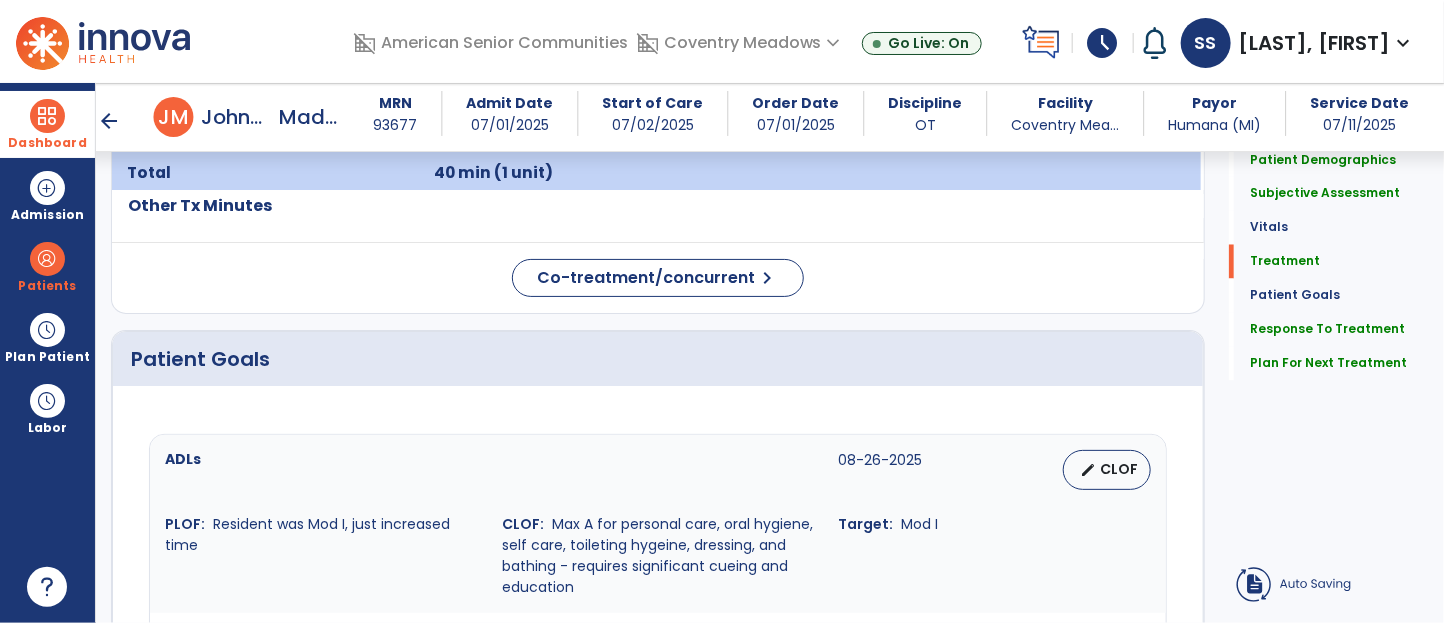 scroll, scrollTop: 0, scrollLeft: 0, axis: both 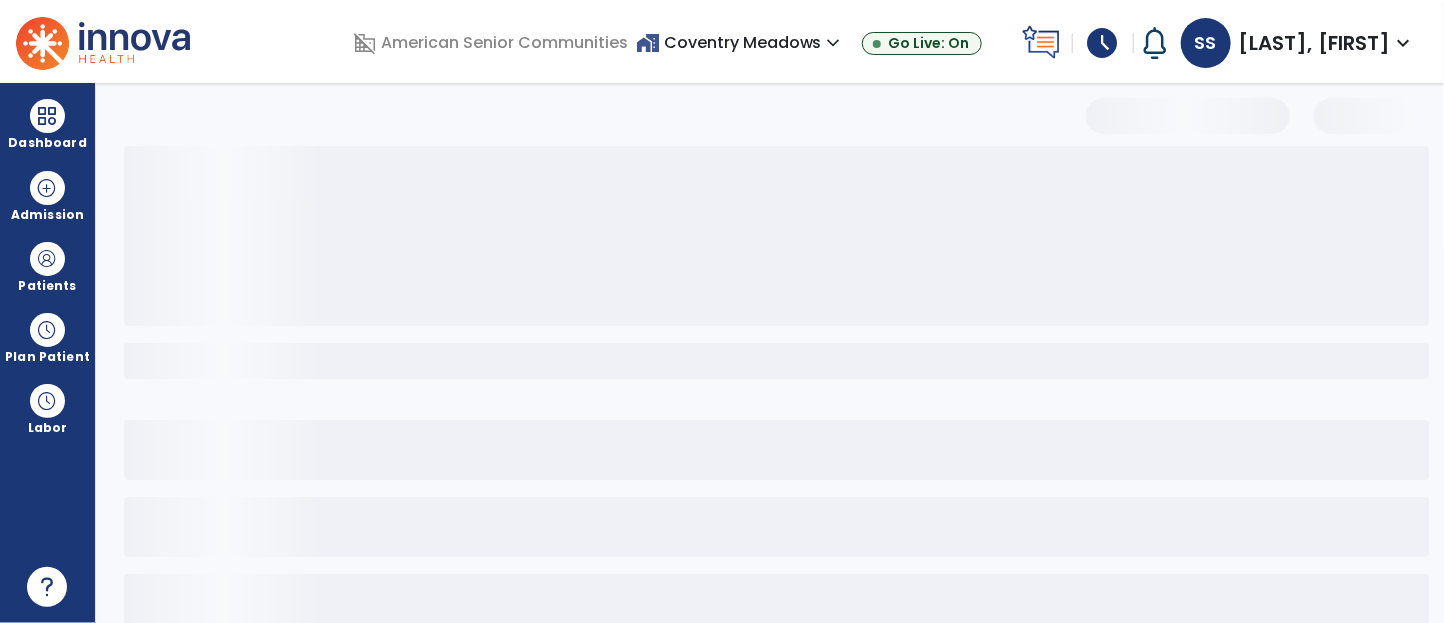 select on "*" 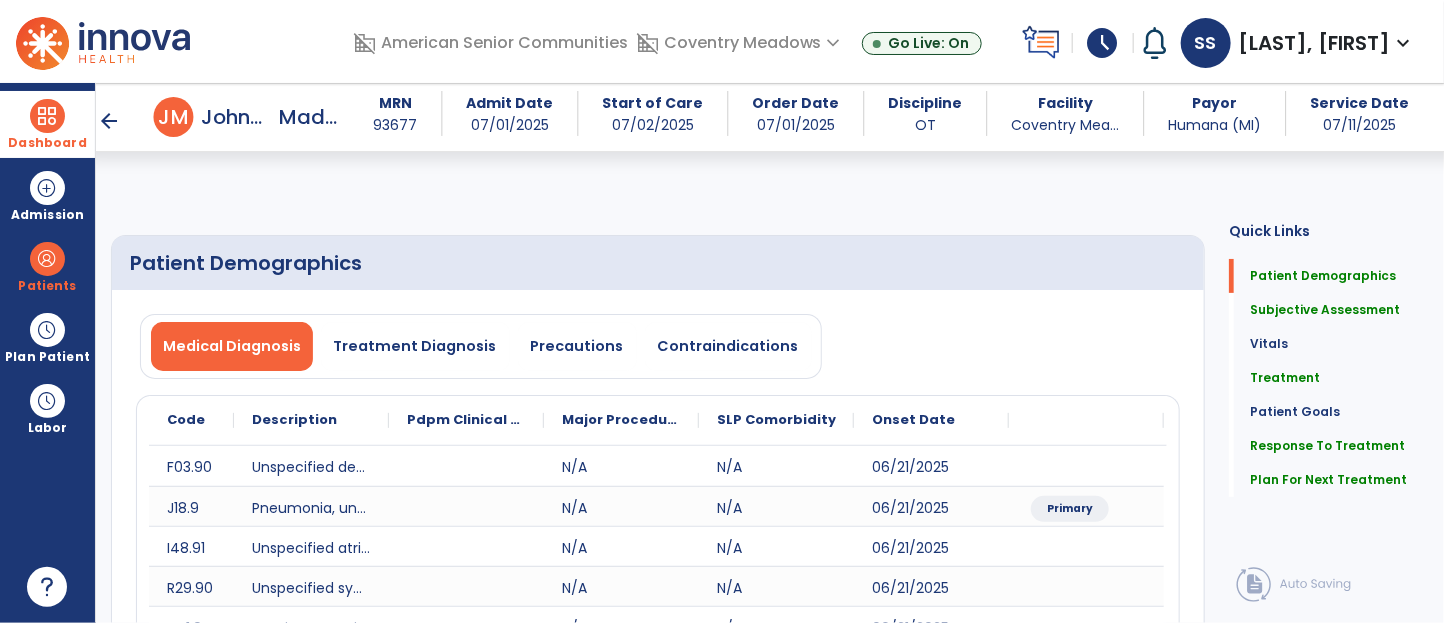 scroll, scrollTop: 237, scrollLeft: 0, axis: vertical 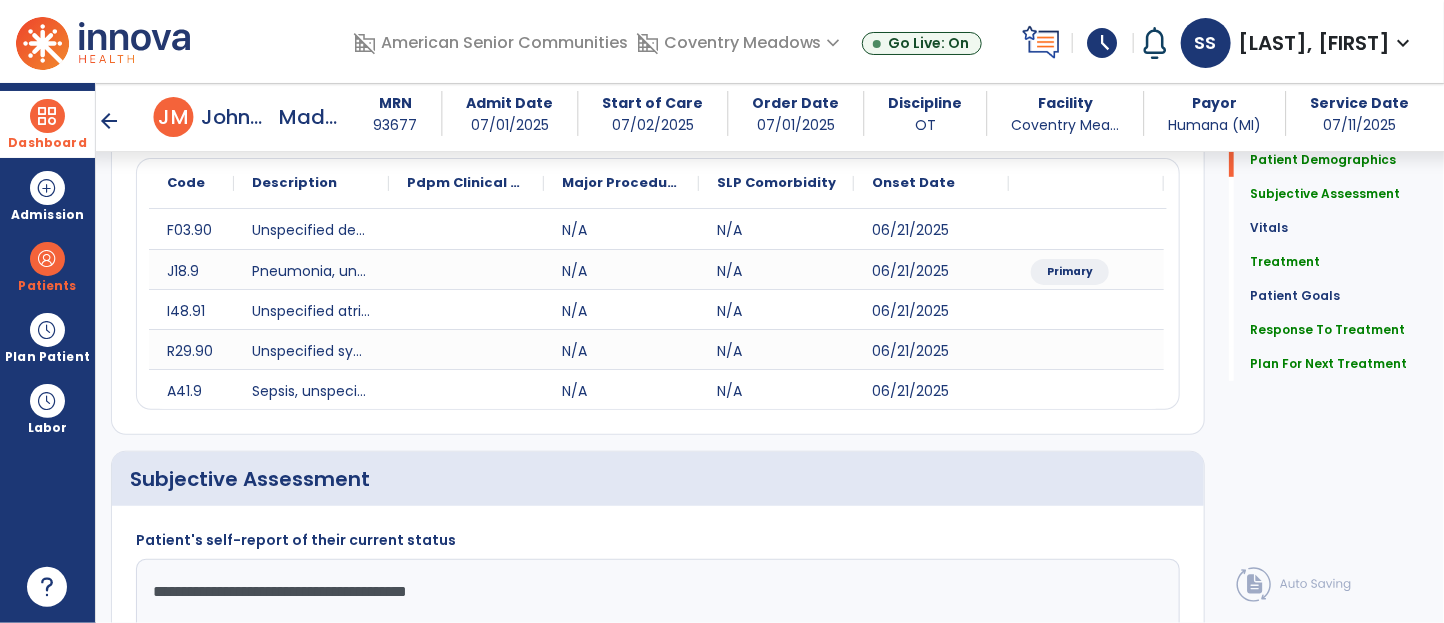 click at bounding box center [47, 116] 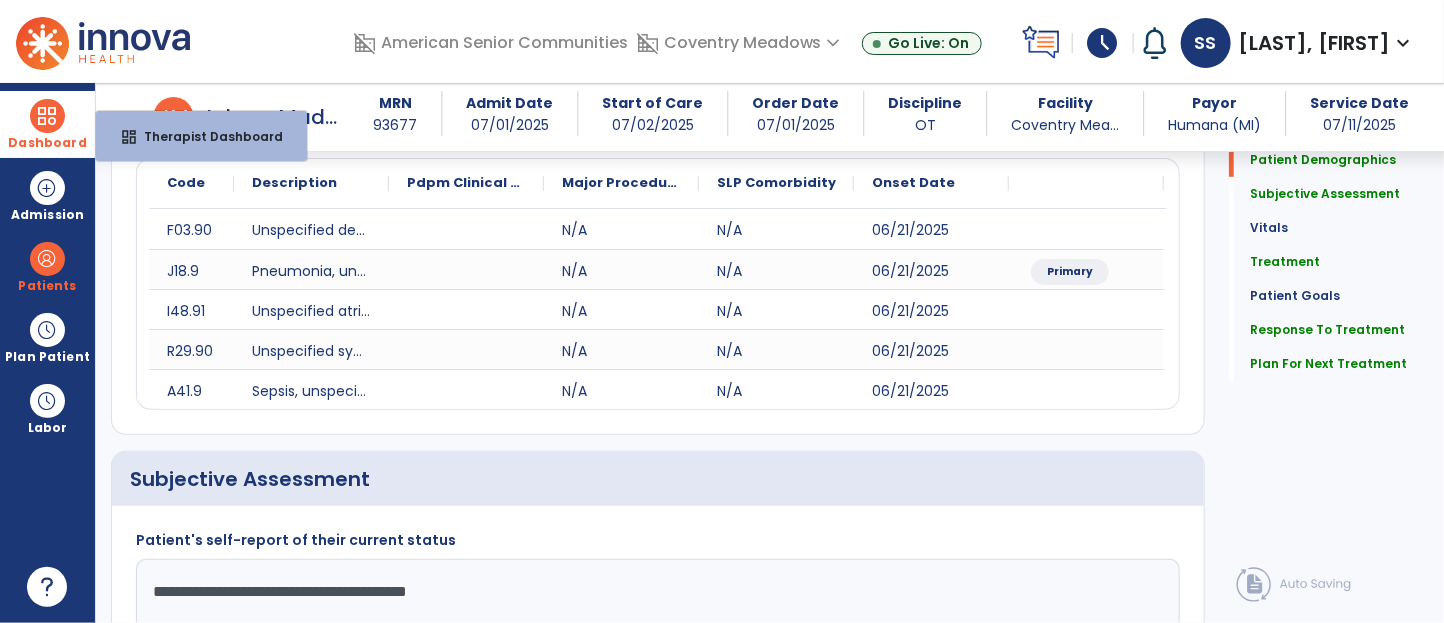 click on "Therapist Dashboard" at bounding box center [205, 136] 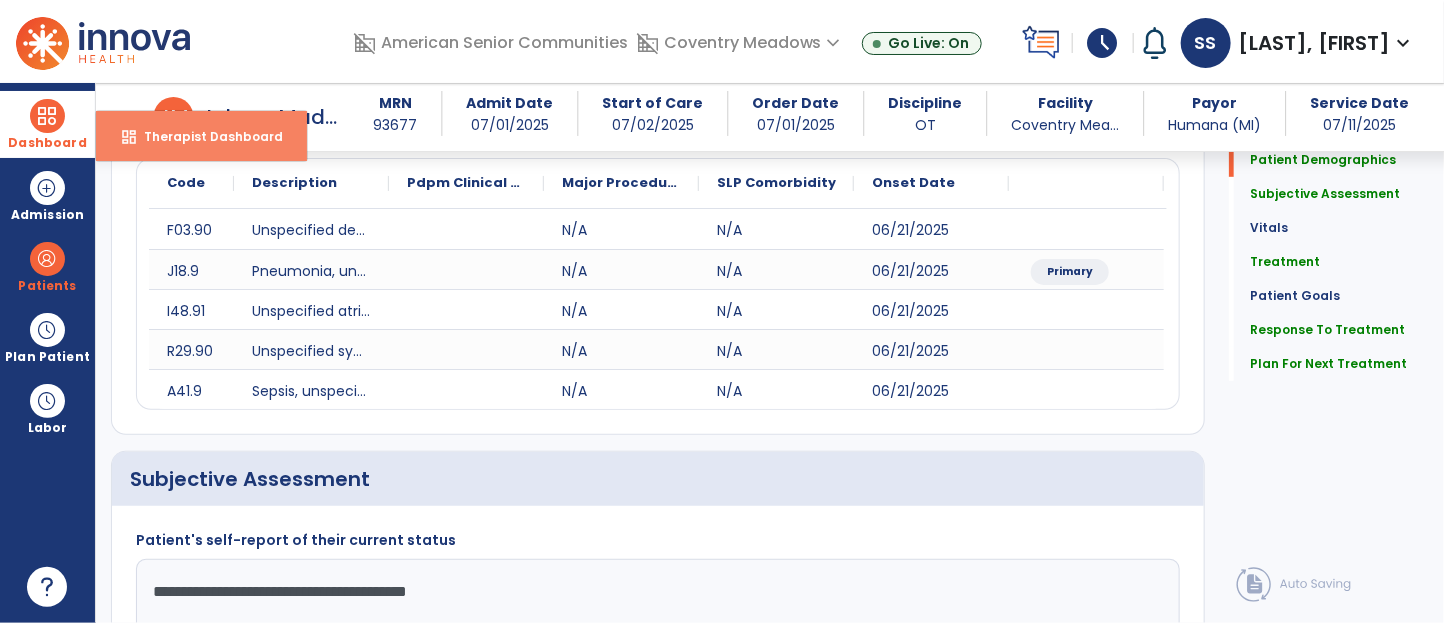 select on "****" 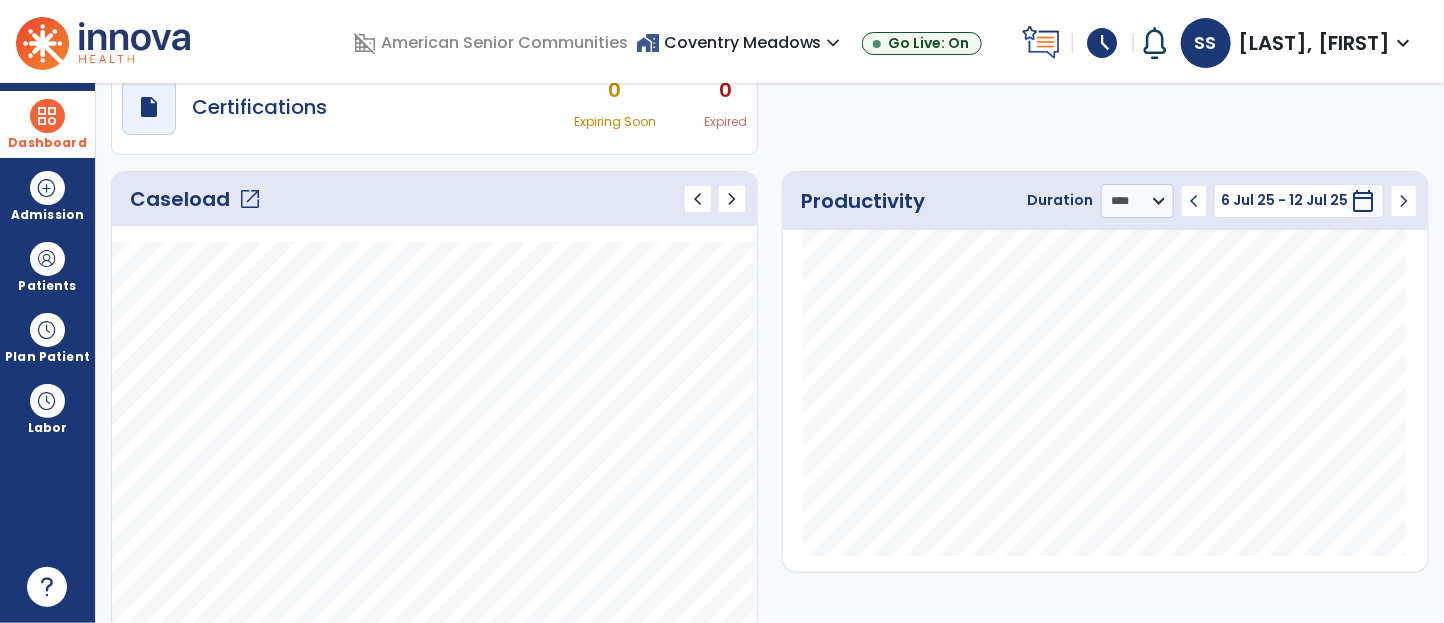scroll, scrollTop: 23, scrollLeft: 0, axis: vertical 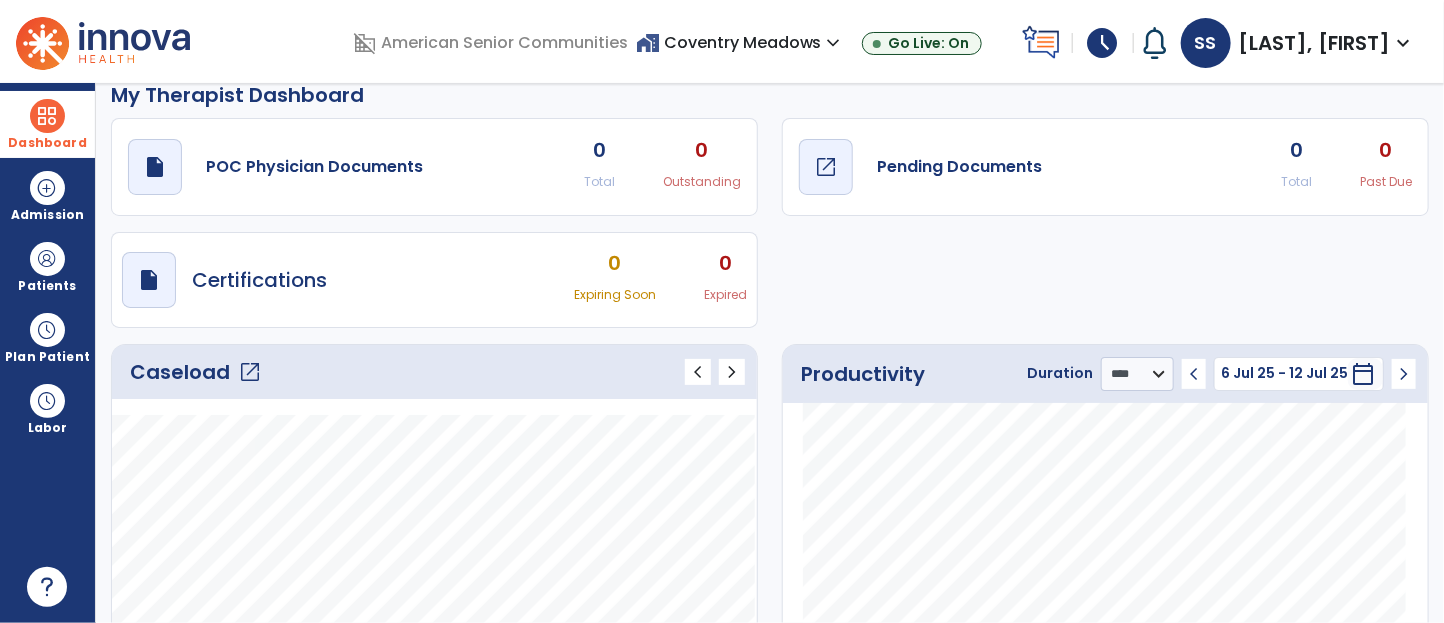 click on "Pending Documents" 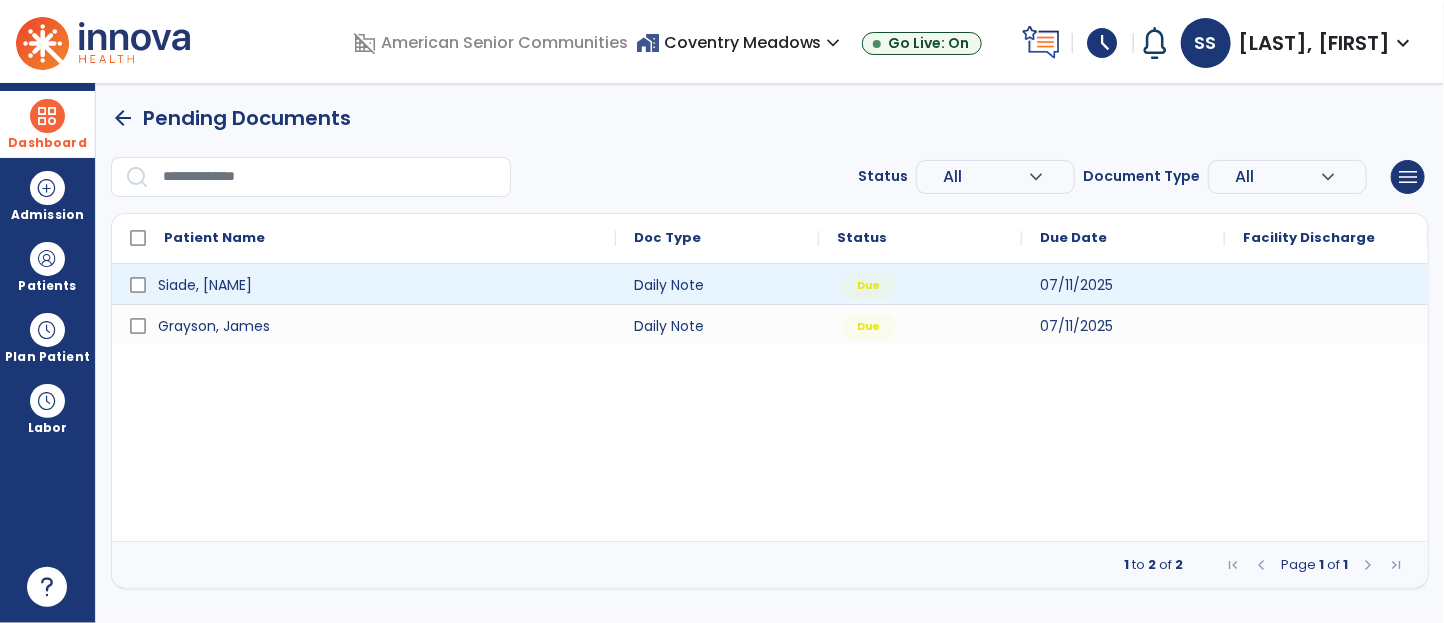 scroll, scrollTop: 0, scrollLeft: 0, axis: both 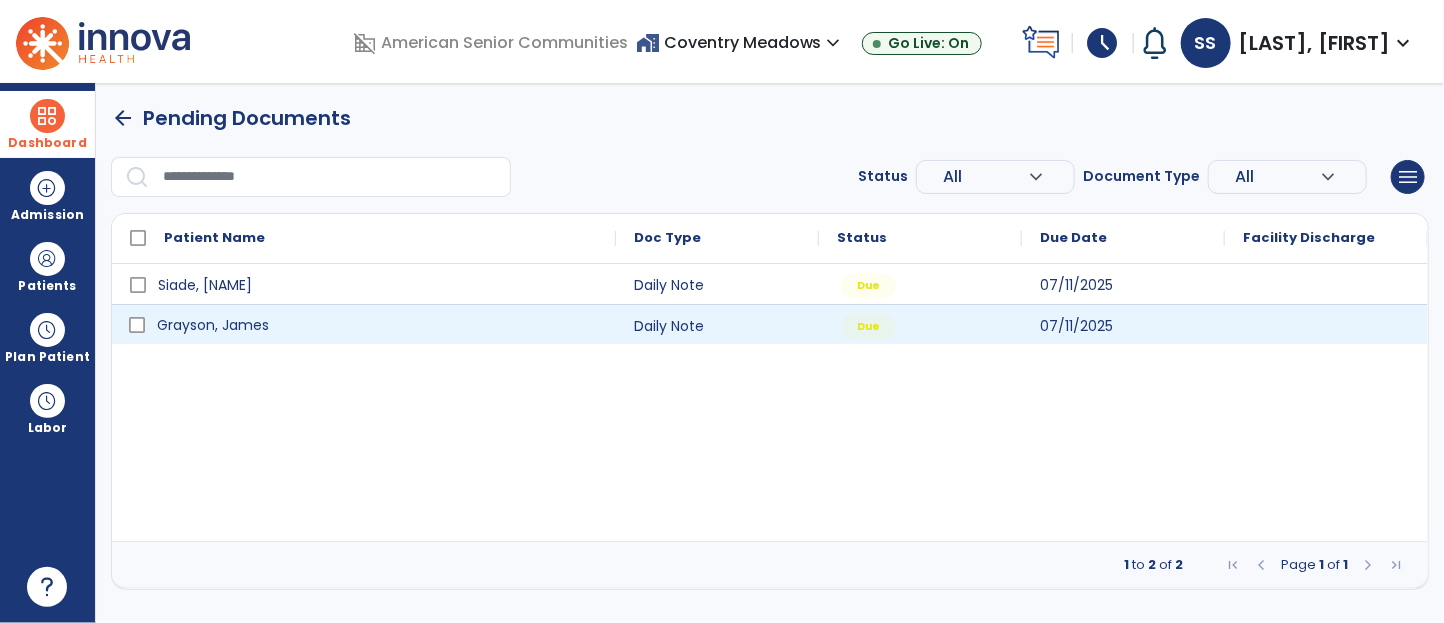 click on "Grayson, James" at bounding box center [378, 325] 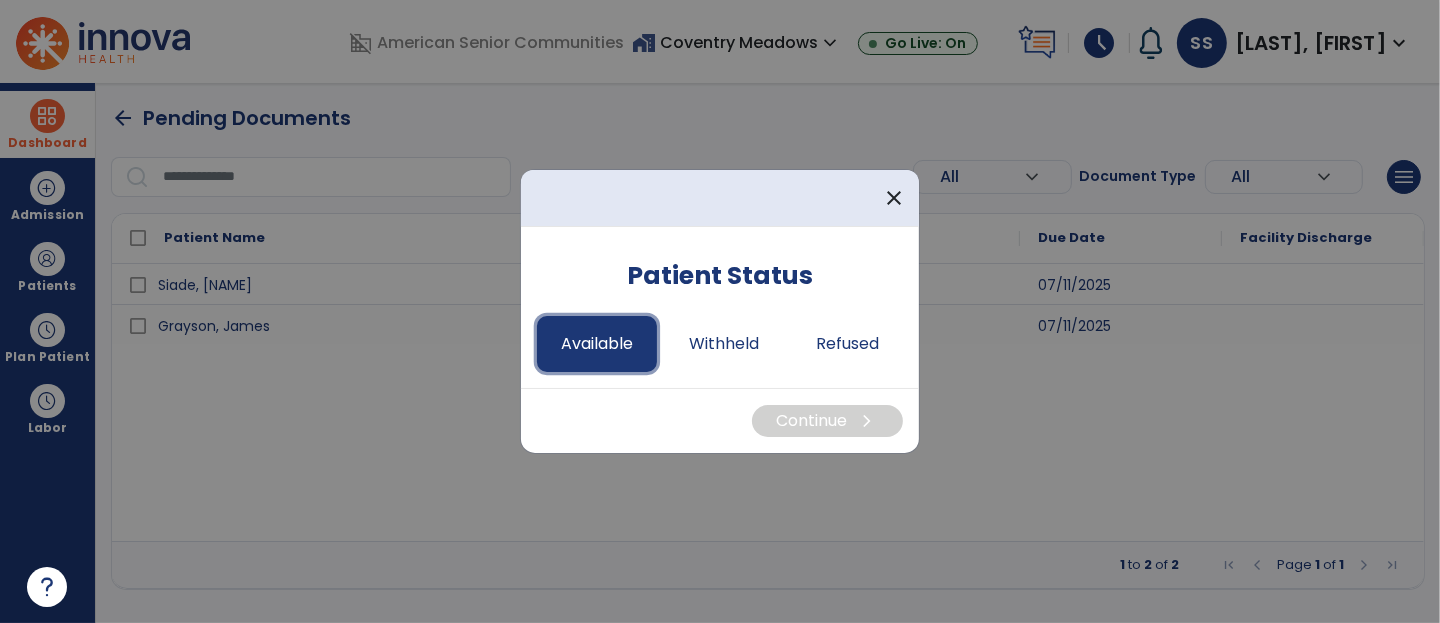 click on "Available" at bounding box center (597, 344) 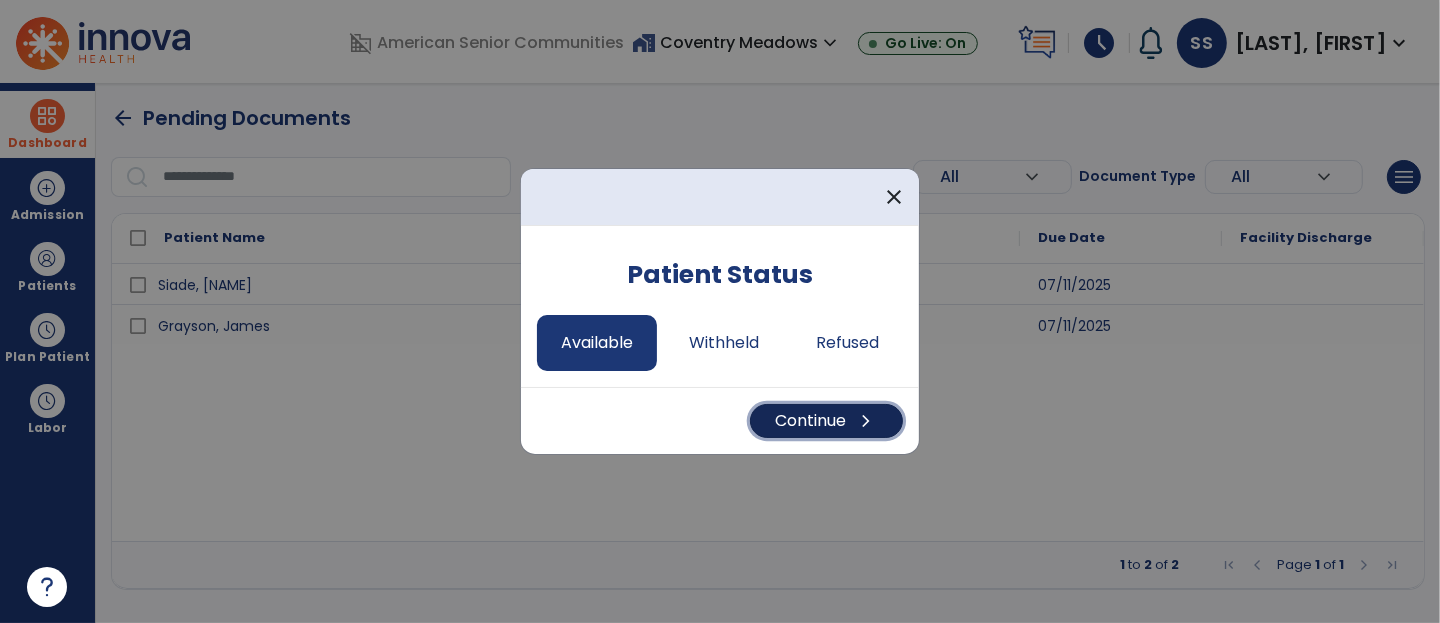 click on "Continue   chevron_right" at bounding box center (826, 421) 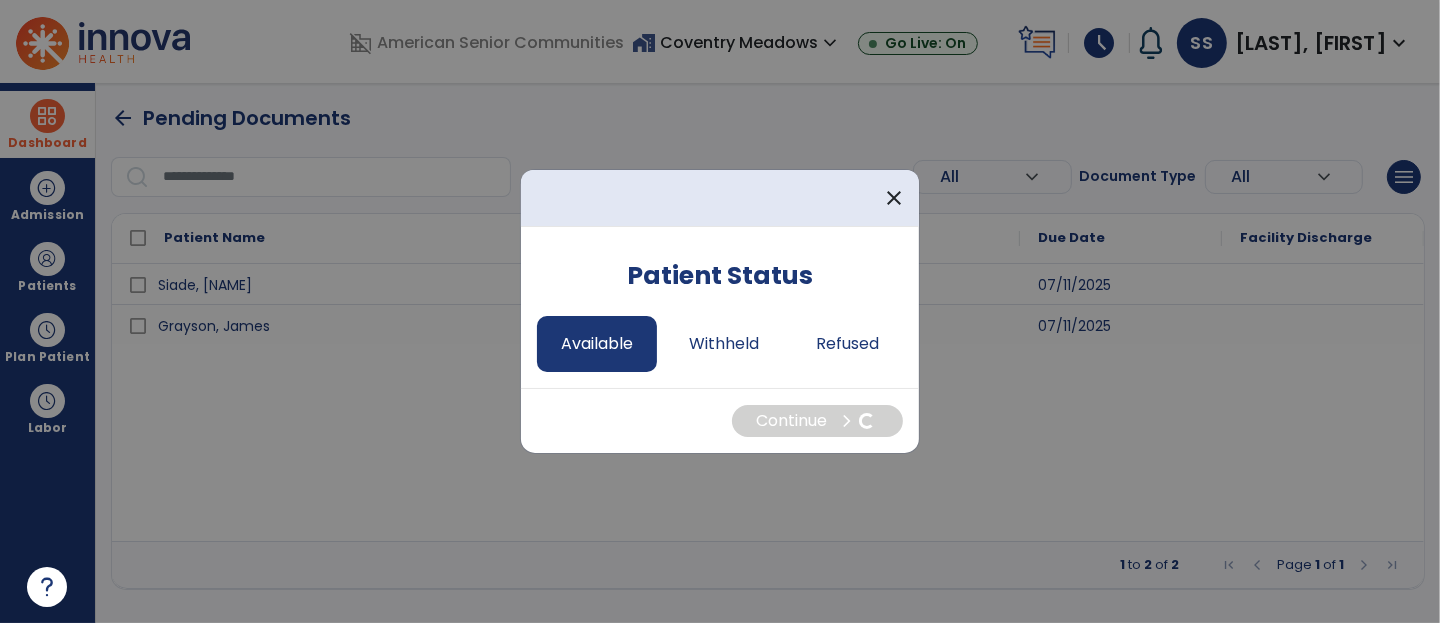 select on "*" 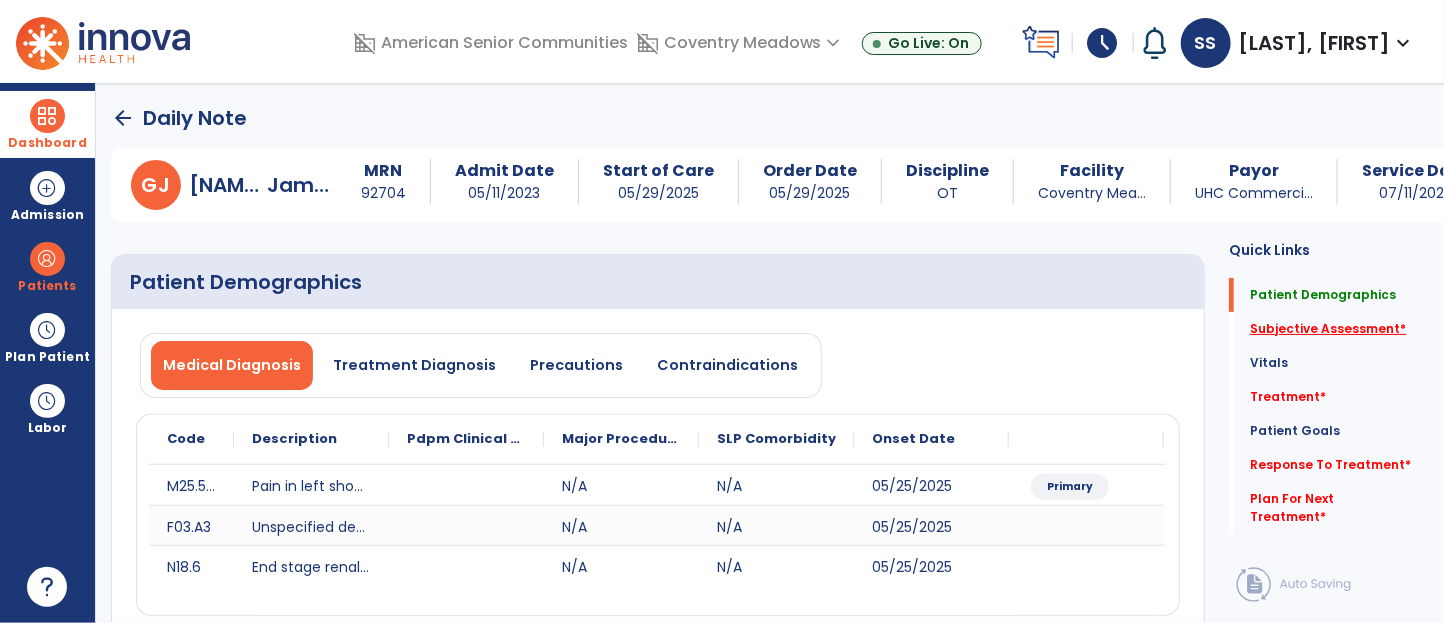 click on "Subjective Assessment   *" 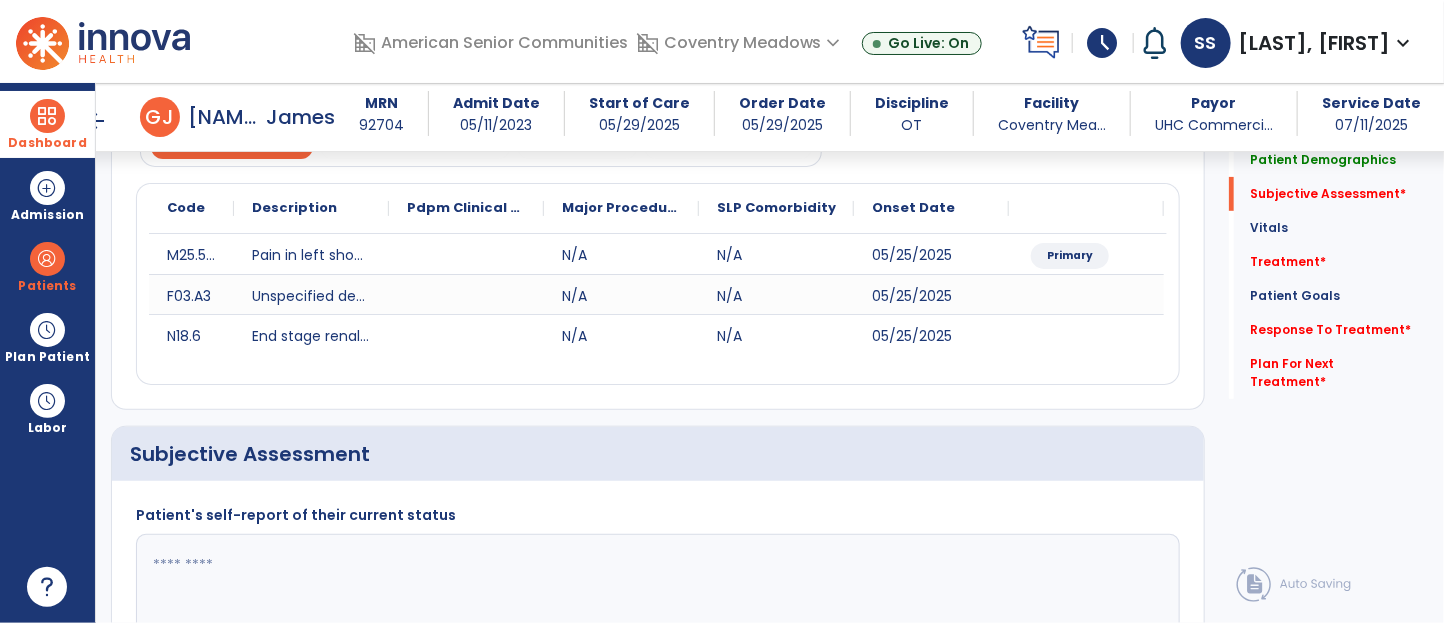scroll, scrollTop: 445, scrollLeft: 0, axis: vertical 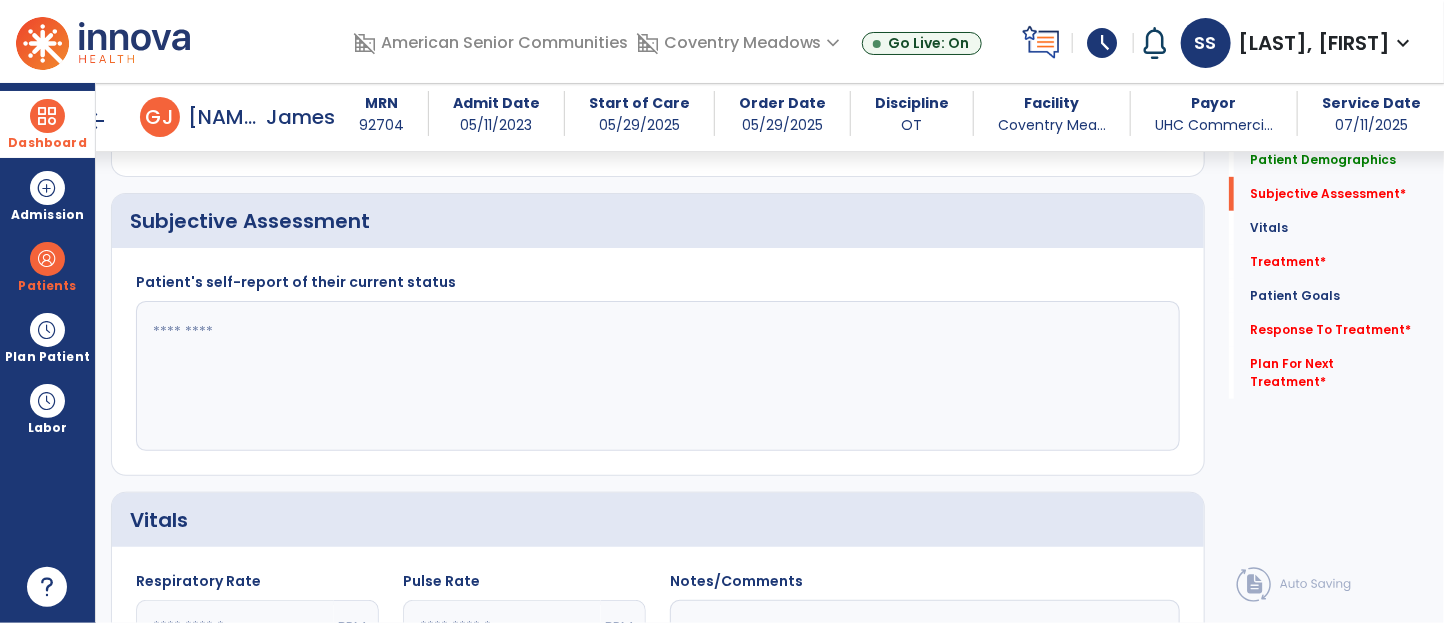 click 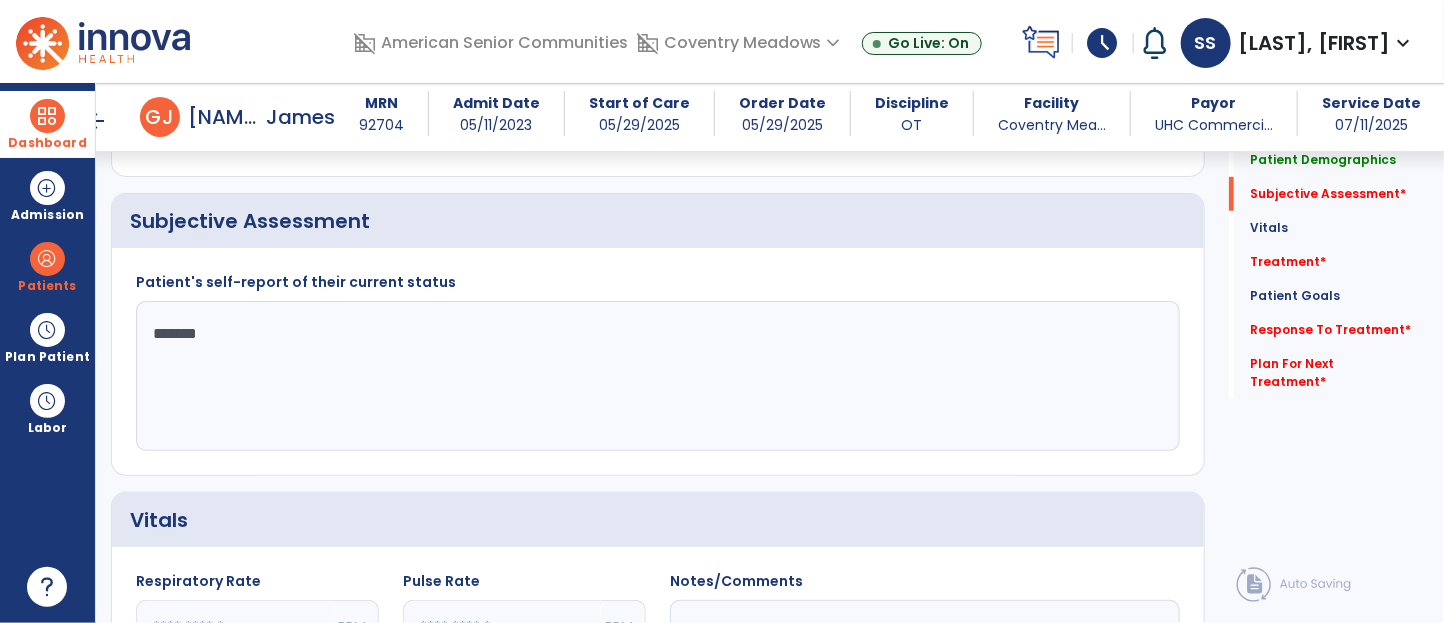 type on "********" 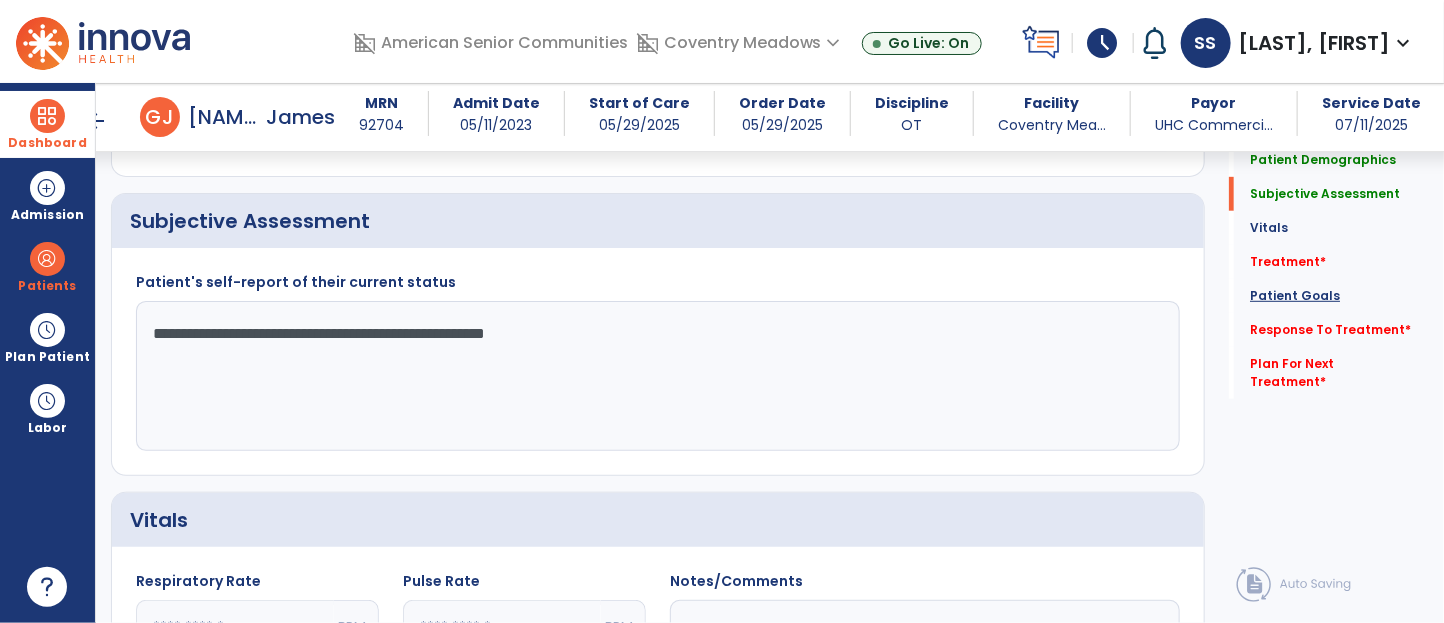 type on "**********" 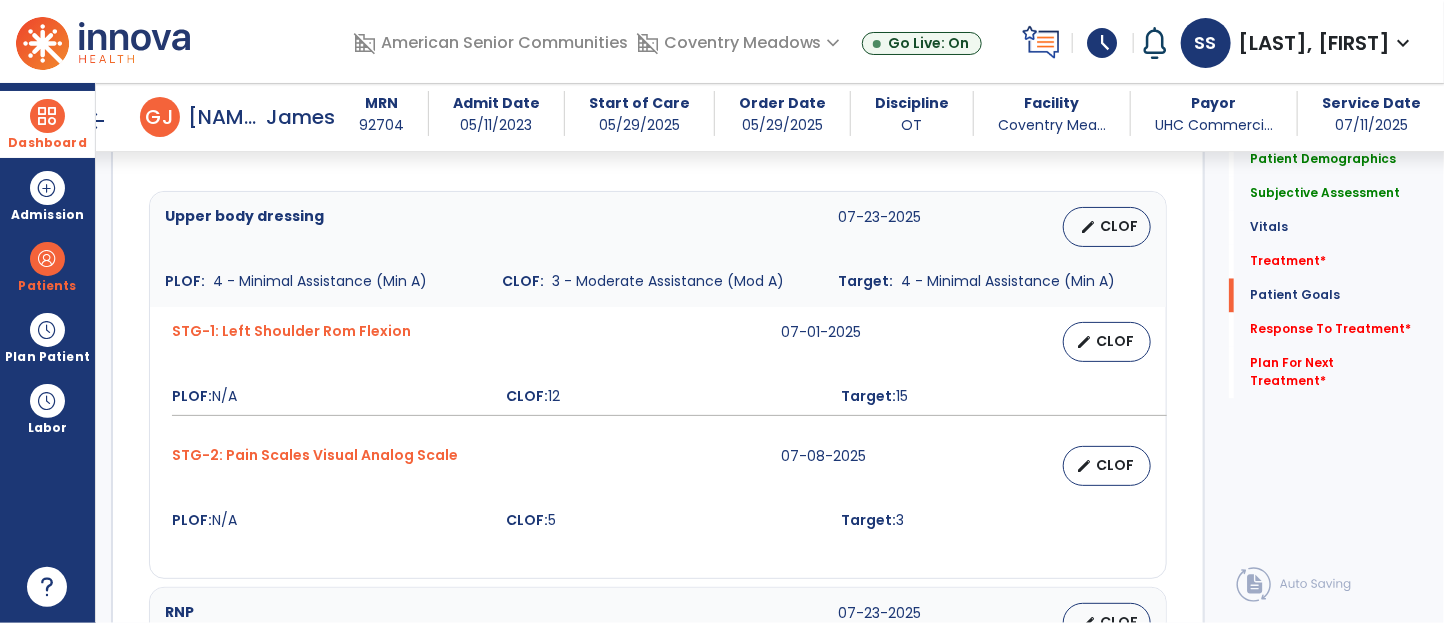 scroll, scrollTop: 1553, scrollLeft: 0, axis: vertical 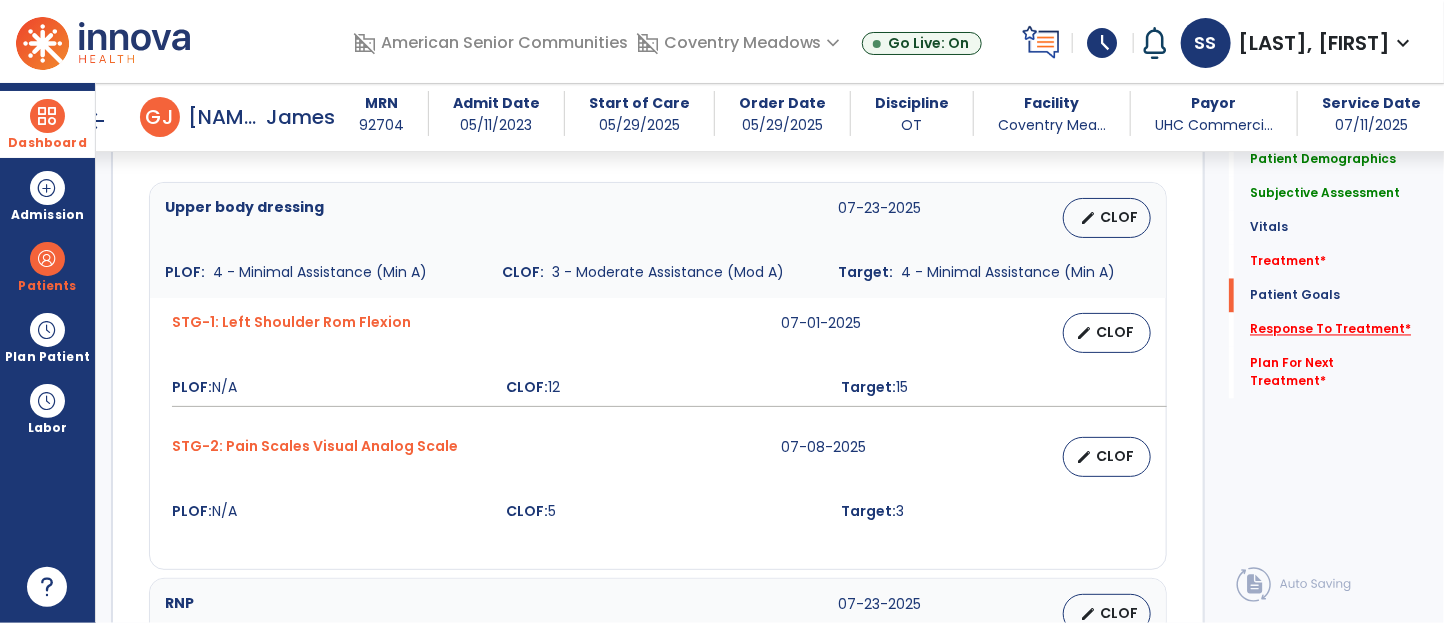 click on "Response To Treatment   *" 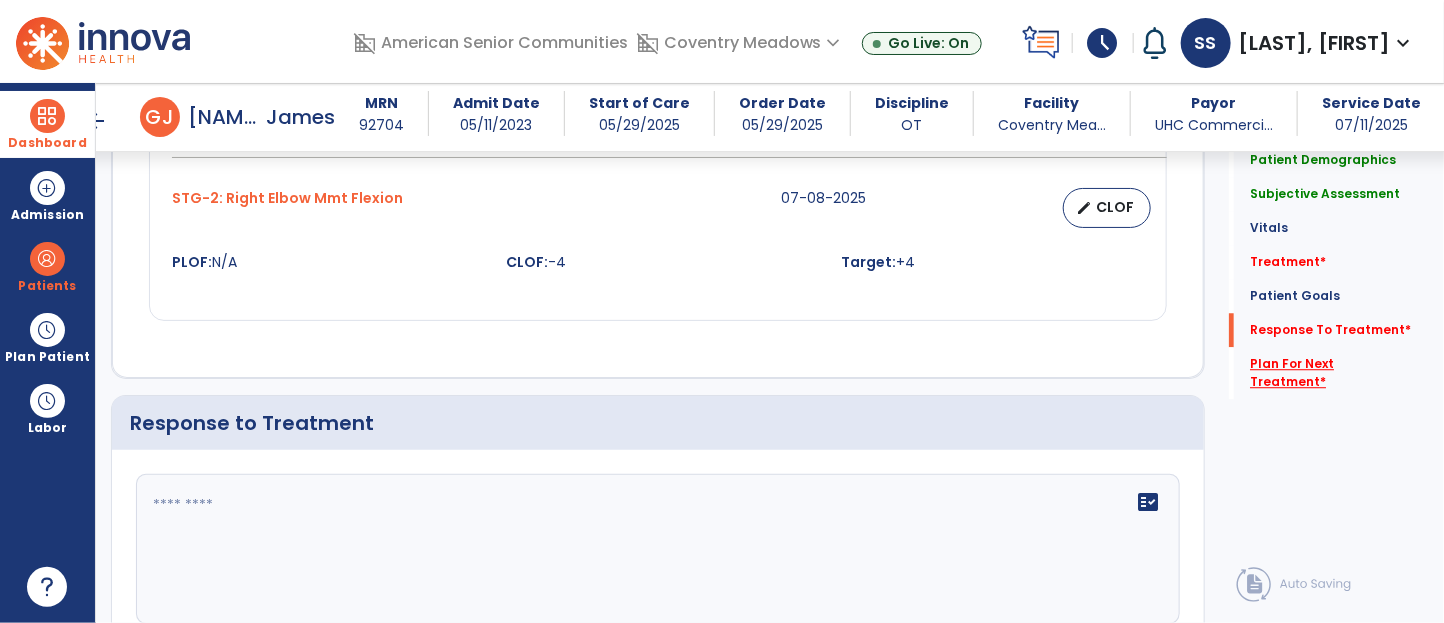 scroll, scrollTop: 2367, scrollLeft: 0, axis: vertical 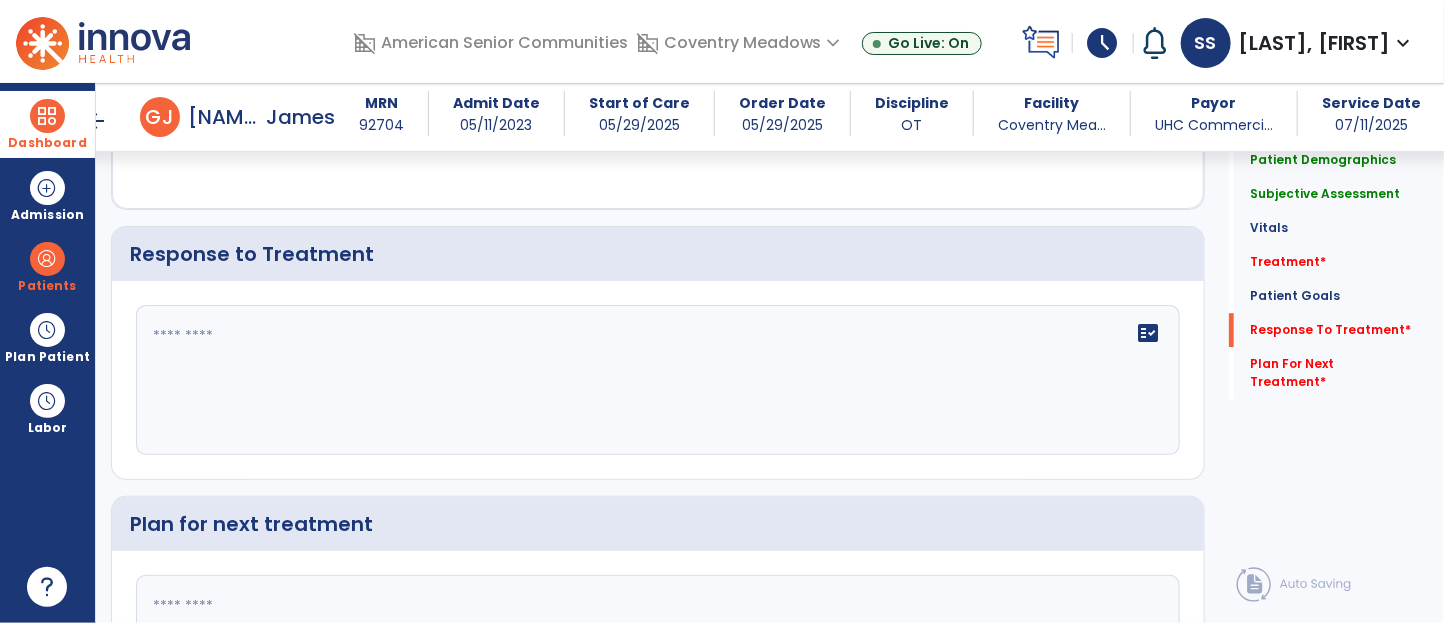 click on "fact_check" 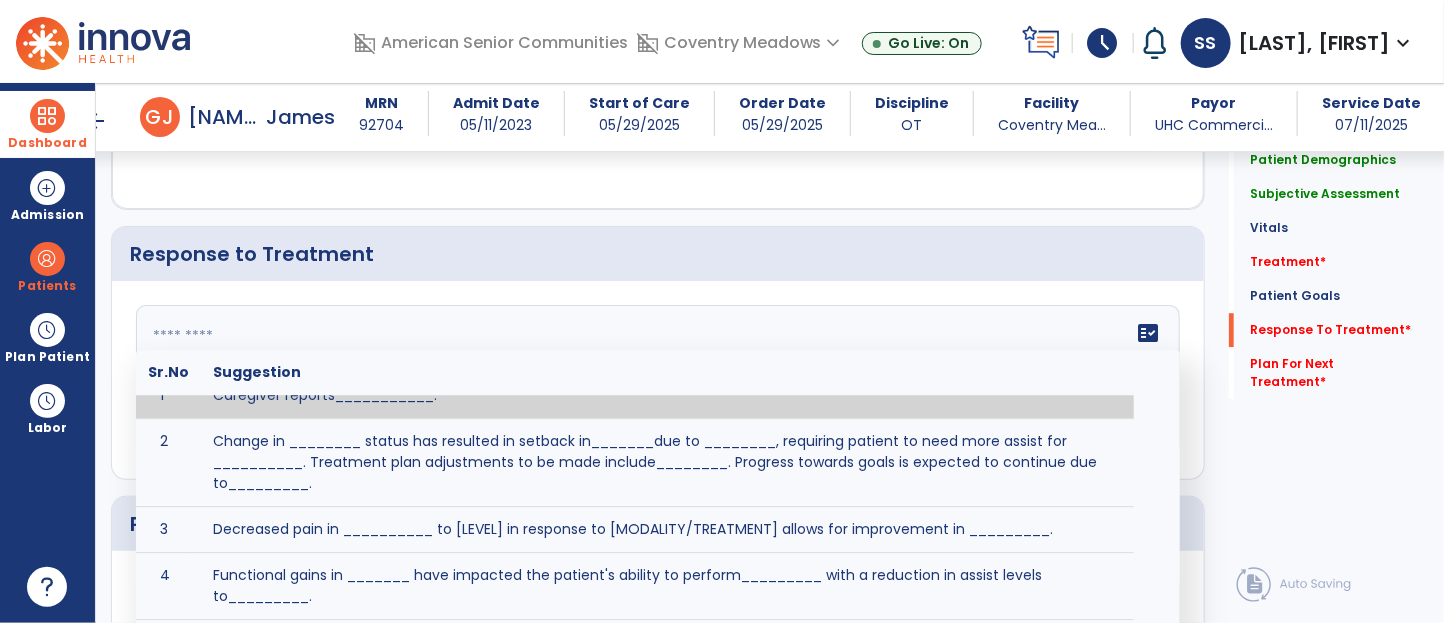 scroll, scrollTop: 0, scrollLeft: 0, axis: both 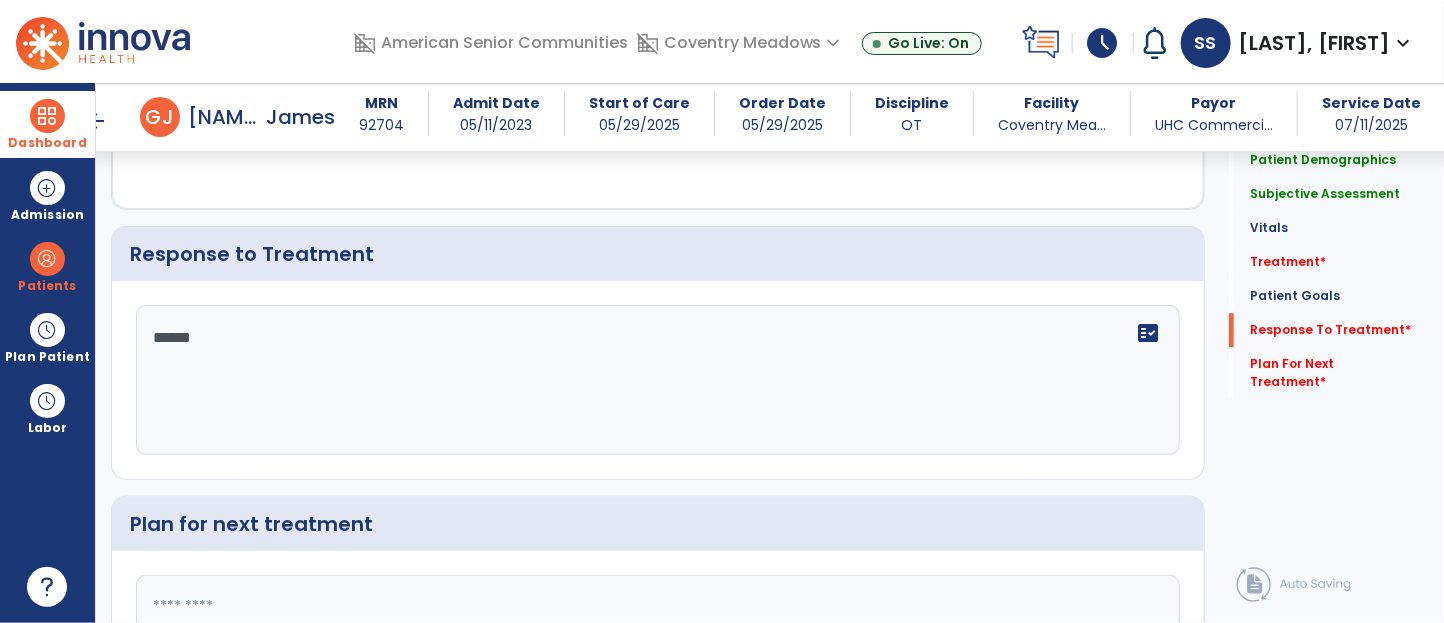 type on "*******" 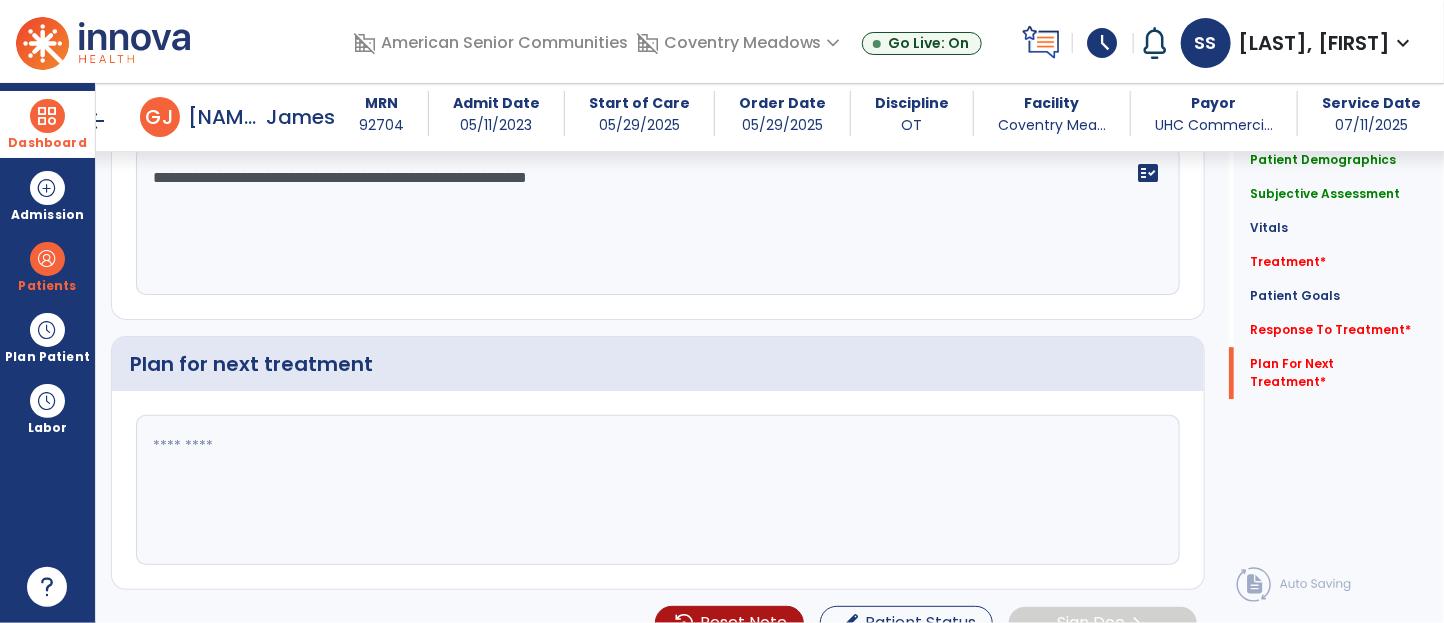 scroll, scrollTop: 2560, scrollLeft: 0, axis: vertical 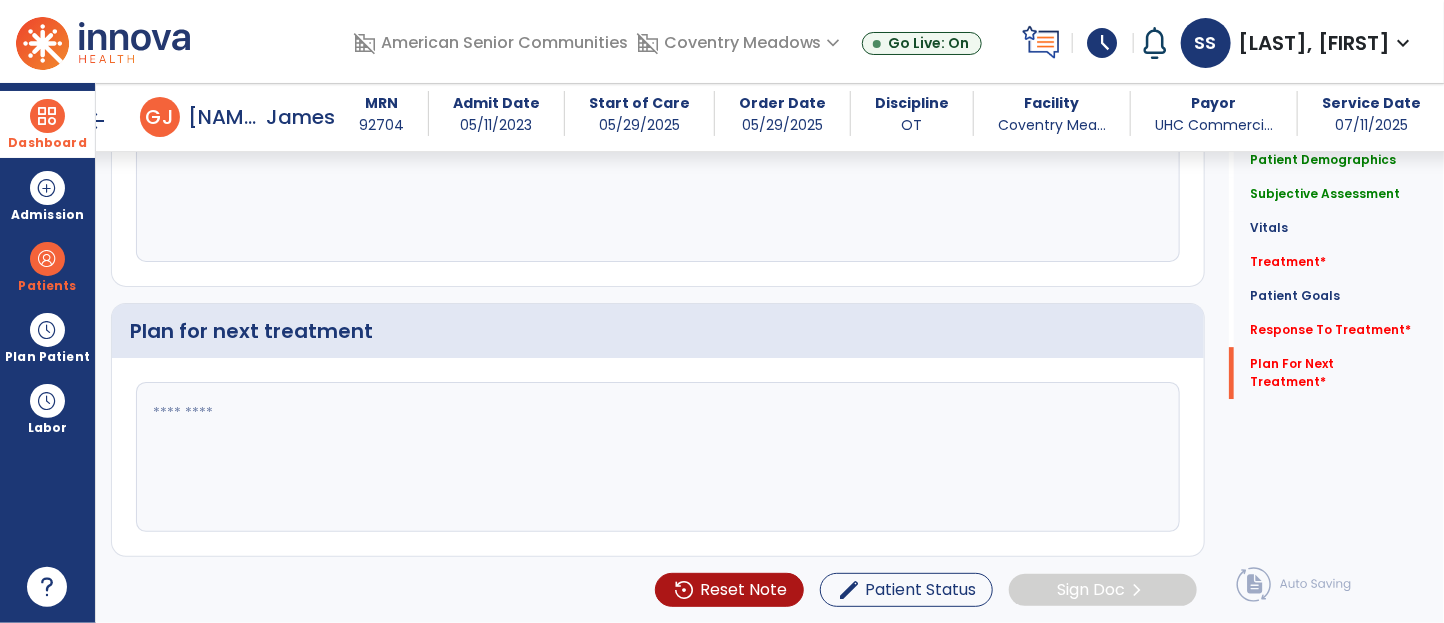 type on "**********" 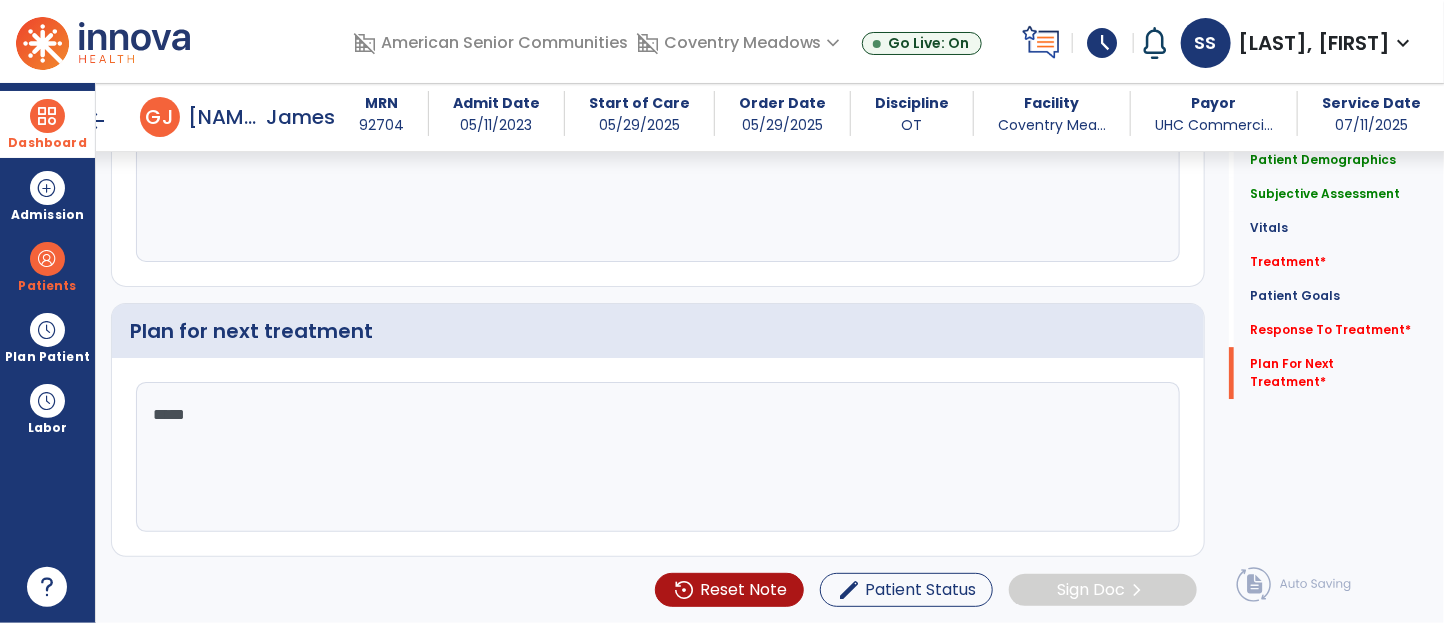 type on "******" 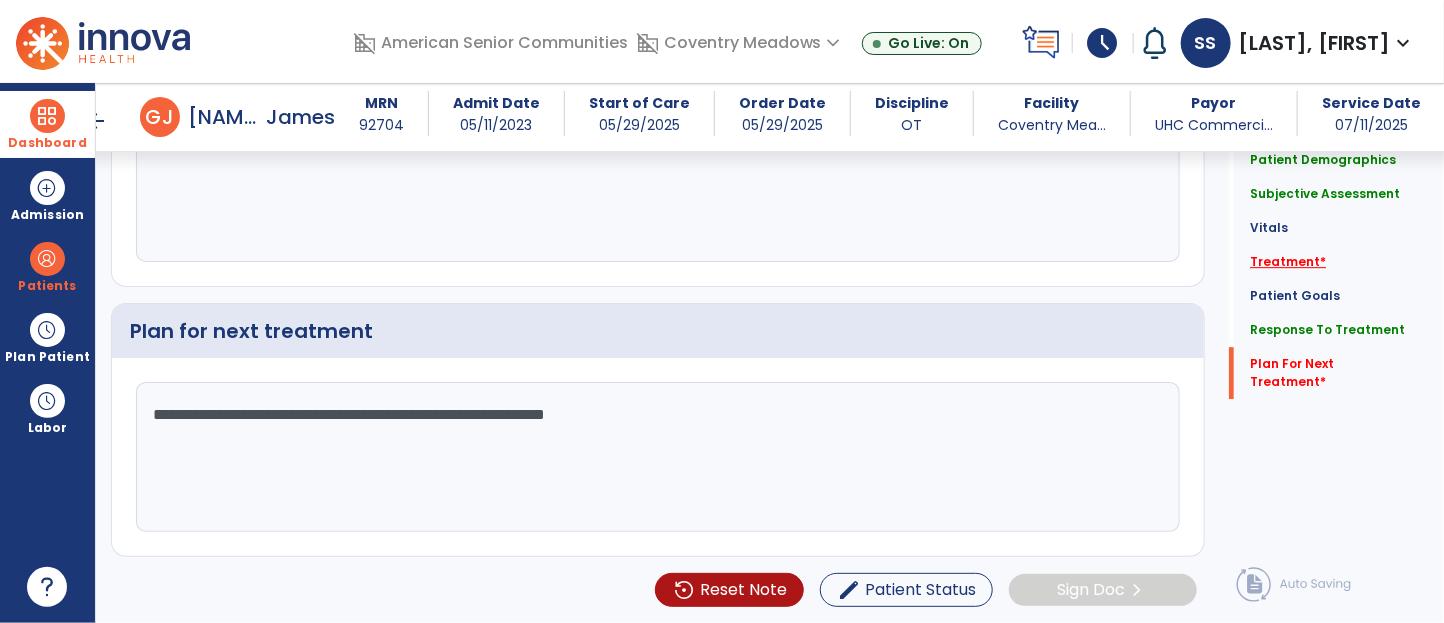 type on "**********" 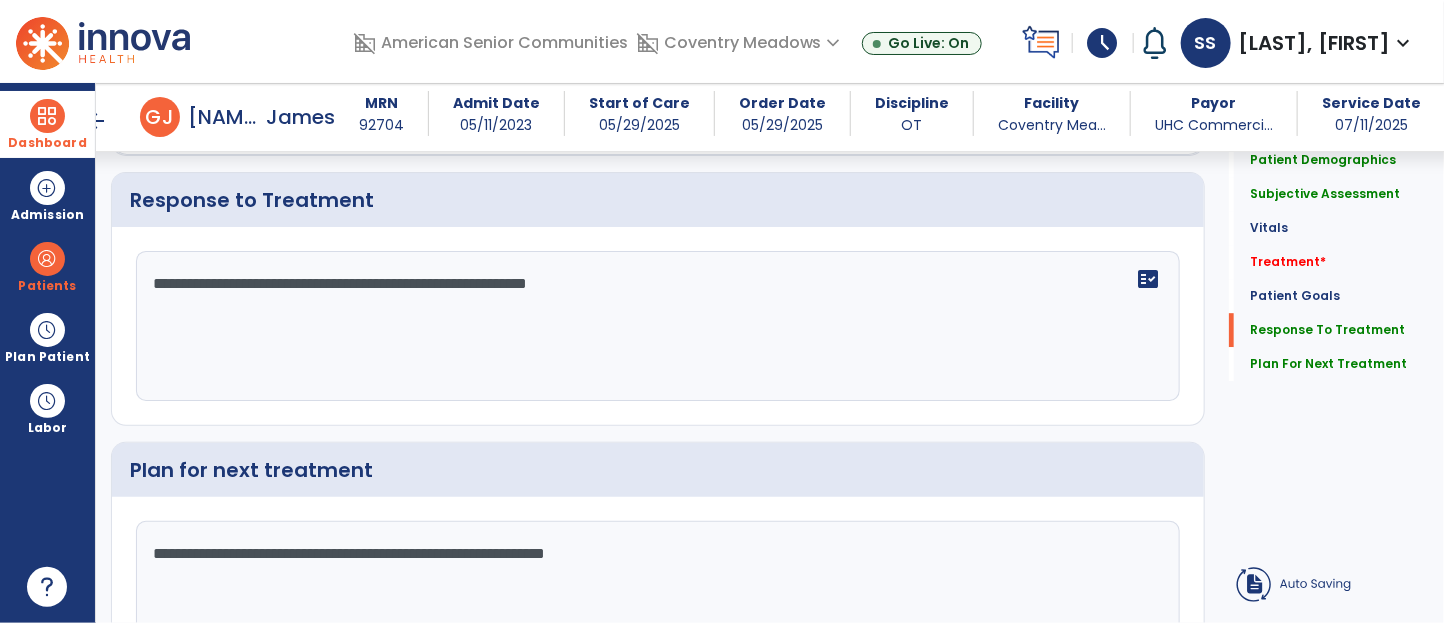 click on "history  Use Previous Data  add  Add Service Code" 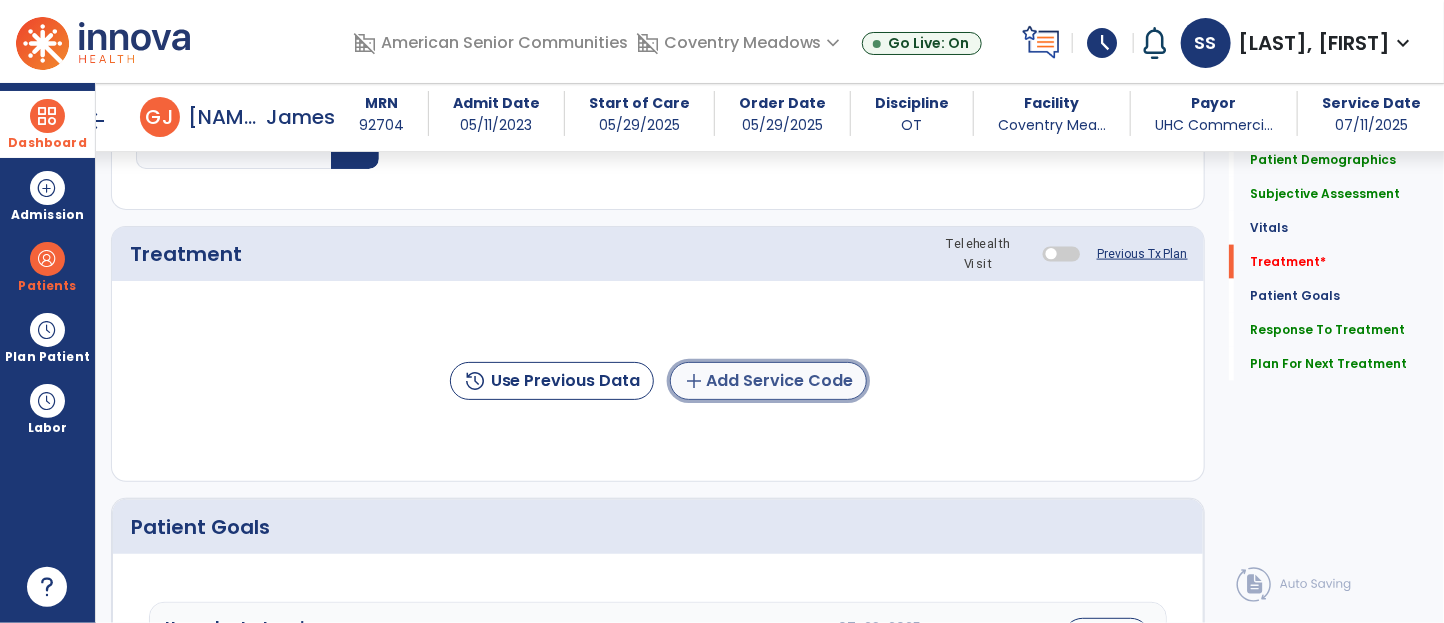 click on "add  Add Service Code" 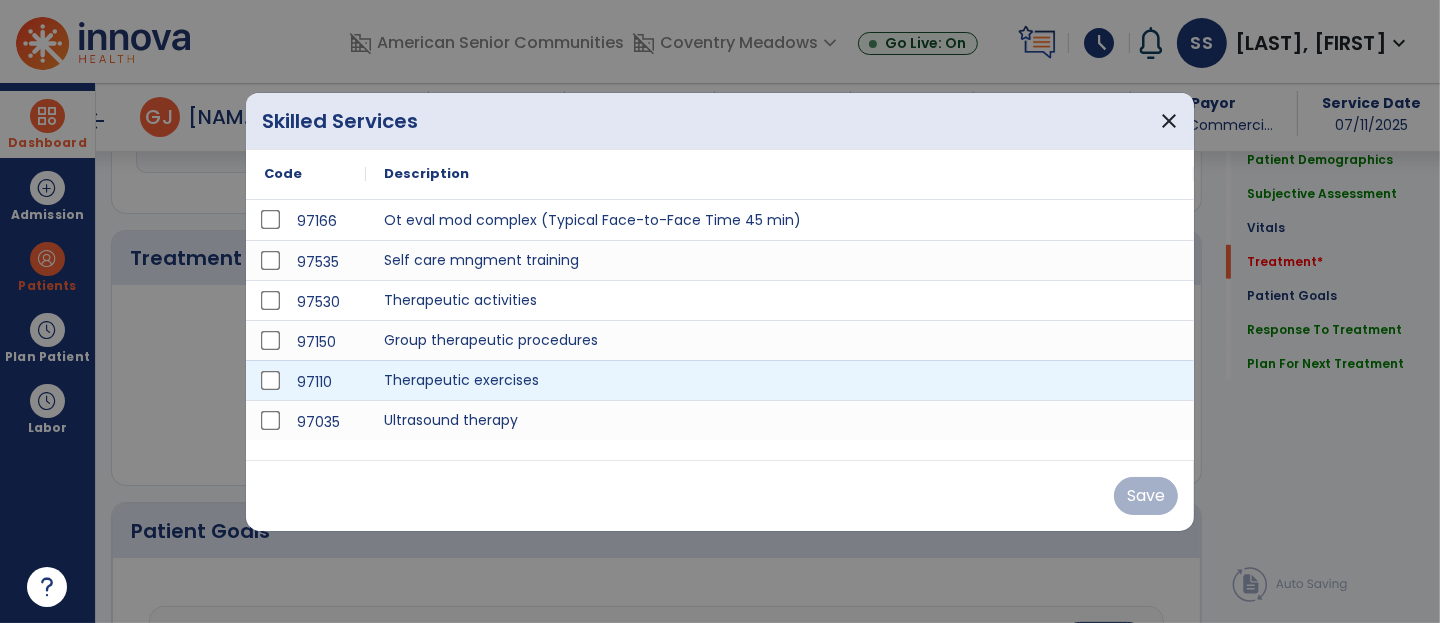 scroll, scrollTop: 1133, scrollLeft: 0, axis: vertical 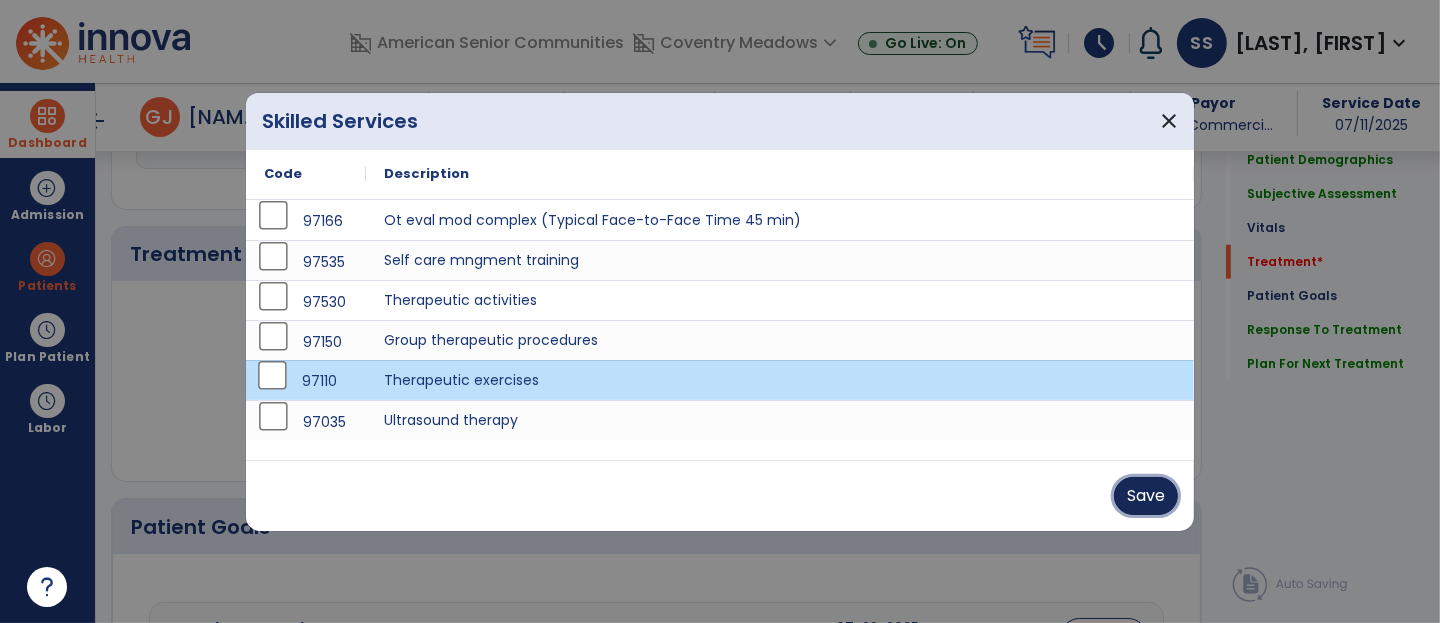 click on "Save" at bounding box center (1146, 496) 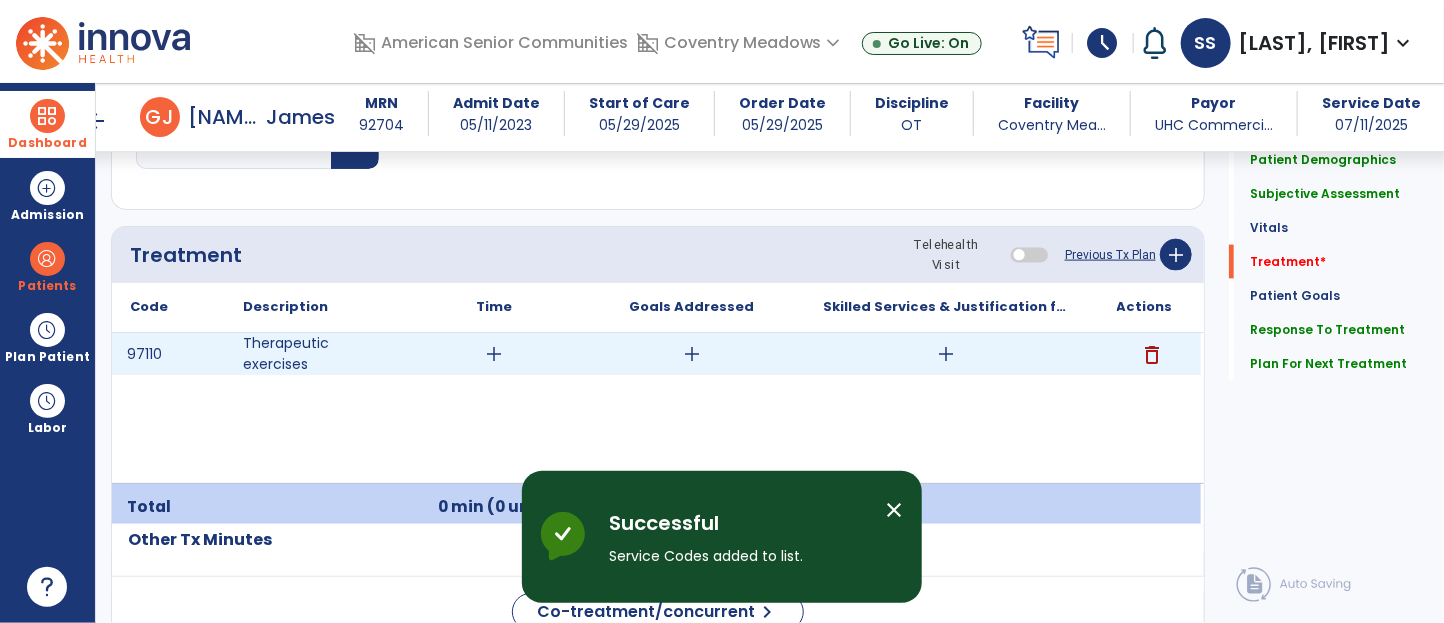 click on "add" at bounding box center [947, 354] 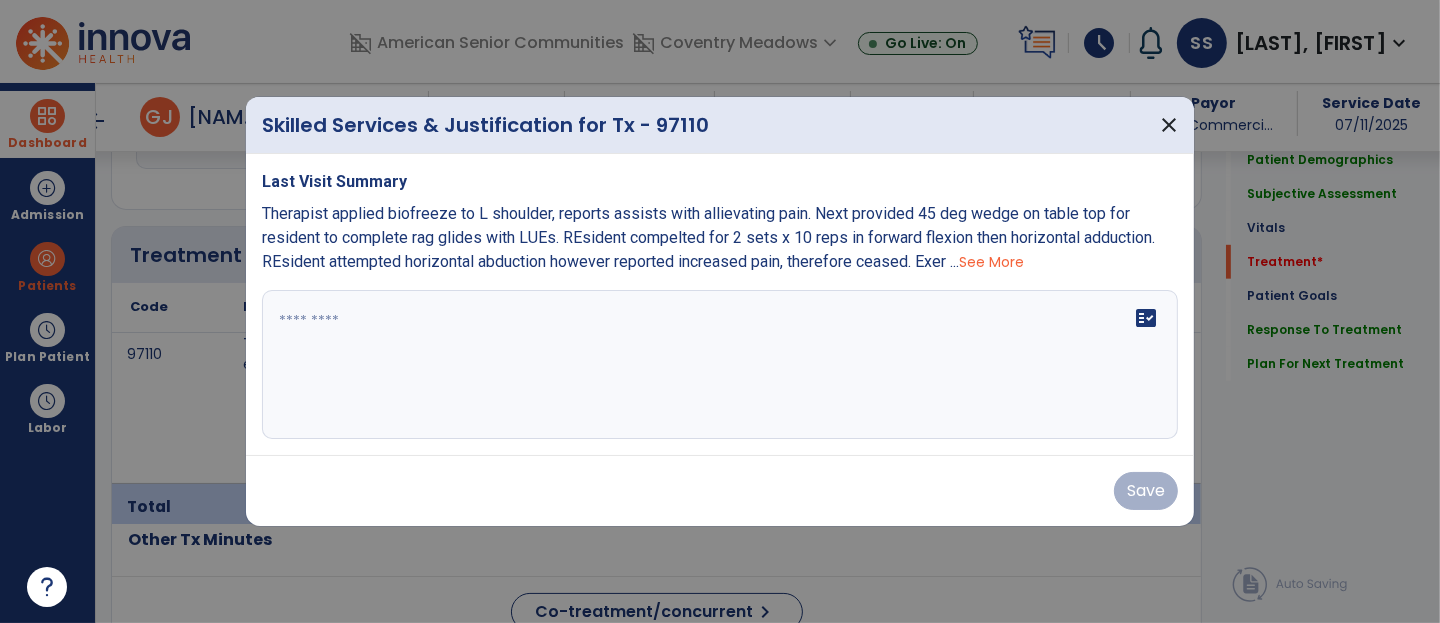 click on "fact_check" at bounding box center [720, 365] 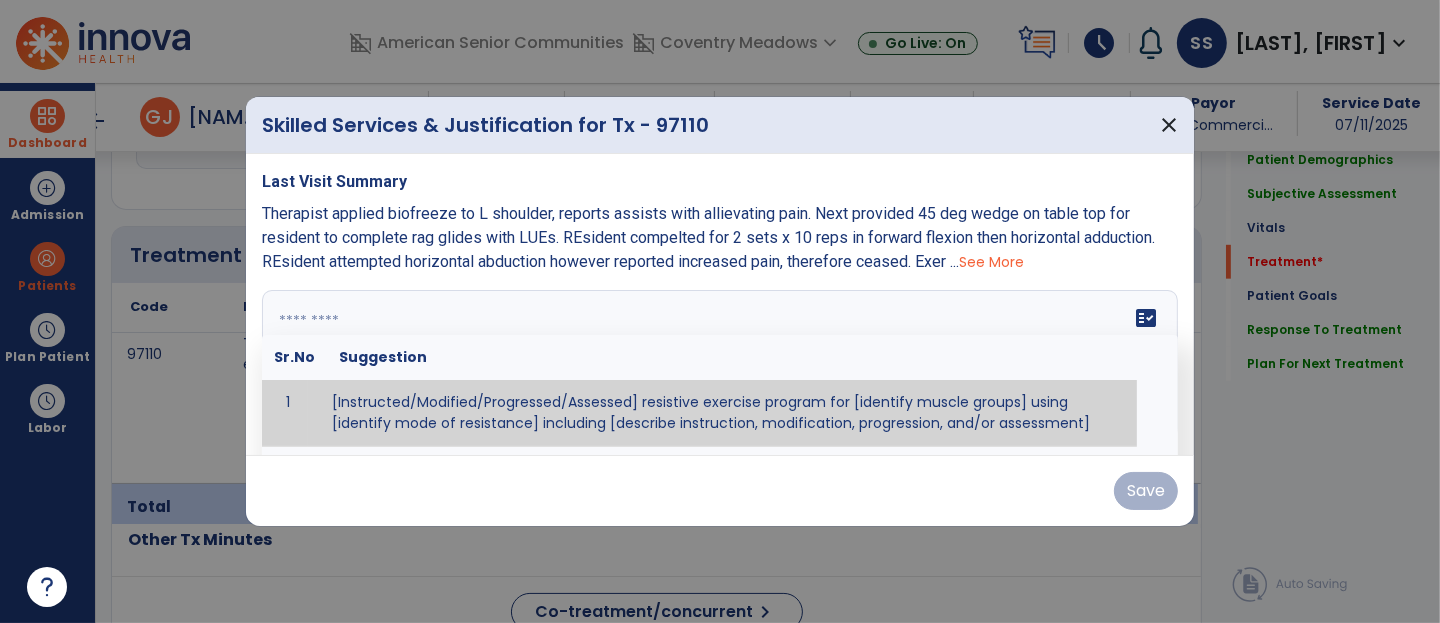 scroll, scrollTop: 1133, scrollLeft: 0, axis: vertical 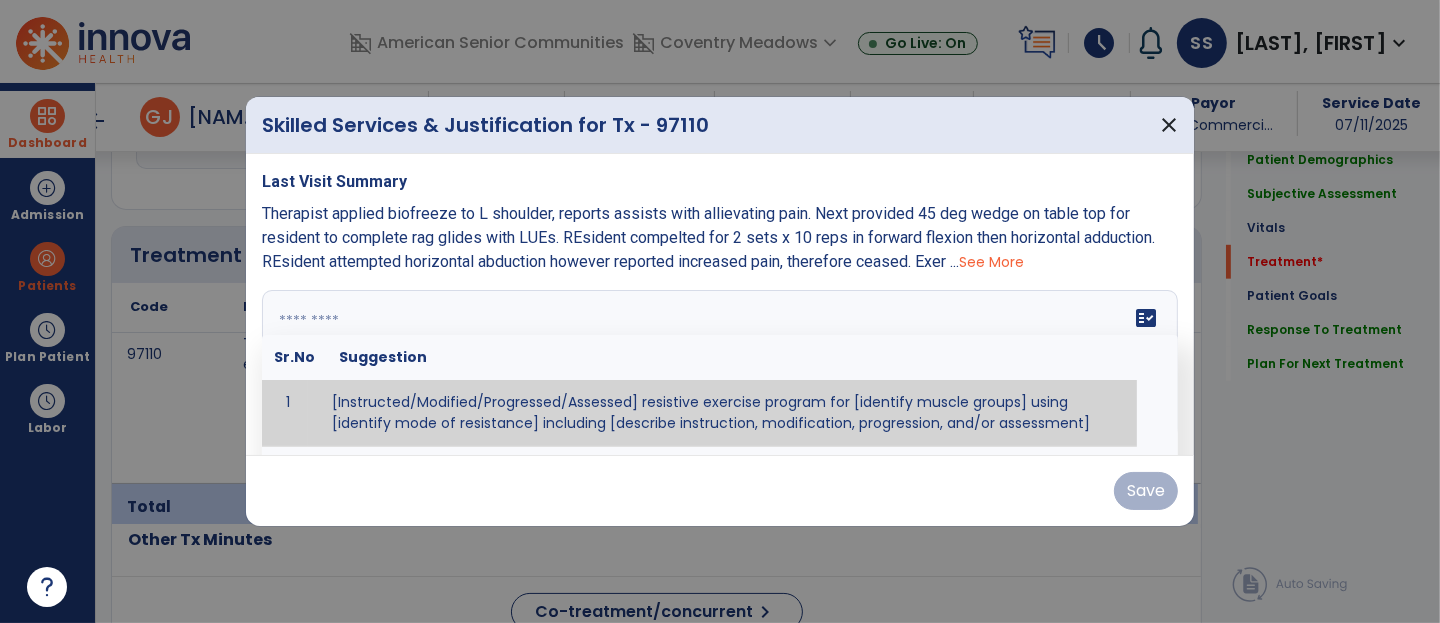 click on "See More" at bounding box center [991, 262] 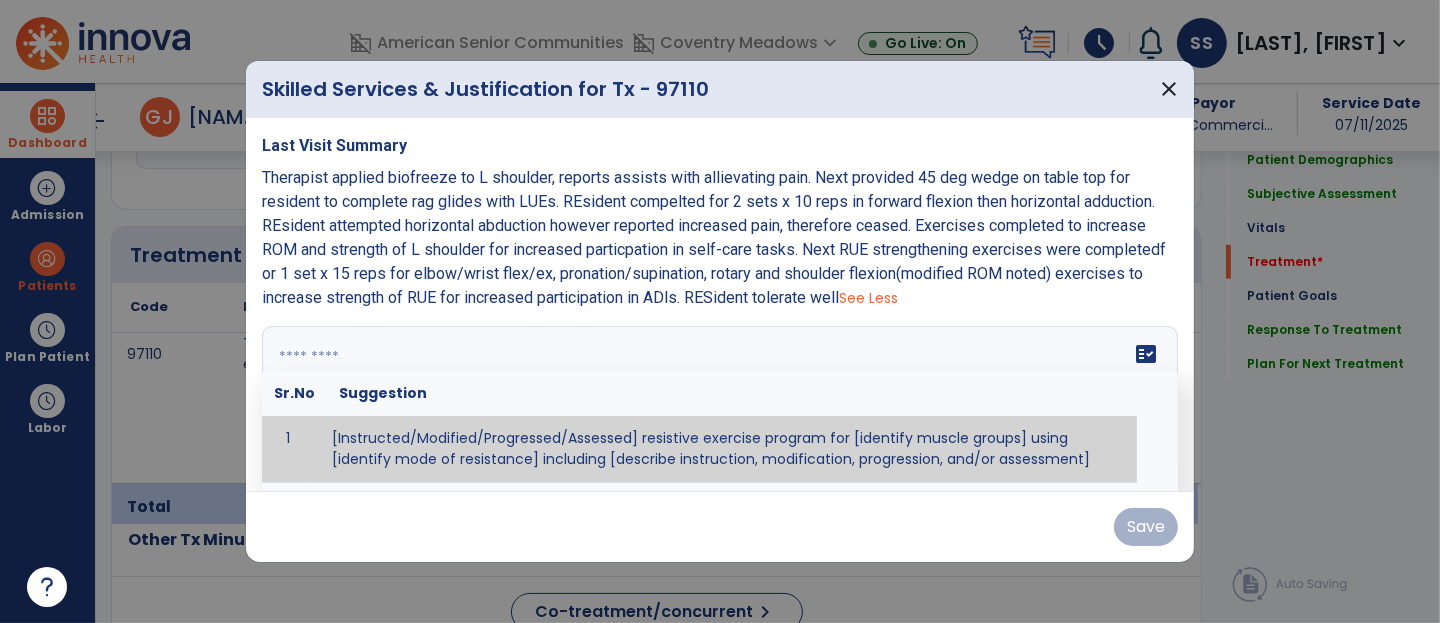 click on "fact_check  Sr.No Suggestion 1 [Instructed/Modified/Progressed/Assessed] resistive exercise program for [identify muscle groups] using [identify mode of resistance] including [describe instruction, modification, progression, and/or assessment] 2 [Instructed/Modified/Progressed/Assessed] aerobic exercise program using [identify equipment/mode] including [describe instruction, modification,progression, and/or assessment] 3 [Instructed/Modified/Progressed/Assessed] [PROM/A/AROM/AROM] program for [identify joint movements] using [contract-relax, over-pressure, inhibitory techniques, other] 4 [Assessed/Tested] aerobic capacity with administration of [aerobic capacity test]" at bounding box center (720, 401) 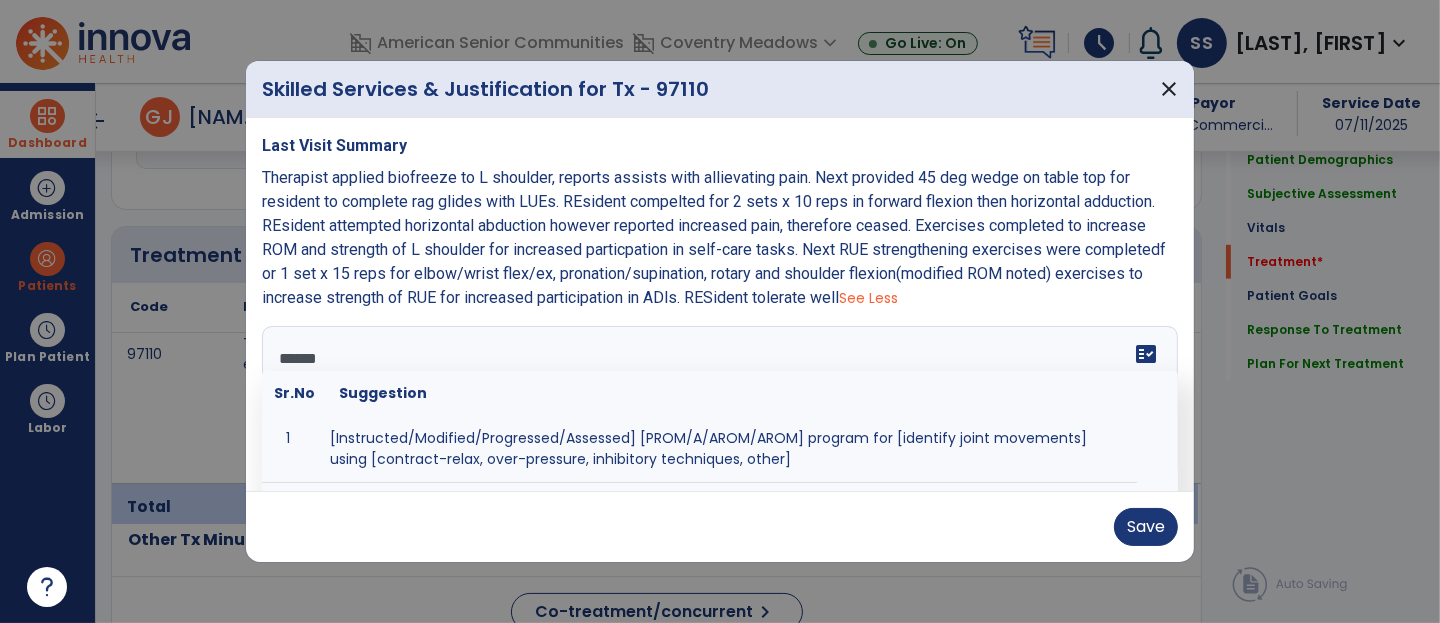 type on "*******" 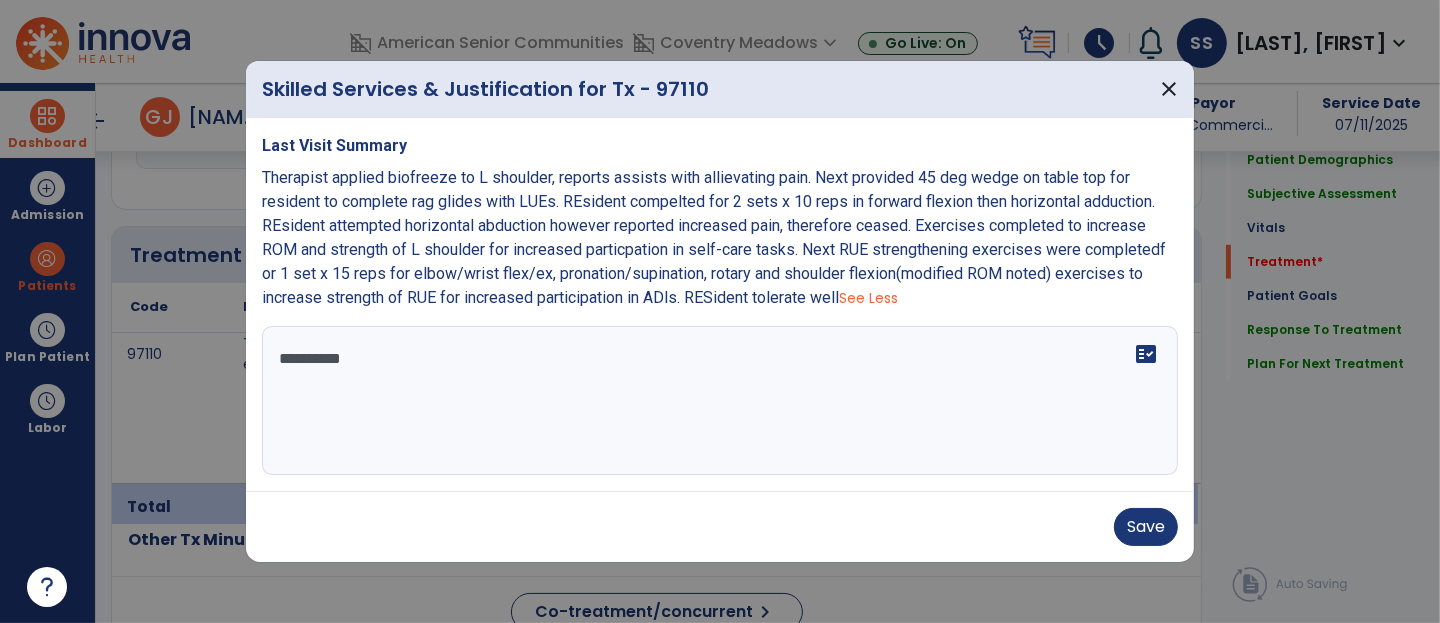 drag, startPoint x: 380, startPoint y: 376, endPoint x: 252, endPoint y: 373, distance: 128.03516 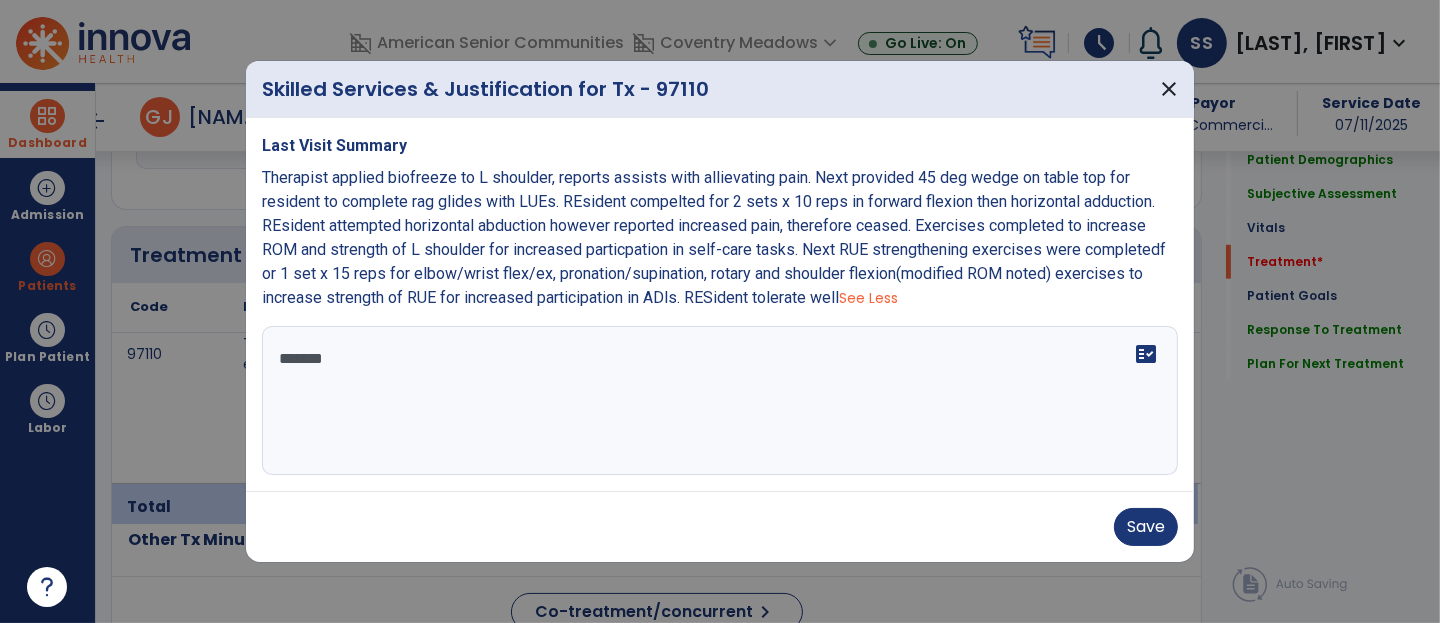 type on "********" 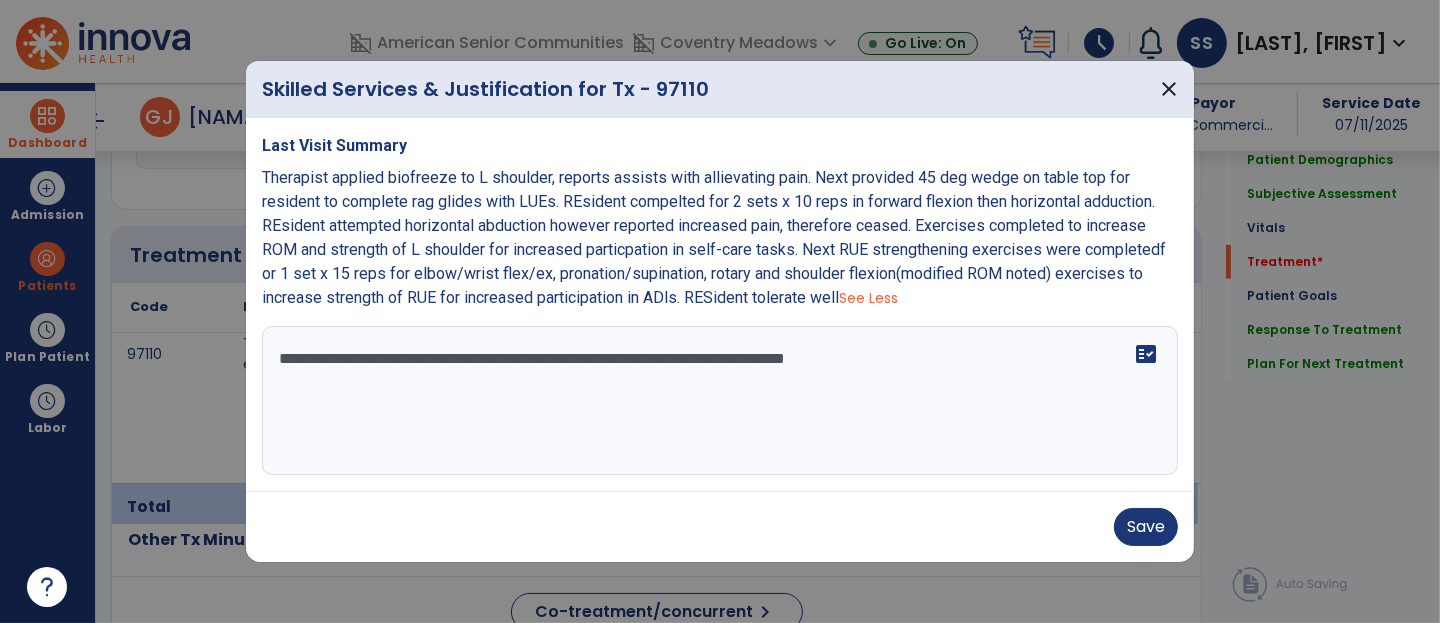 click on "**********" at bounding box center [720, 401] 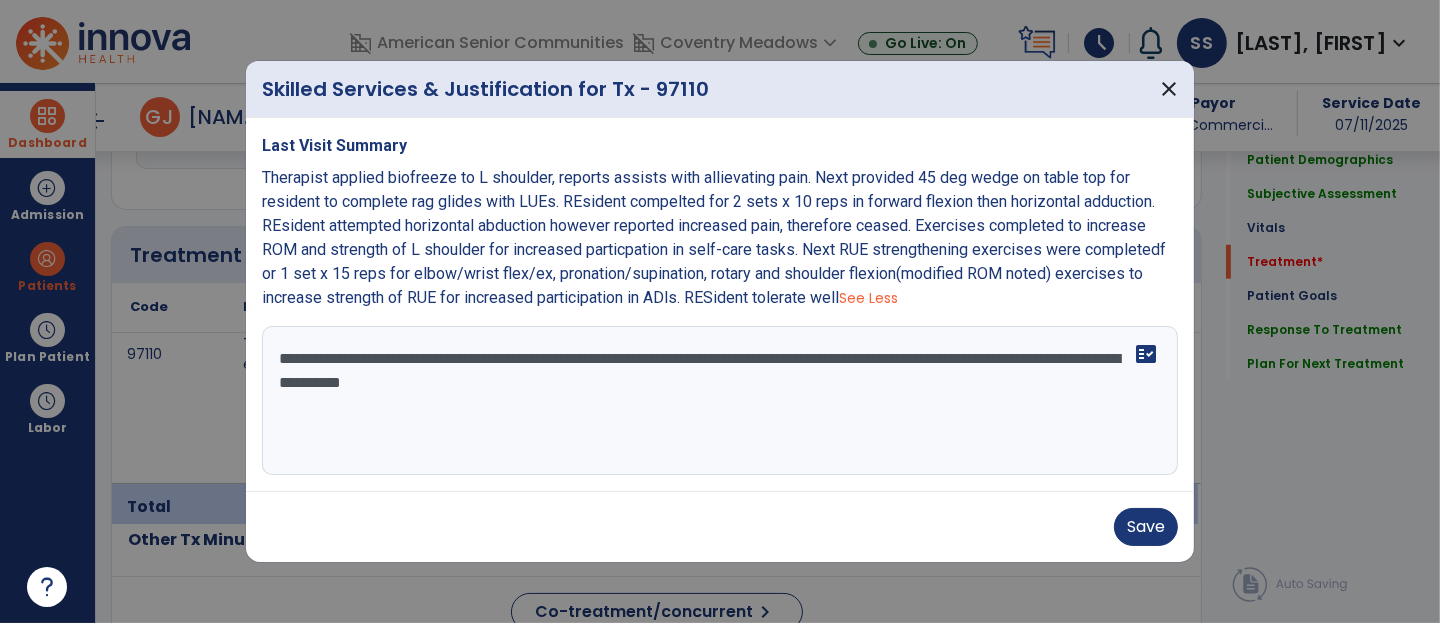 click on "**********" at bounding box center (720, 401) 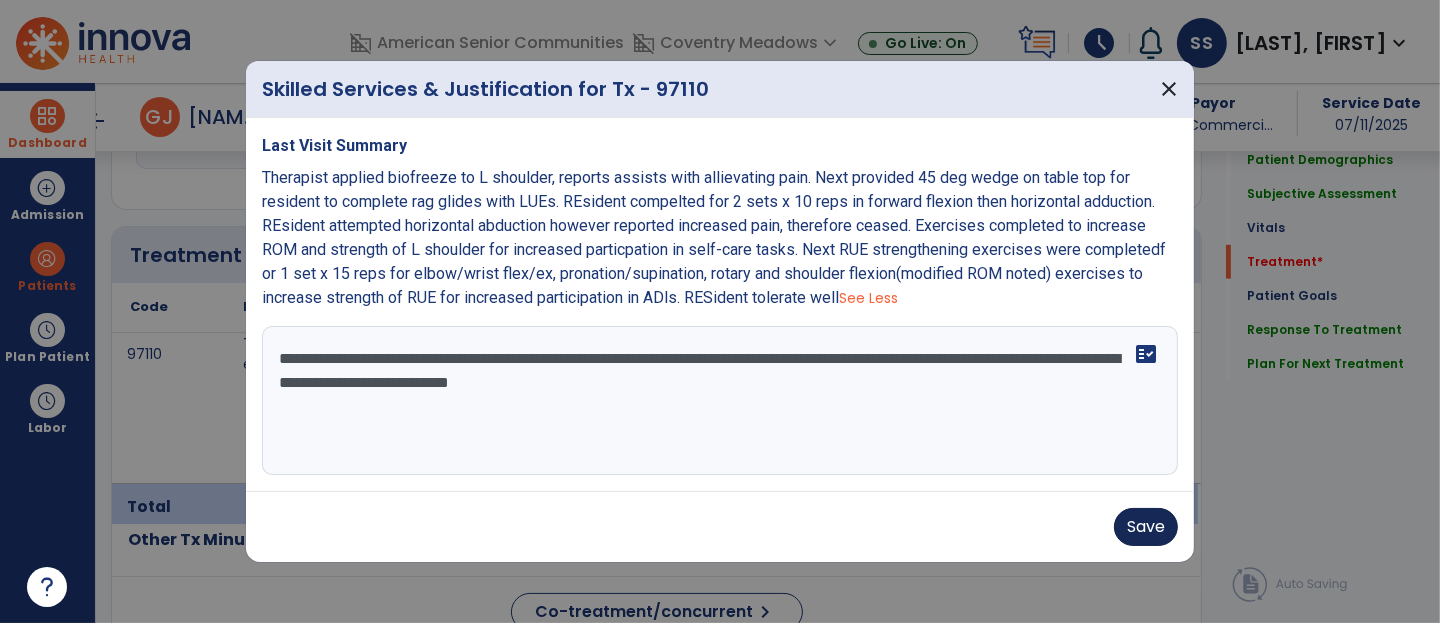type on "**********" 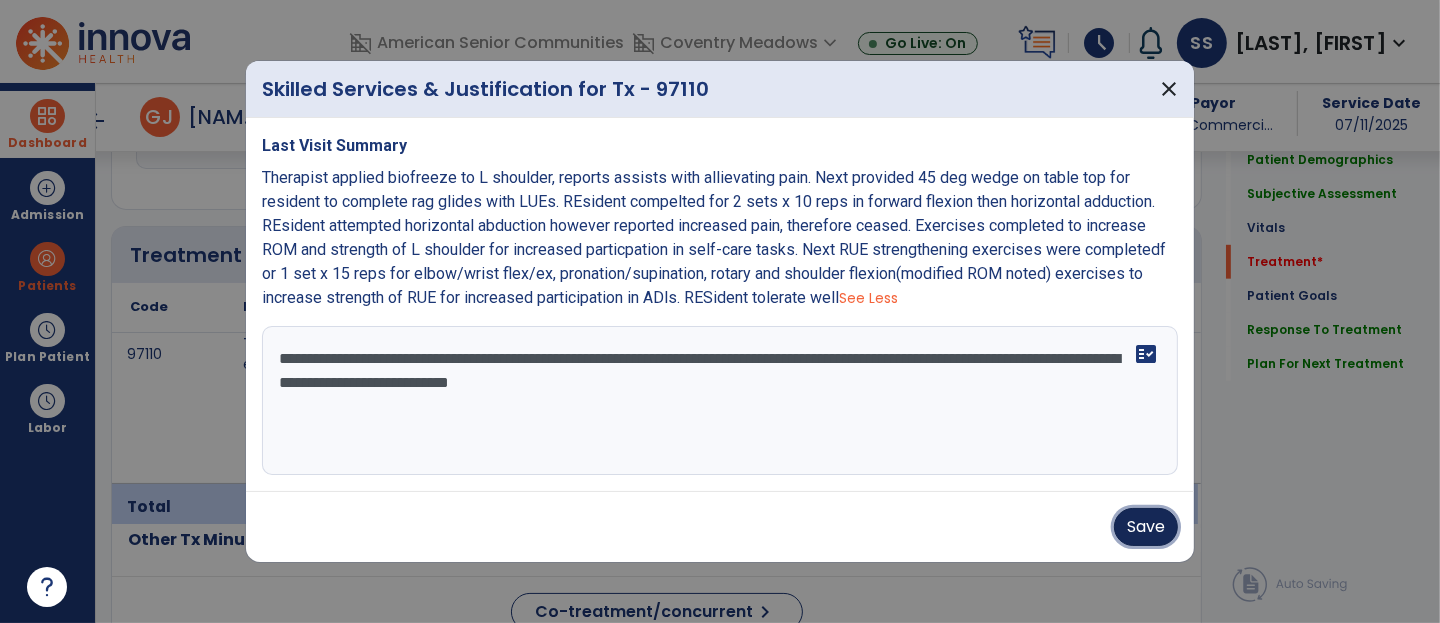 click on "Save" at bounding box center (1146, 527) 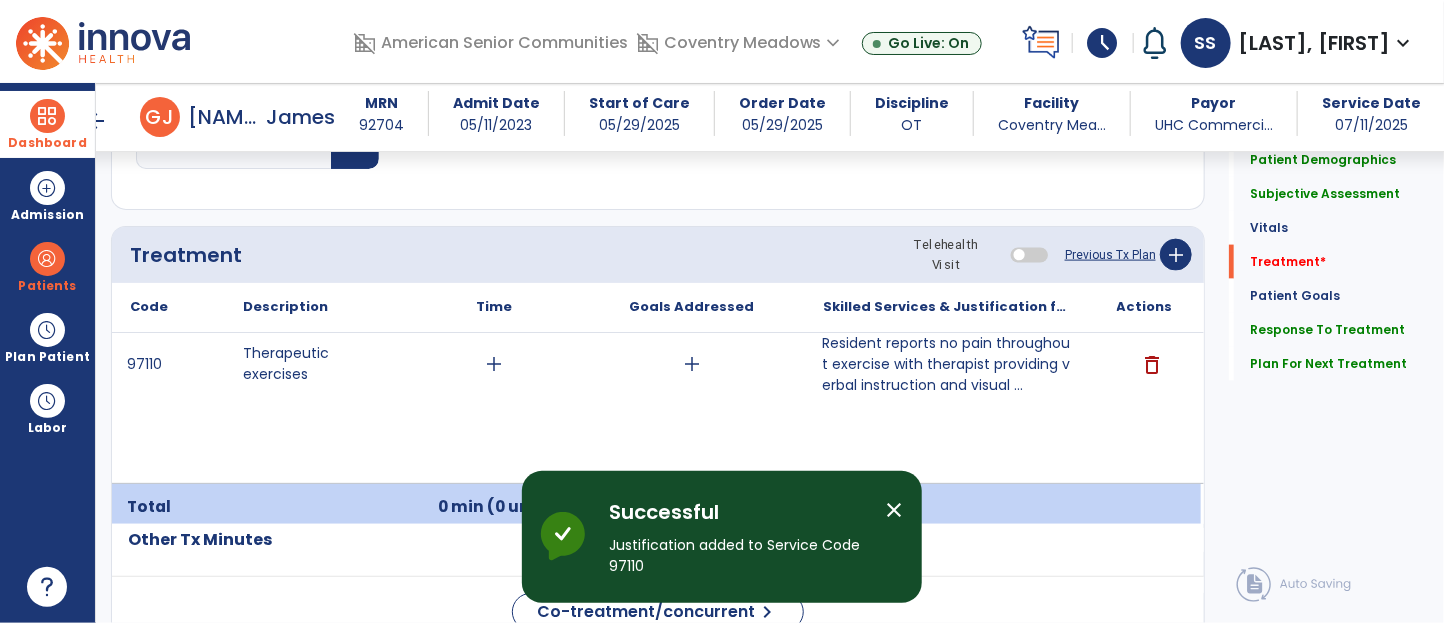 click on "Resident reports no pain throughout exercise with therapist providing verbal instruction and visual ..." at bounding box center [946, 364] 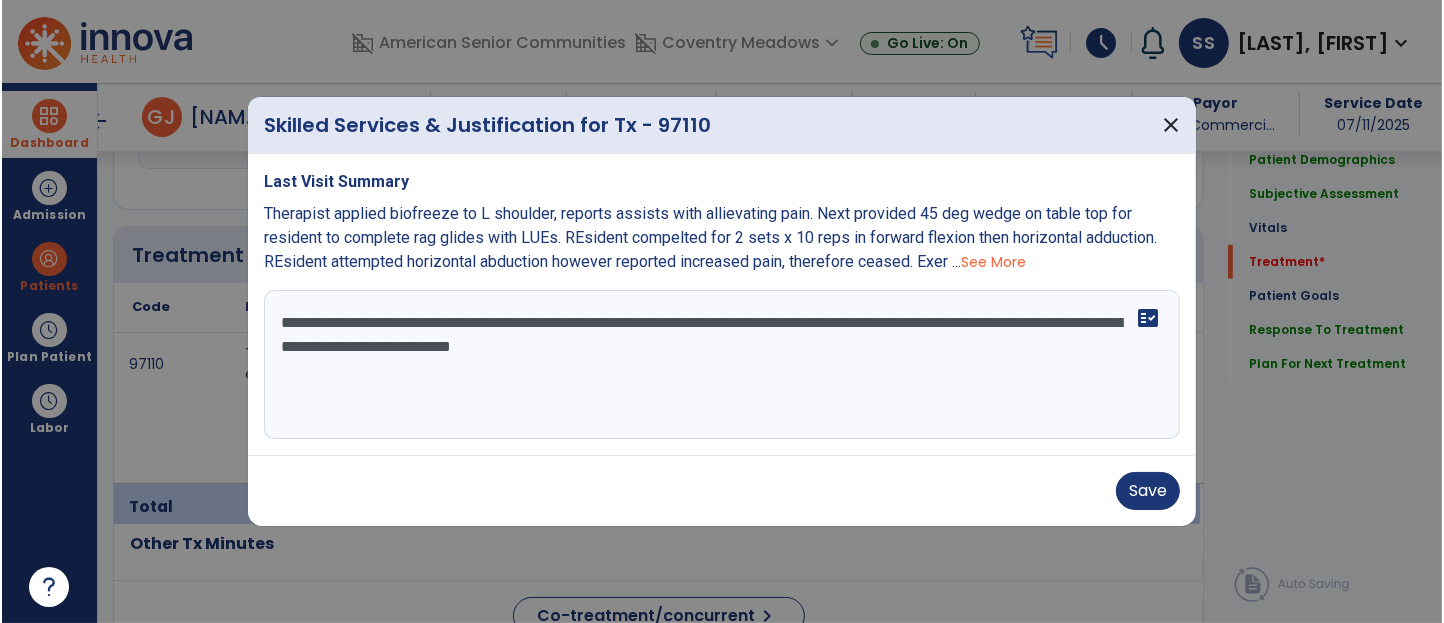 scroll, scrollTop: 1133, scrollLeft: 0, axis: vertical 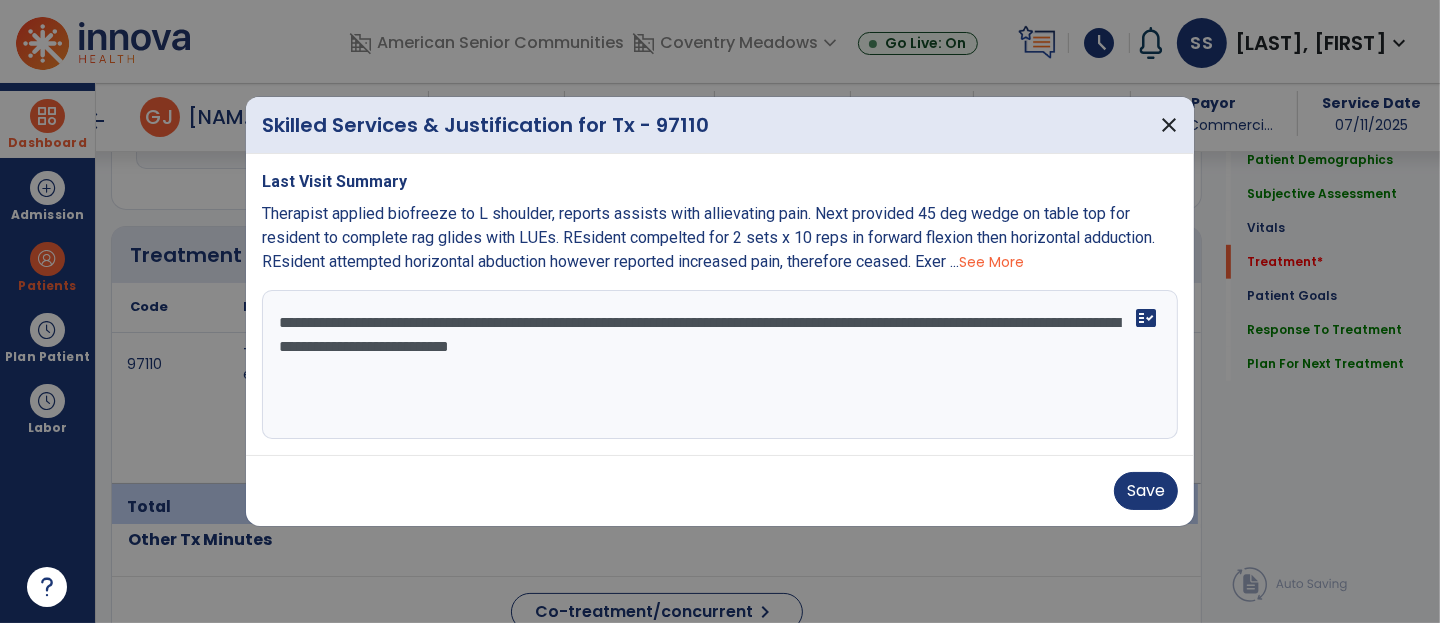 click on "See More" at bounding box center (991, 262) 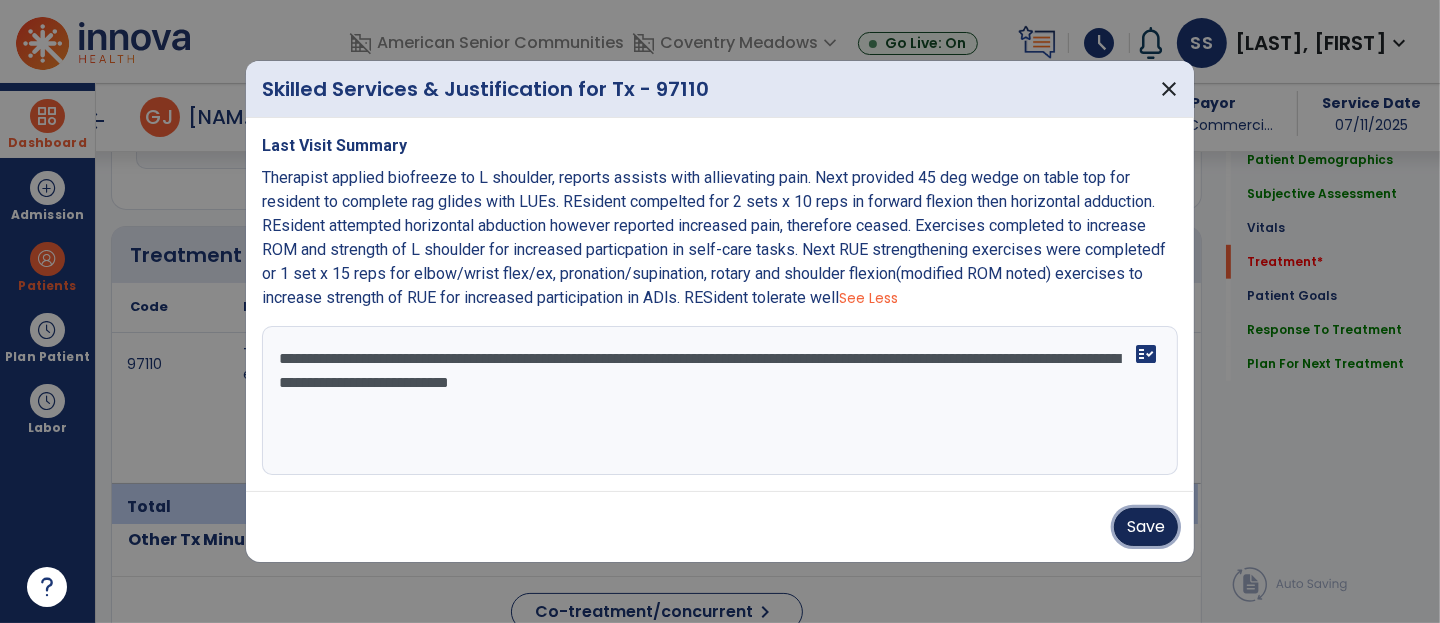 click on "Save" at bounding box center (1146, 527) 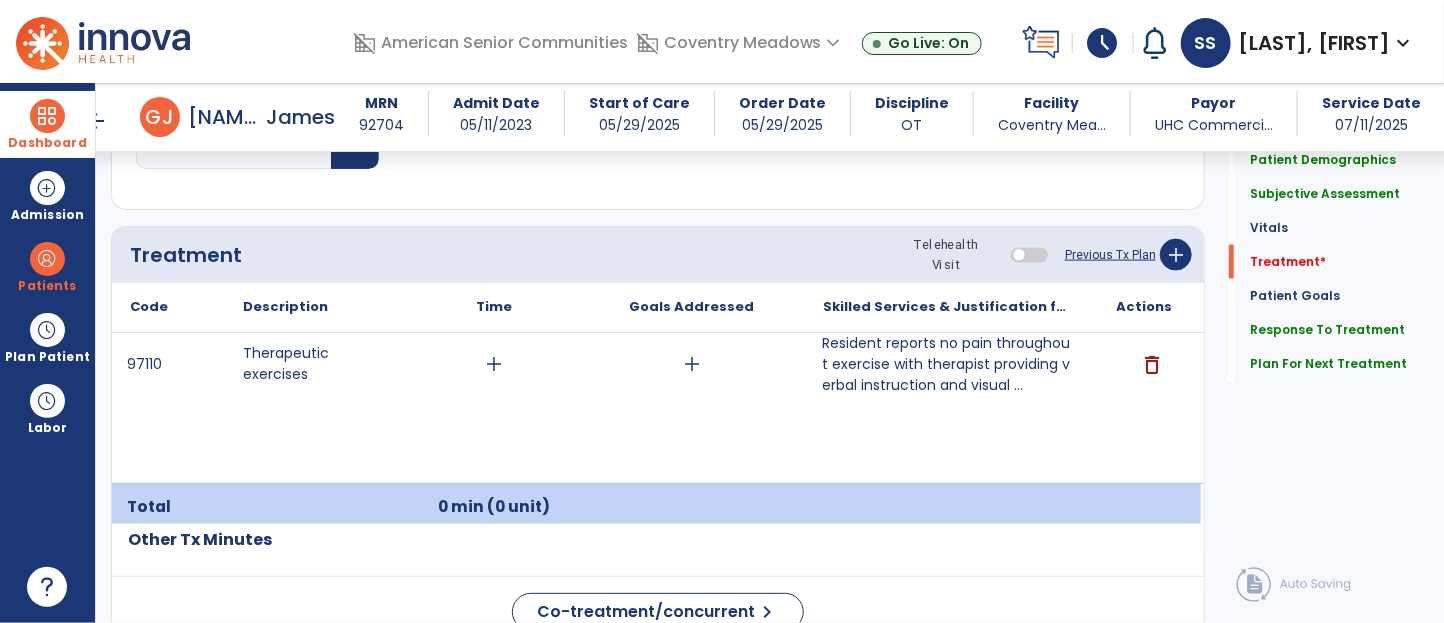 scroll, scrollTop: 879, scrollLeft: 0, axis: vertical 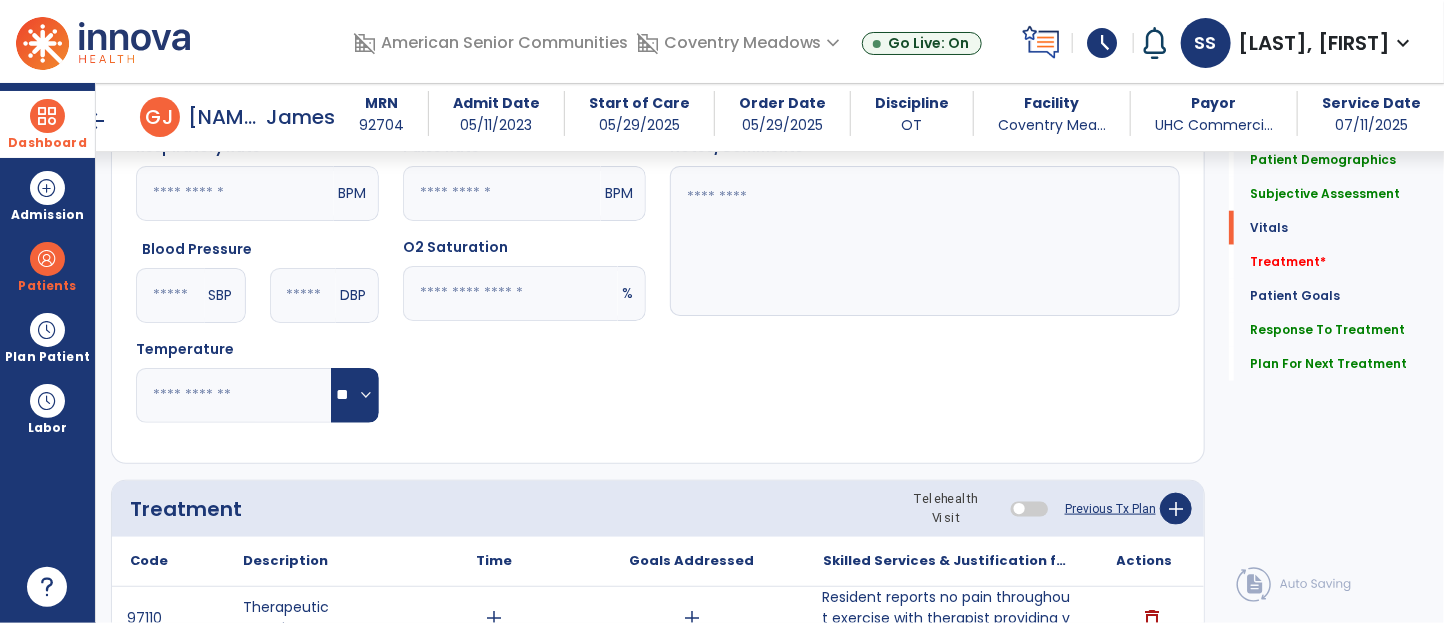 click at bounding box center (47, 116) 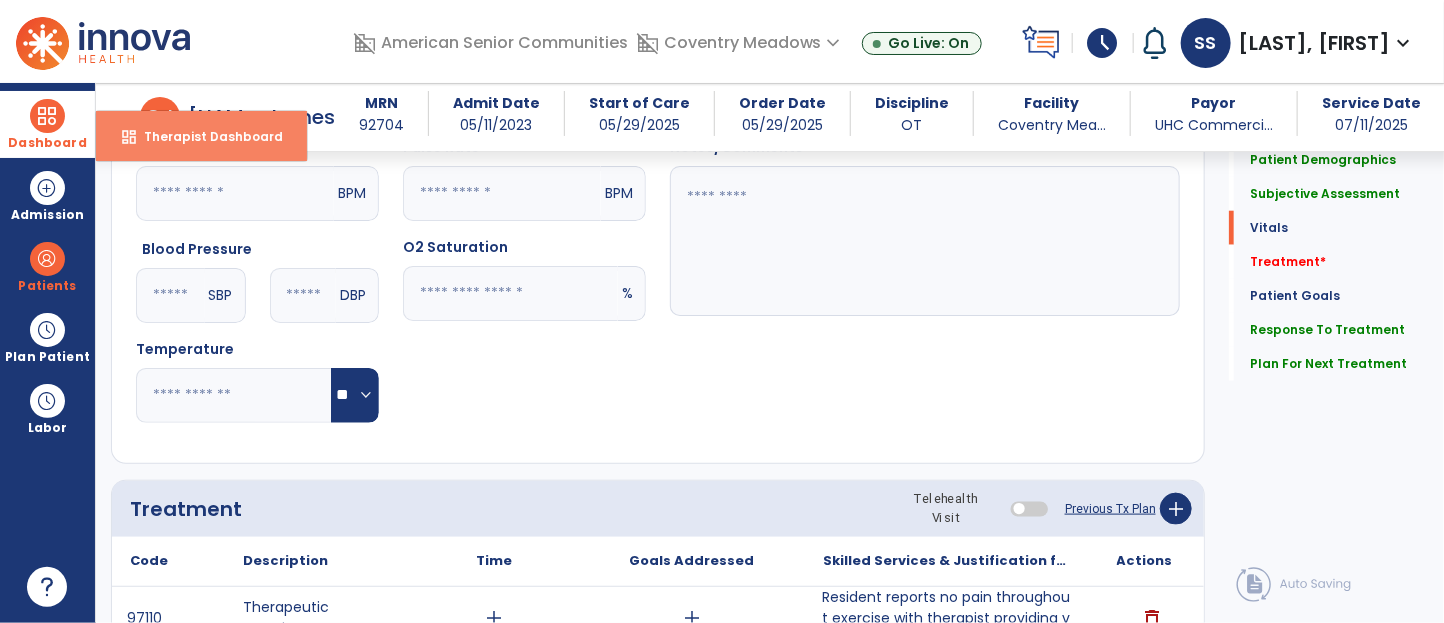 click on "dashboard  Therapist Dashboard" at bounding box center [201, 136] 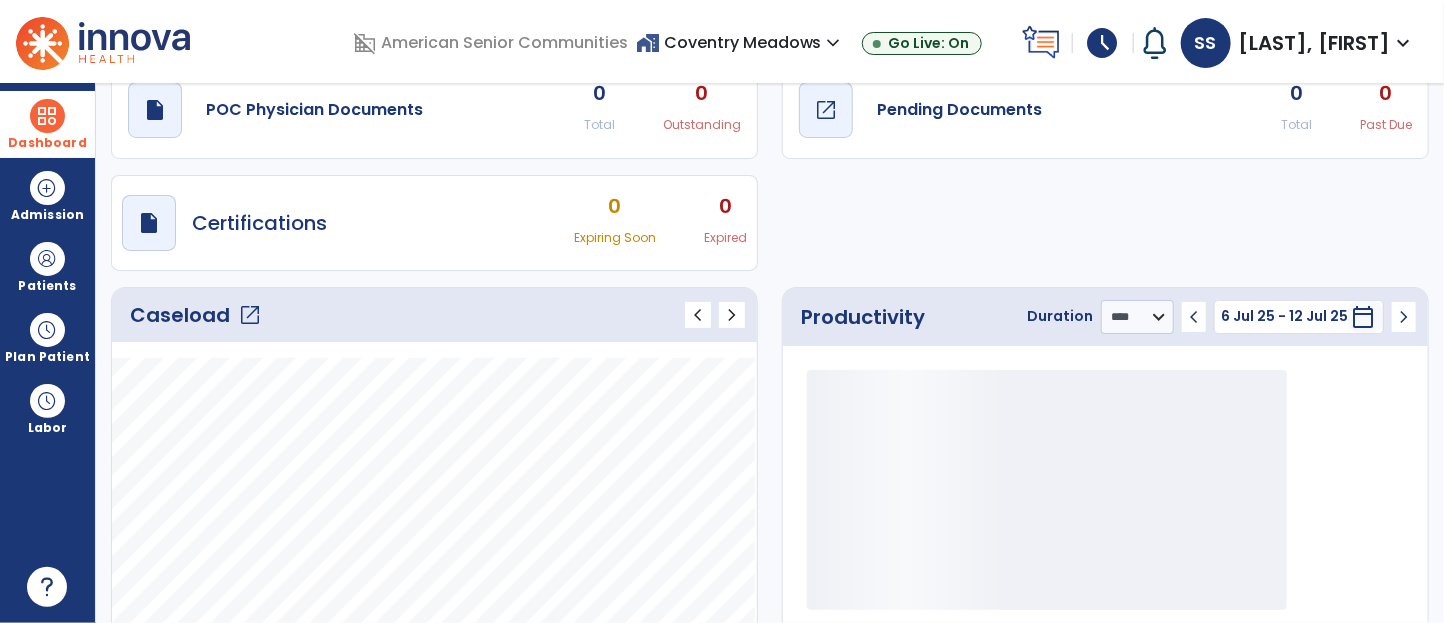 scroll, scrollTop: 0, scrollLeft: 0, axis: both 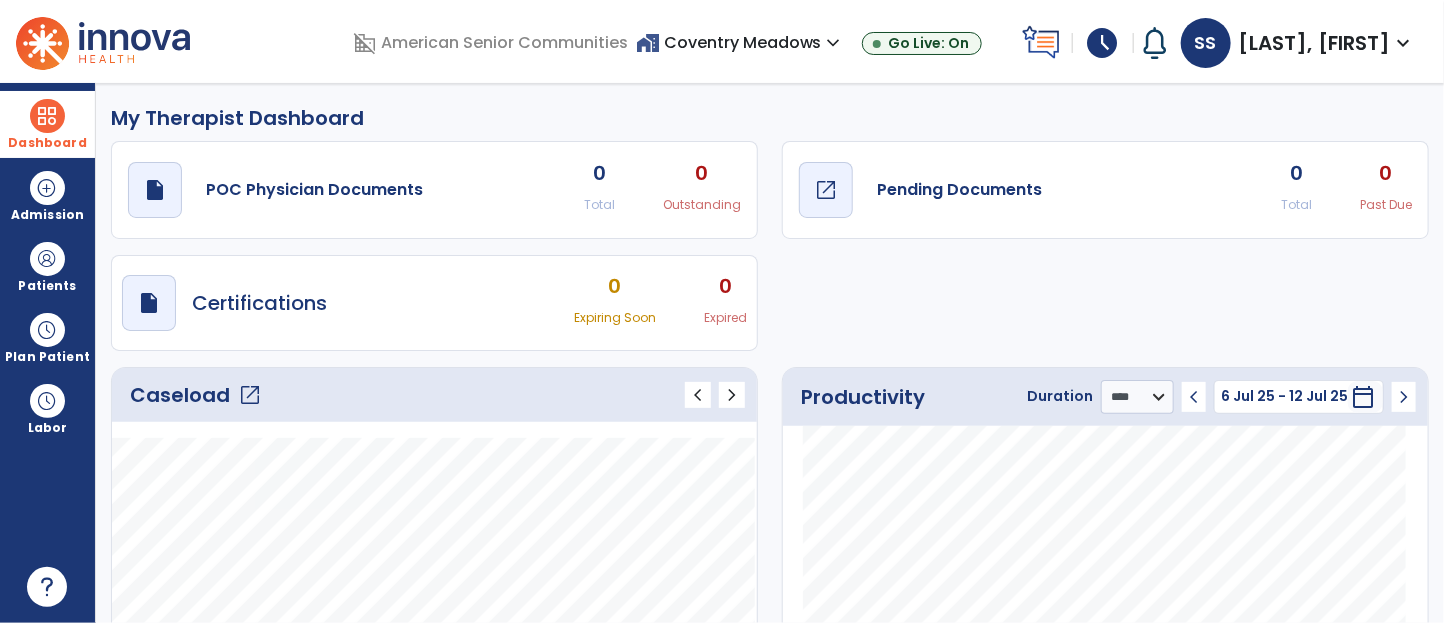 click on "Pending Documents" 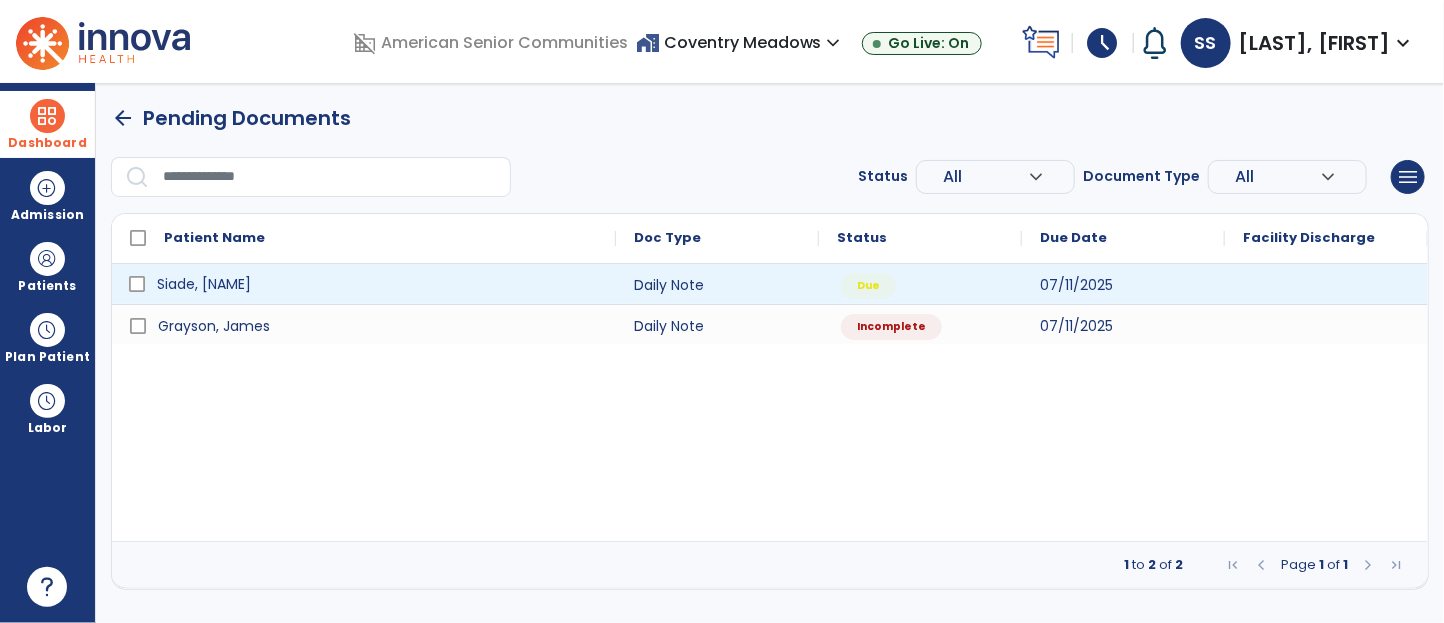 click on "Siade, [NAME]" at bounding box center [378, 284] 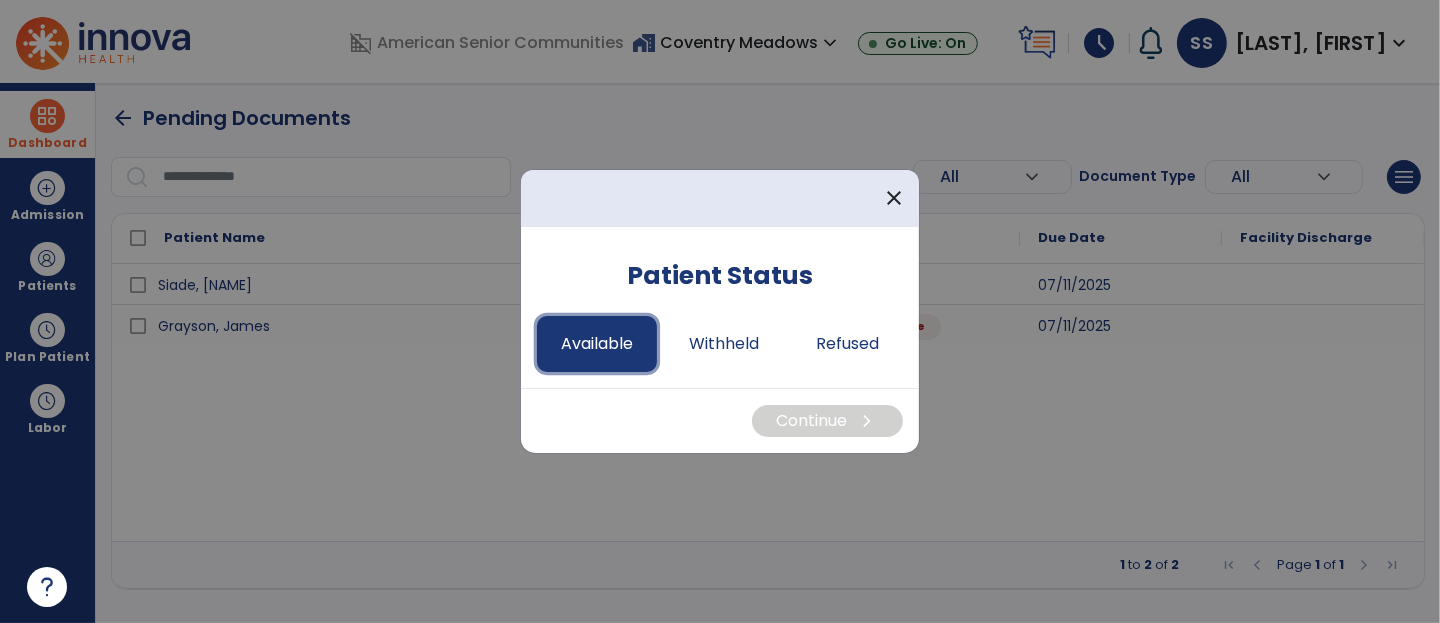 click on "Available" at bounding box center [597, 344] 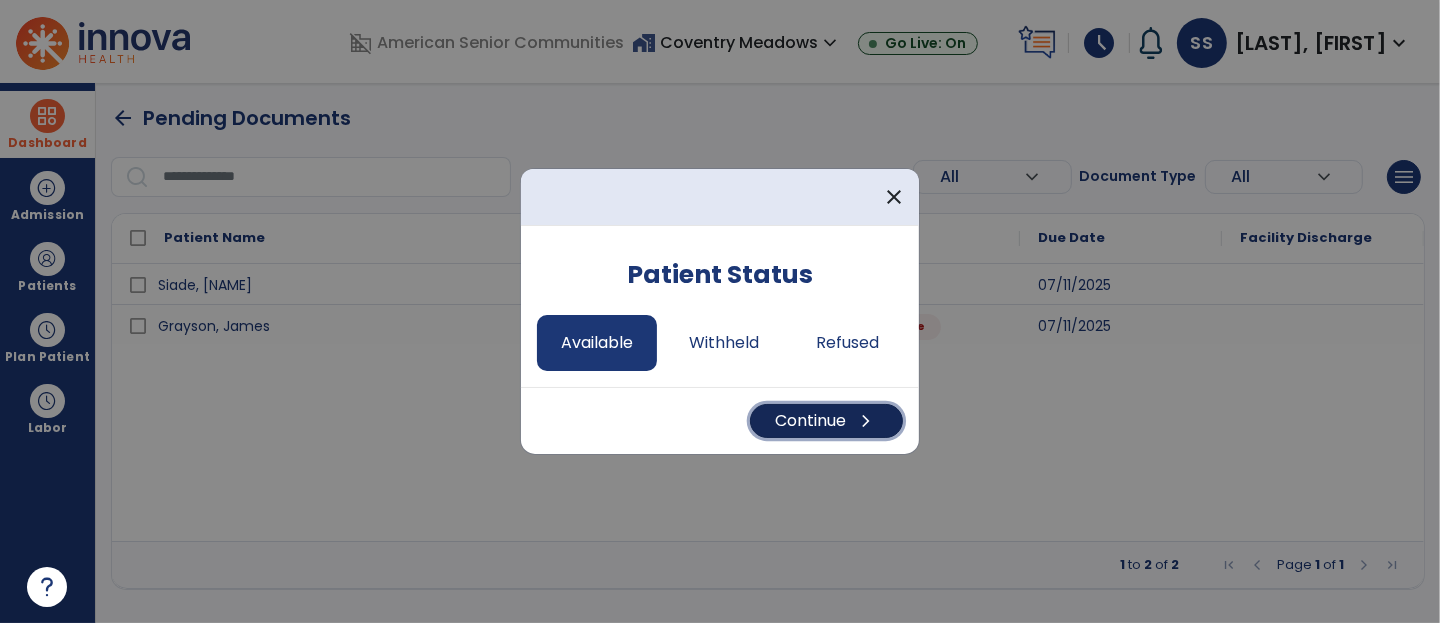 click on "Continue   chevron_right" at bounding box center (826, 421) 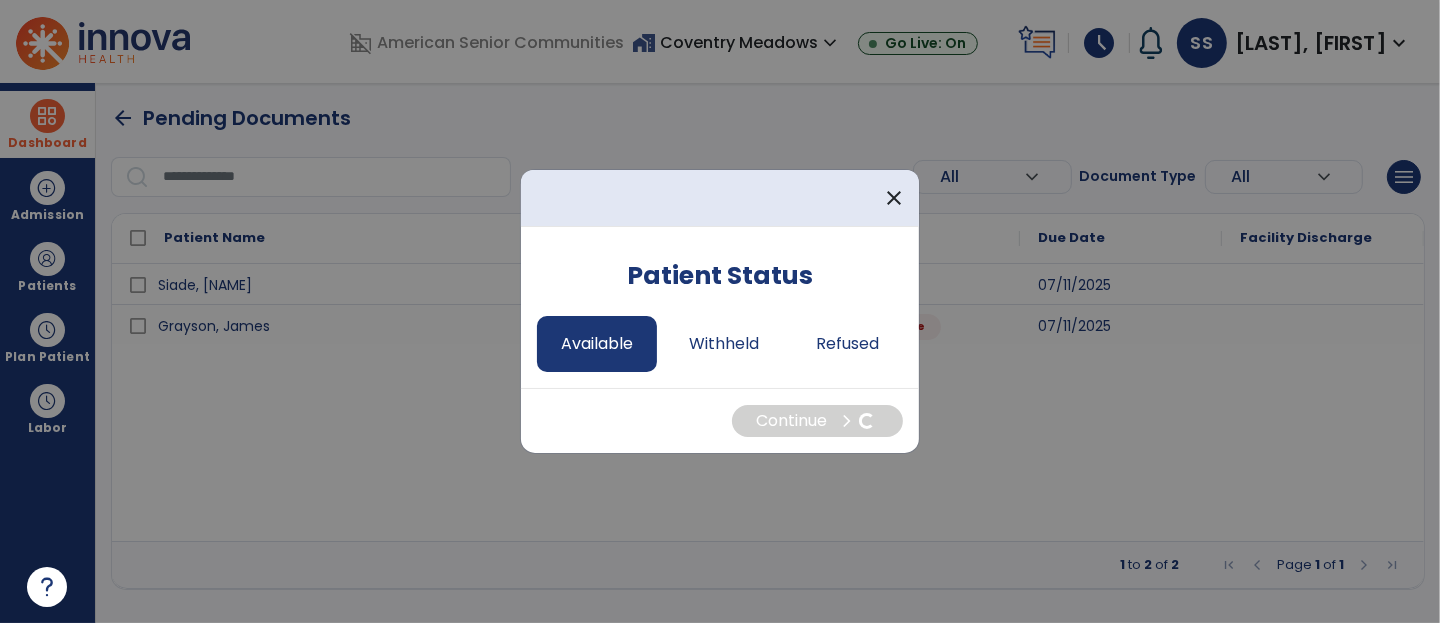 select on "*" 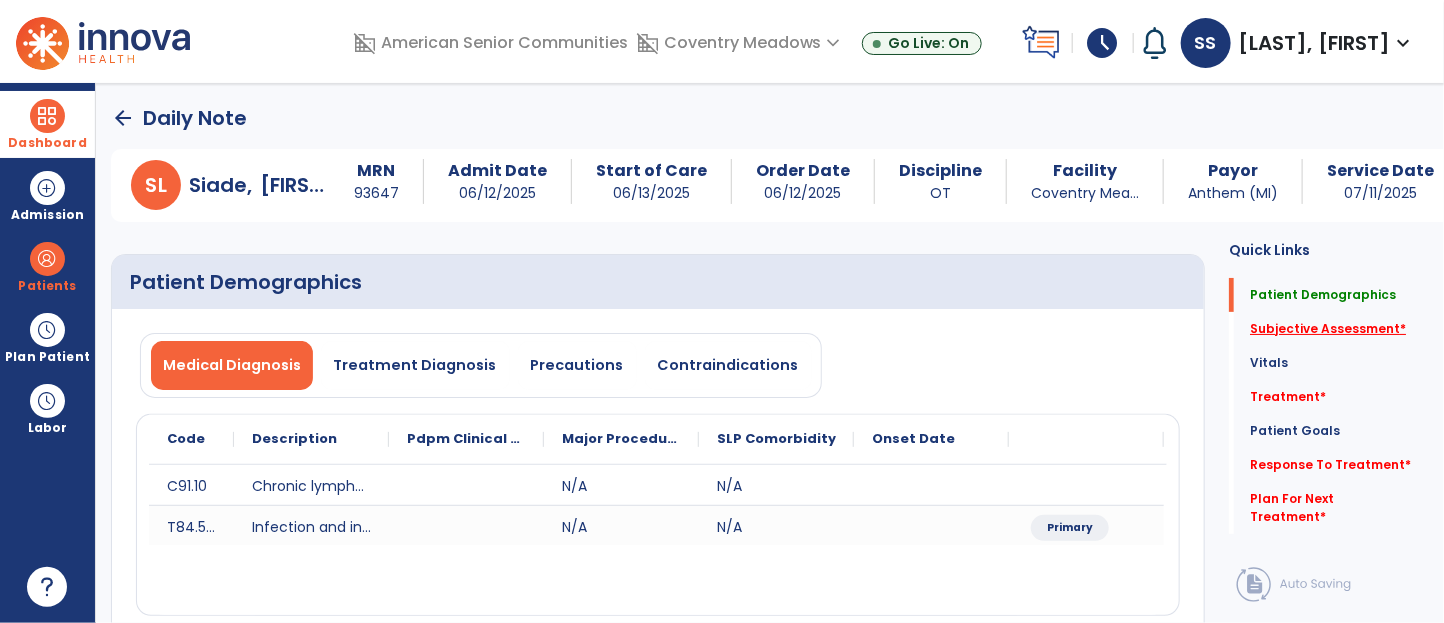 click on "Subjective Assessment   *" 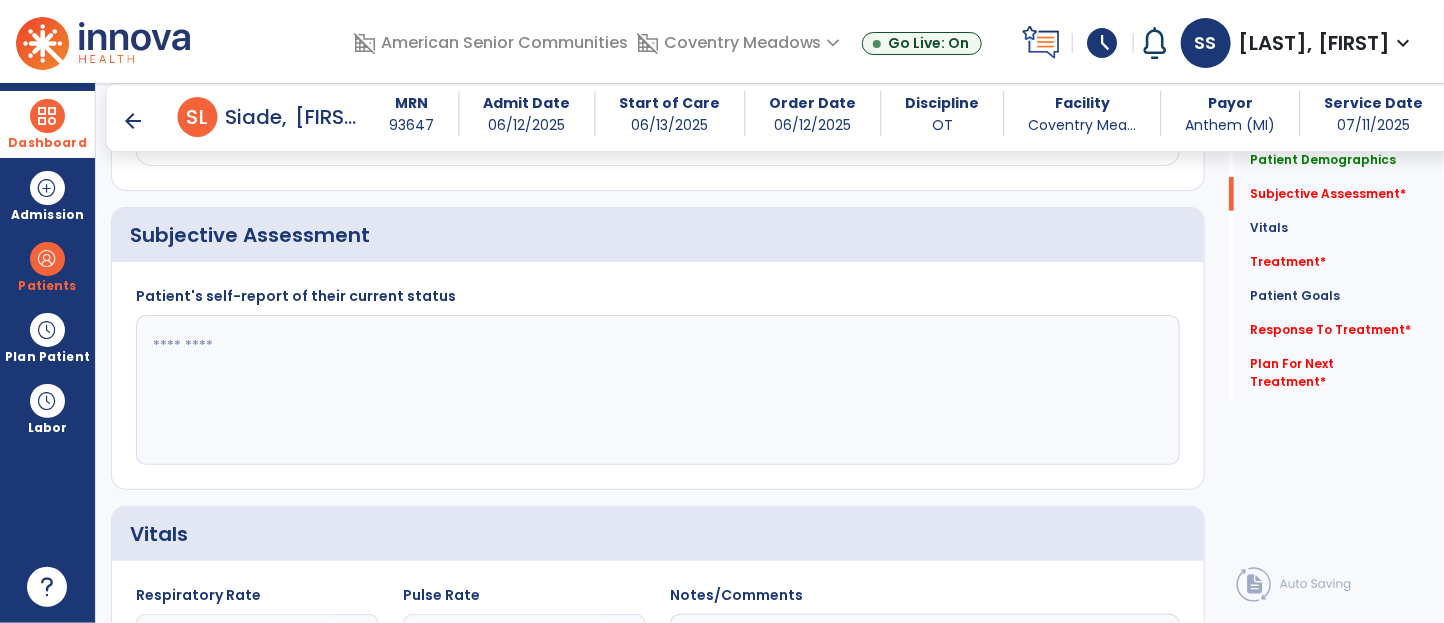 scroll, scrollTop: 445, scrollLeft: 0, axis: vertical 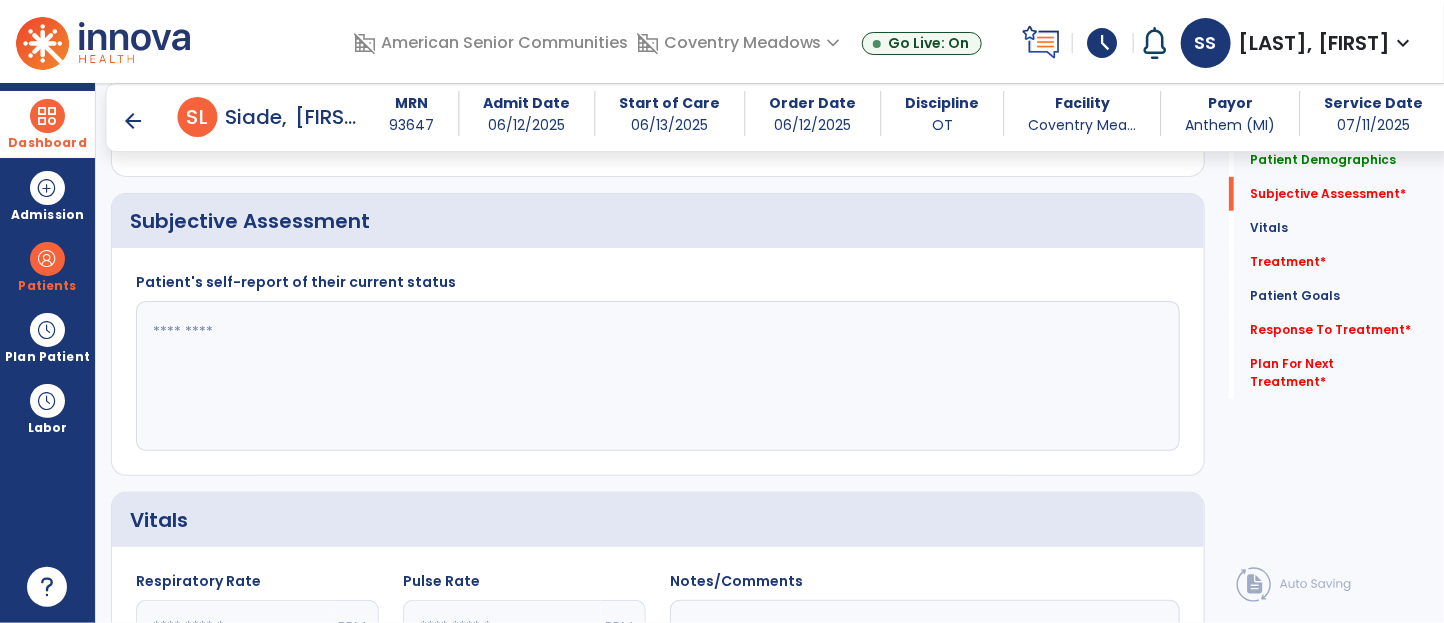 click 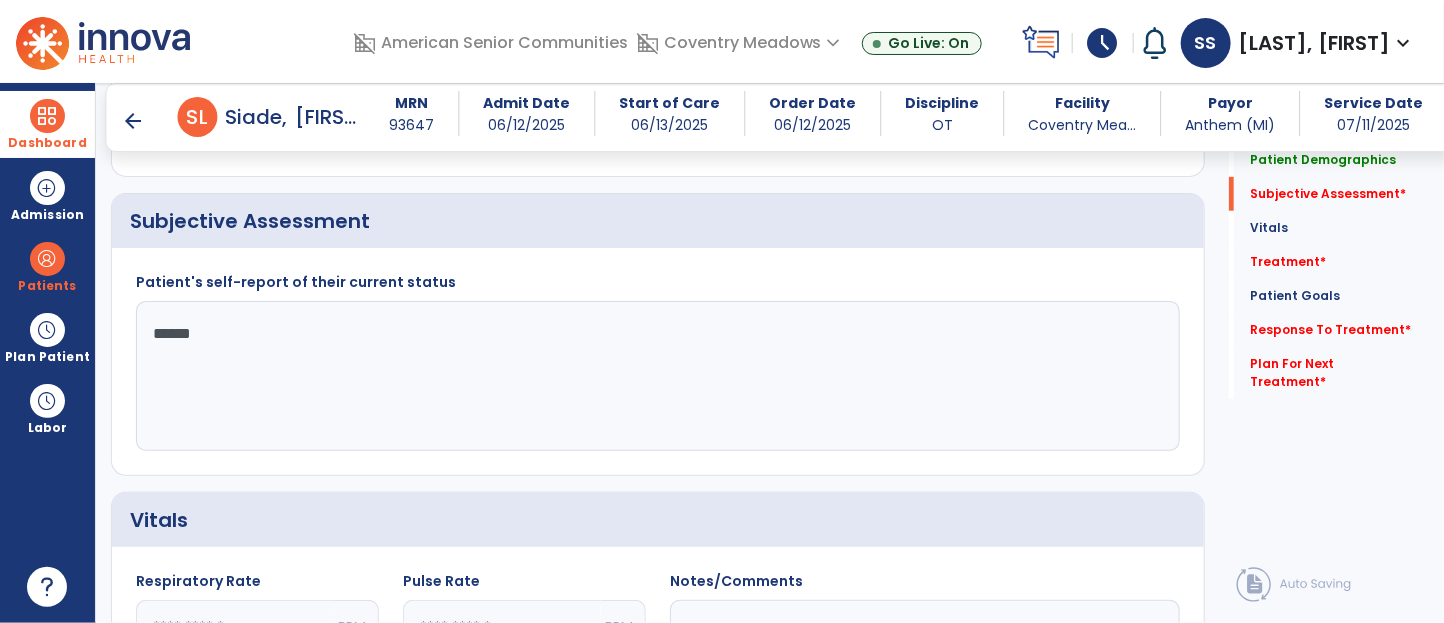 type on "*******" 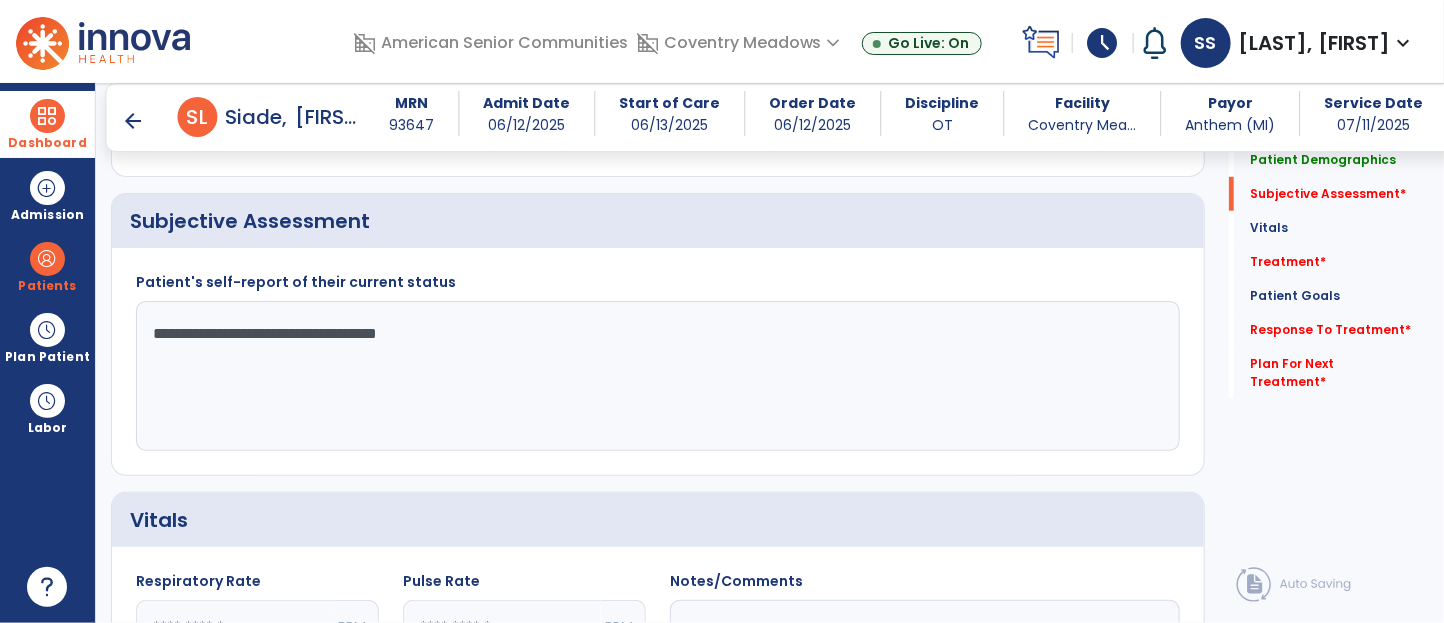 type on "**********" 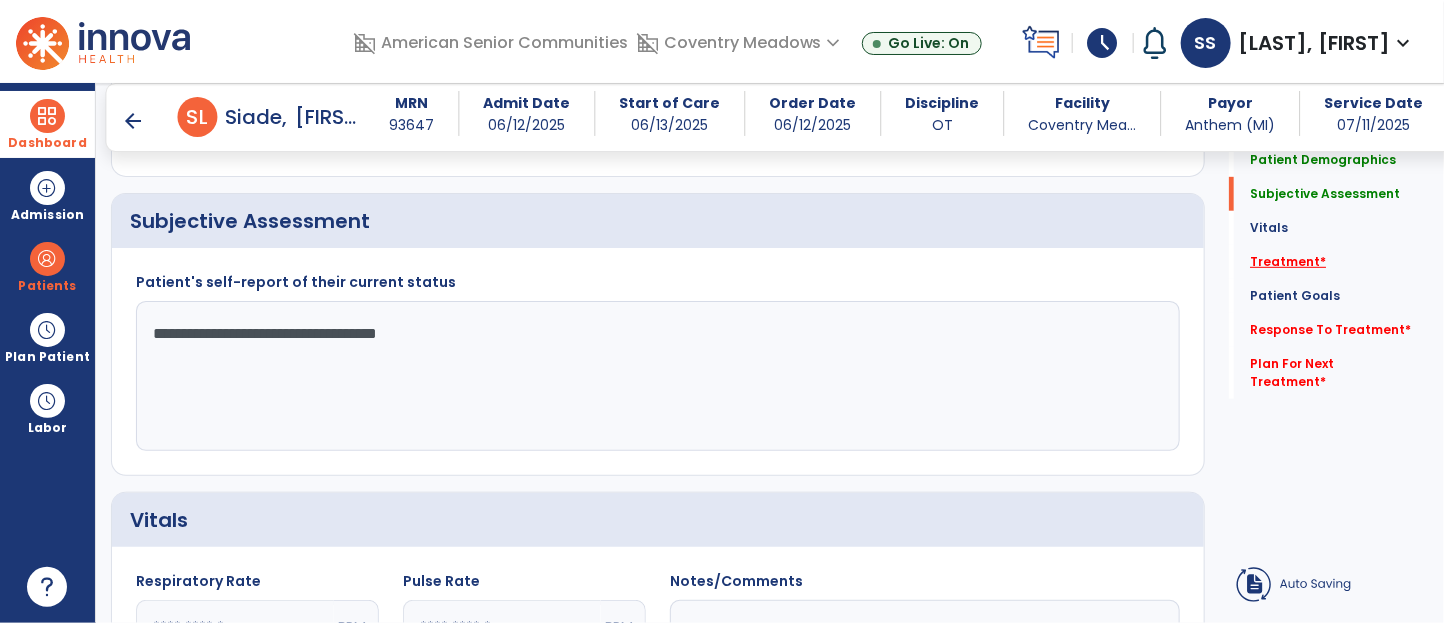 click on "Treatment   *" 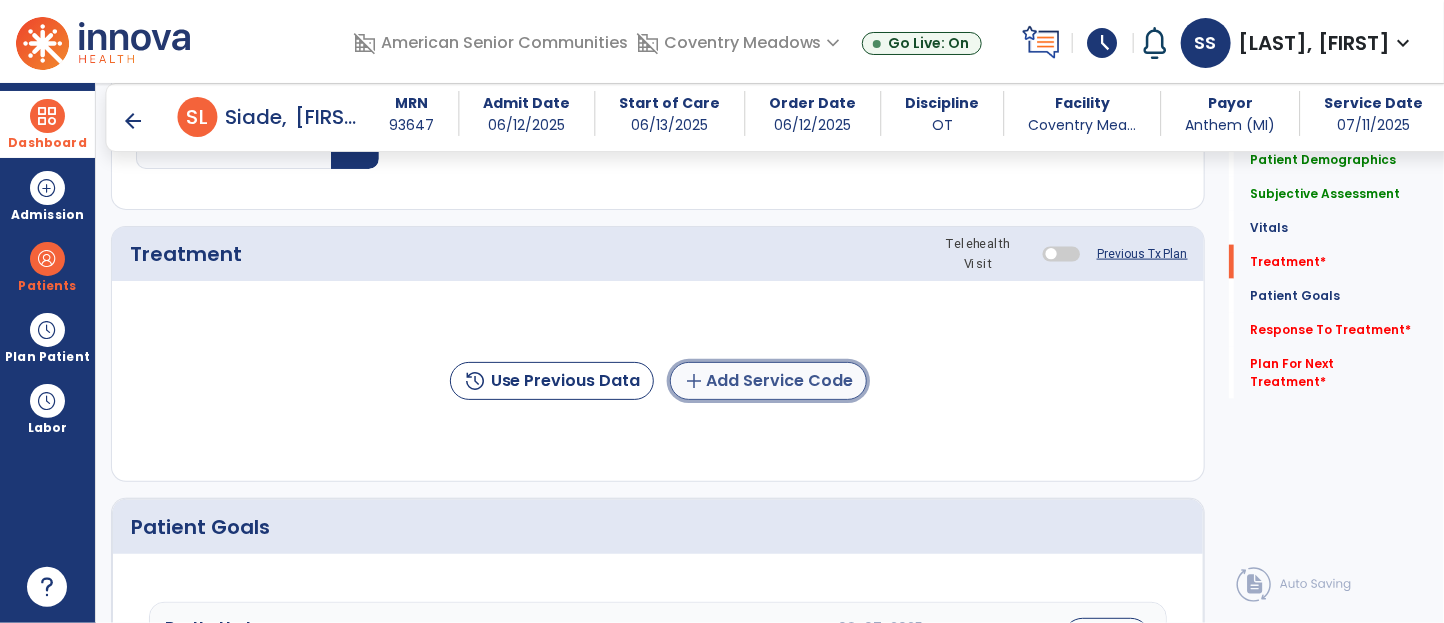 click on "add  Add Service Code" 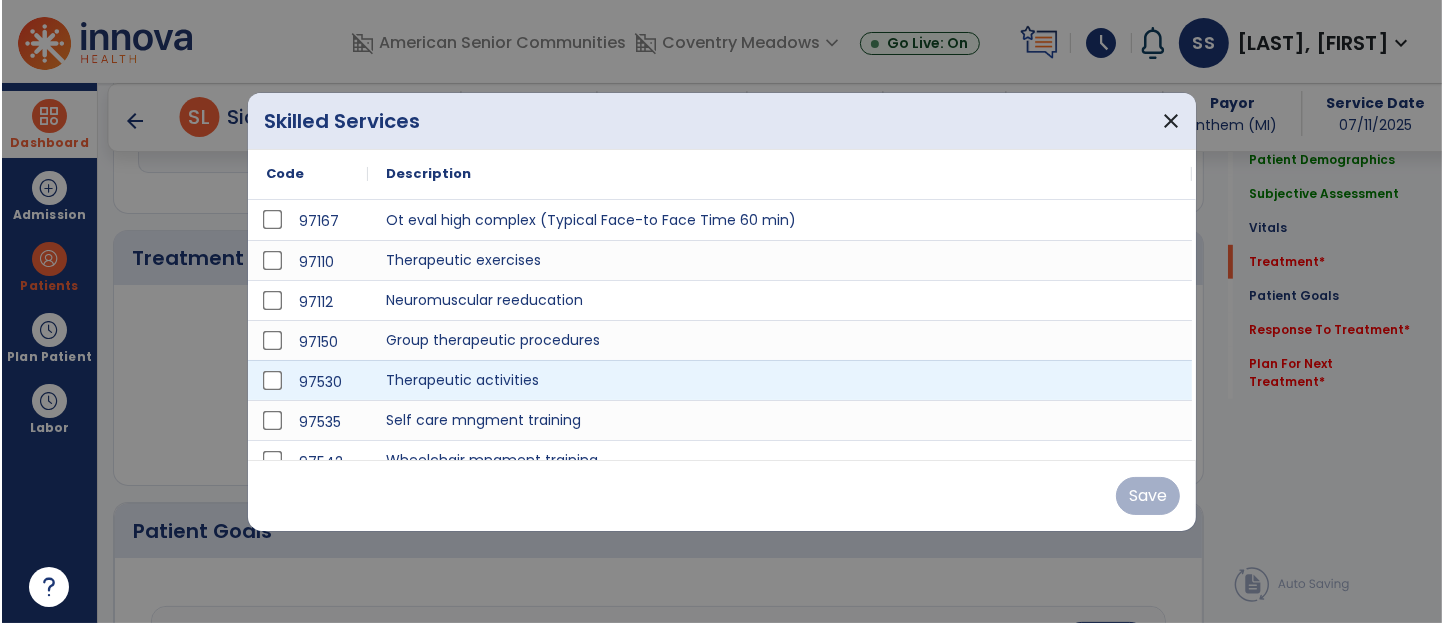 scroll, scrollTop: 1133, scrollLeft: 0, axis: vertical 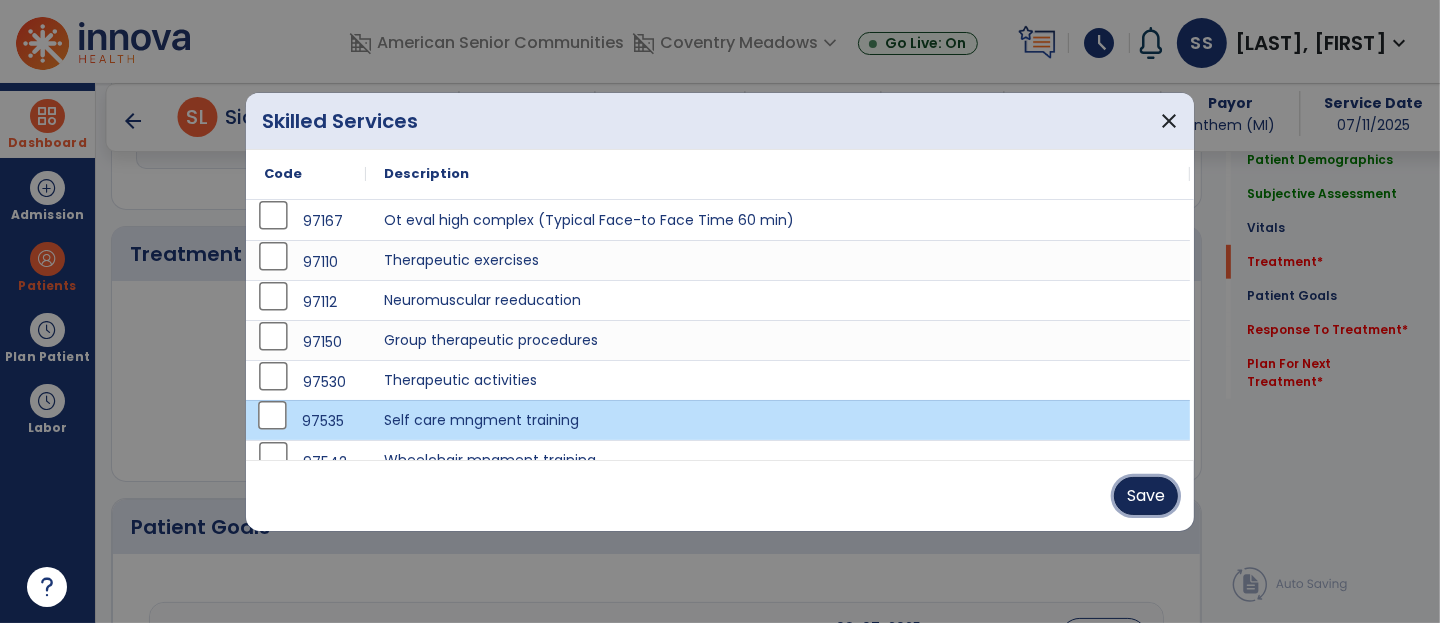click on "Save" at bounding box center (1146, 496) 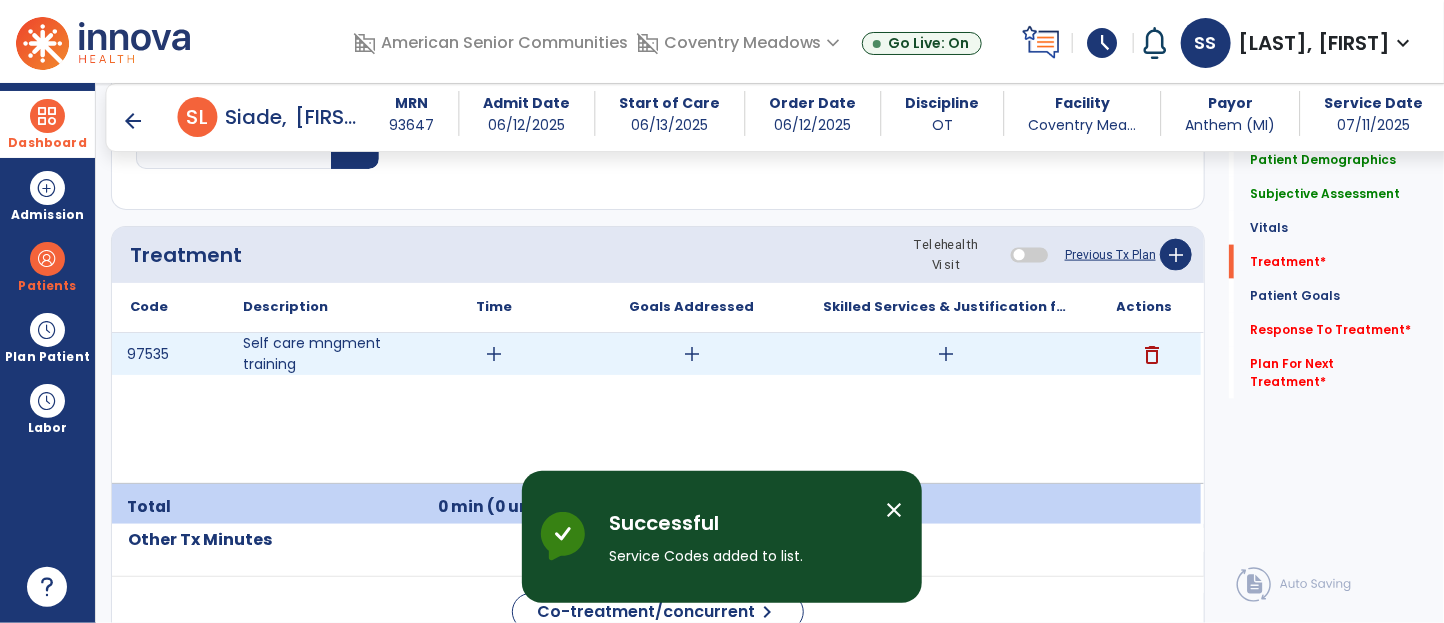 click on "add" at bounding box center (494, 354) 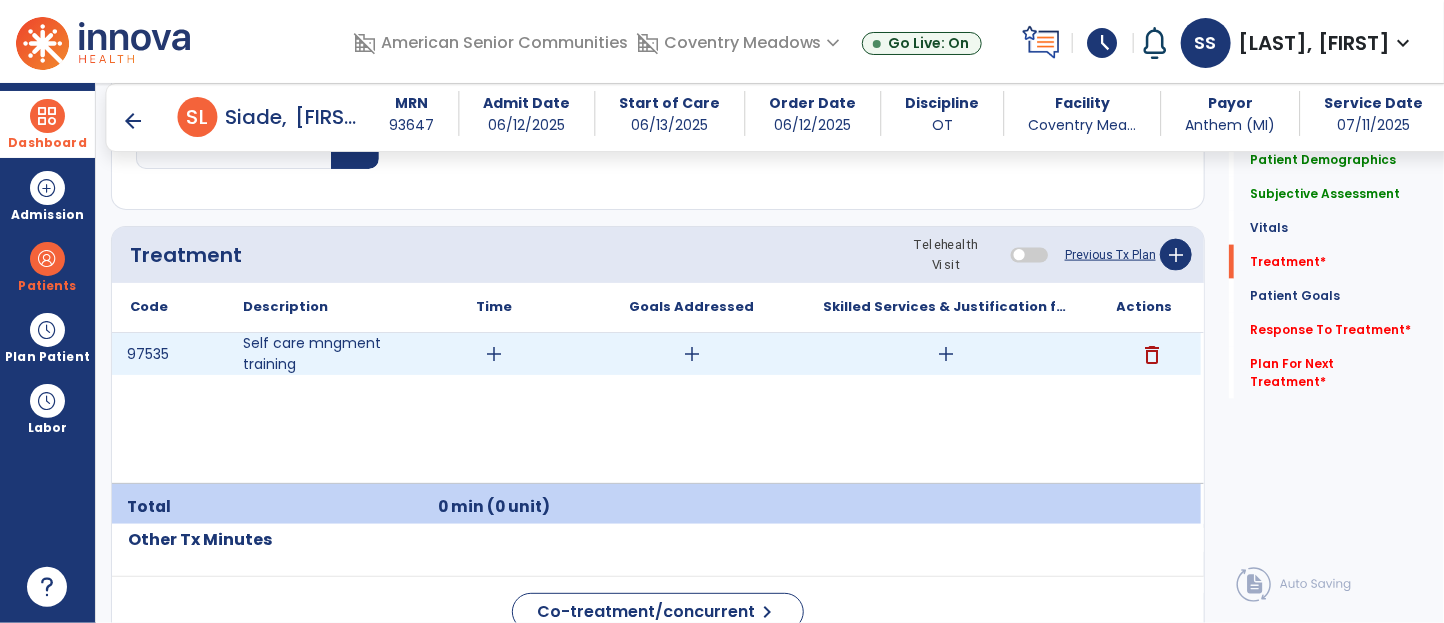 click on "add" at bounding box center [494, 354] 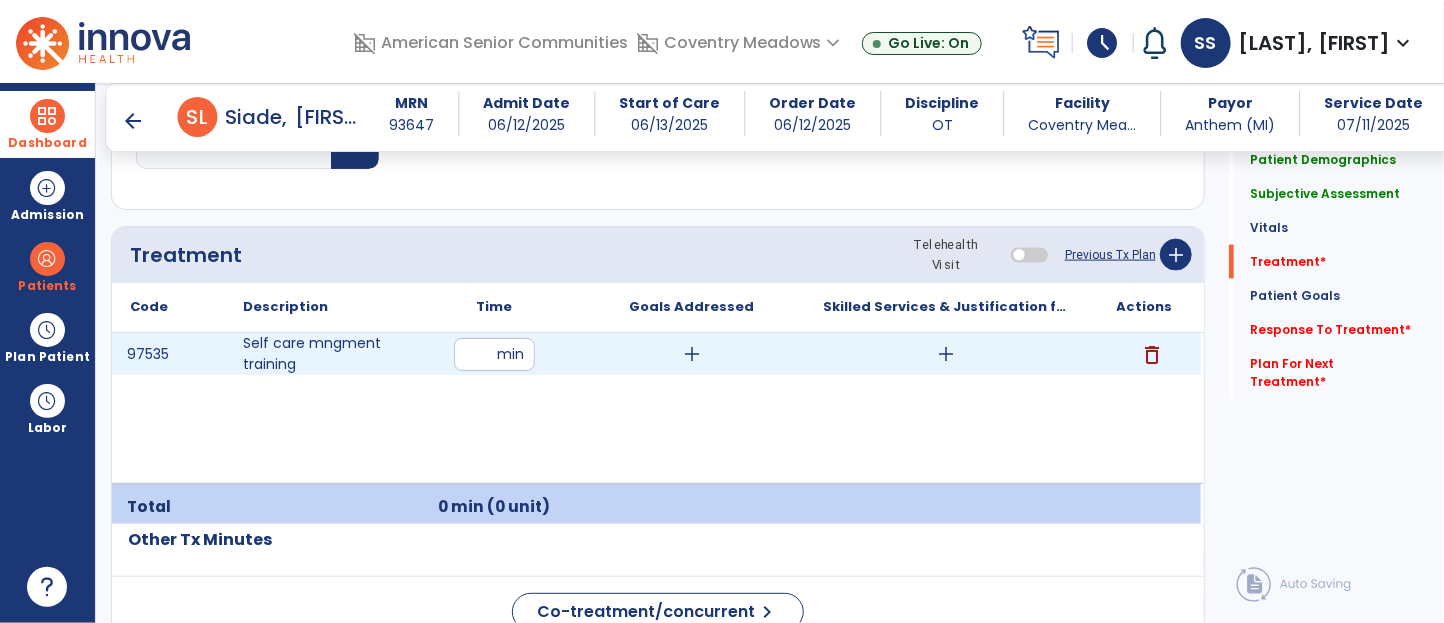 type on "**" 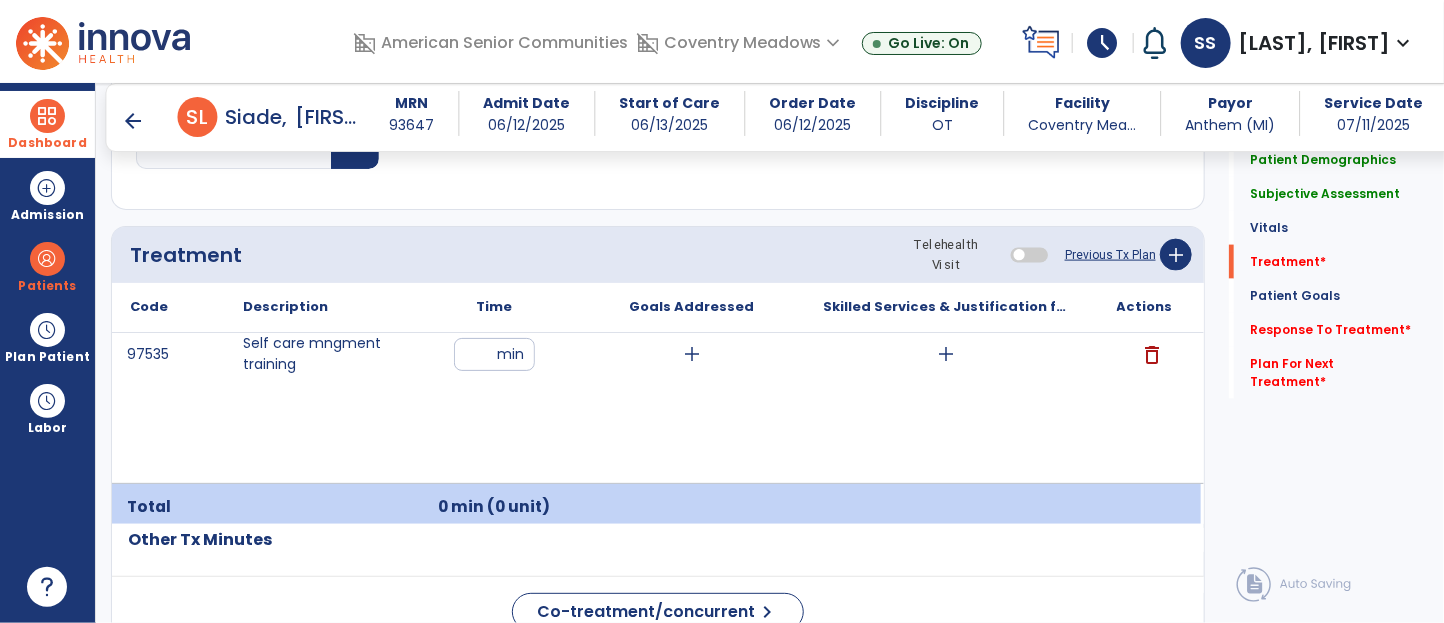 click on "Treatment Telehealth Visit  Previous Tx Plan   add" 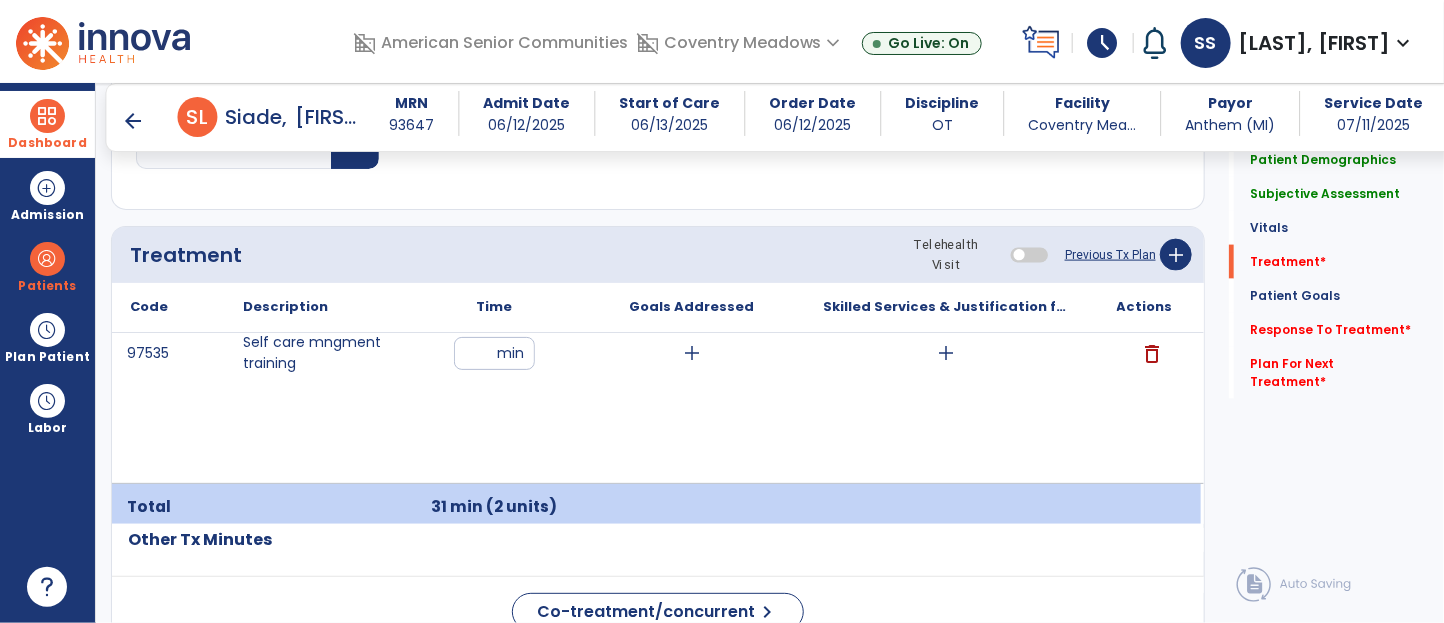 click on "Response To Treatment   *  Response To Treatment   *" 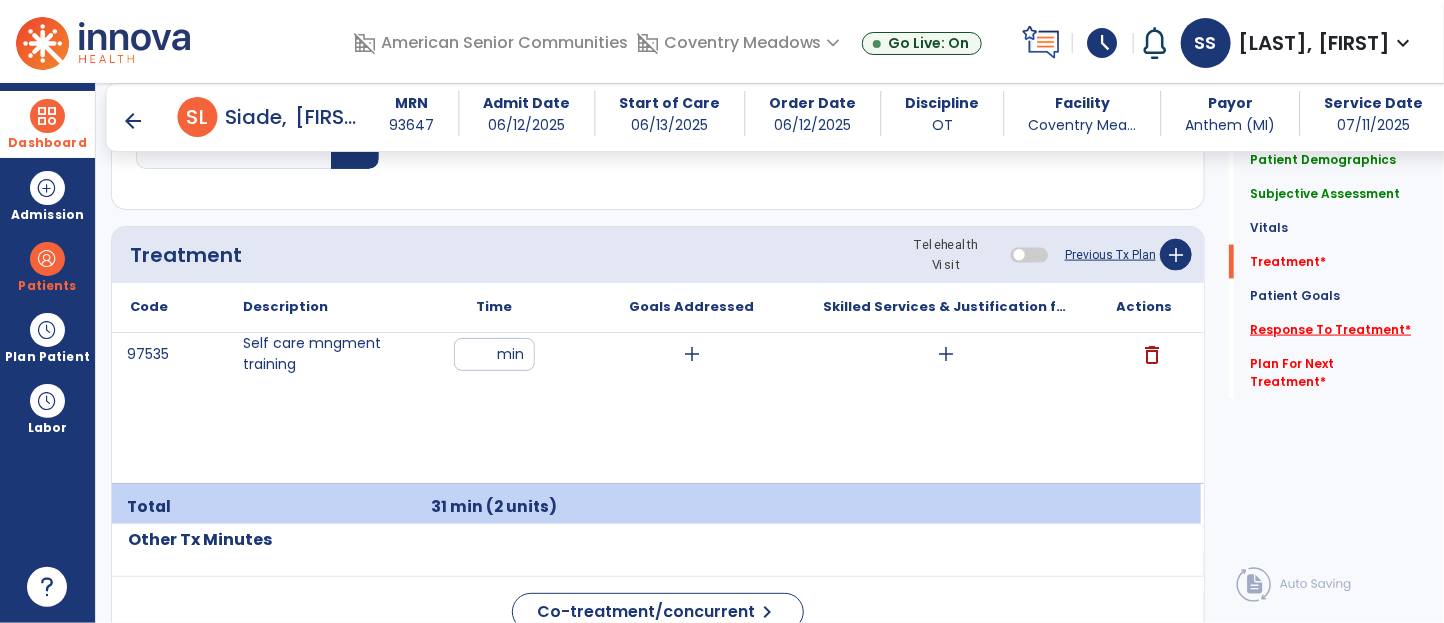 click on "Response To Treatment   *" 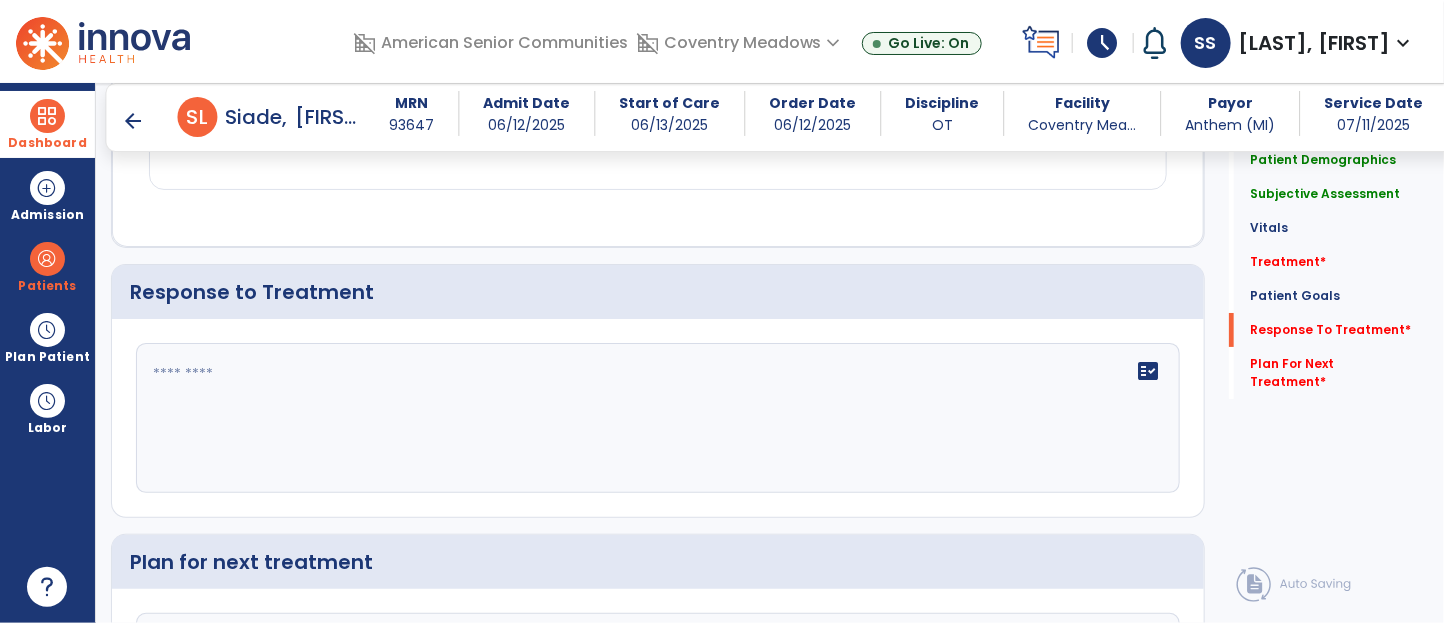 scroll, scrollTop: 3159, scrollLeft: 0, axis: vertical 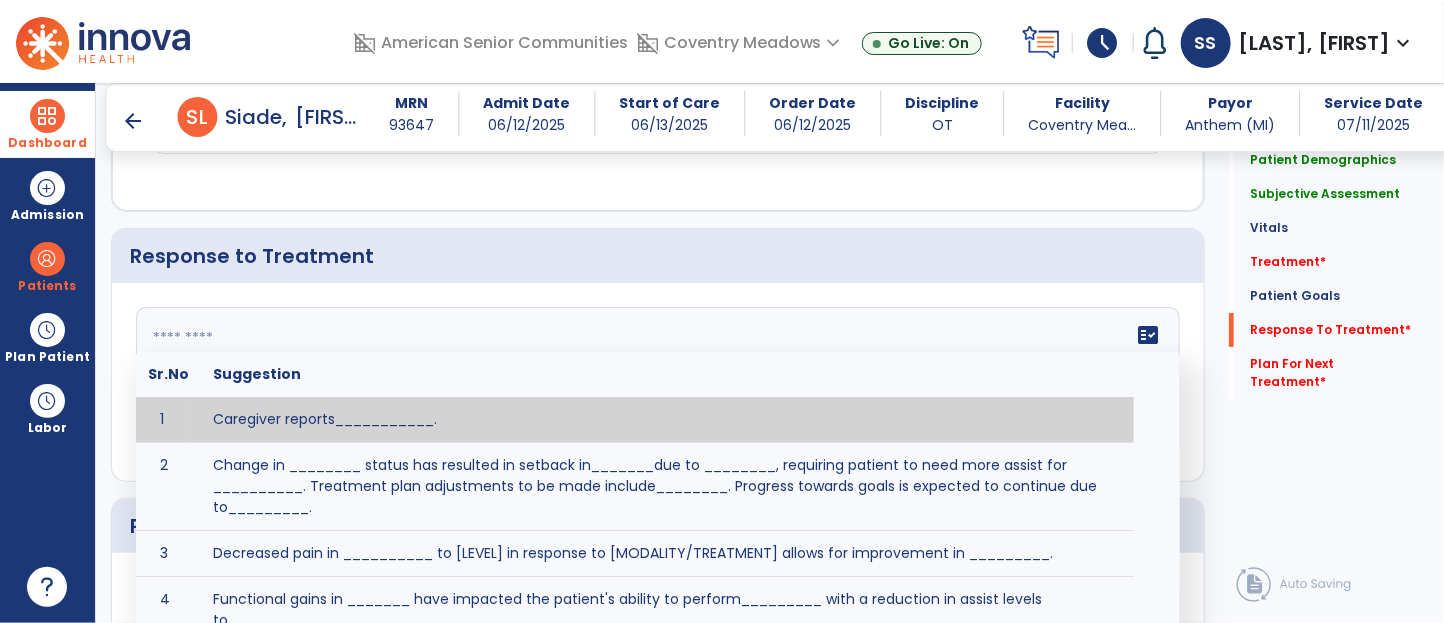 click 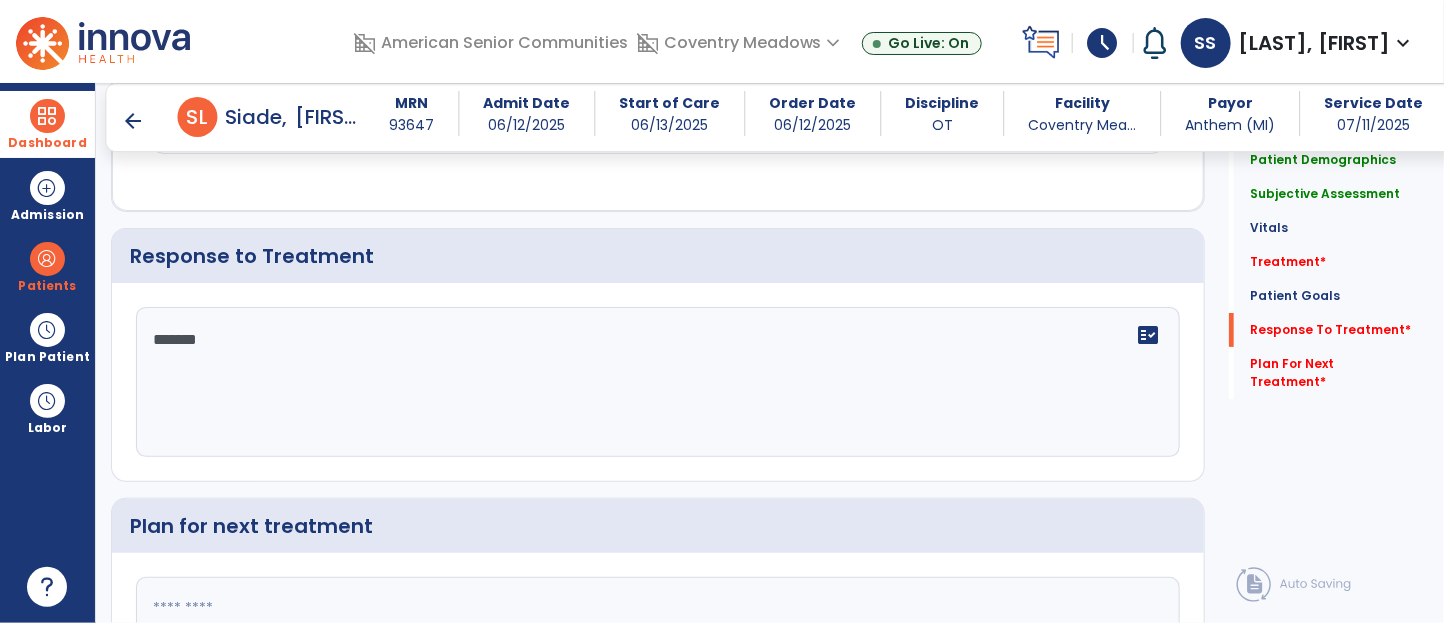 type on "********" 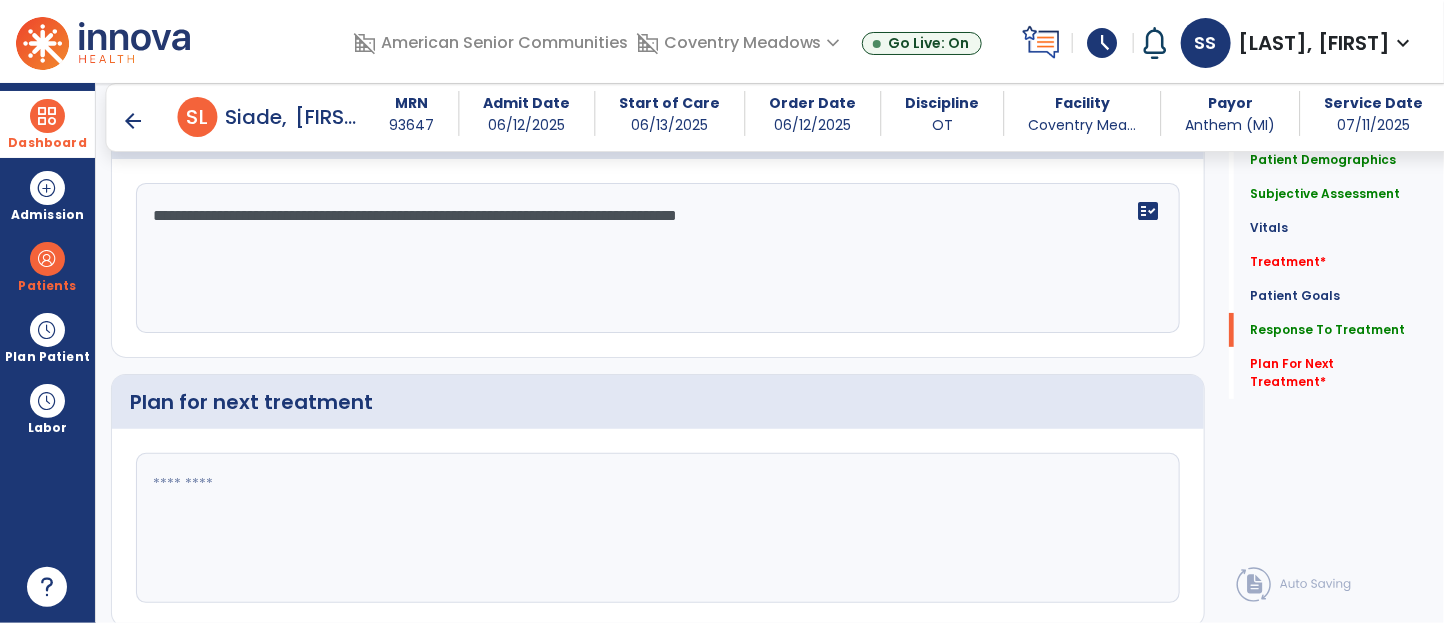 type on "**********" 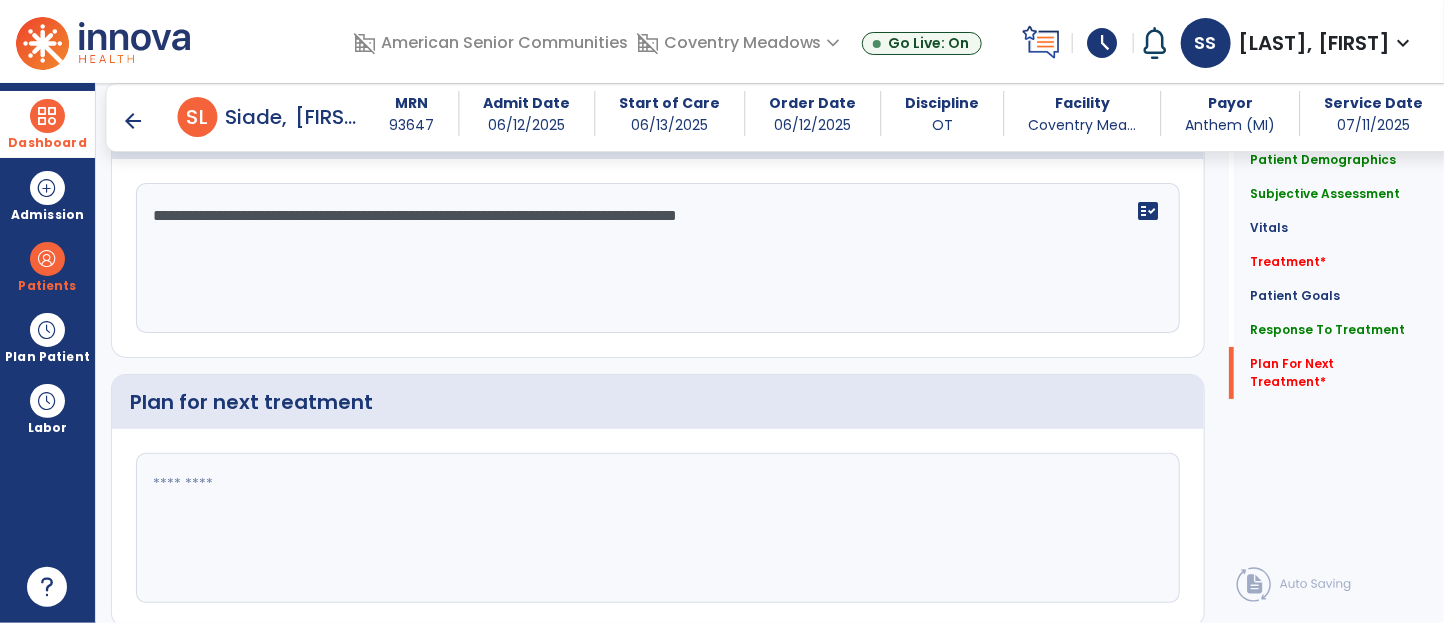 scroll, scrollTop: 3352, scrollLeft: 0, axis: vertical 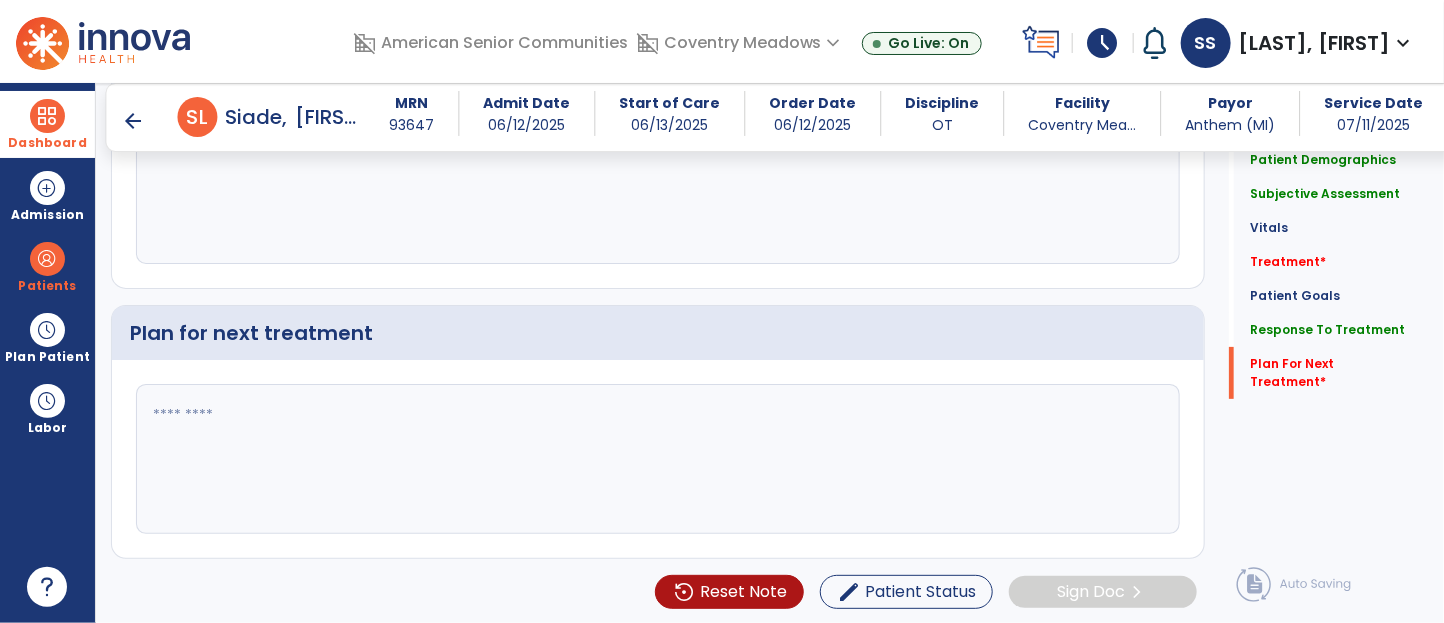 click 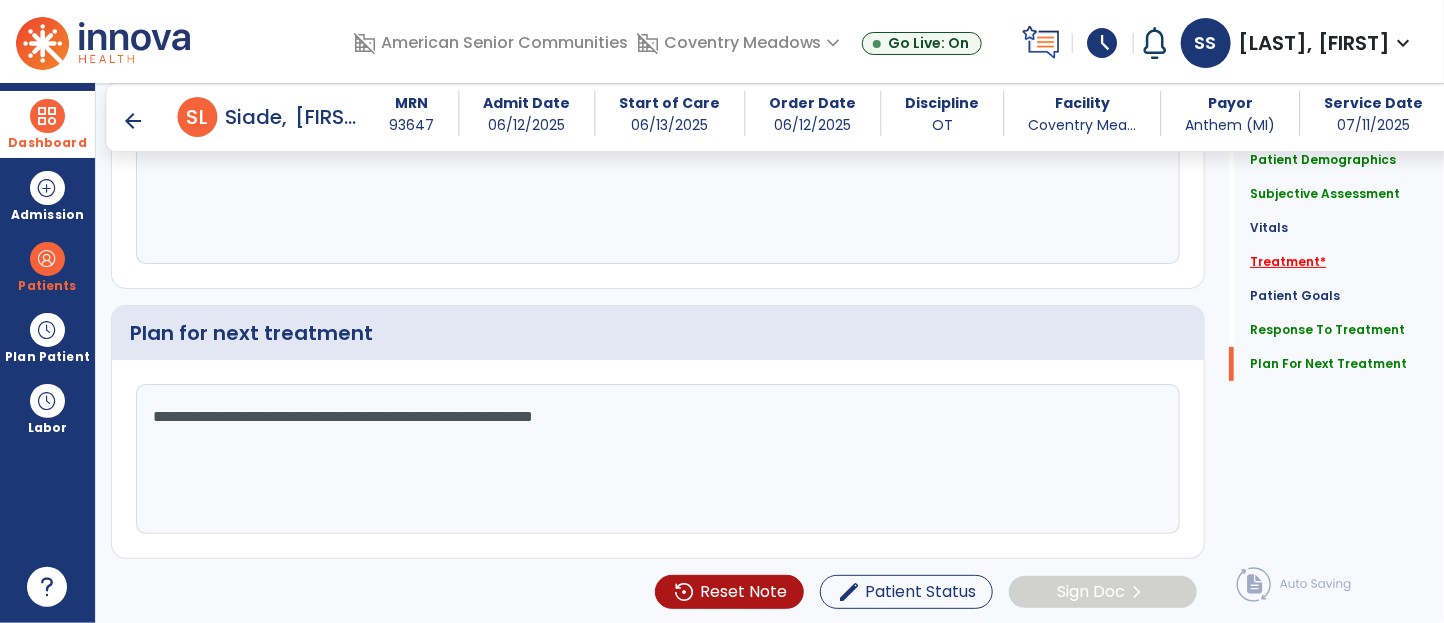 type on "**********" 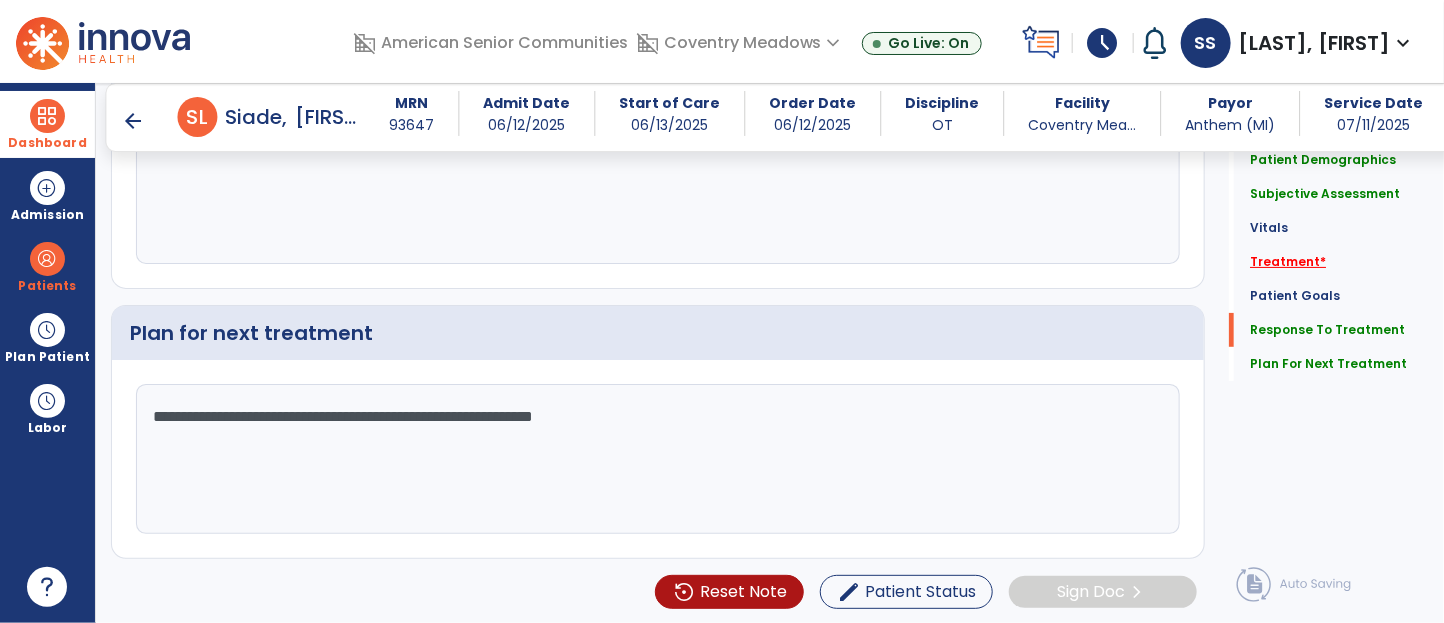 scroll, scrollTop: 2857, scrollLeft: 0, axis: vertical 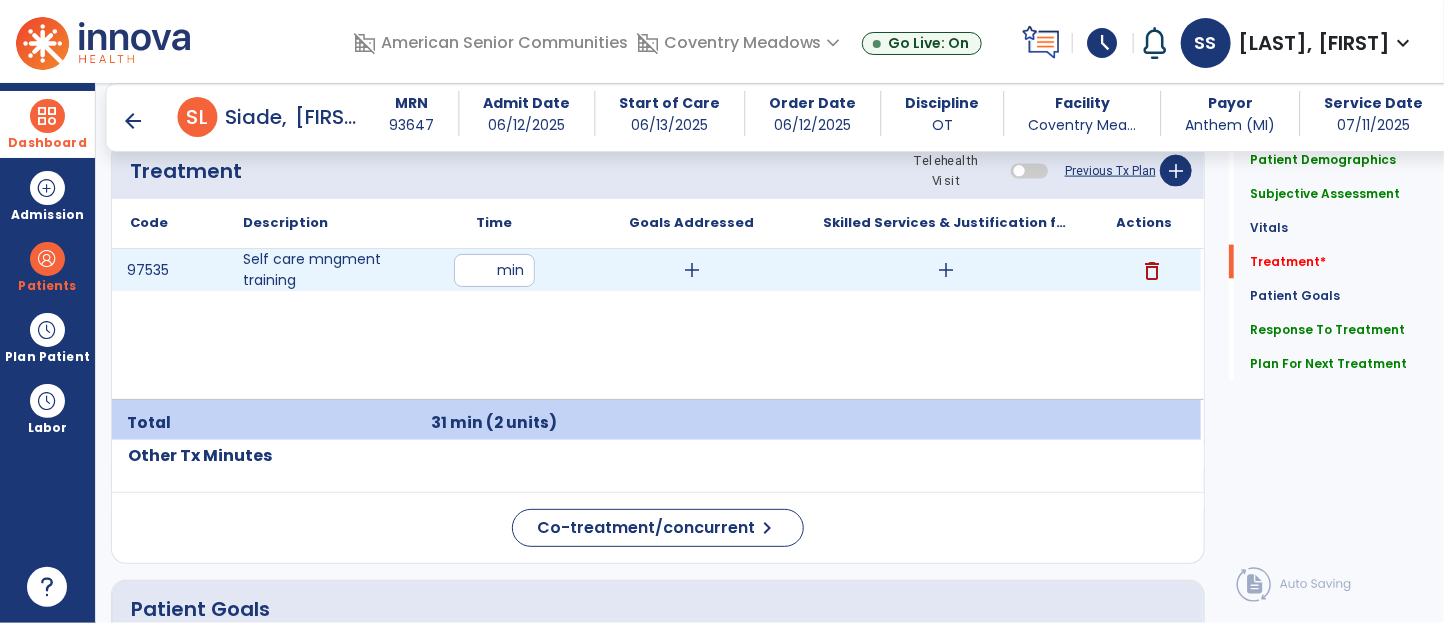 click on "add" at bounding box center (947, 270) 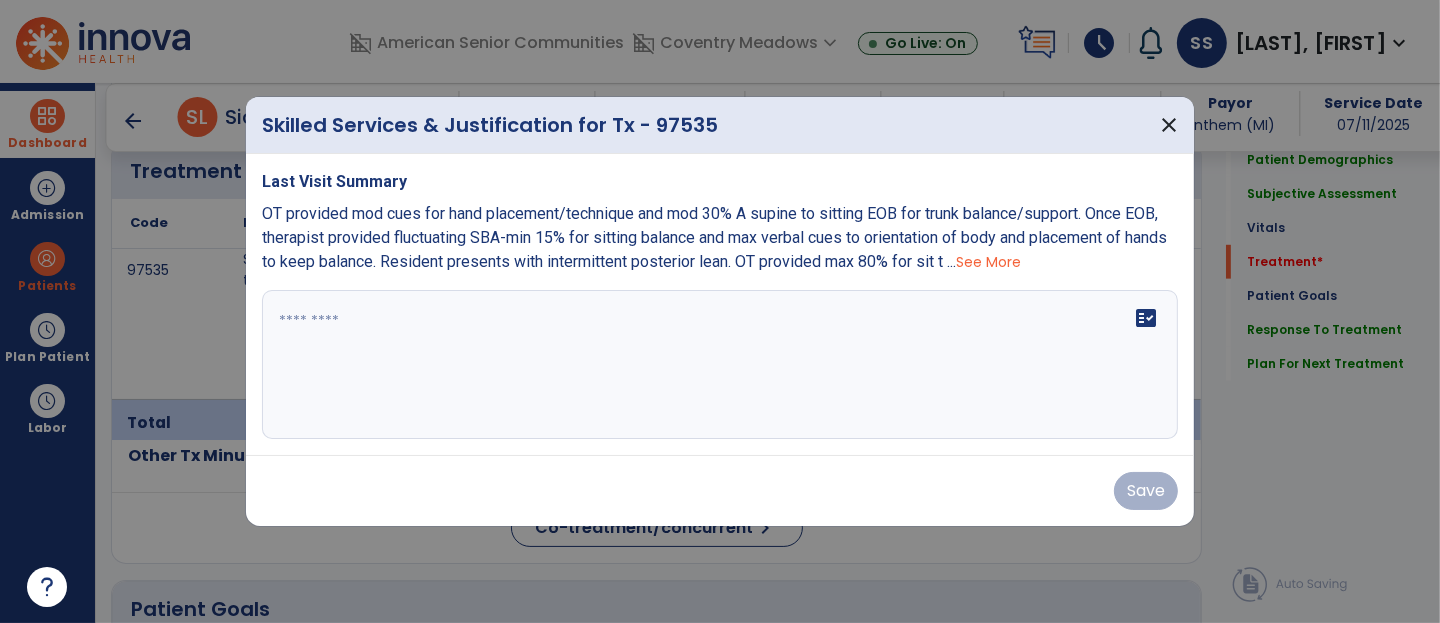 scroll, scrollTop: 1217, scrollLeft: 0, axis: vertical 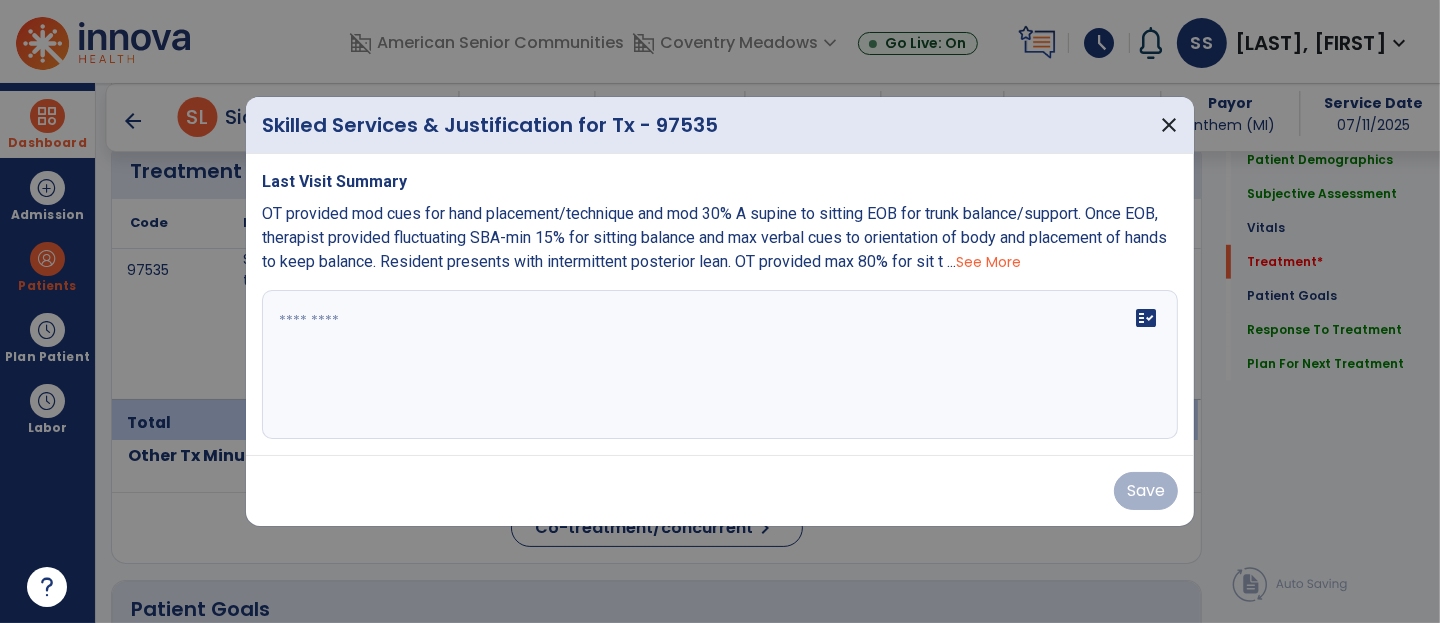 click on "Last Visit Summary OT provided mod cues for hand placement/technique and mod 30% A supine to sitting EOB for trunk balance/support. Once EOB, therapist provided fluctuating SBA-min 15% for sitting balance and max verbal cues to orientation of body and placement of hands to keep balance. Resident presents with intermittent posterior lean. OT provided max 80% for sit t ...  See More   fact_check" at bounding box center (720, 305) 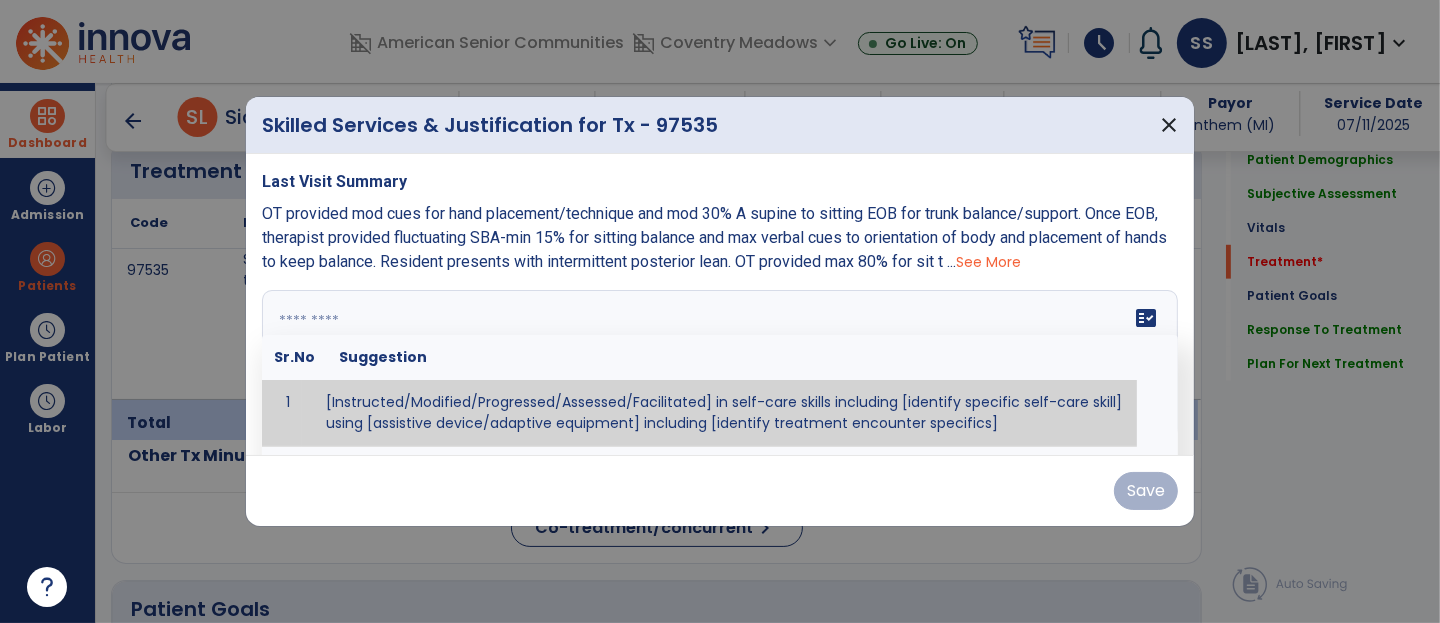 click on "See More" at bounding box center [988, 262] 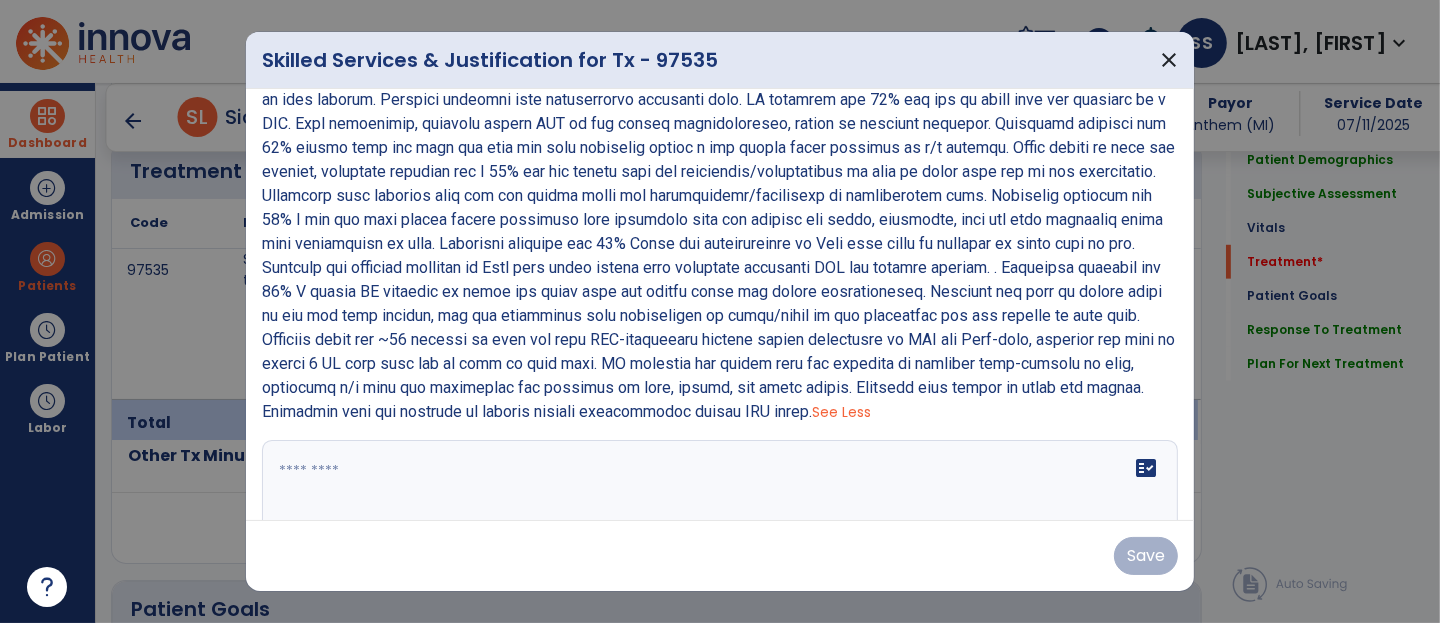 scroll, scrollTop: 94, scrollLeft: 0, axis: vertical 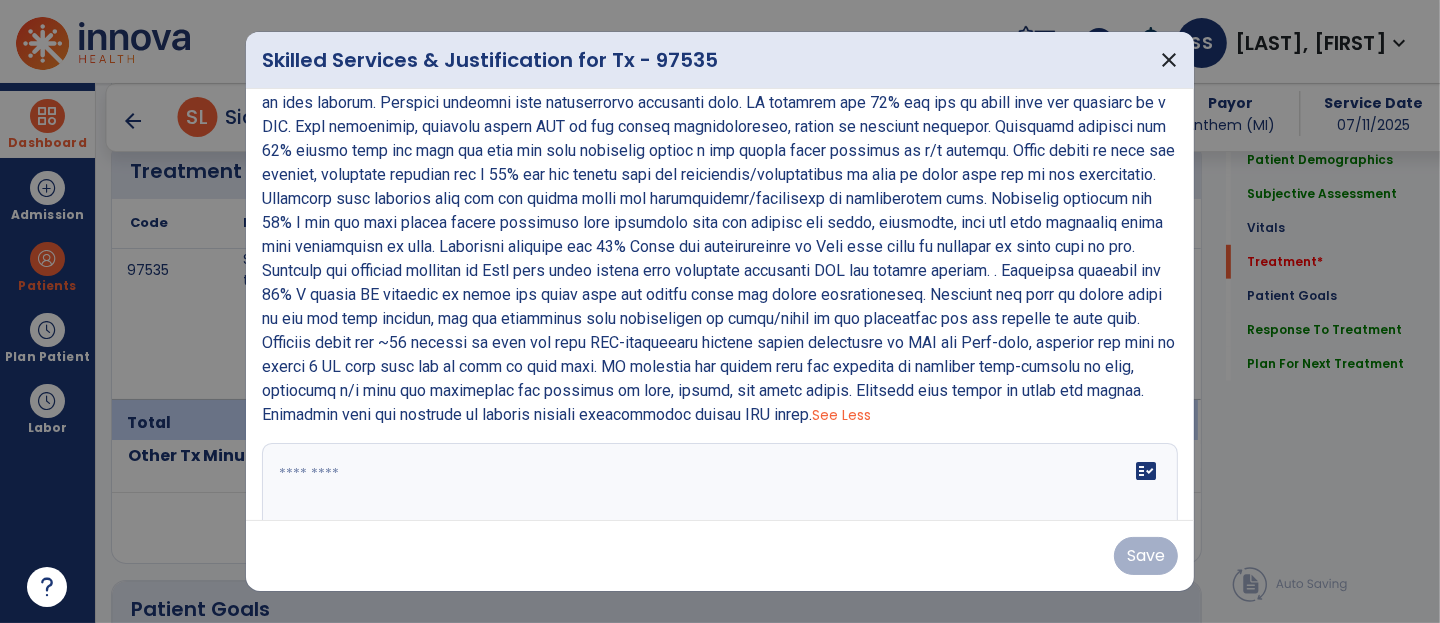 click on "See Less" at bounding box center (841, 415) 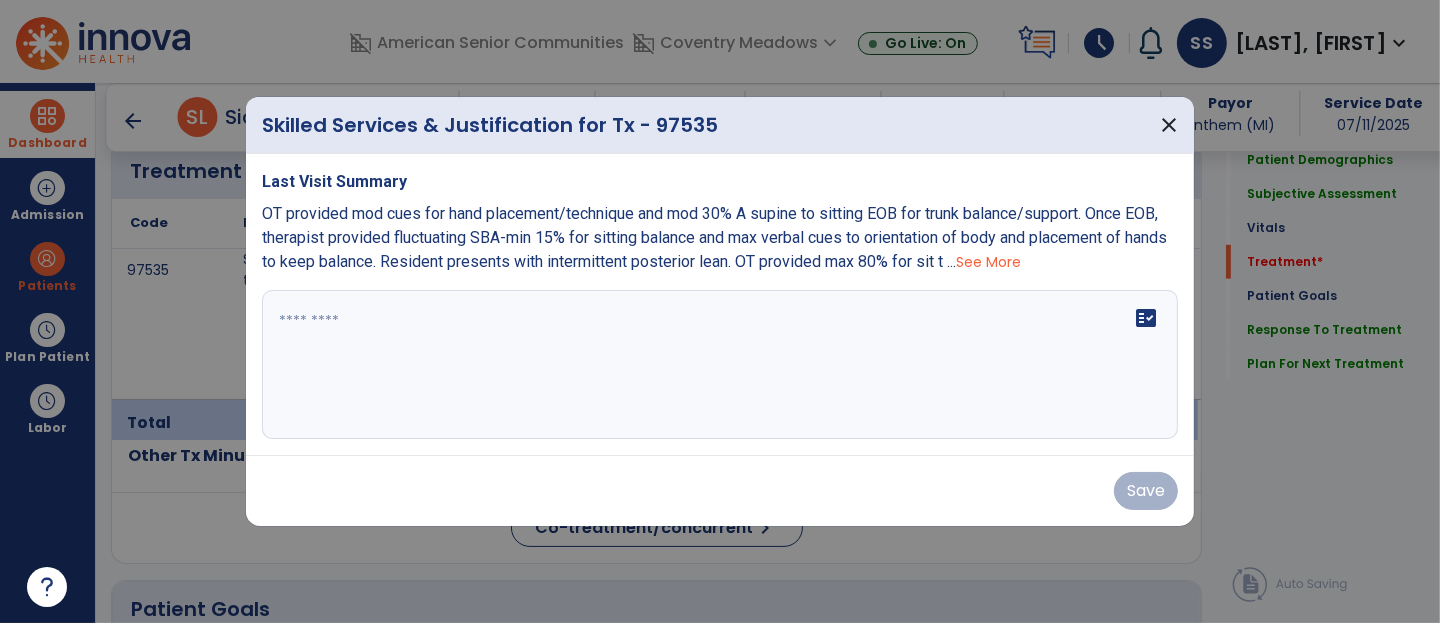 click on "fact_check" at bounding box center (720, 365) 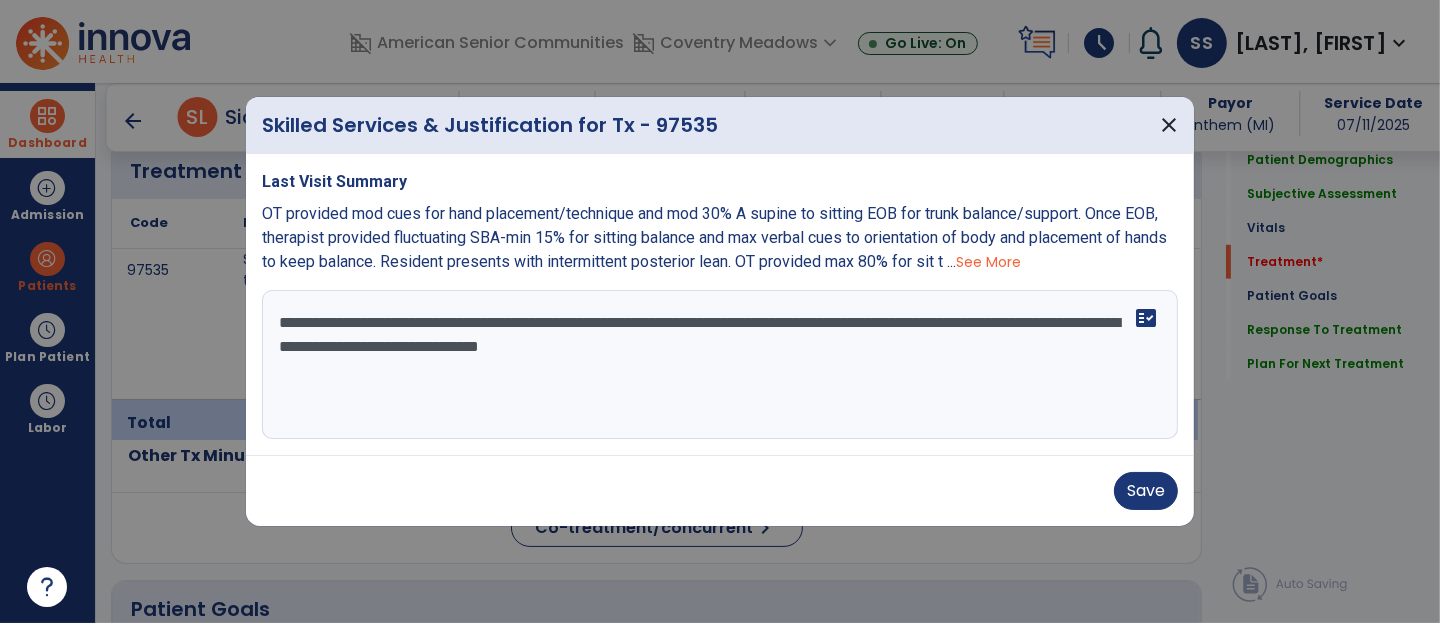 click on "**********" at bounding box center (720, 365) 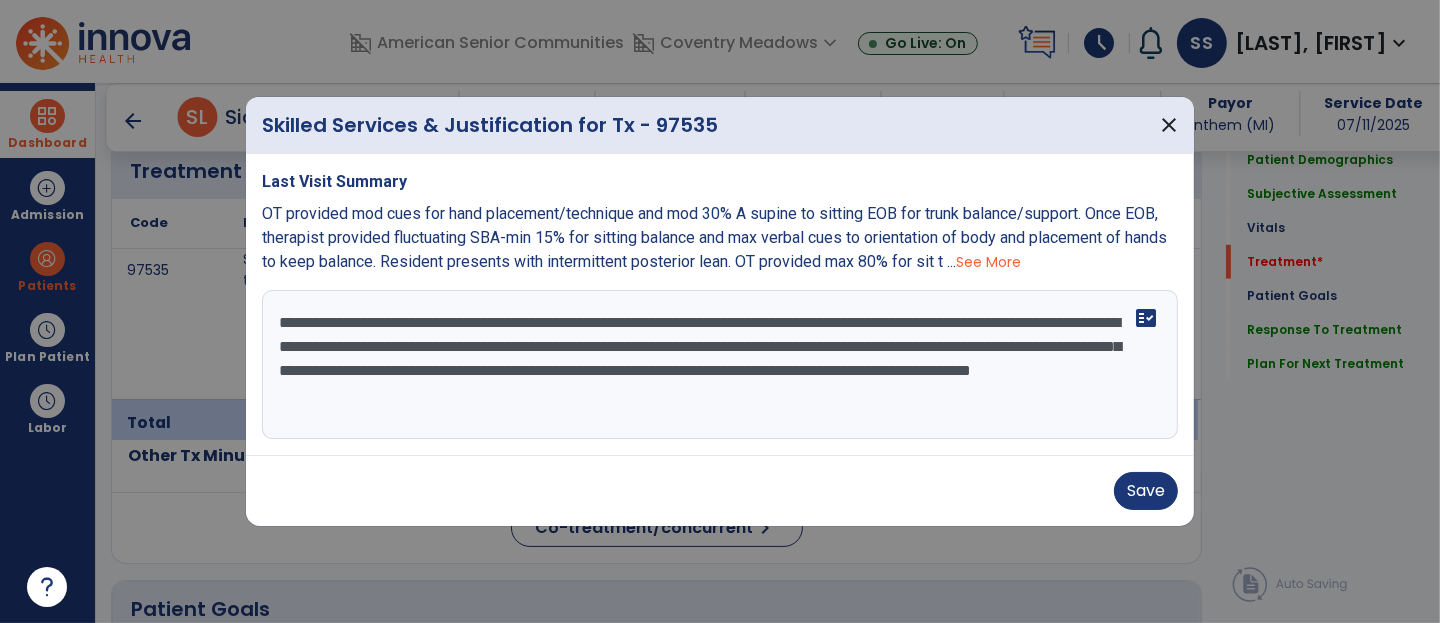 click on "**********" at bounding box center (720, 365) 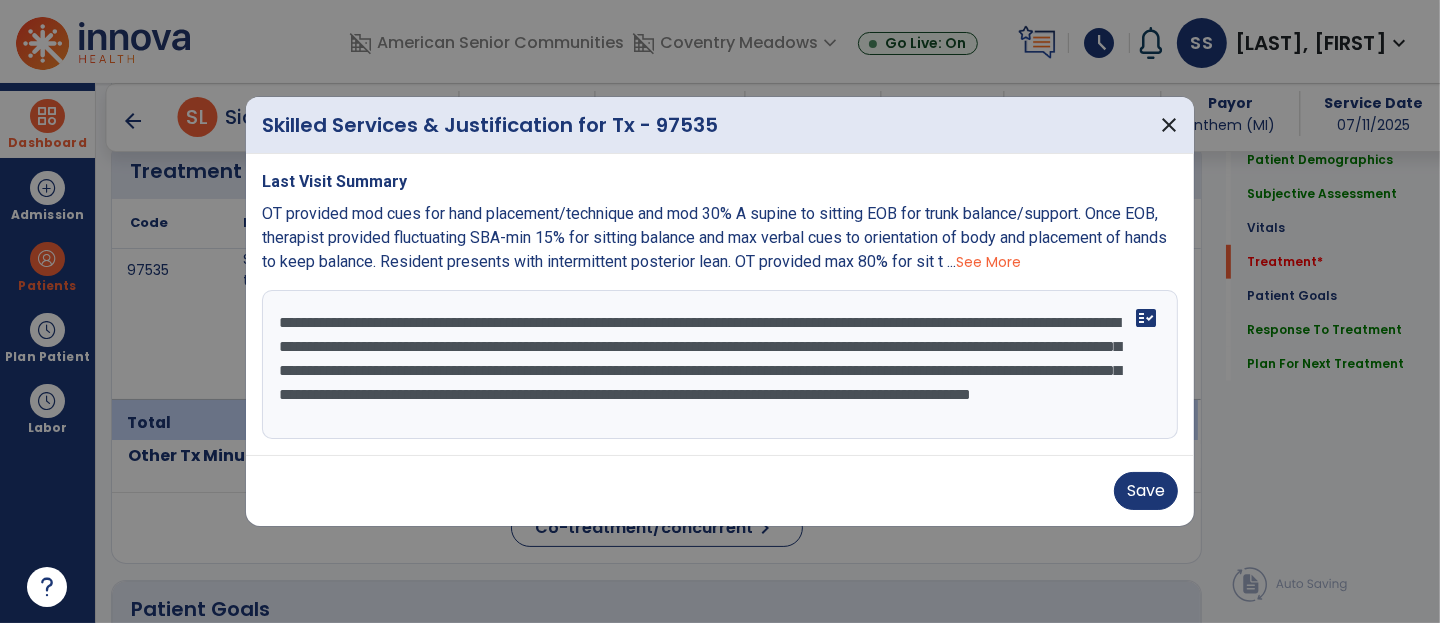 click on "**********" at bounding box center [720, 365] 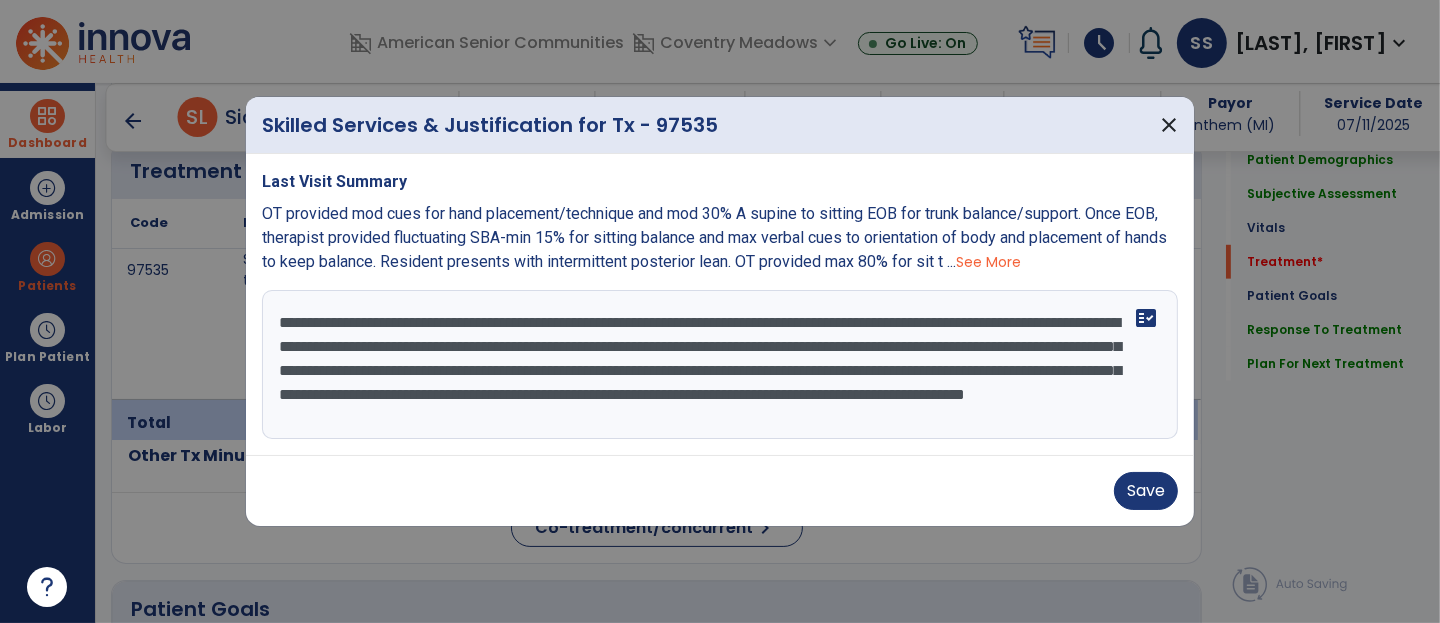 click on "**********" at bounding box center (720, 365) 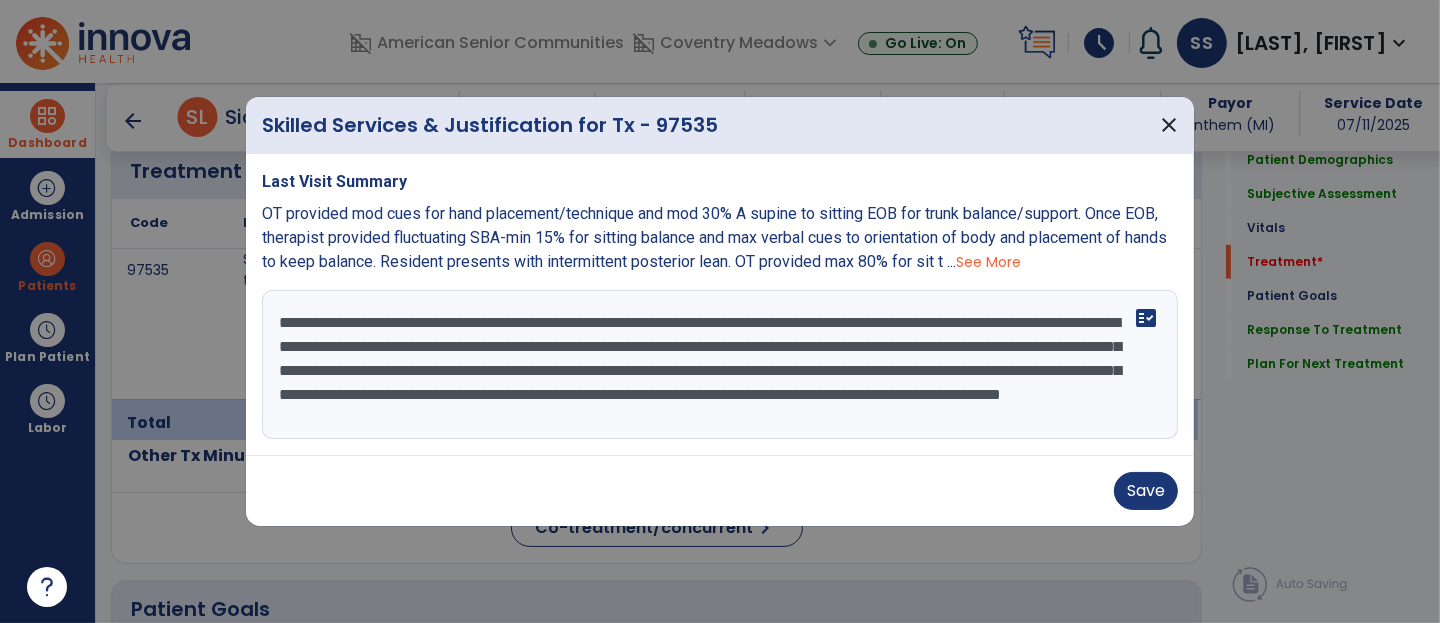 click on "**********" at bounding box center (720, 365) 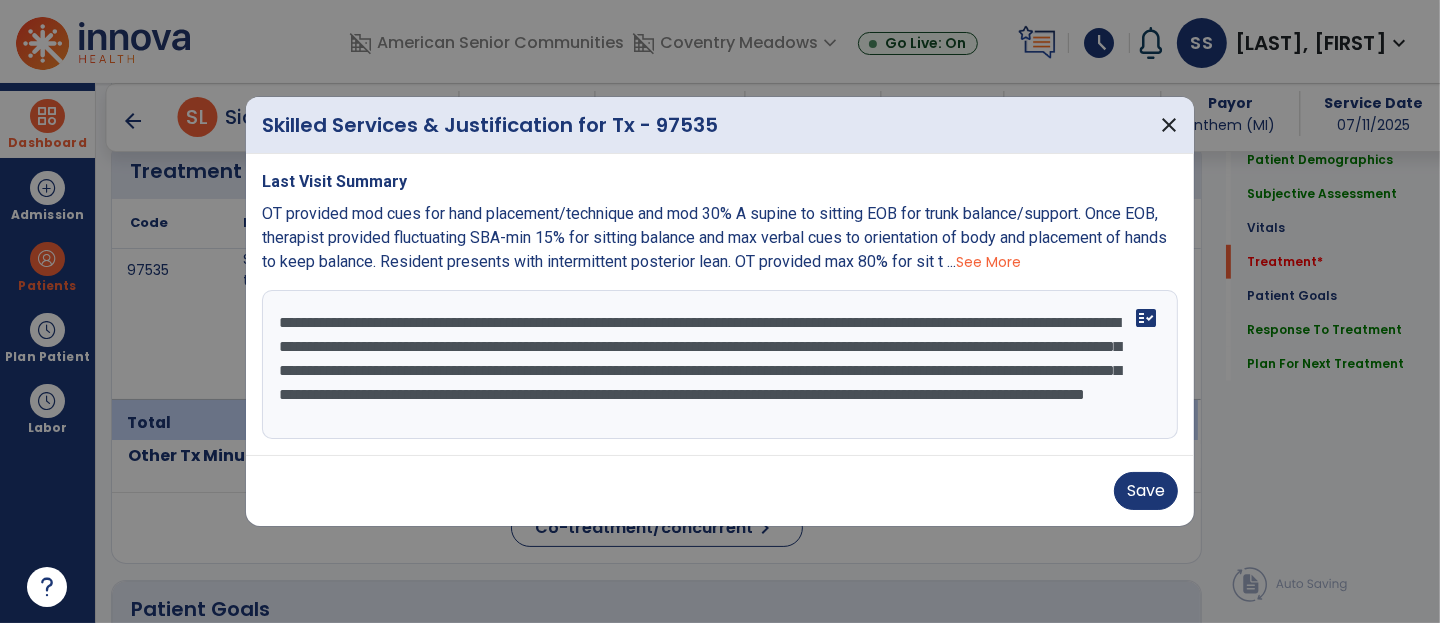 click on "**********" at bounding box center (720, 365) 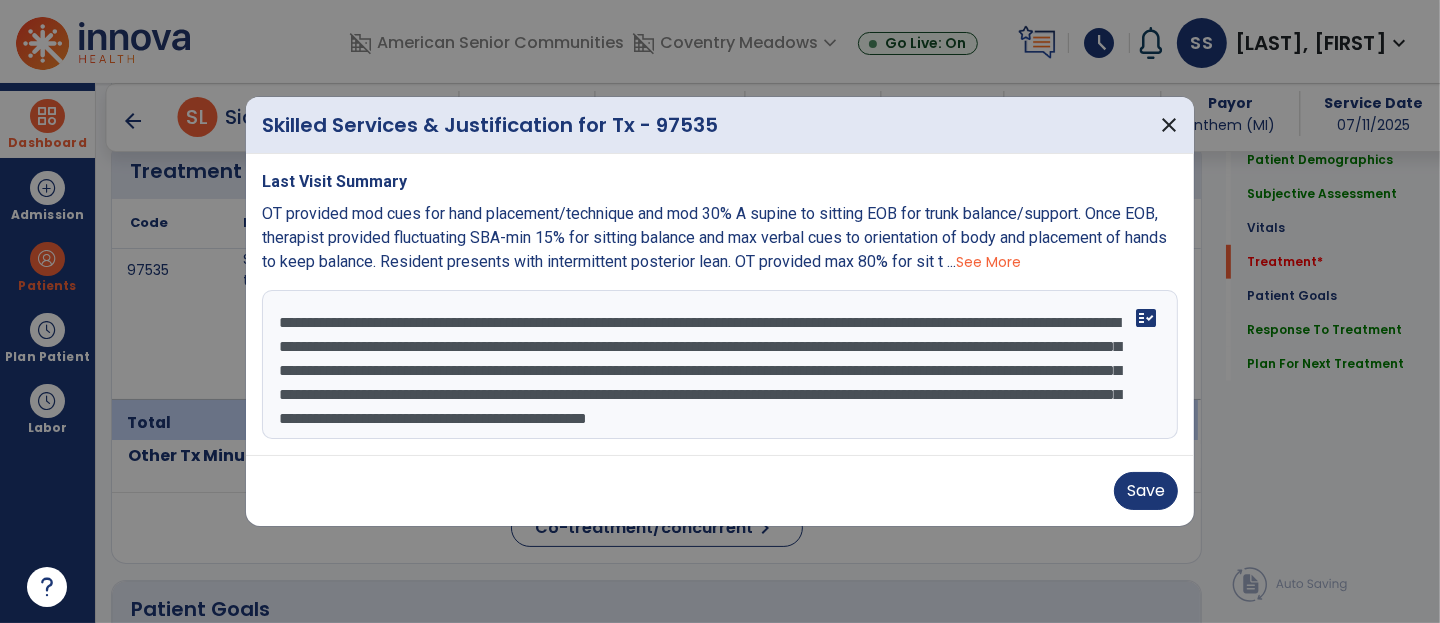 click on "**********" at bounding box center (720, 365) 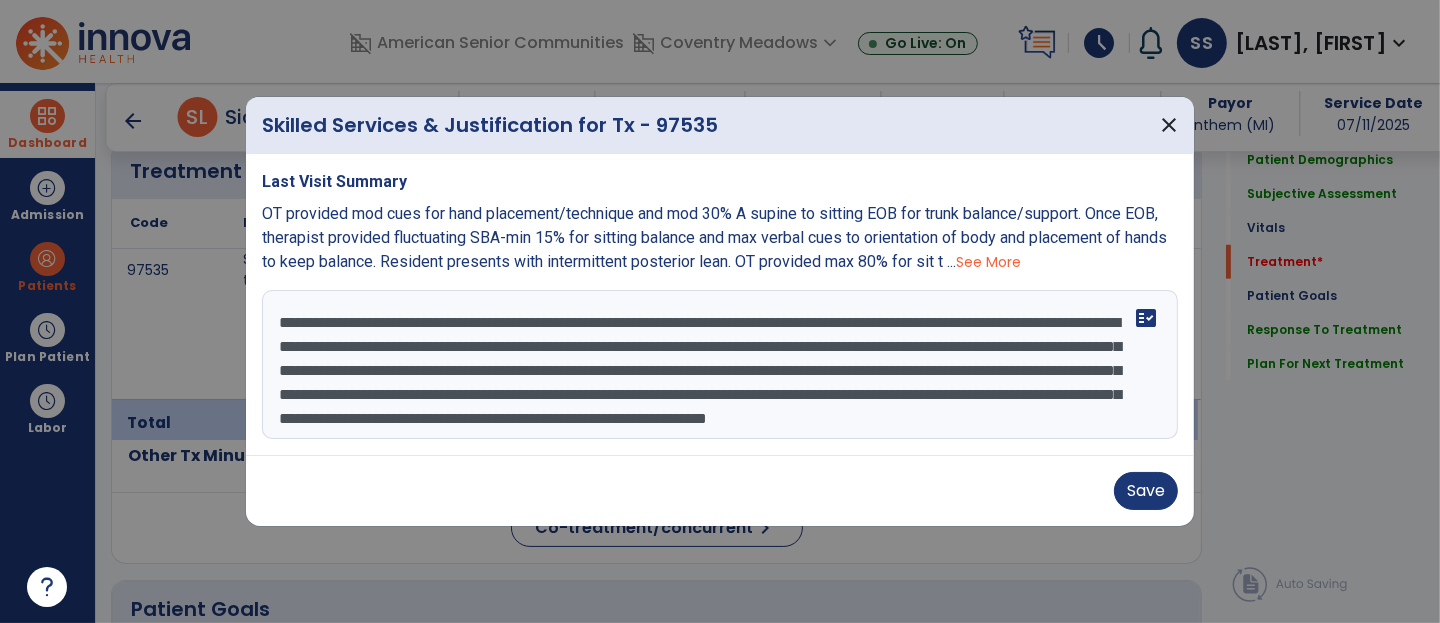 scroll, scrollTop: 39, scrollLeft: 0, axis: vertical 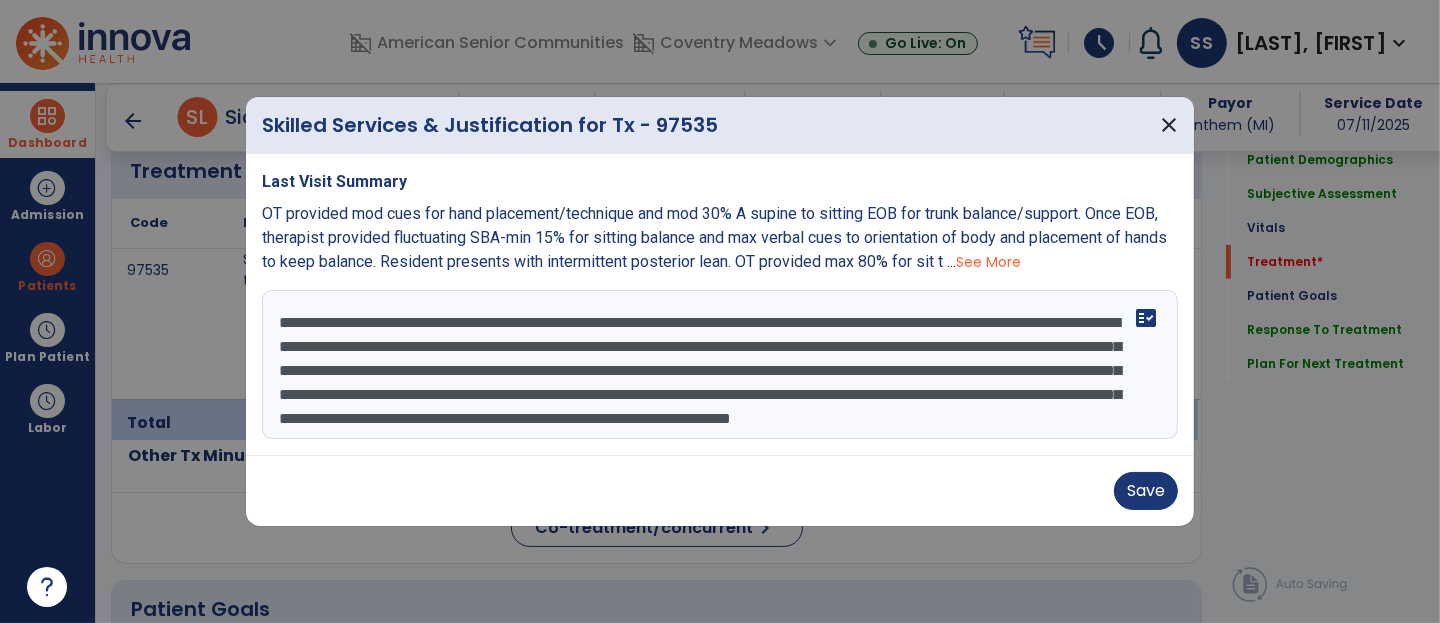 click on "**********" at bounding box center (720, 365) 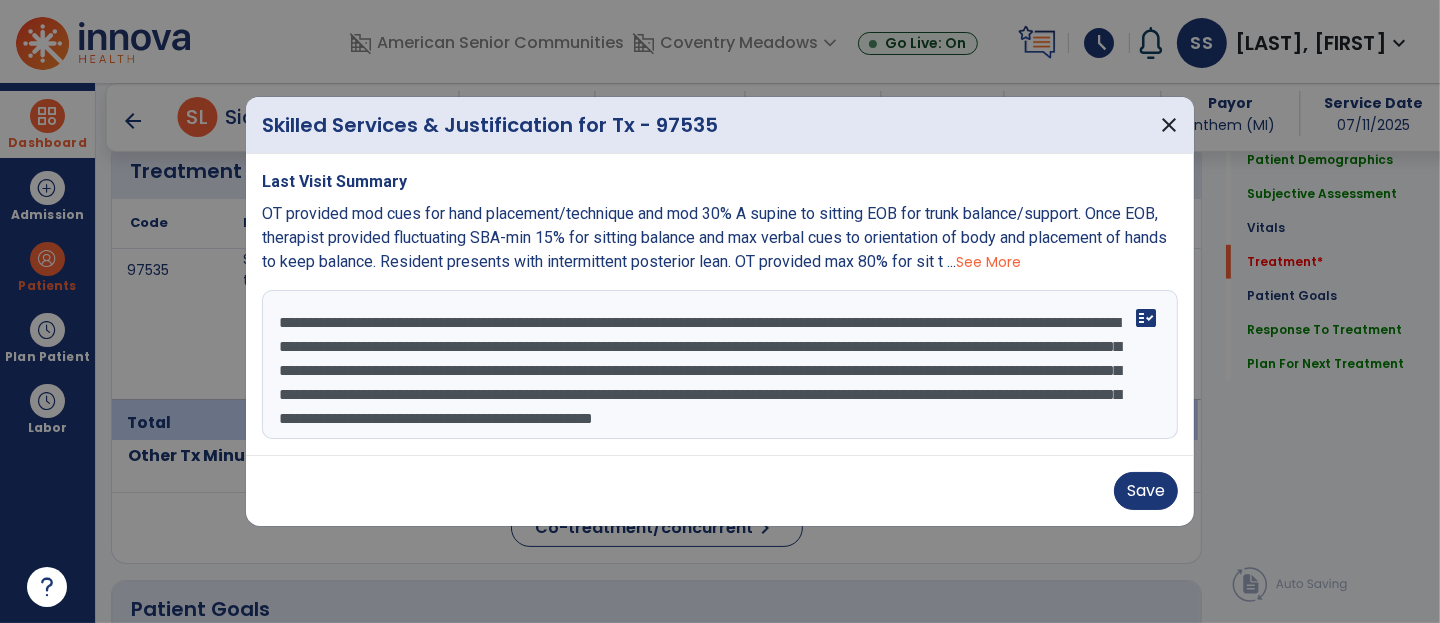 scroll, scrollTop: 24, scrollLeft: 0, axis: vertical 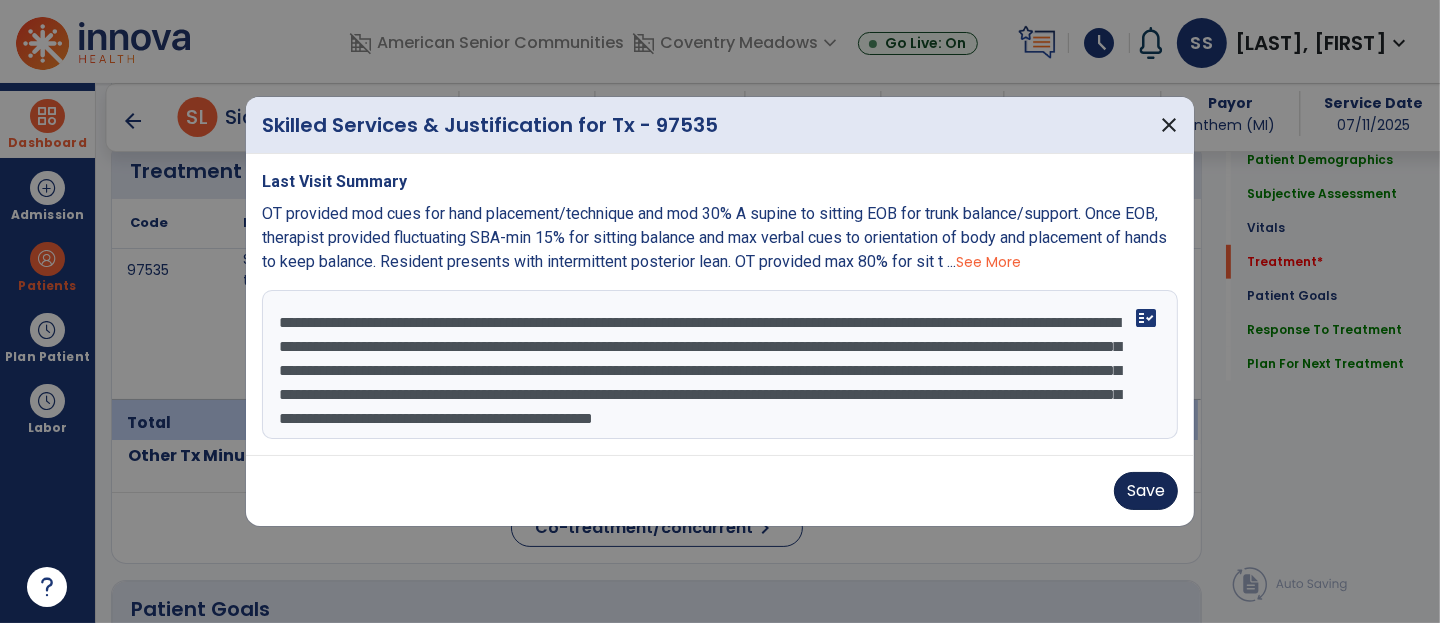 type on "**********" 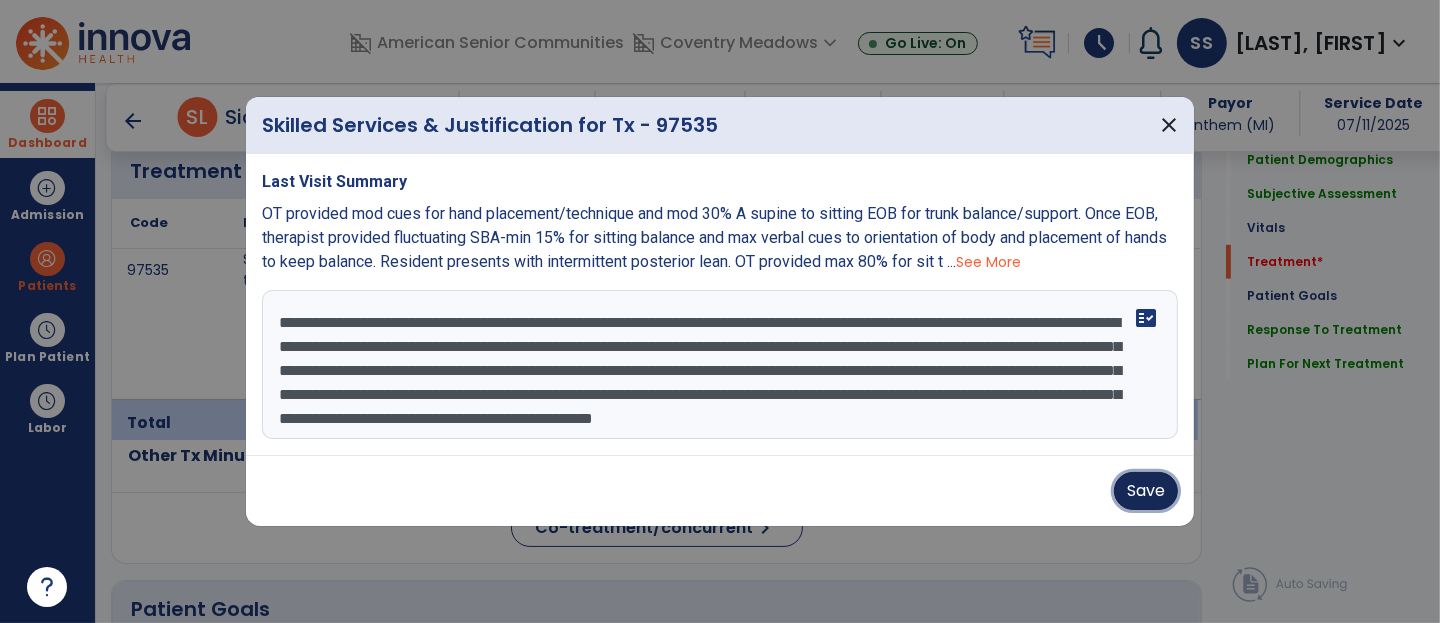click on "Save" at bounding box center [1146, 491] 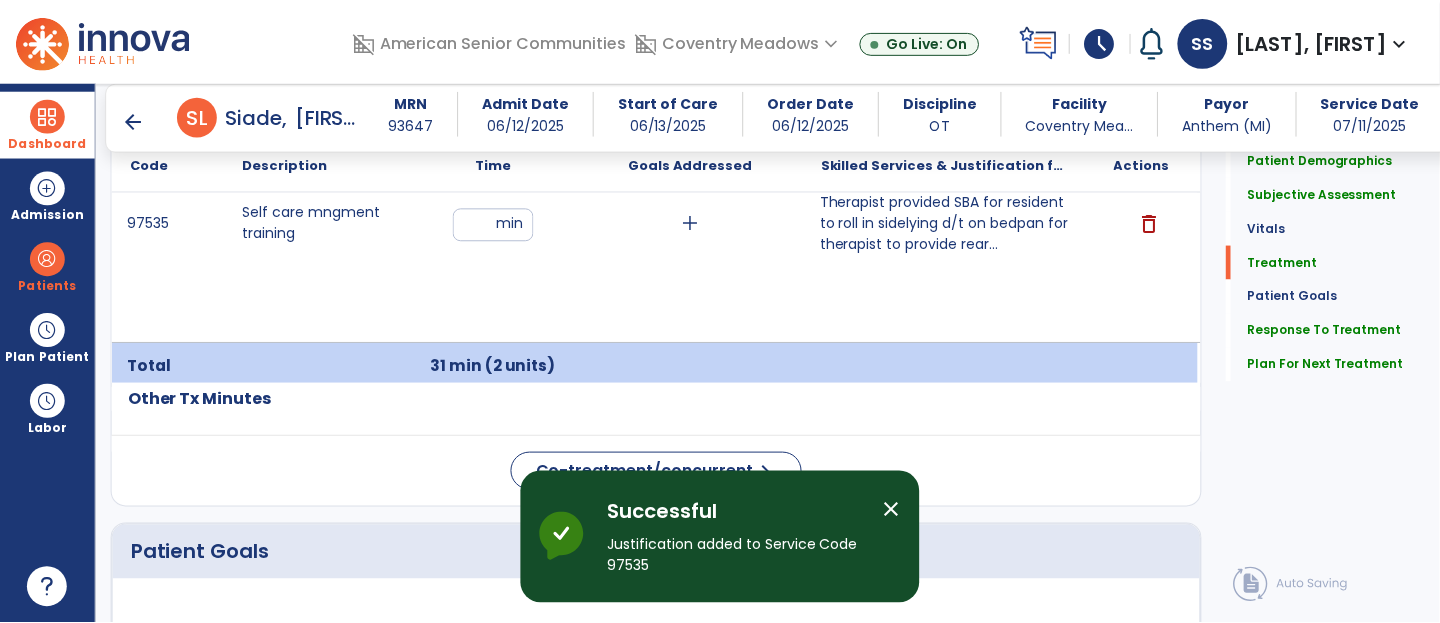 scroll, scrollTop: 1295, scrollLeft: 0, axis: vertical 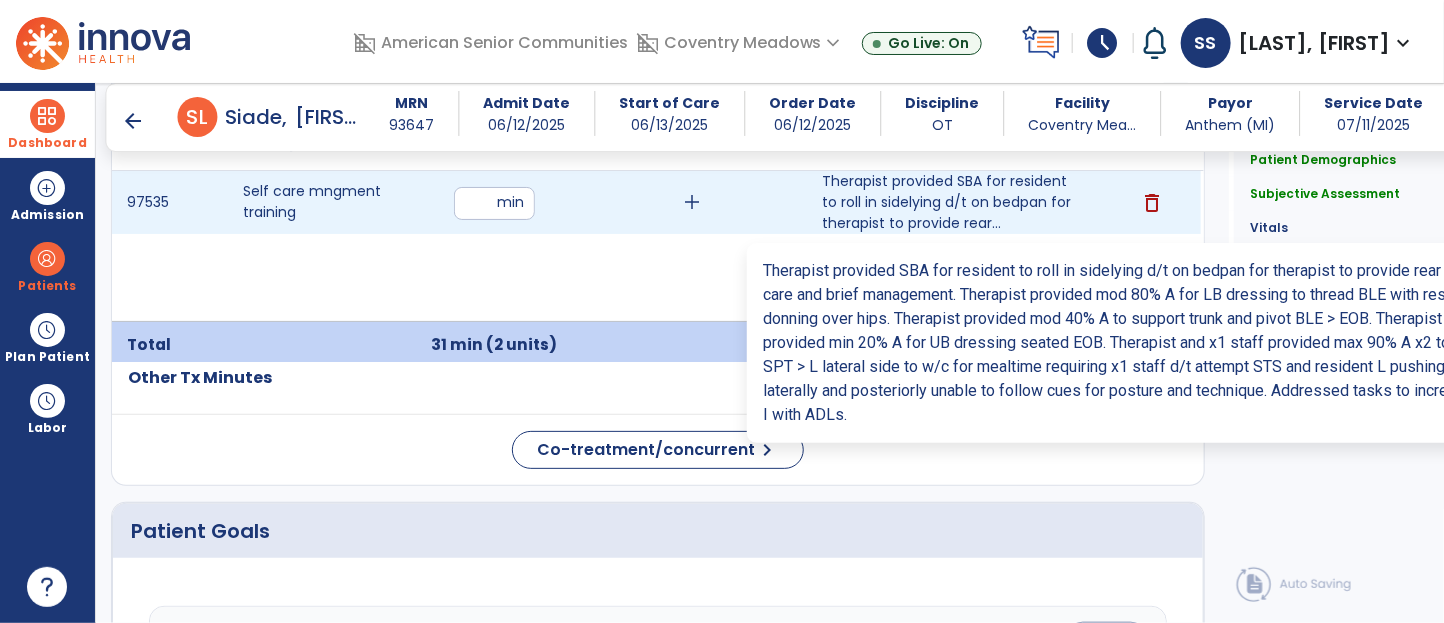 click on "Therapist provided SBA for resident to roll in sidelying d/t on bedpan for therapist to provide rear..." at bounding box center [946, 202] 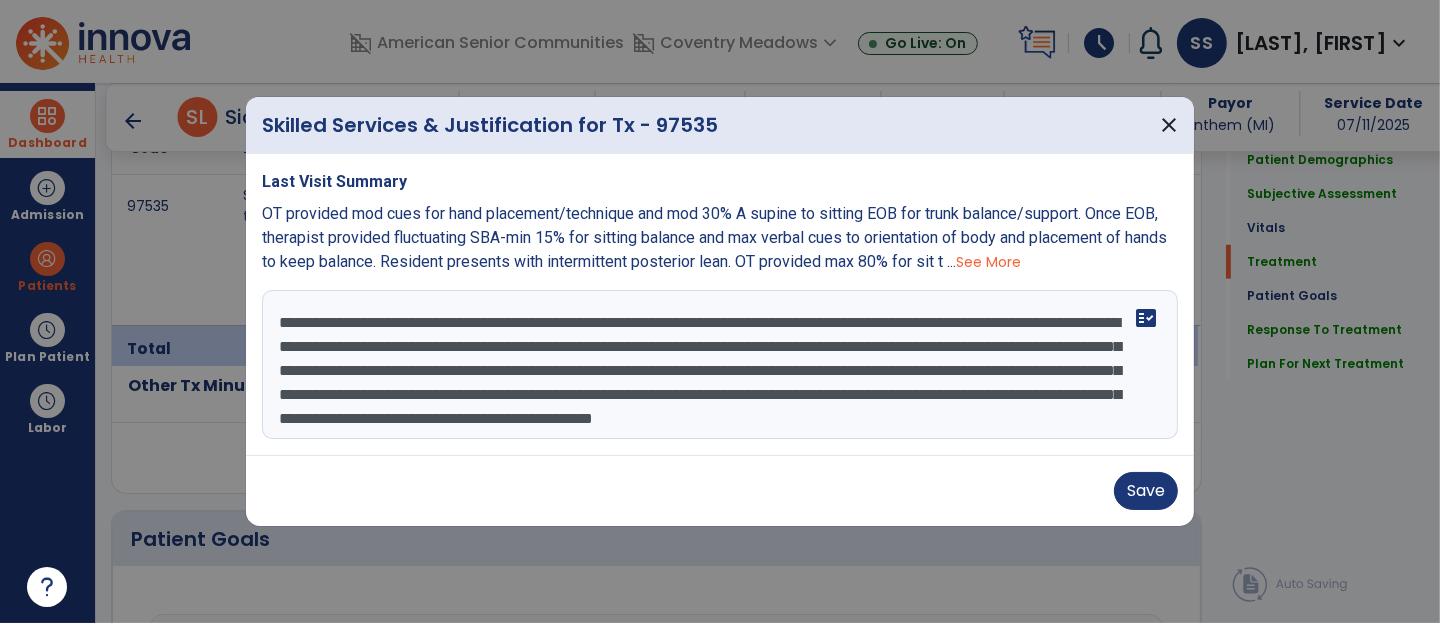 scroll, scrollTop: 1295, scrollLeft: 0, axis: vertical 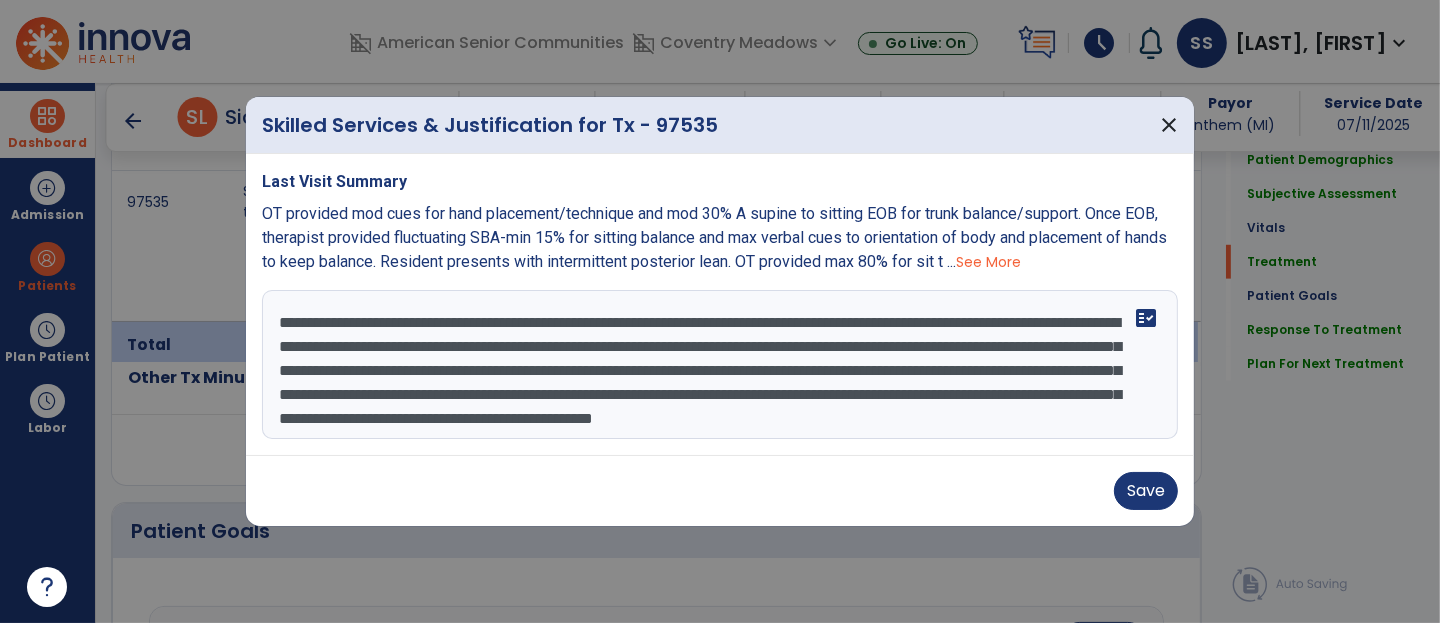 click on "**********" at bounding box center [720, 365] 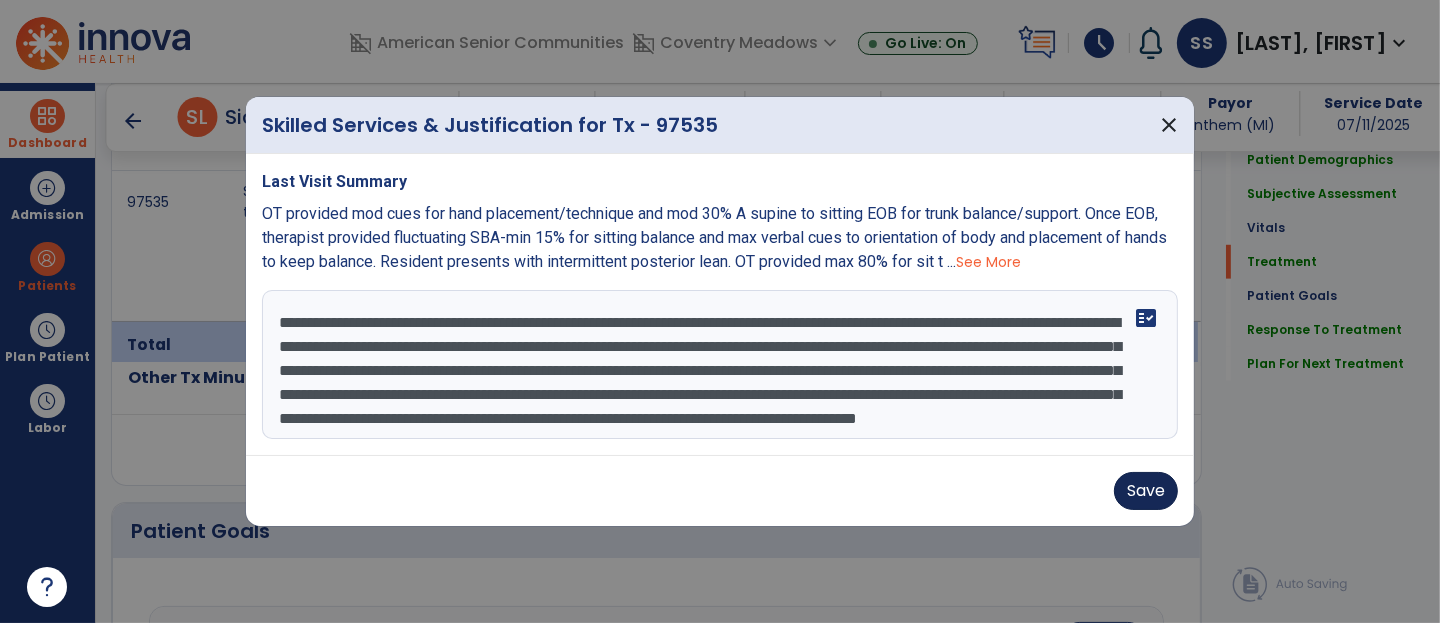 type on "**********" 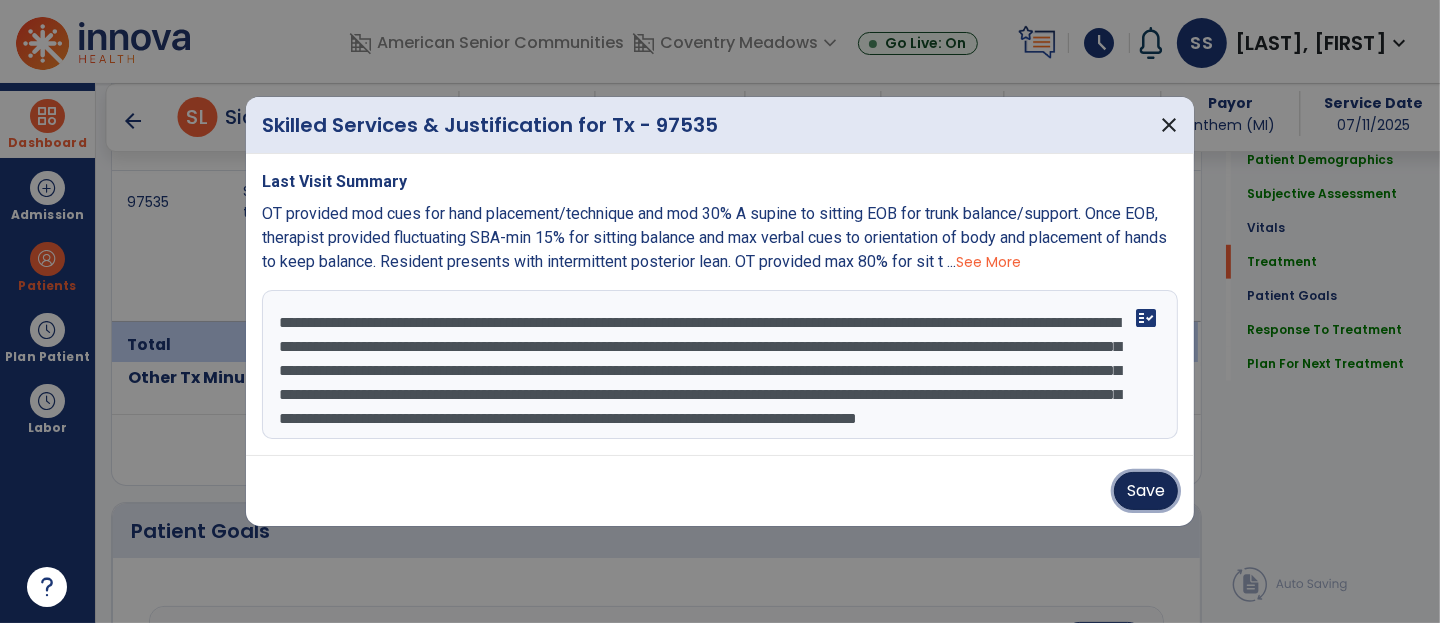 click on "Save" at bounding box center [1146, 491] 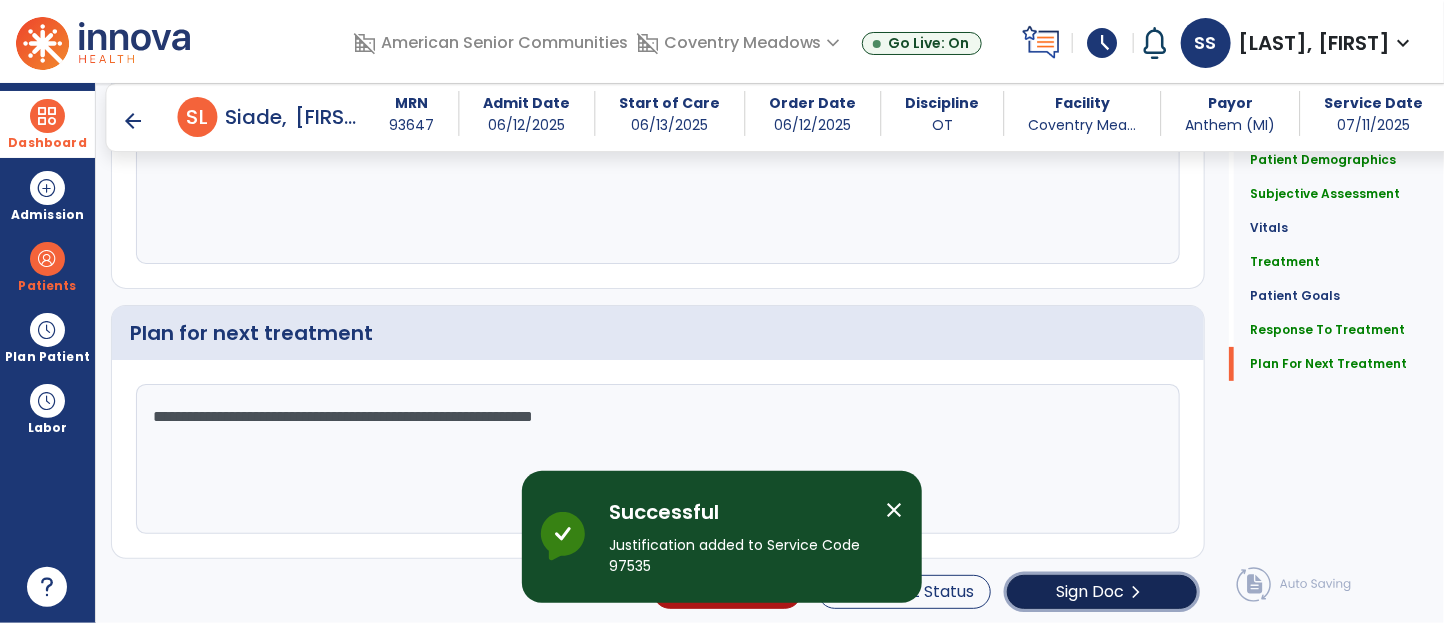 click on "Sign Doc" 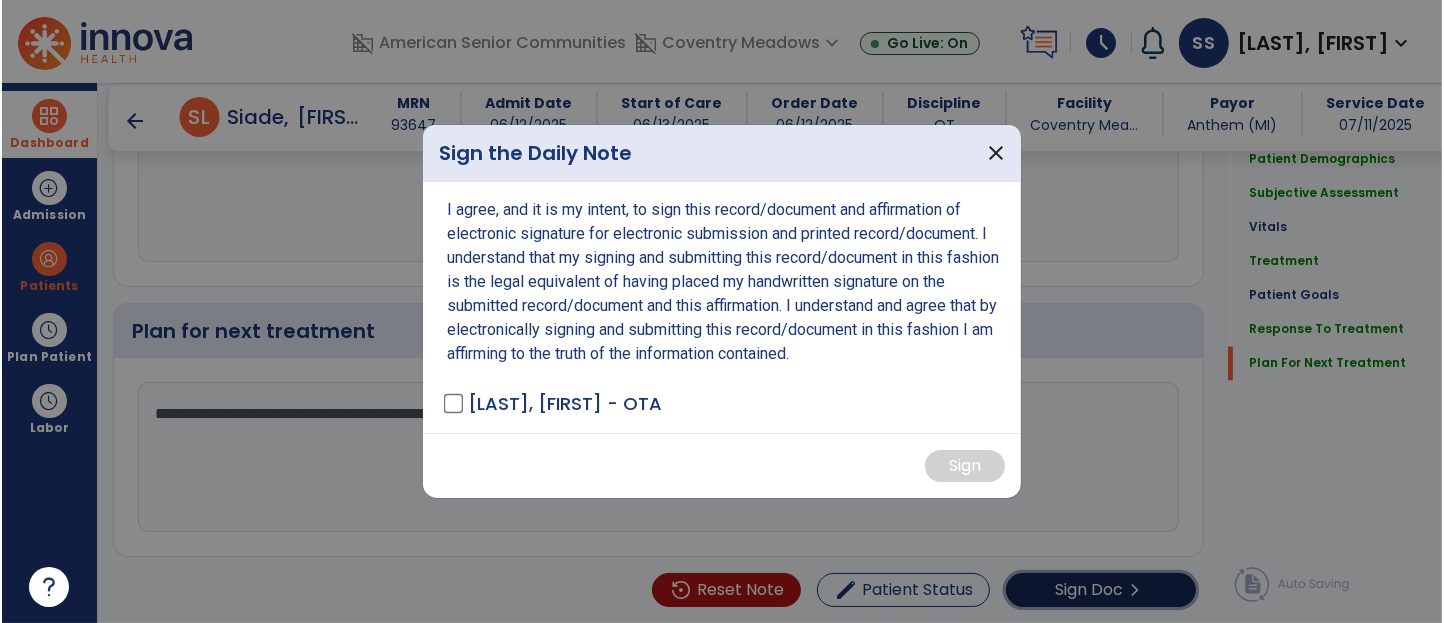 scroll, scrollTop: 3352, scrollLeft: 0, axis: vertical 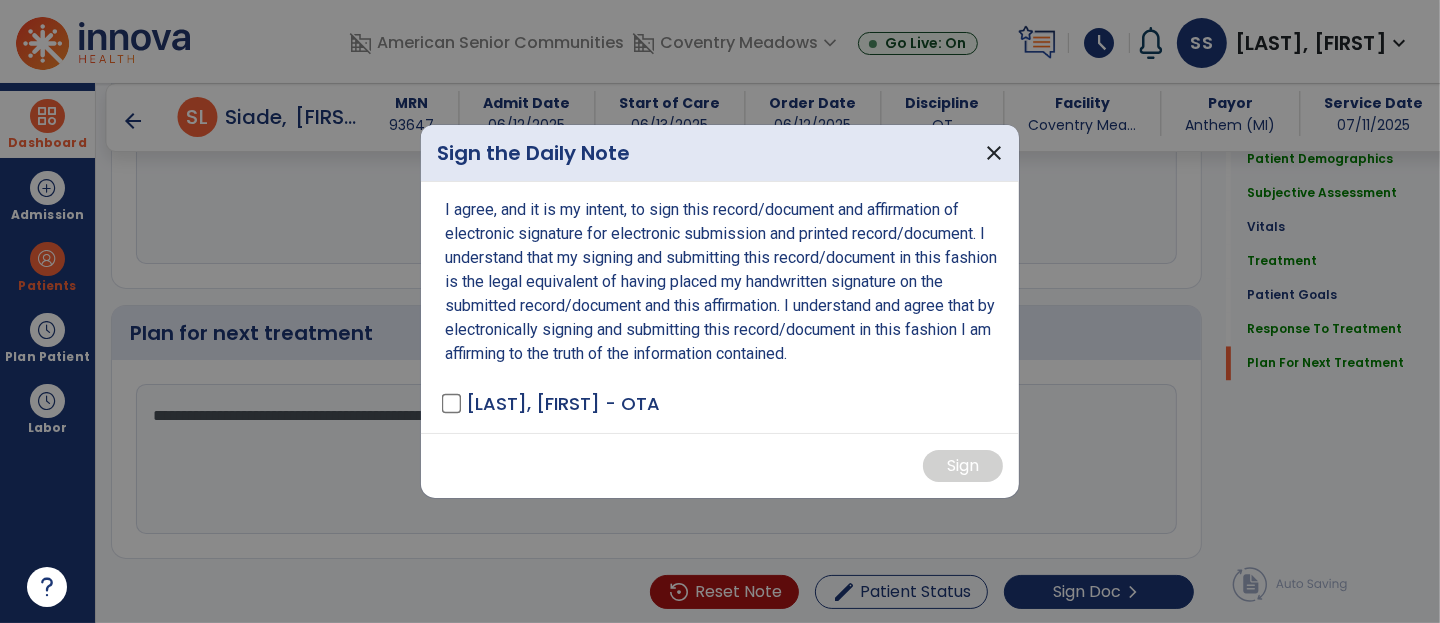 click on "I agree, and it is my intent, to sign this record/document and affirmation of electronic signature for electronic submission and printed record/document. I understand that my signing and submitting this record/document in this fashion is the legal equivalent of having placed my handwritten signature on the submitted record/document and this affirmation. I understand and agree that by electronically signing and submitting this record/document in this fashion I am affirming to the truth of the information contained. Shafer, Shaleea - OTA" at bounding box center [720, 307] 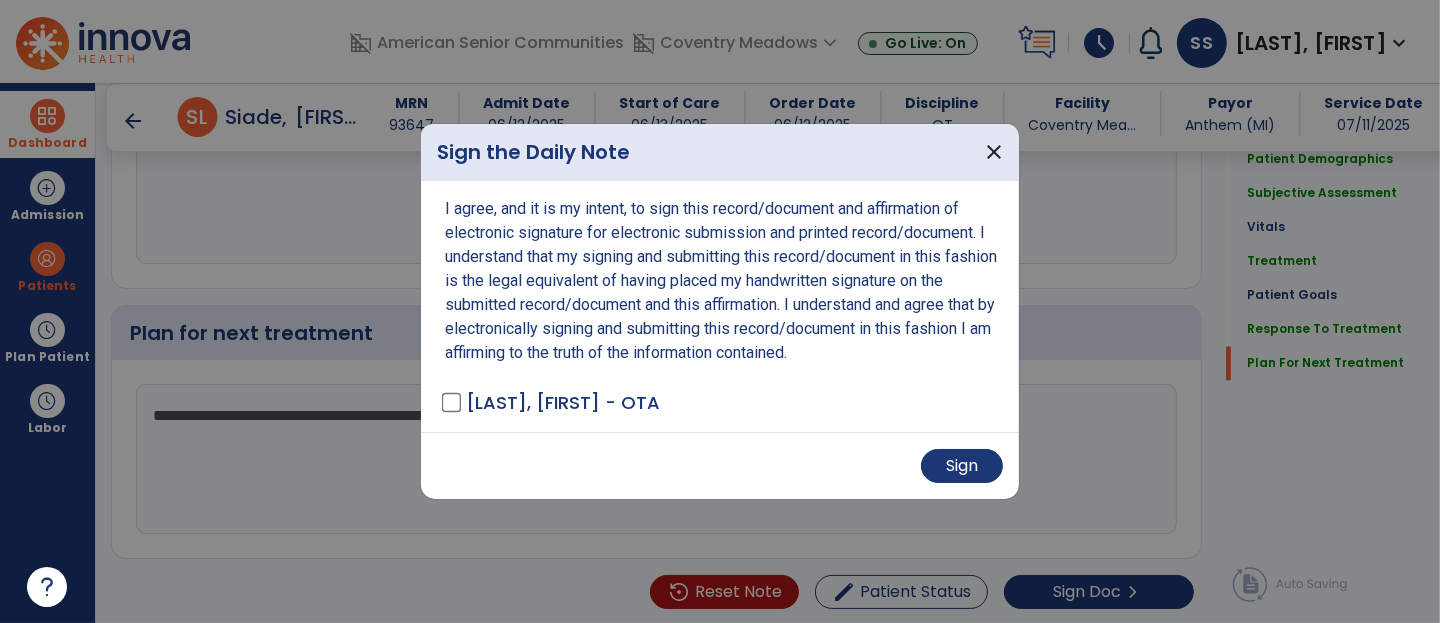 click on "Sign" at bounding box center (720, 465) 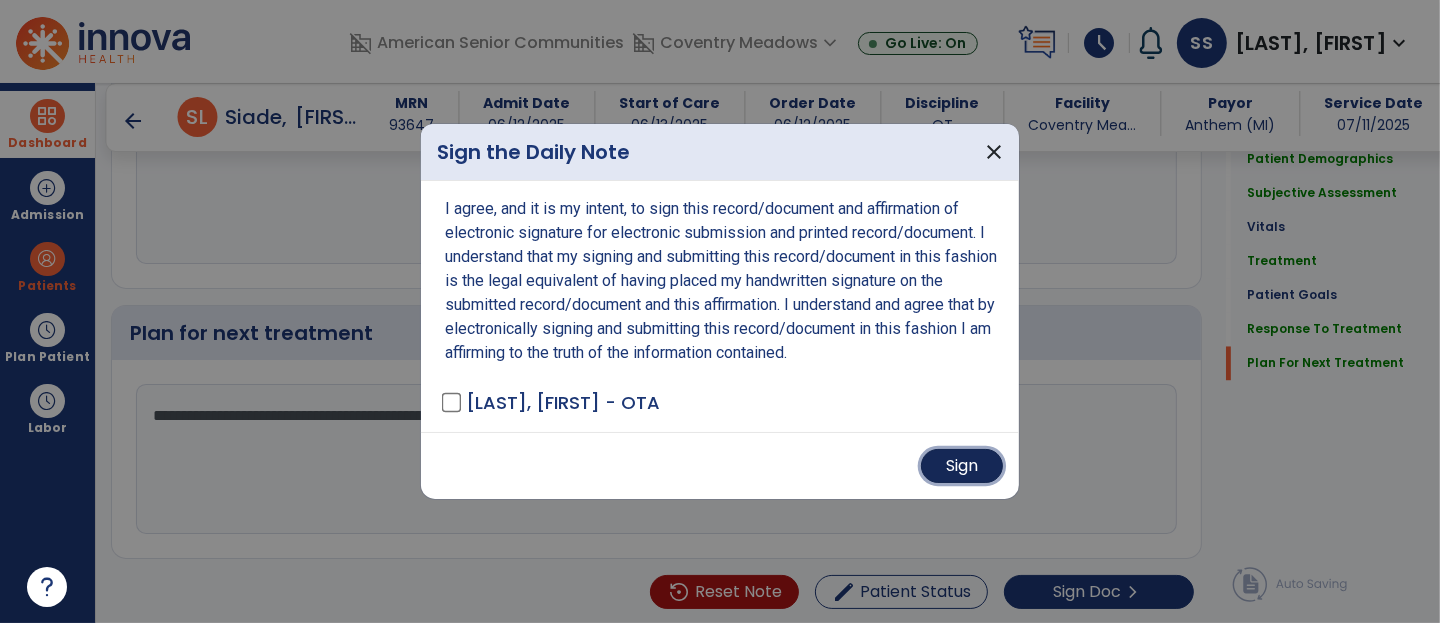 click on "Sign" at bounding box center [962, 466] 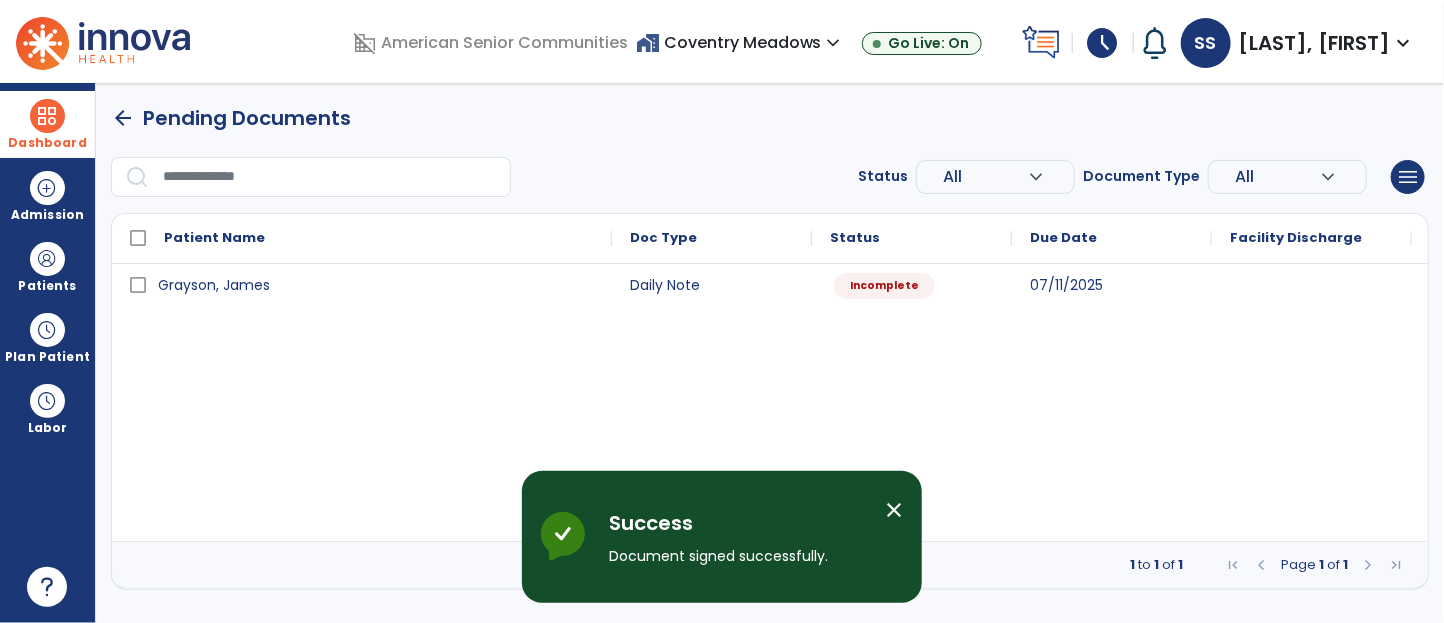scroll, scrollTop: 0, scrollLeft: 0, axis: both 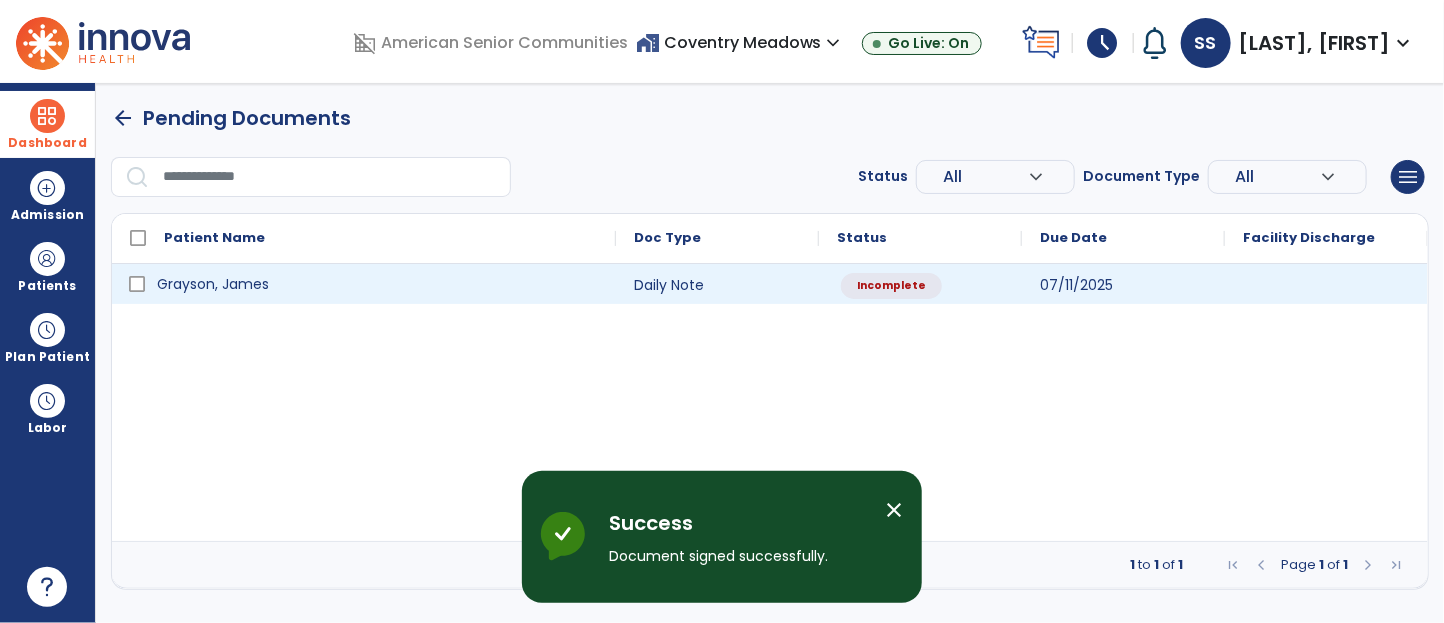 click on "Grayson, James" at bounding box center (378, 284) 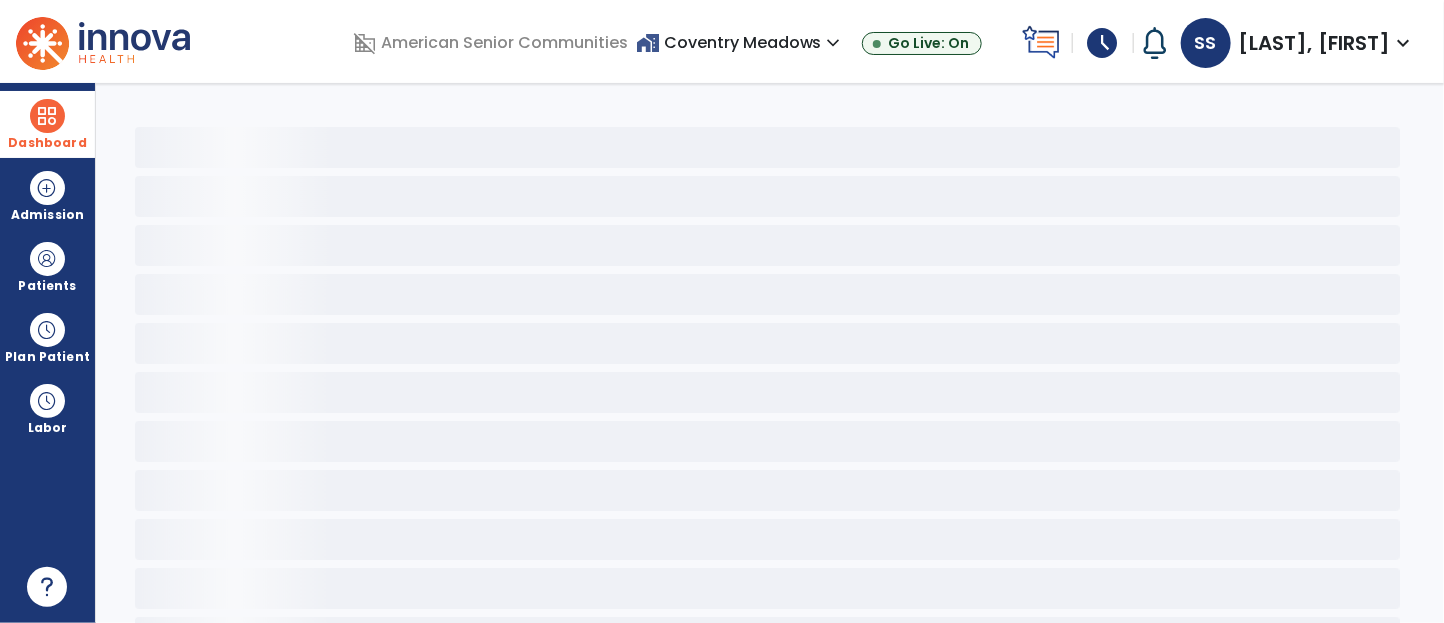 select on "*" 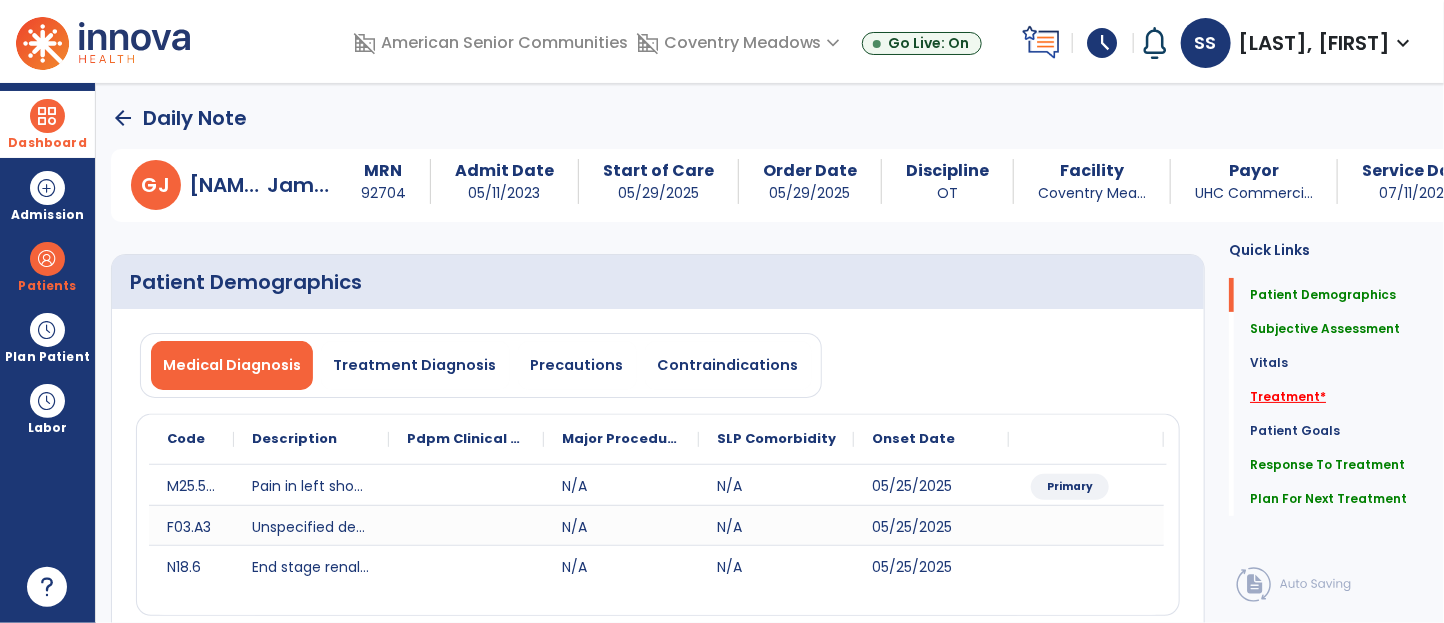 click on "Treatment   *" 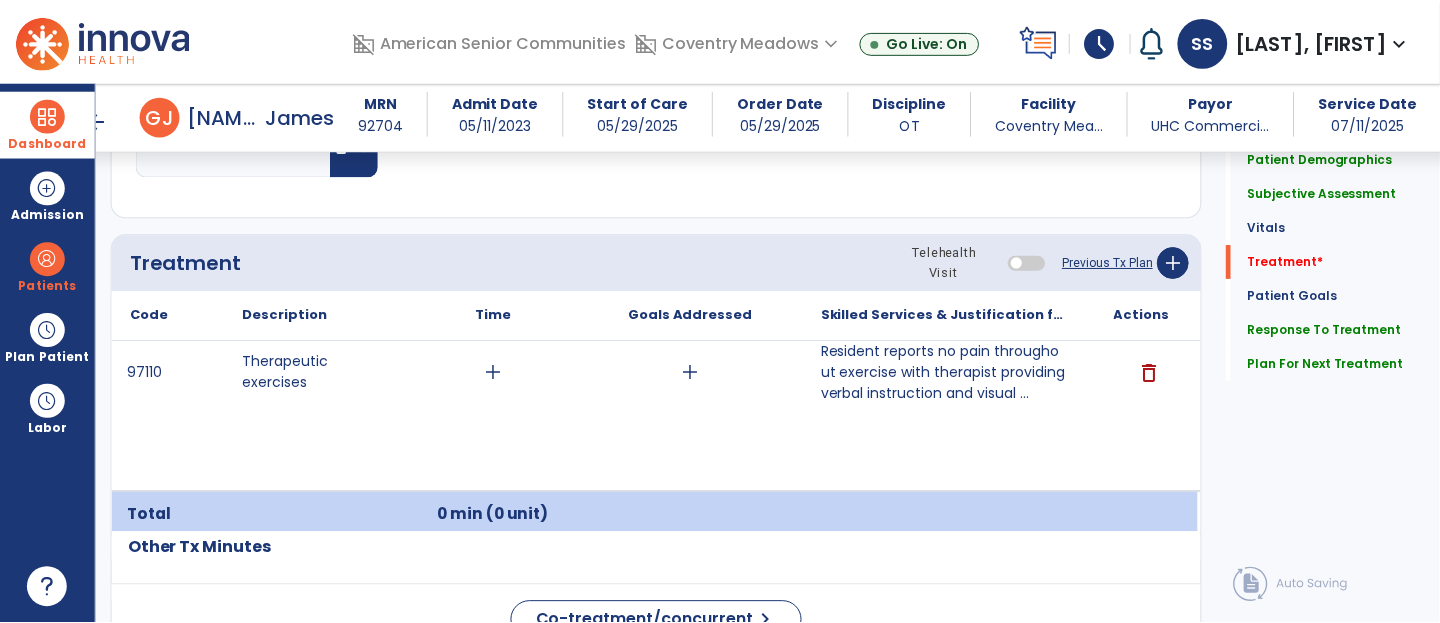 scroll, scrollTop: 1236, scrollLeft: 0, axis: vertical 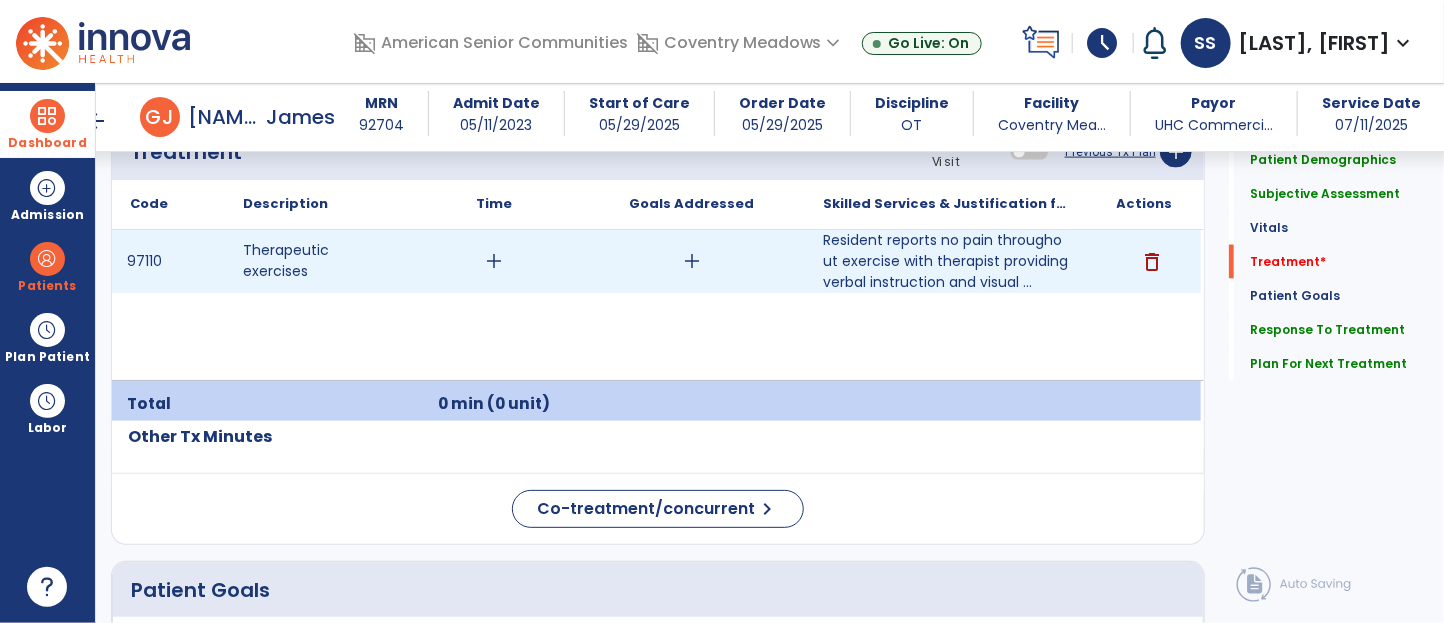 click on "add" at bounding box center (494, 261) 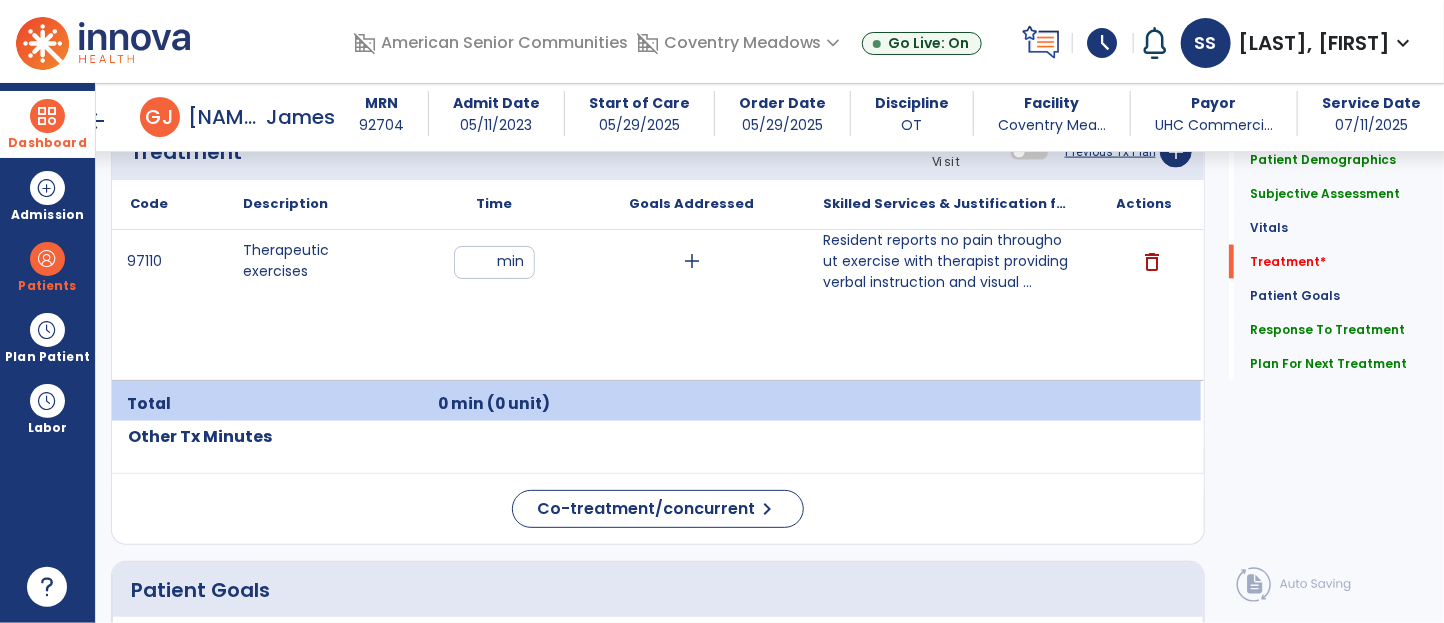 type on "**" 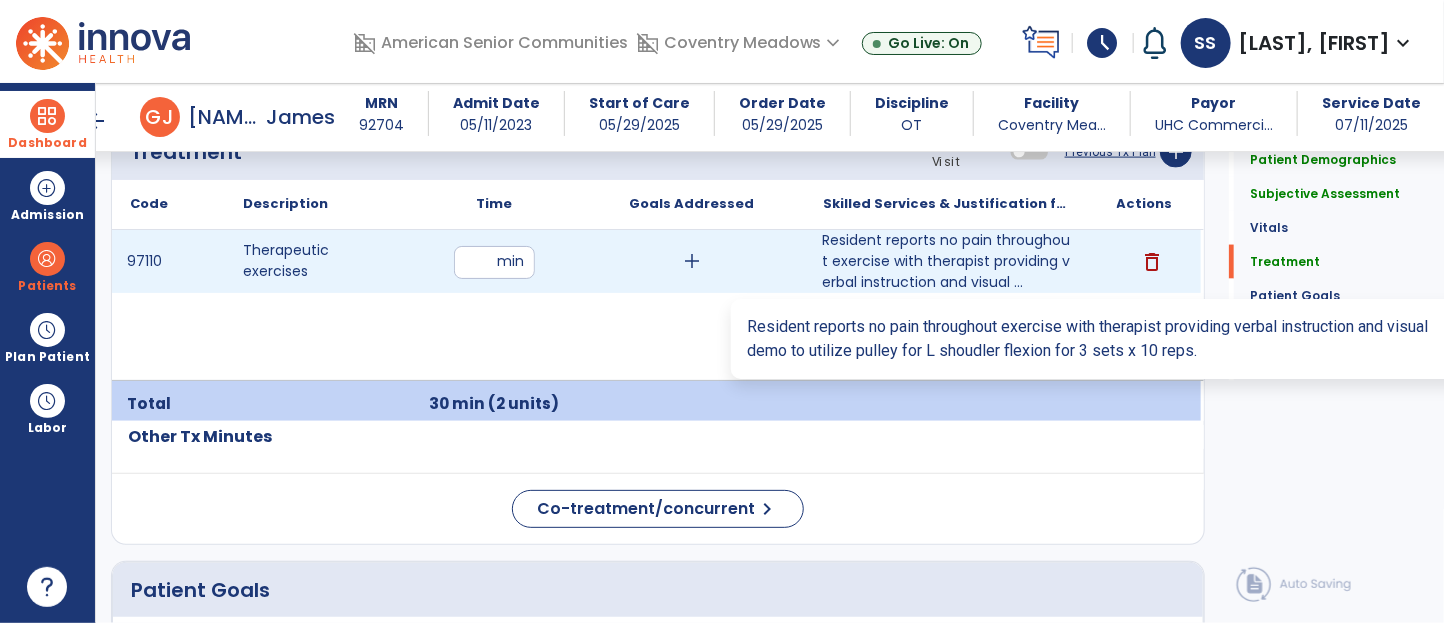 click on "Resident reports no pain throughout exercise with therapist providing verbal instruction and visual ..." at bounding box center [946, 261] 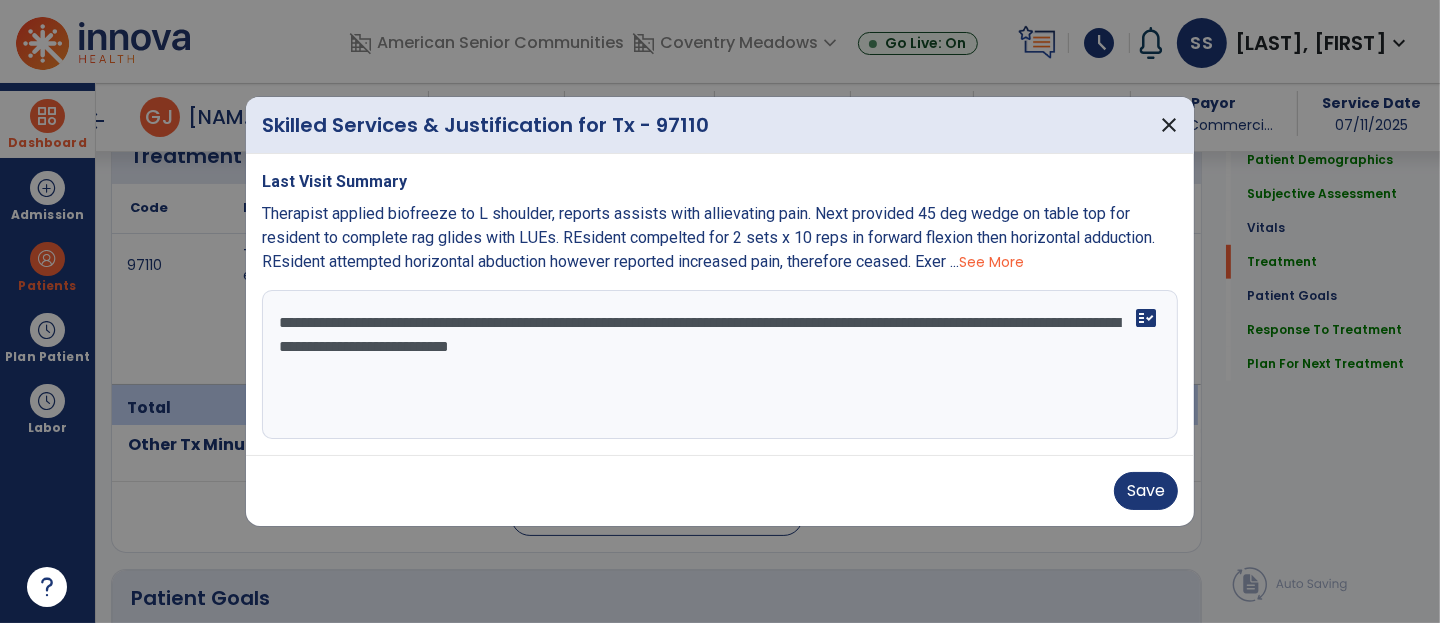 scroll, scrollTop: 1236, scrollLeft: 0, axis: vertical 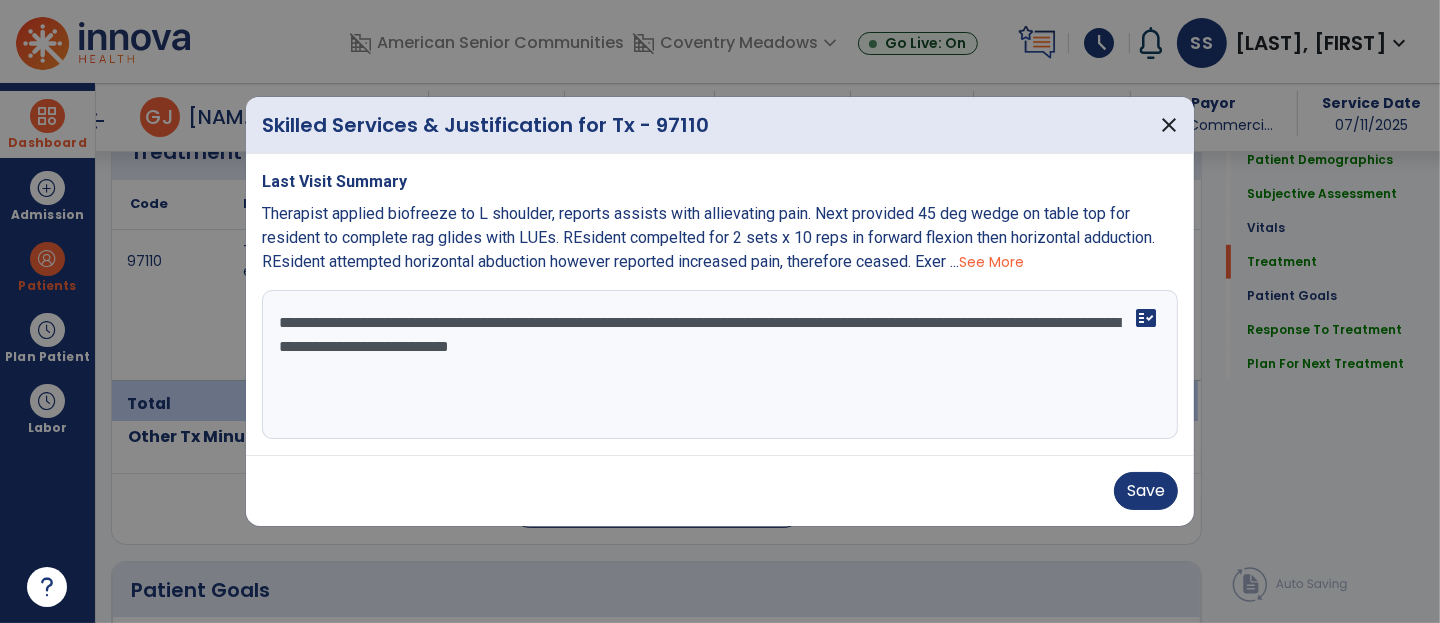 click on "**********" at bounding box center (720, 365) 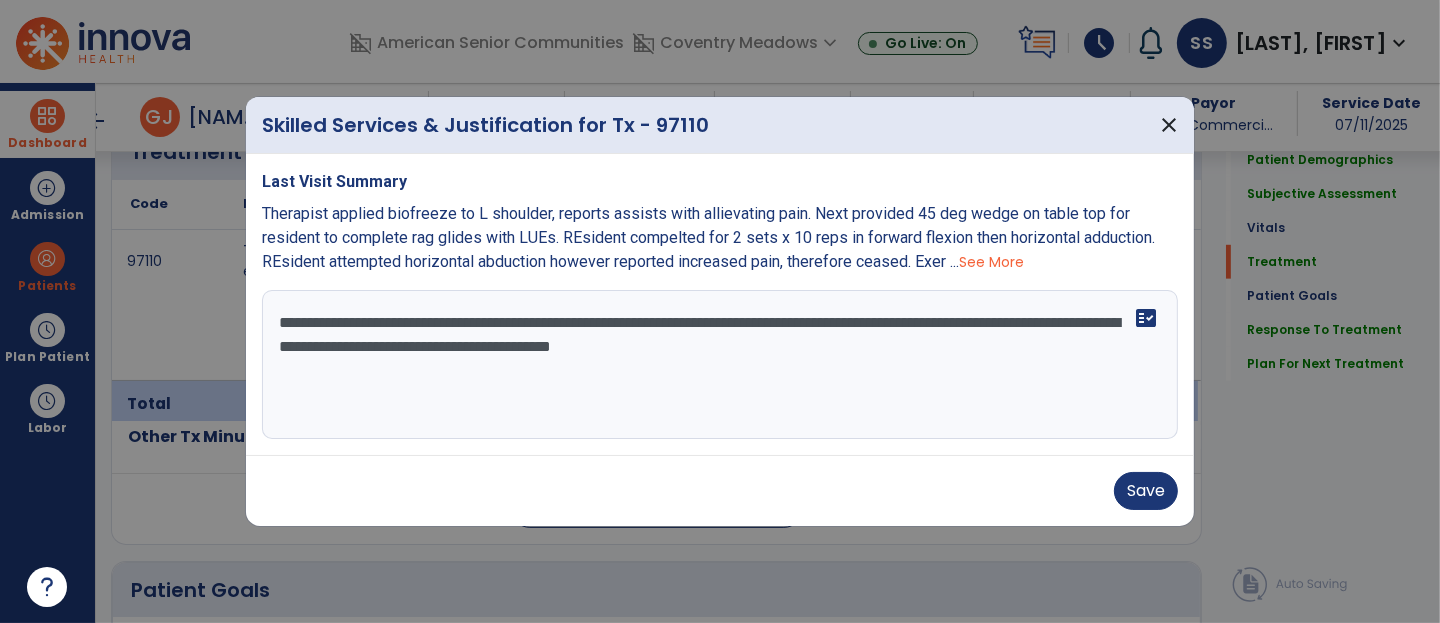 click on "Therapist applied biofreeze to L shoulder, reports assists with allievating pain. Next provided 45 deg wedge on table top for resident to complete rag glides with LUEs. REsident compelted for 2 sets x 10 reps in forward flexion then horizontal adduction. REsident attempted horizontal abduction however reported increased pain, therefore ceased. Exer ... See More" at bounding box center (720, 238) 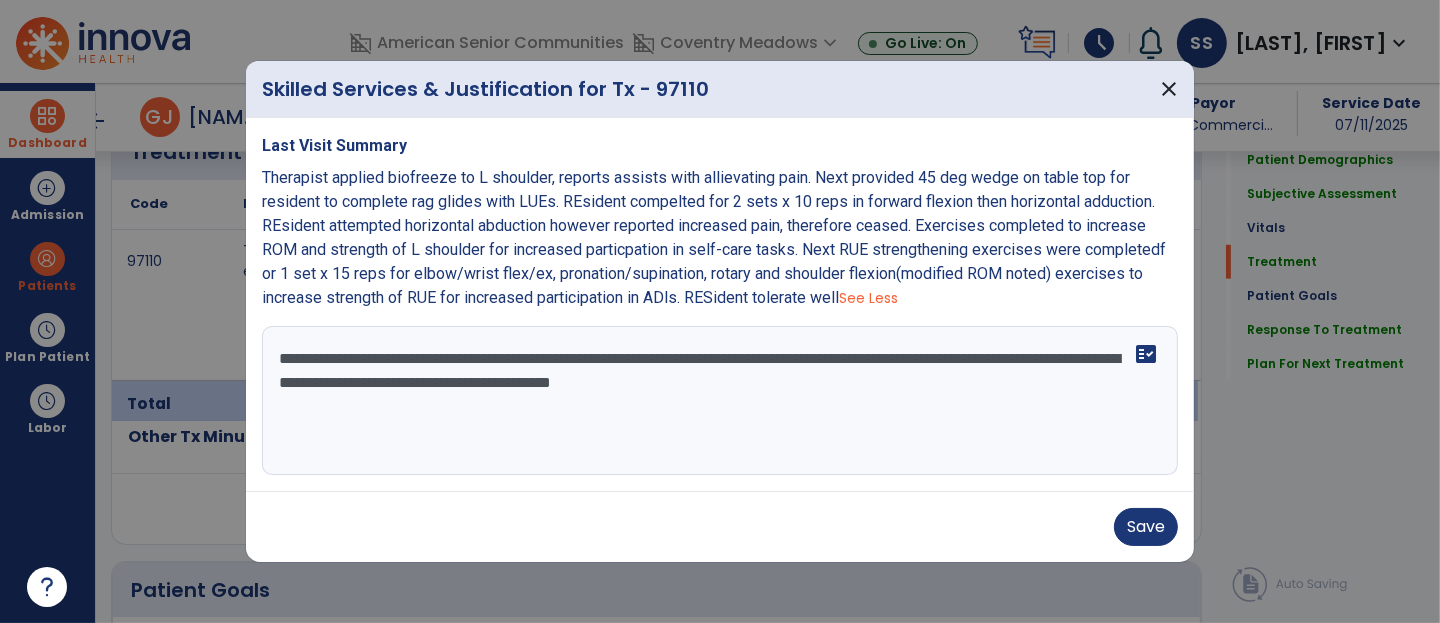 drag, startPoint x: 809, startPoint y: 417, endPoint x: 807, endPoint y: 407, distance: 10.198039 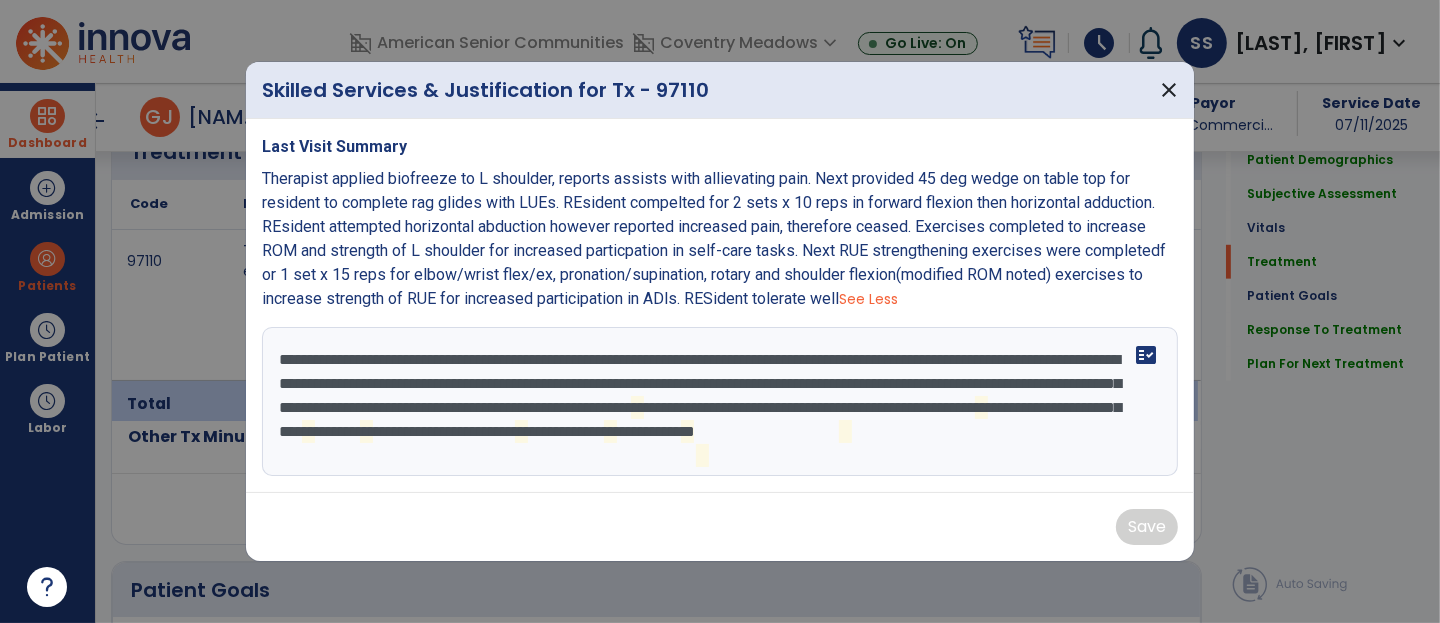 scroll, scrollTop: 14, scrollLeft: 0, axis: vertical 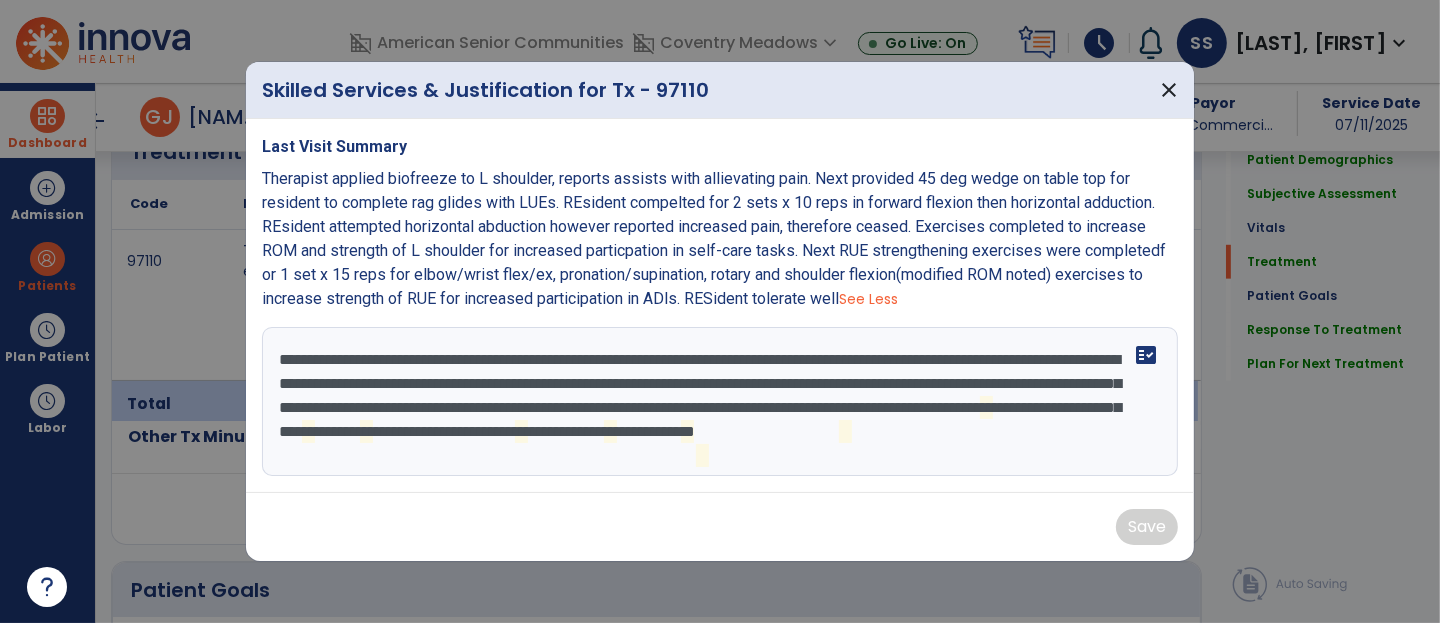 click on "**********" at bounding box center (720, 402) 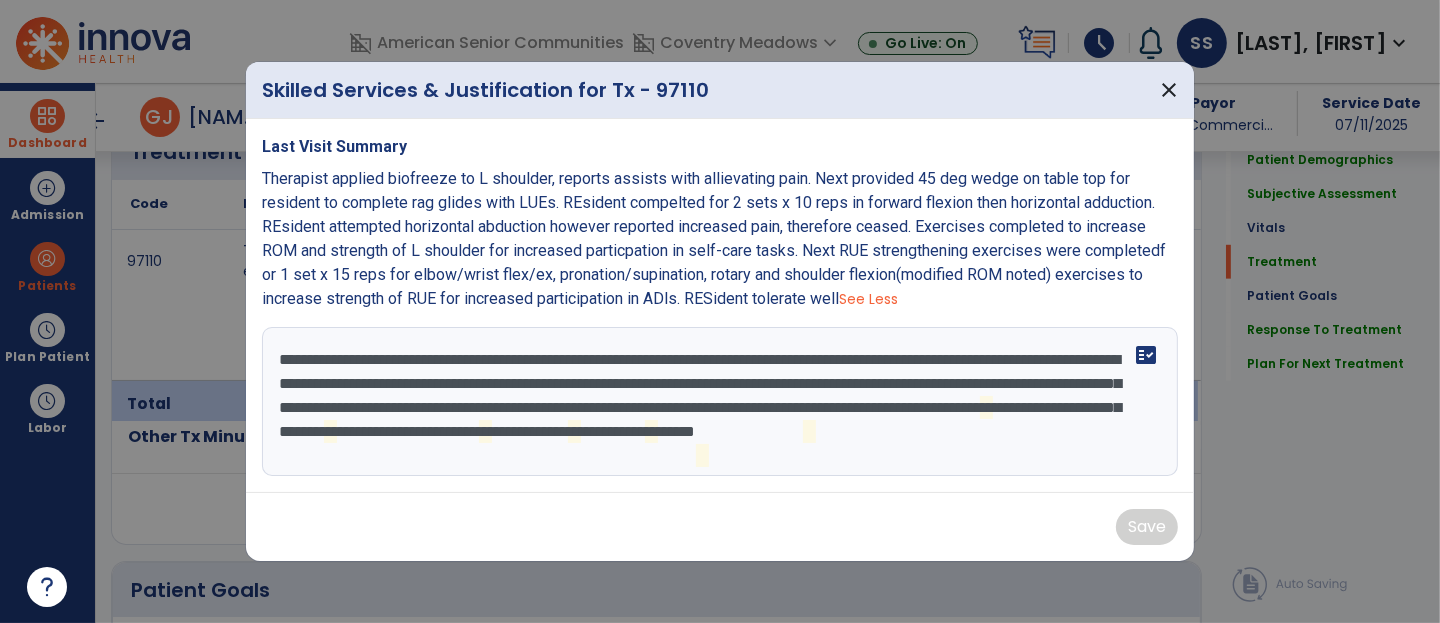 click on "**********" at bounding box center (720, 402) 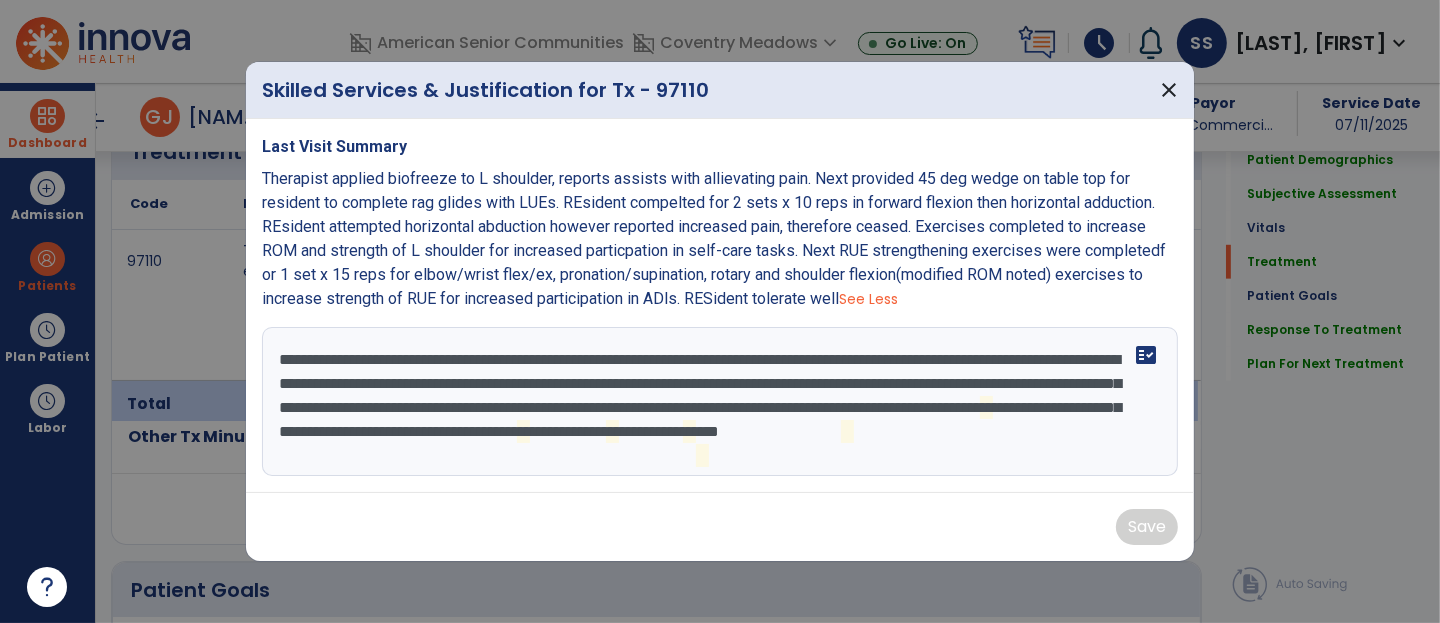click on "**********" at bounding box center [720, 402] 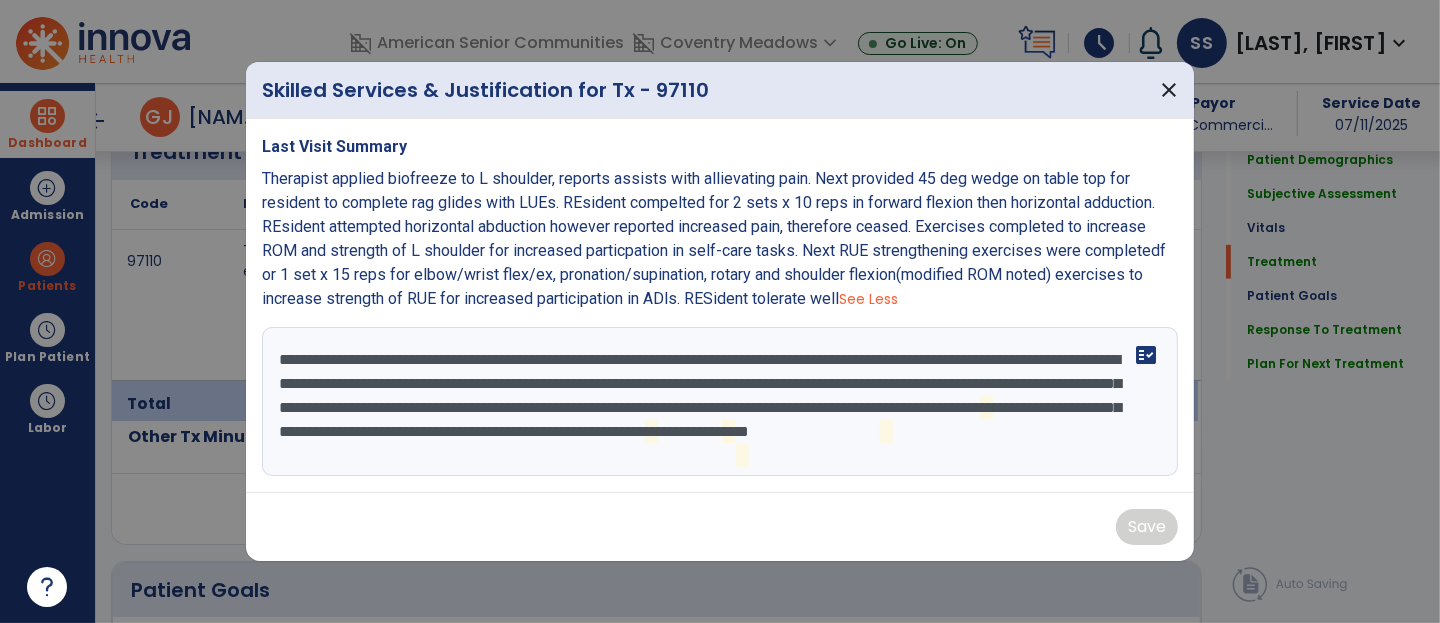 scroll, scrollTop: 3, scrollLeft: 0, axis: vertical 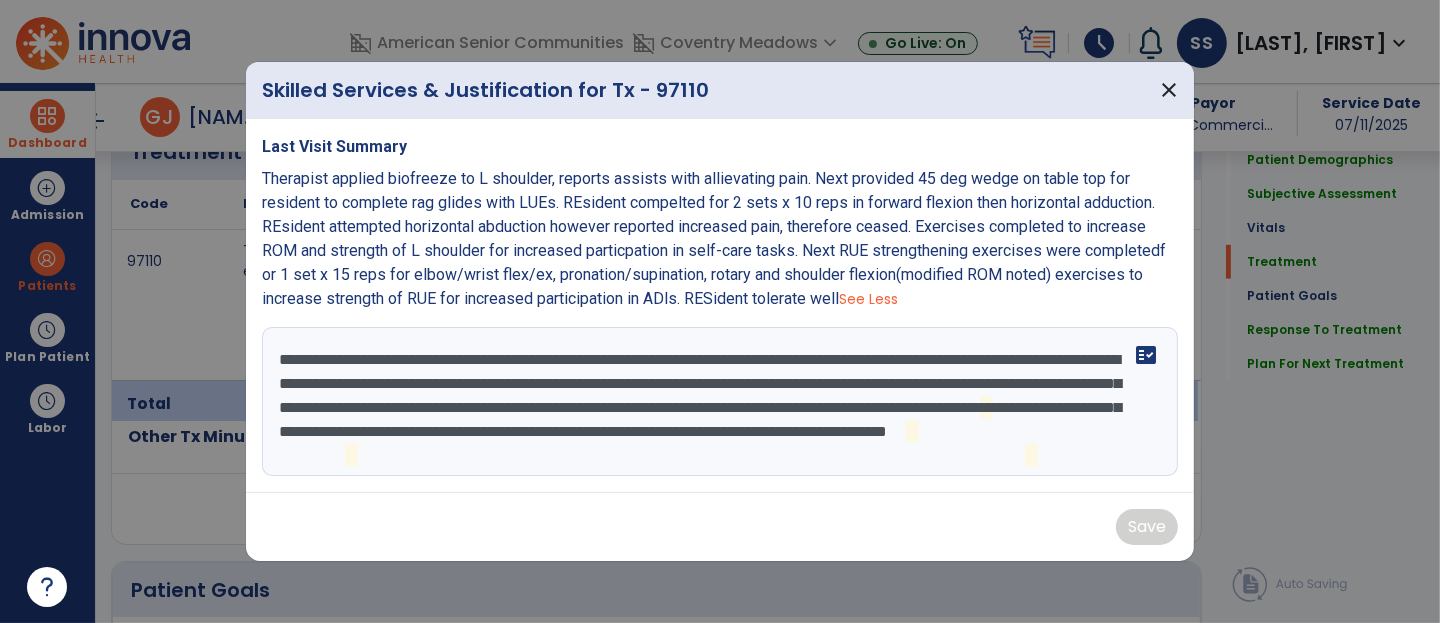 click on "**********" at bounding box center [720, 402] 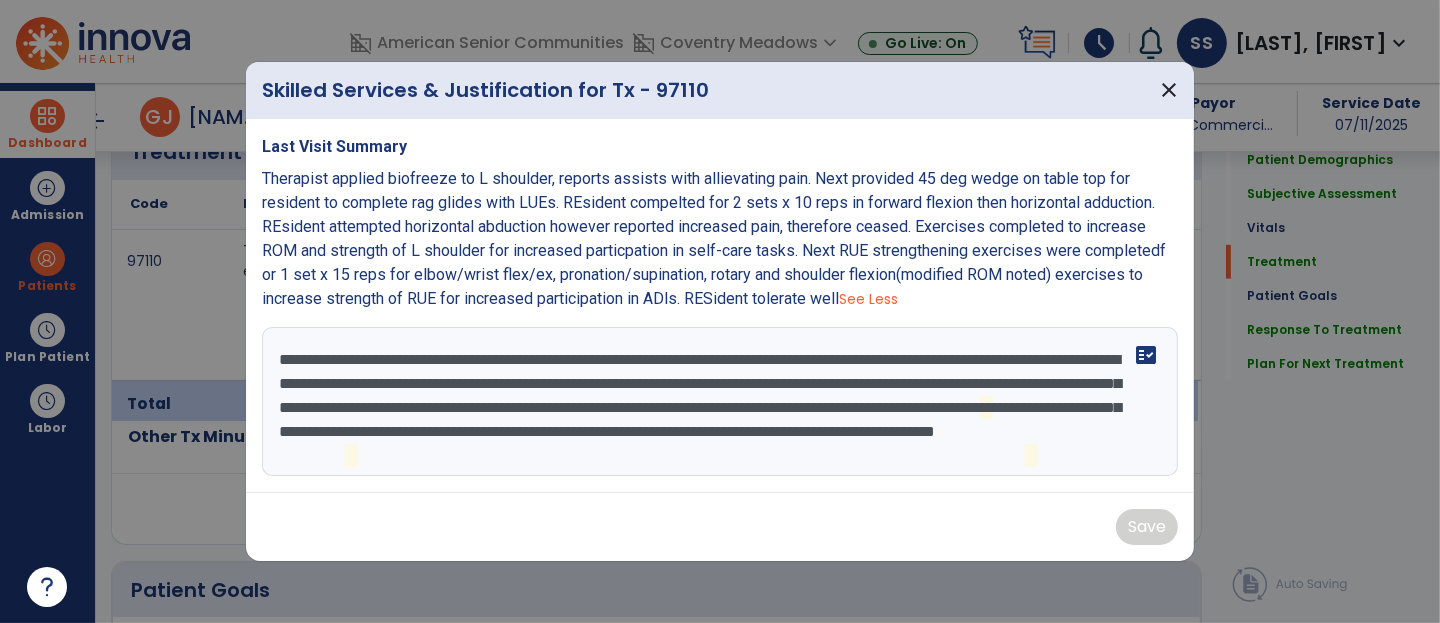 click on "**********" at bounding box center (720, 402) 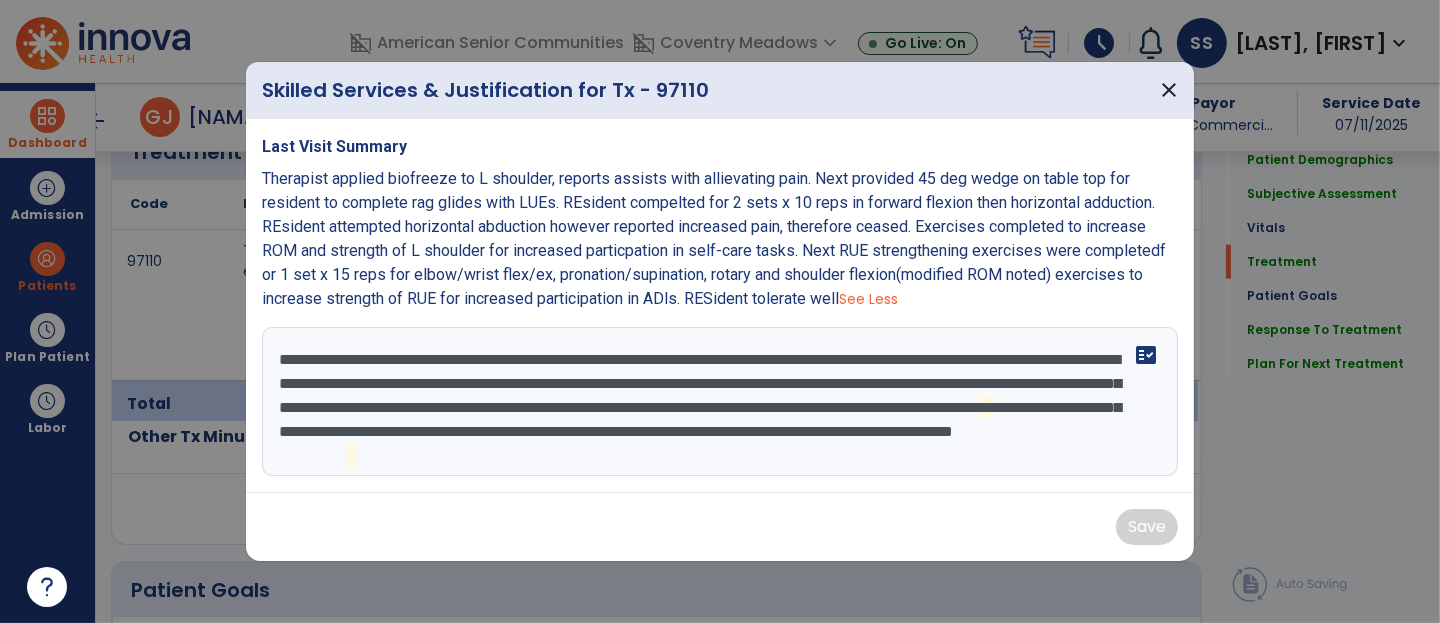 click on "**********" at bounding box center [720, 402] 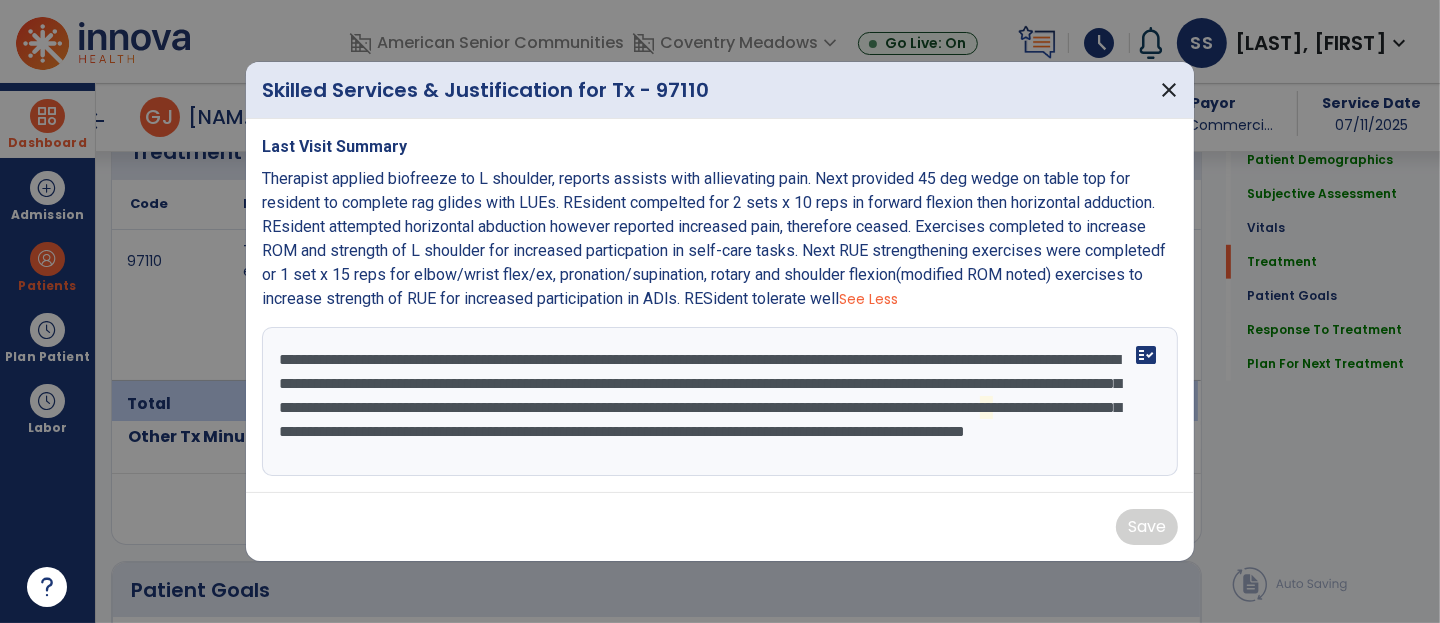 click on "**********" at bounding box center [720, 402] 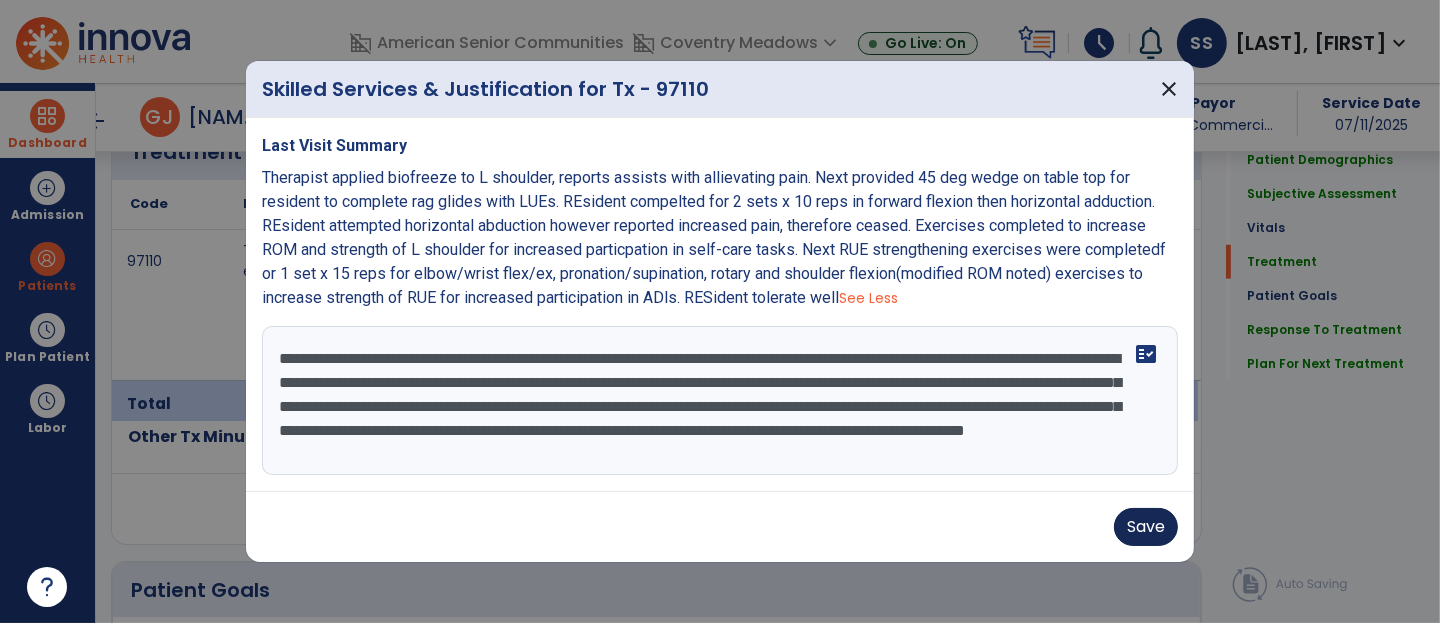 type on "**********" 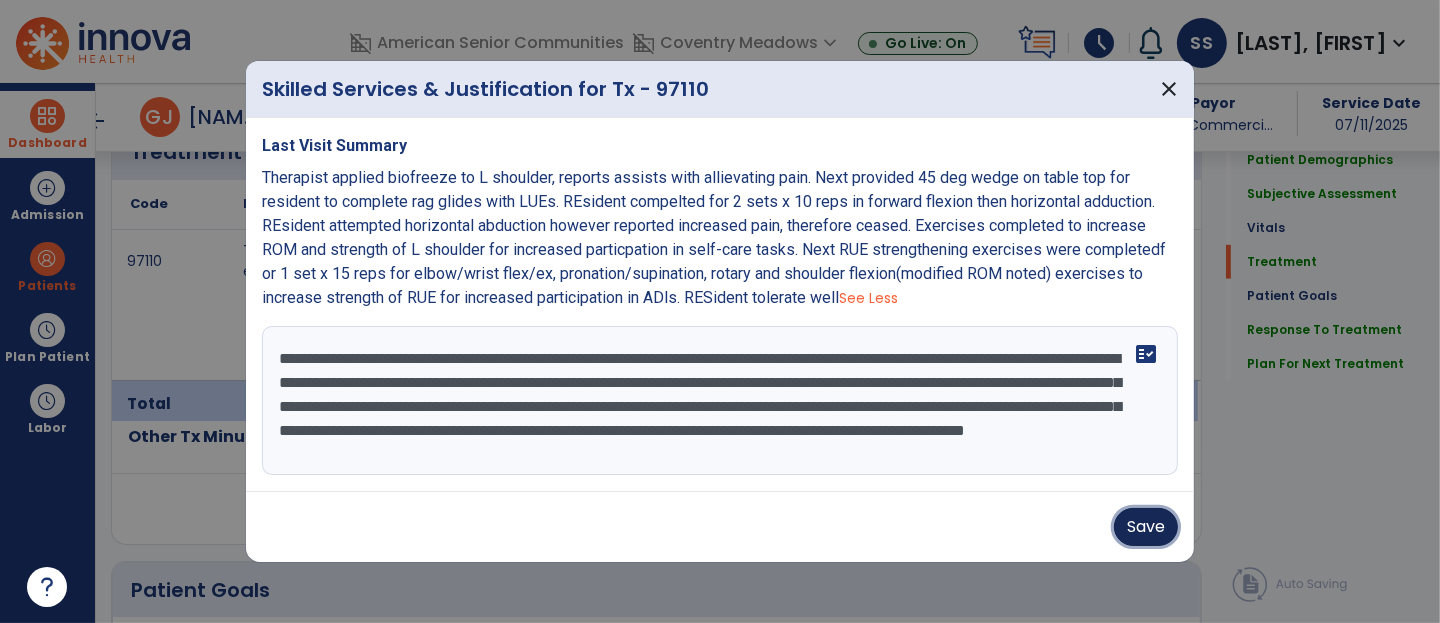 click on "Save" at bounding box center (1146, 527) 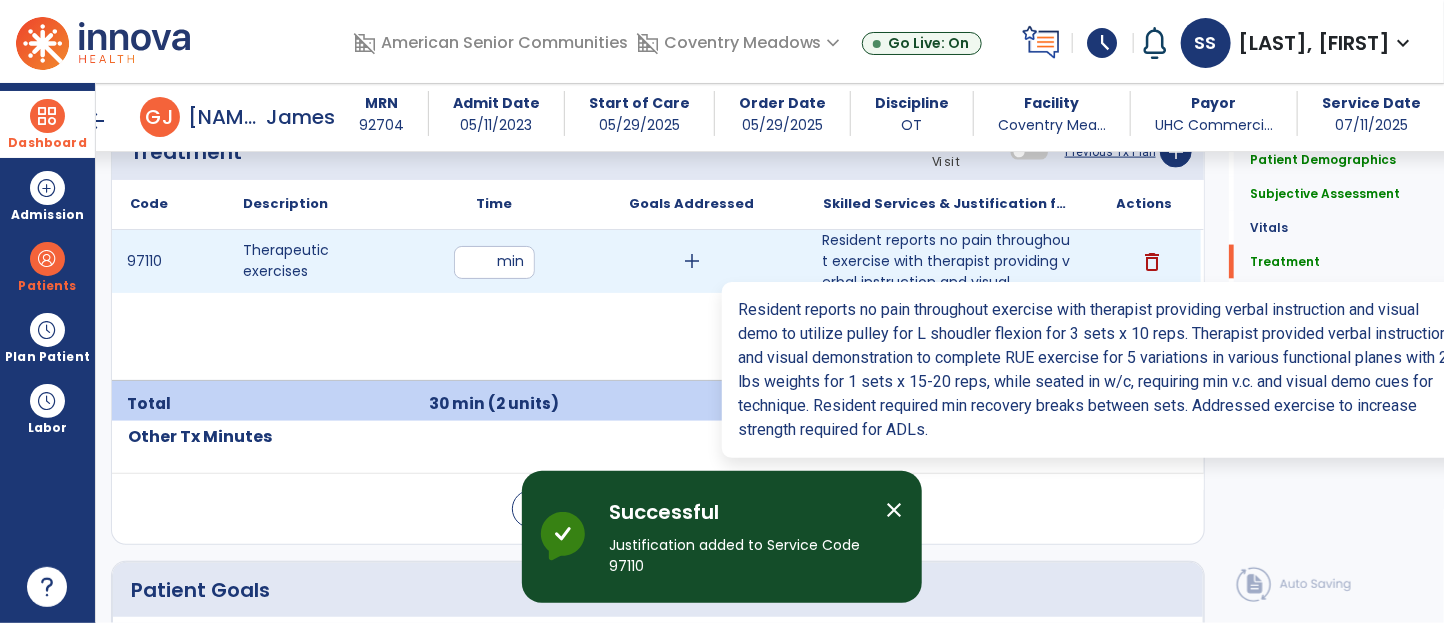 click on "Resident reports no pain throughout exercise with therapist providing verbal instruction and visual ..." at bounding box center [946, 261] 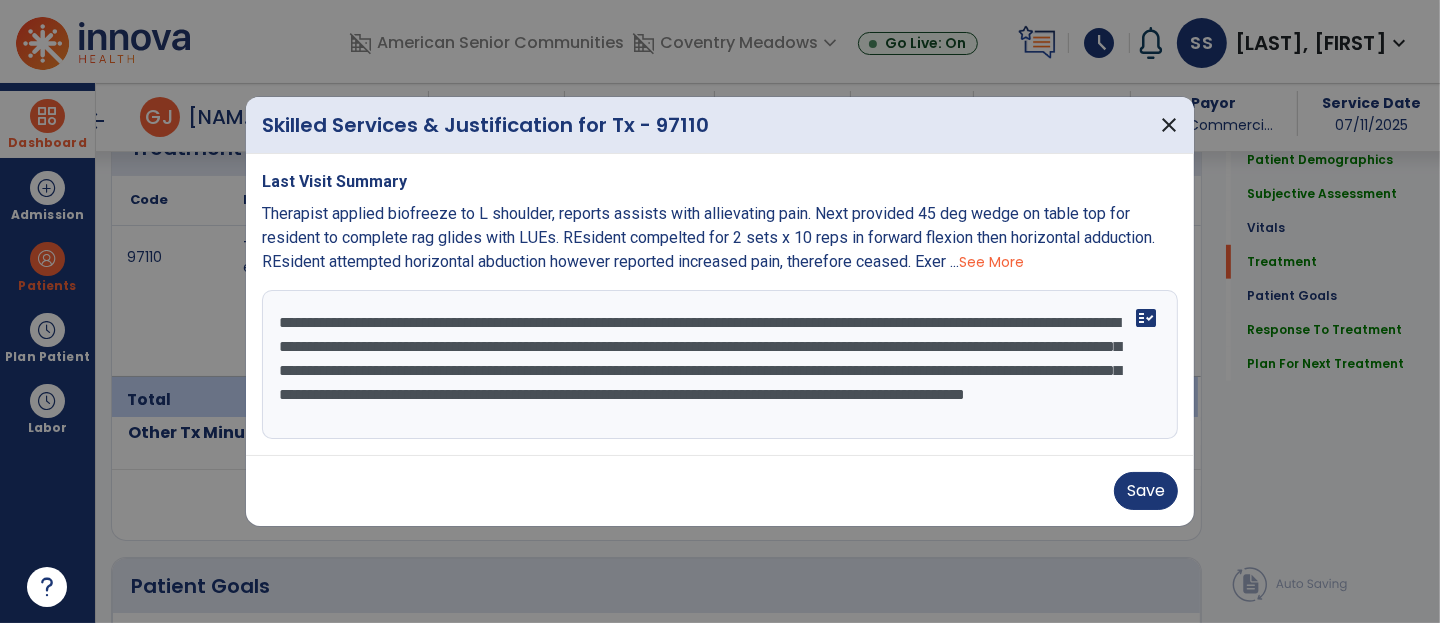 scroll, scrollTop: 1236, scrollLeft: 0, axis: vertical 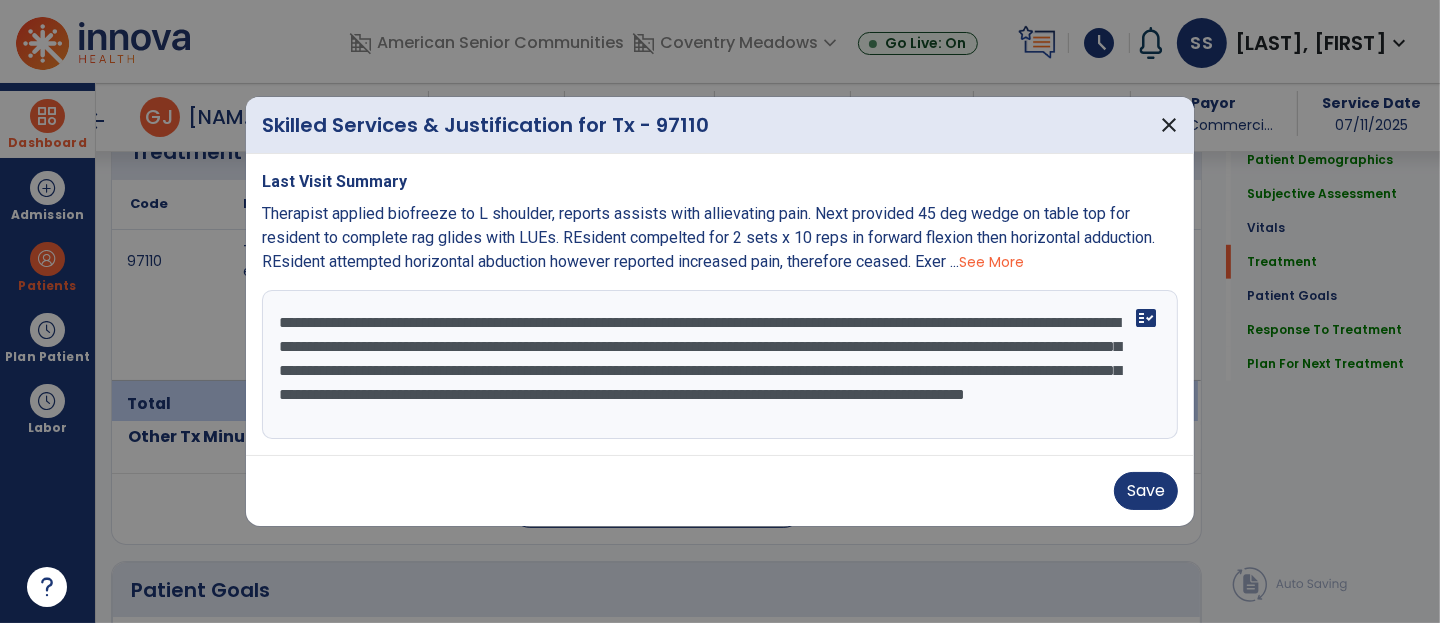 click on "**********" at bounding box center [720, 365] 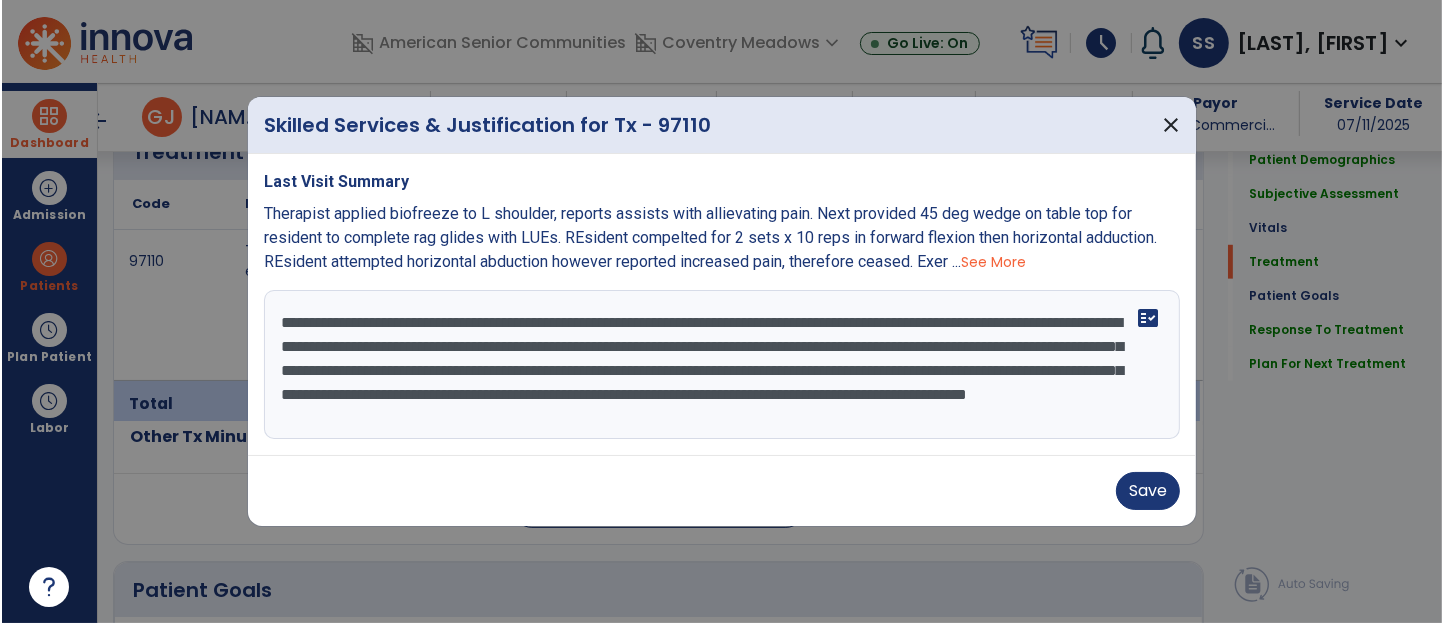 scroll, scrollTop: 12, scrollLeft: 0, axis: vertical 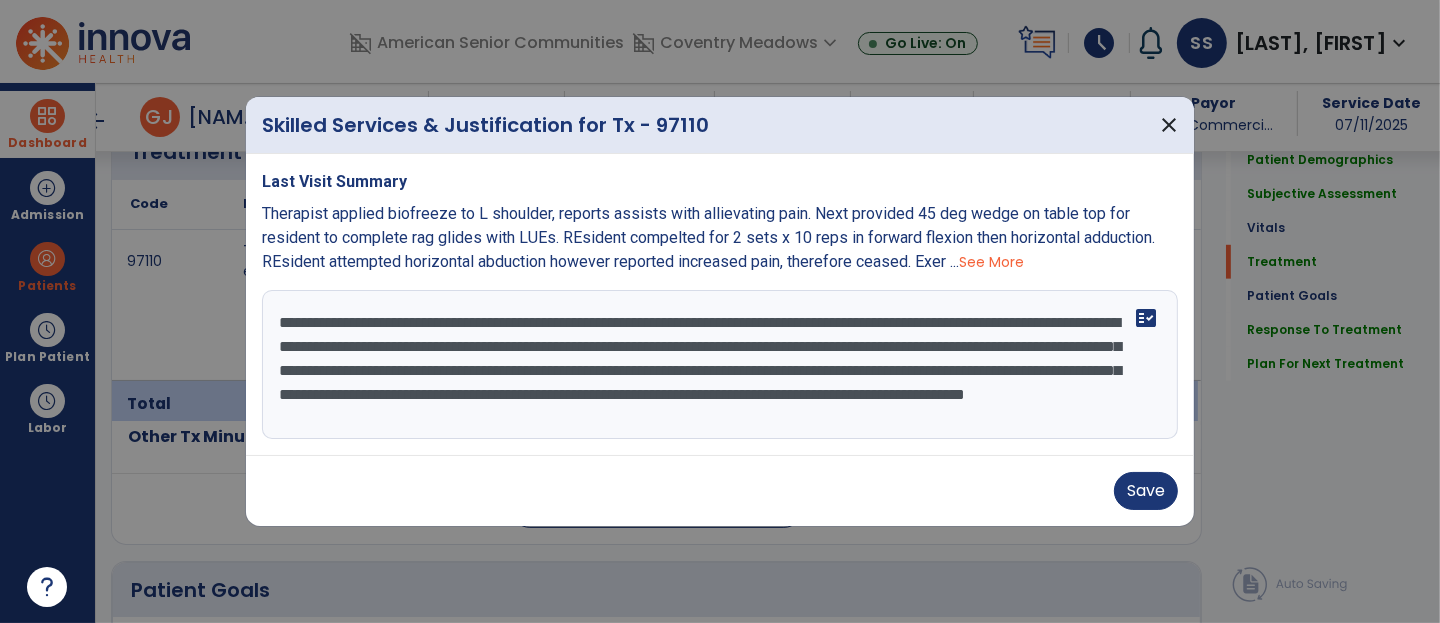 click on "**********" at bounding box center (720, 365) 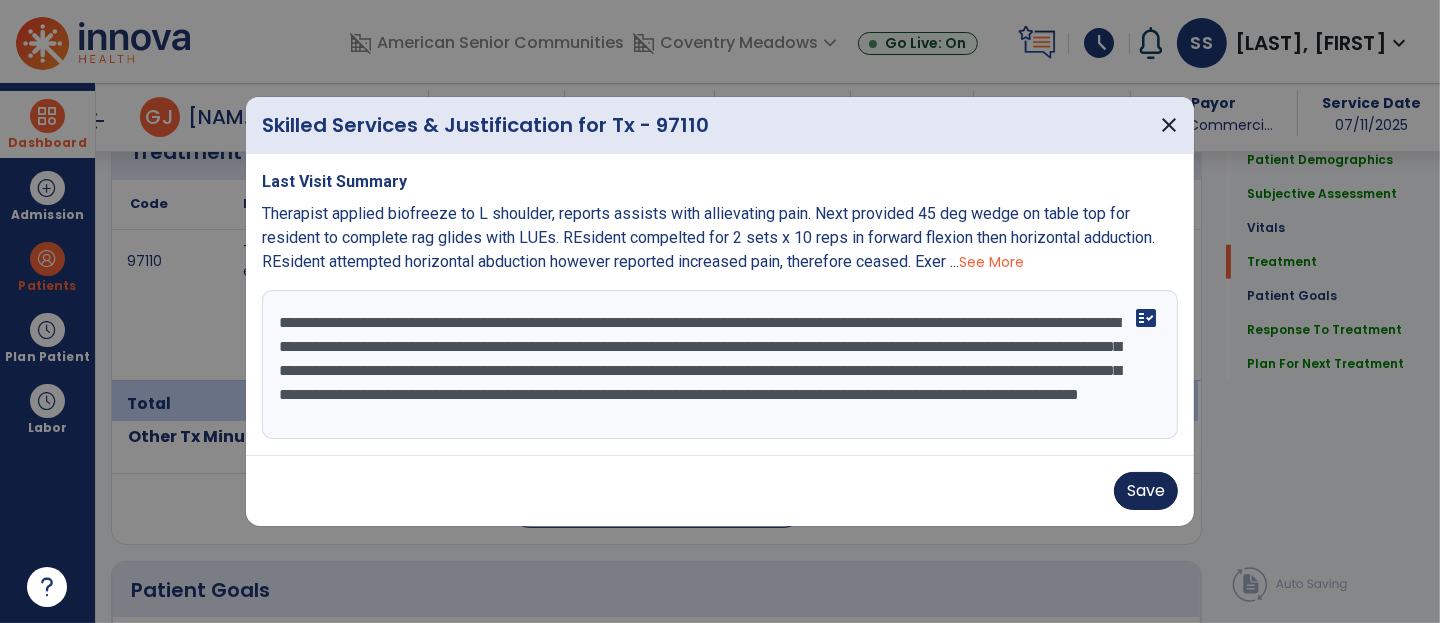 type on "**********" 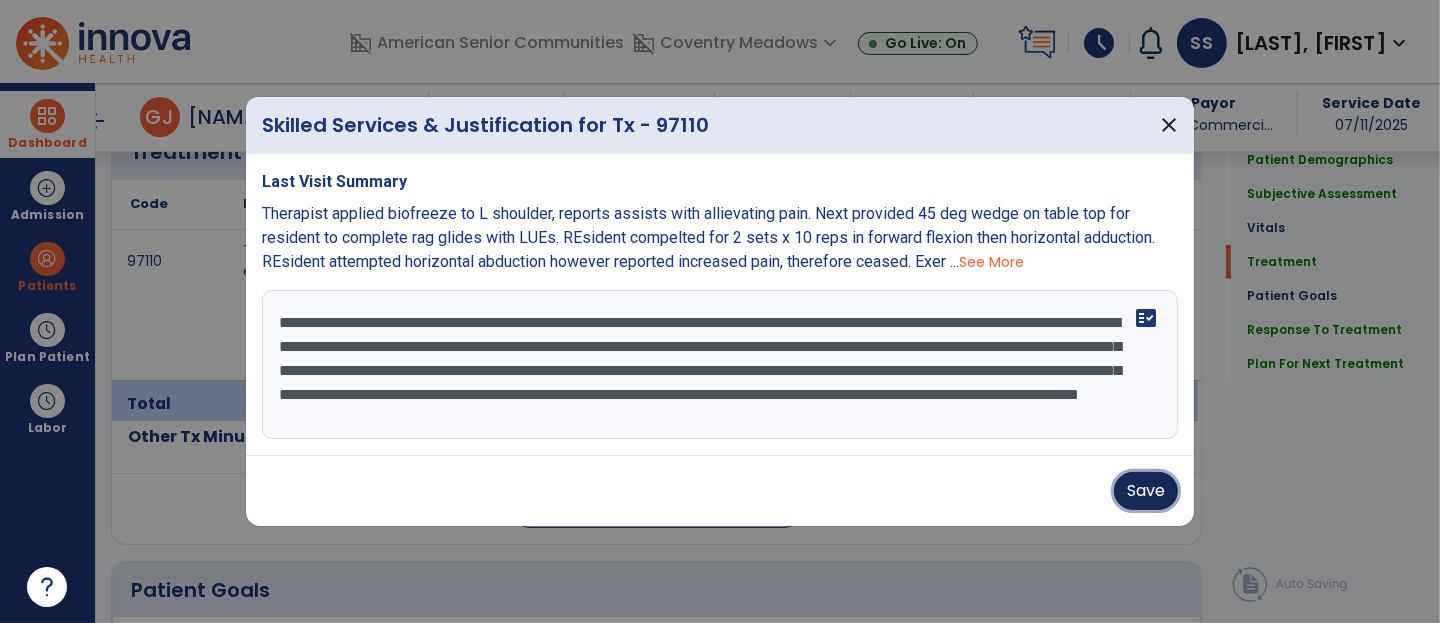 click on "Save" at bounding box center [1146, 491] 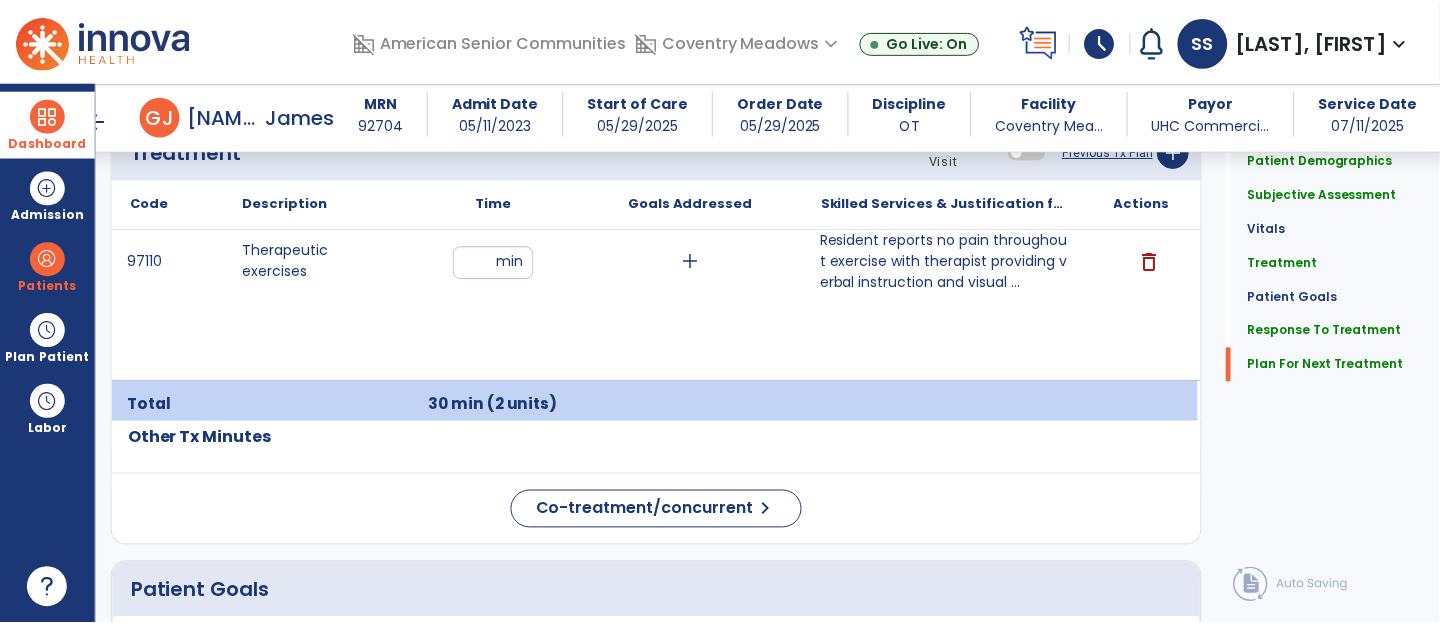 scroll, scrollTop: 2726, scrollLeft: 0, axis: vertical 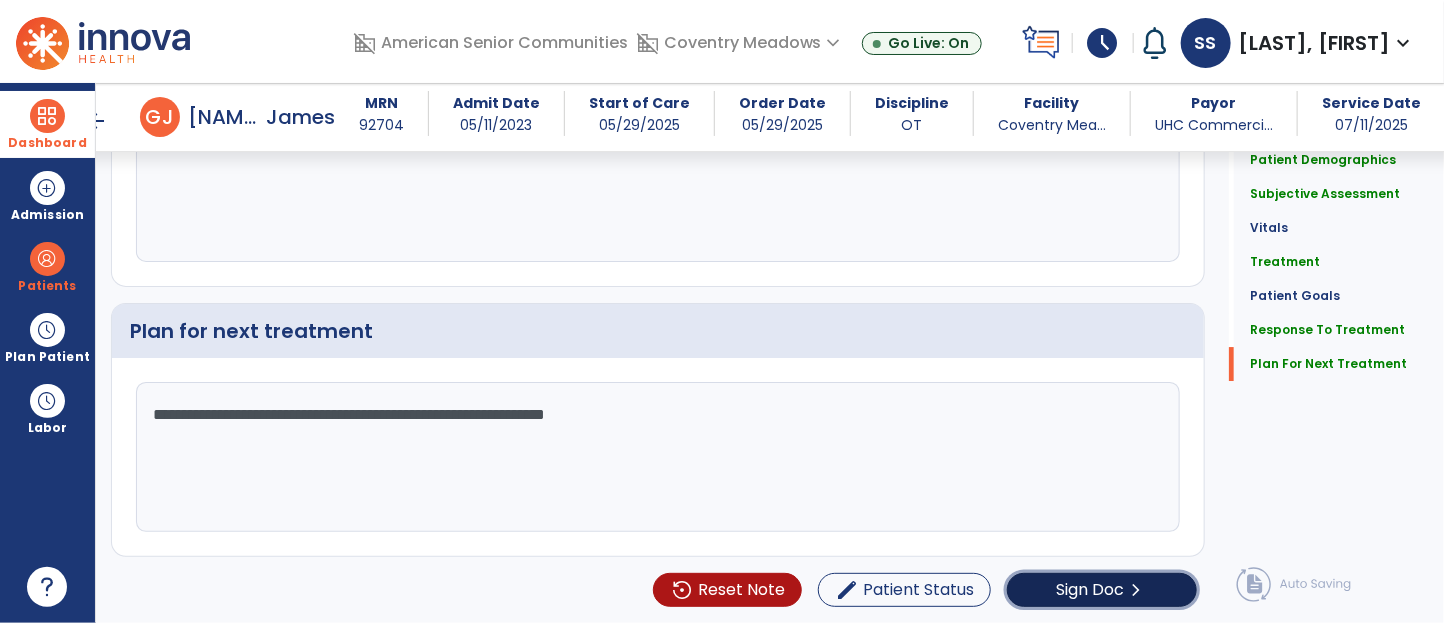 click on "Sign Doc" 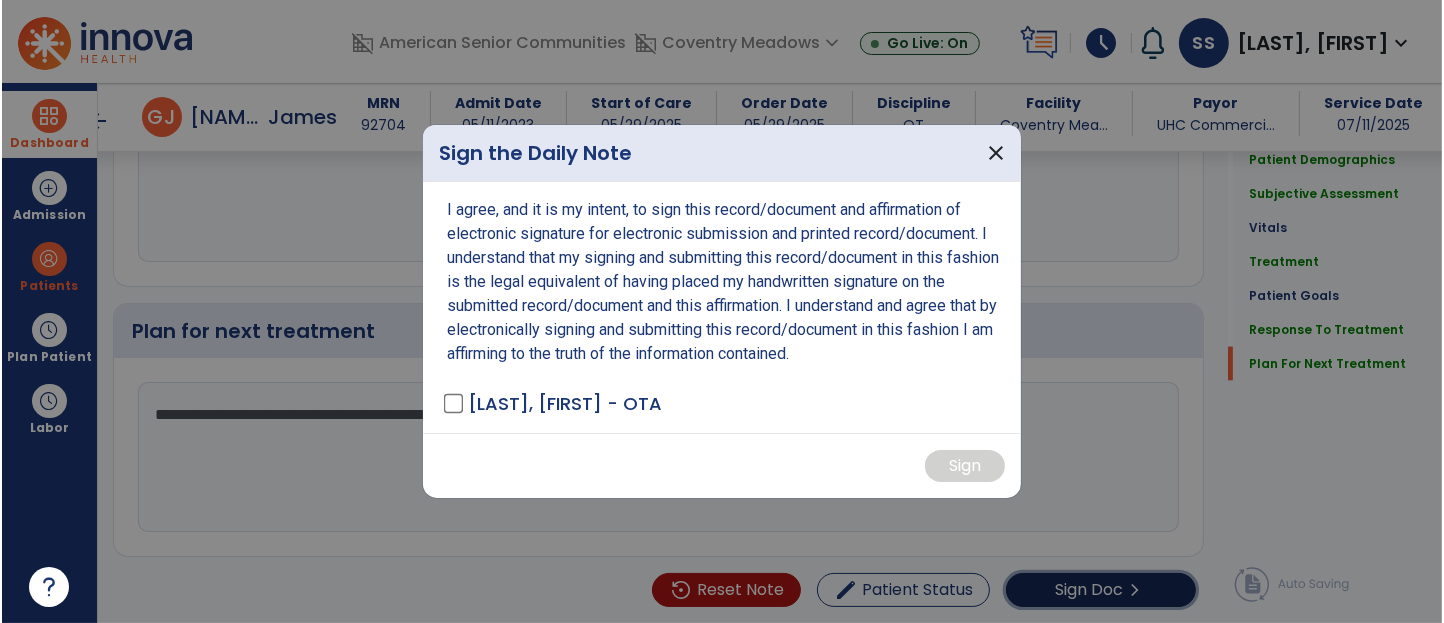 scroll, scrollTop: 2726, scrollLeft: 0, axis: vertical 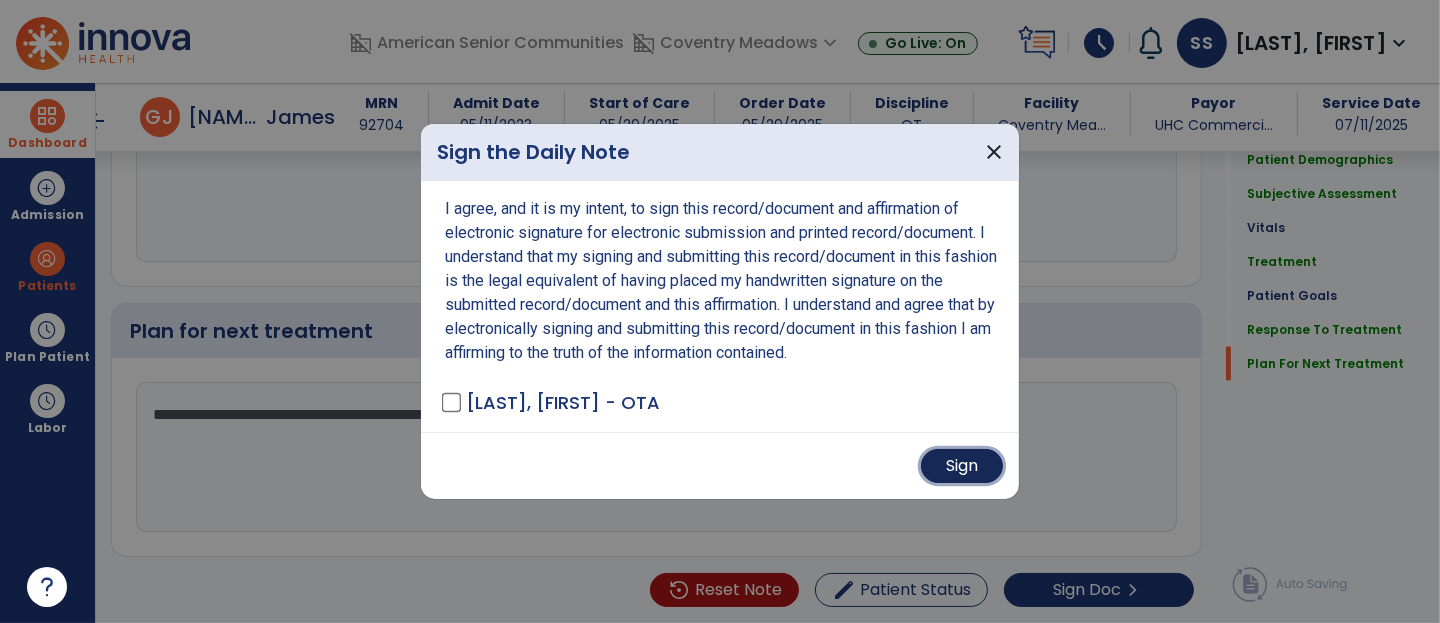 click on "Sign" at bounding box center (962, 466) 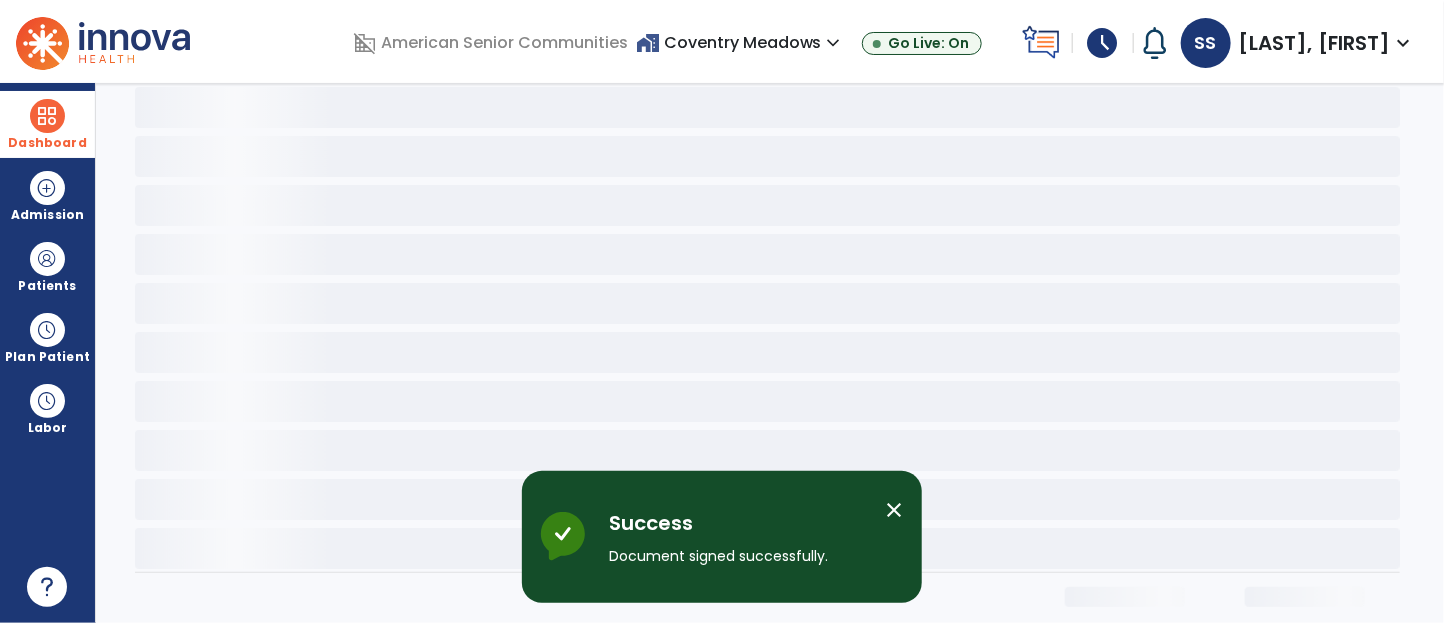 scroll, scrollTop: 0, scrollLeft: 0, axis: both 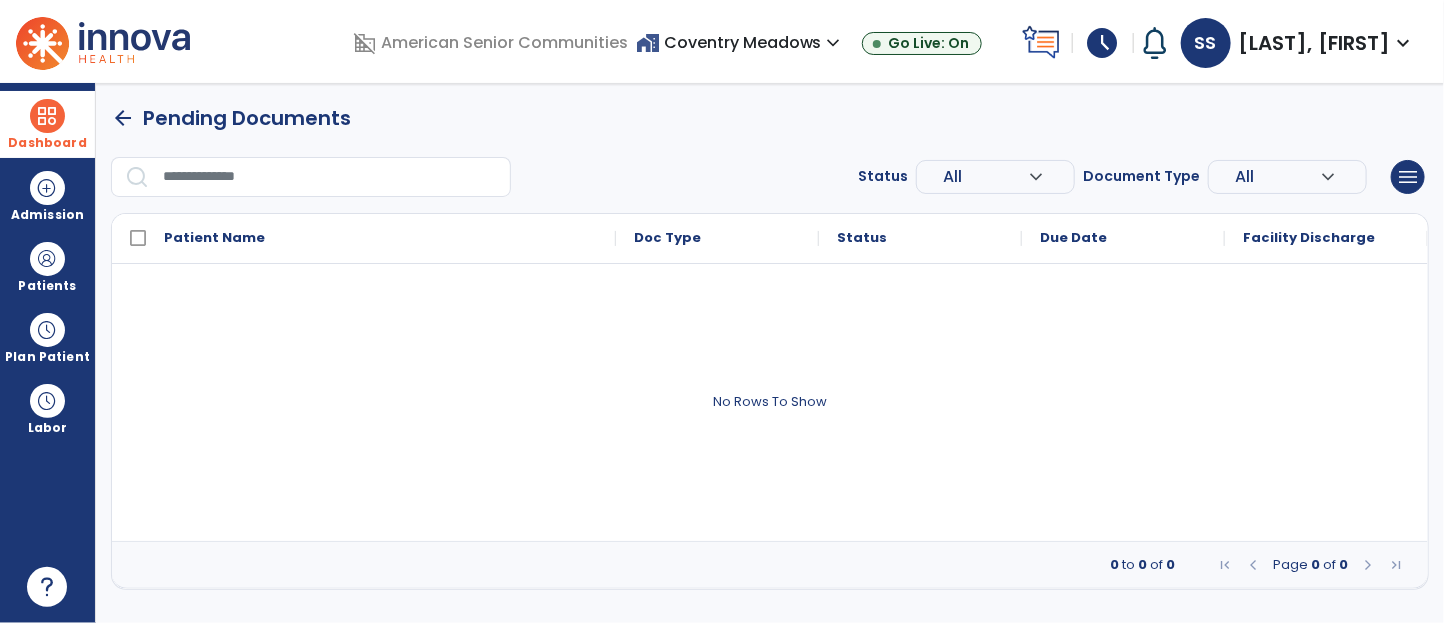 click at bounding box center [47, 116] 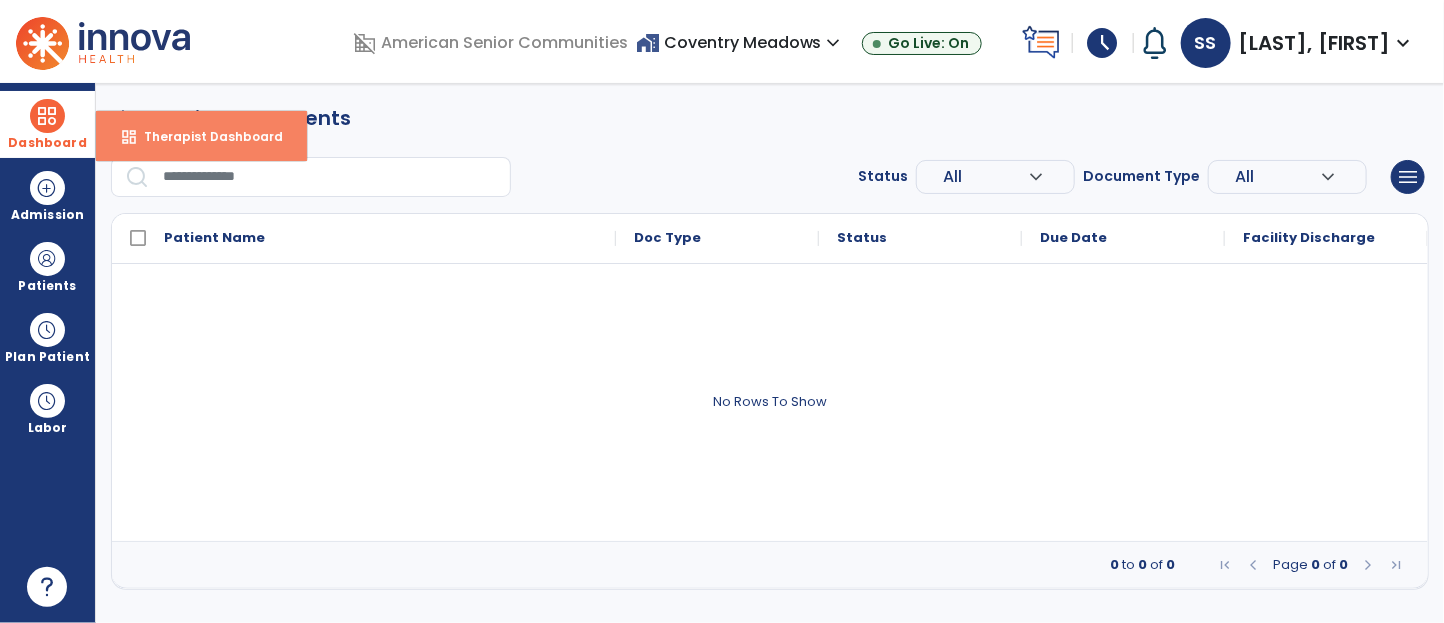 click on "dashboard  Therapist Dashboard" at bounding box center [201, 136] 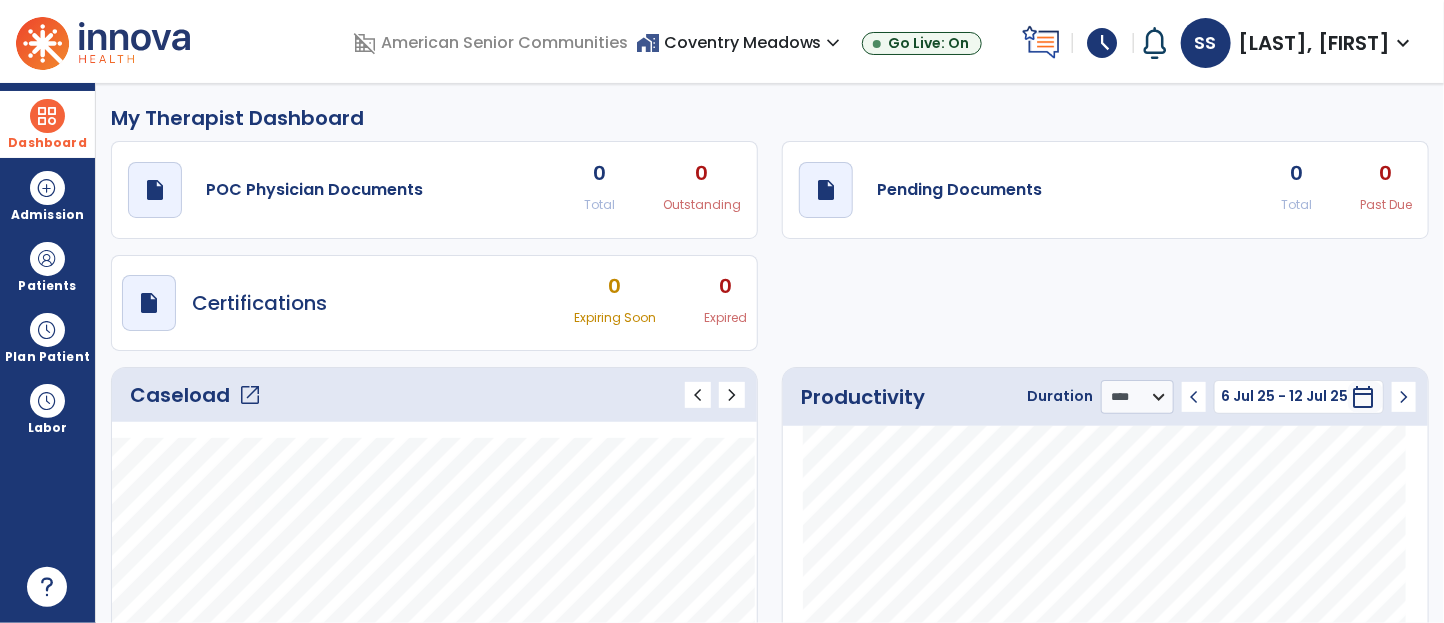 scroll, scrollTop: 22, scrollLeft: 0, axis: vertical 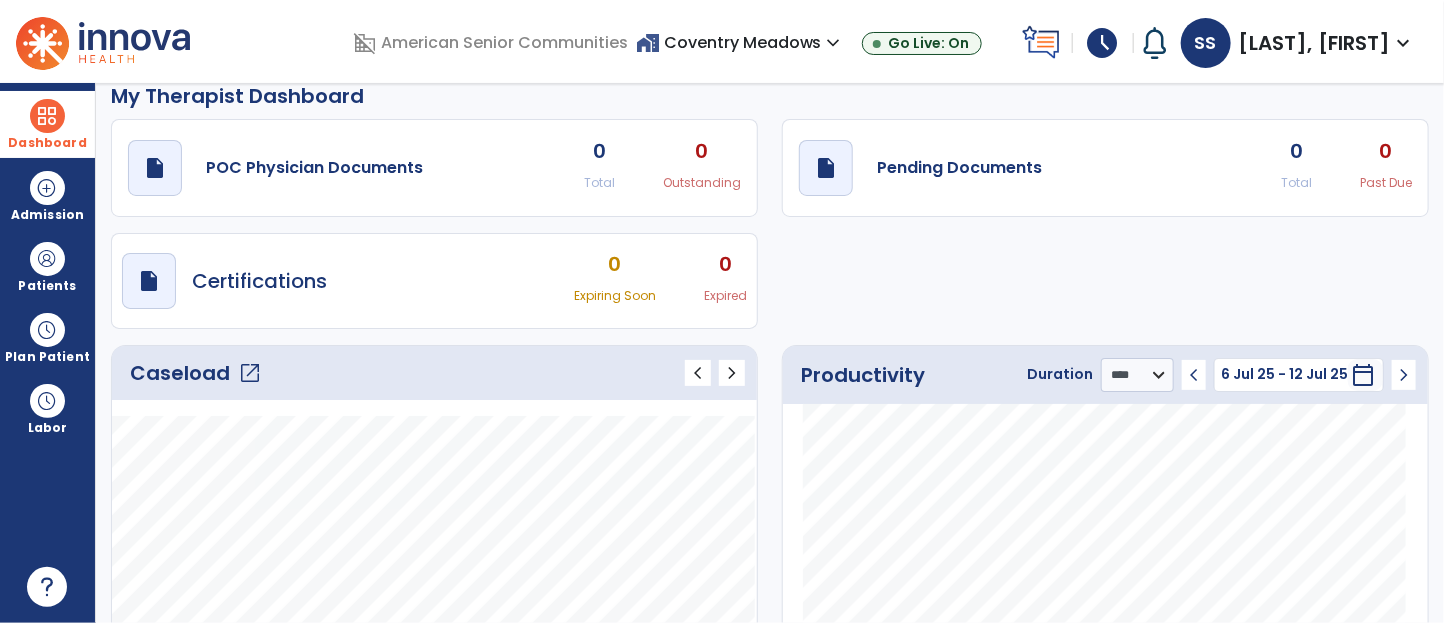 click on "Caseload   open_in_new" 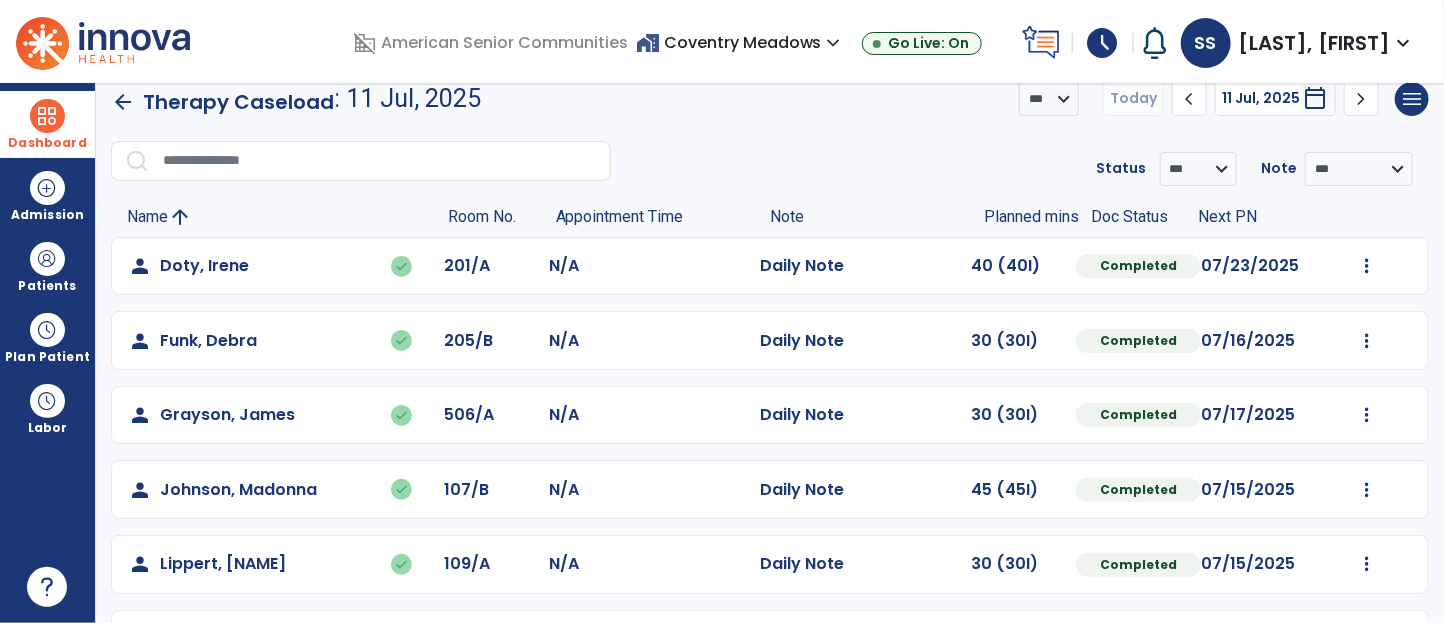 click on "Dashboard" at bounding box center (47, 143) 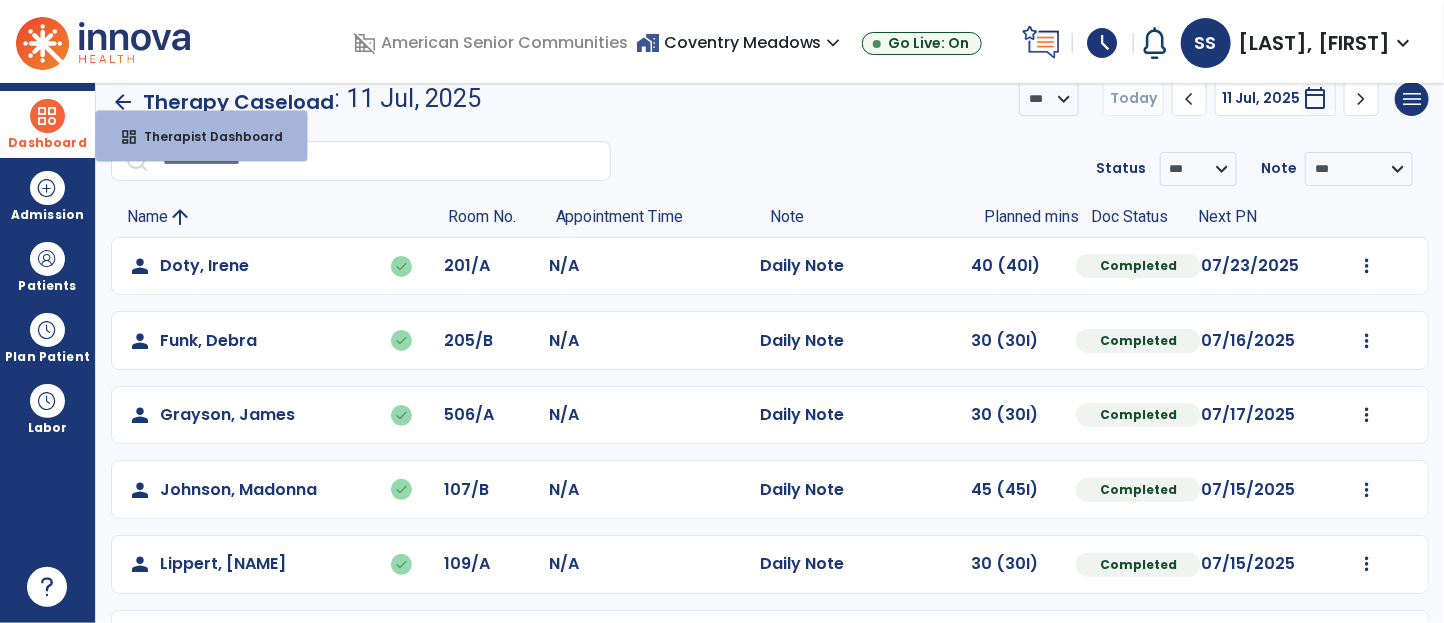 click on "Therapist Dashboard" at bounding box center [205, 136] 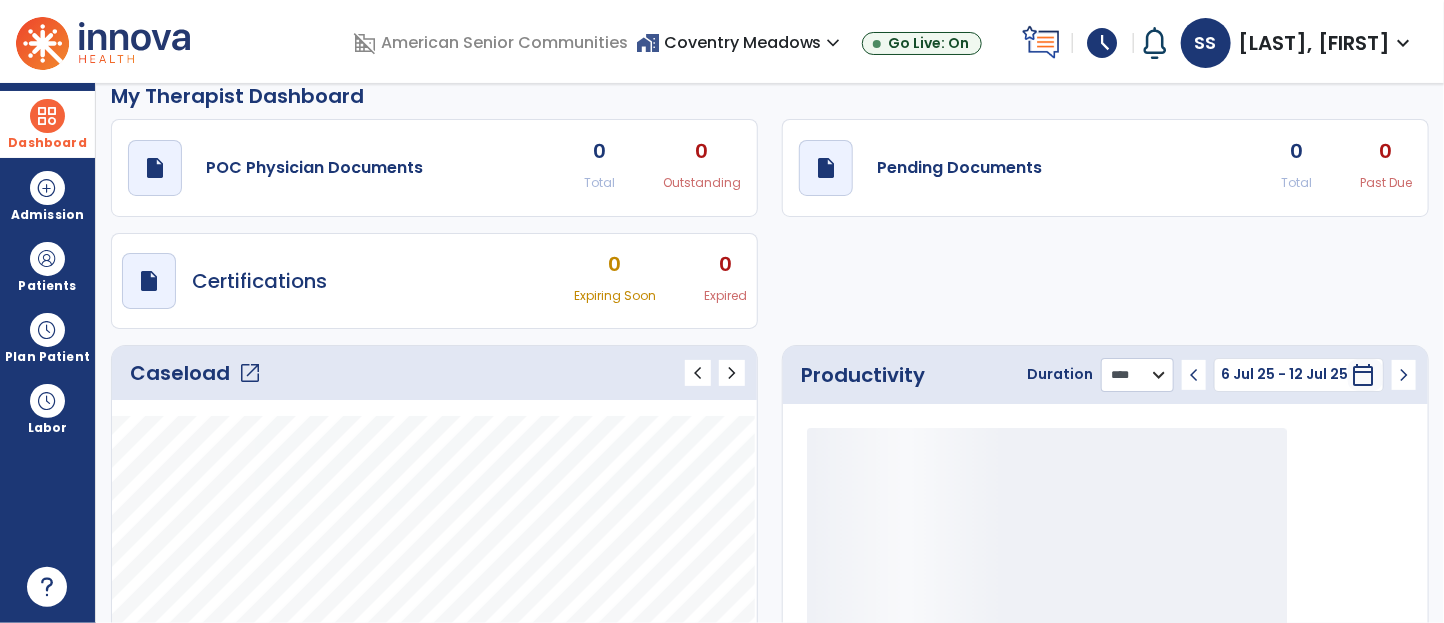 click on "******** **** ***" 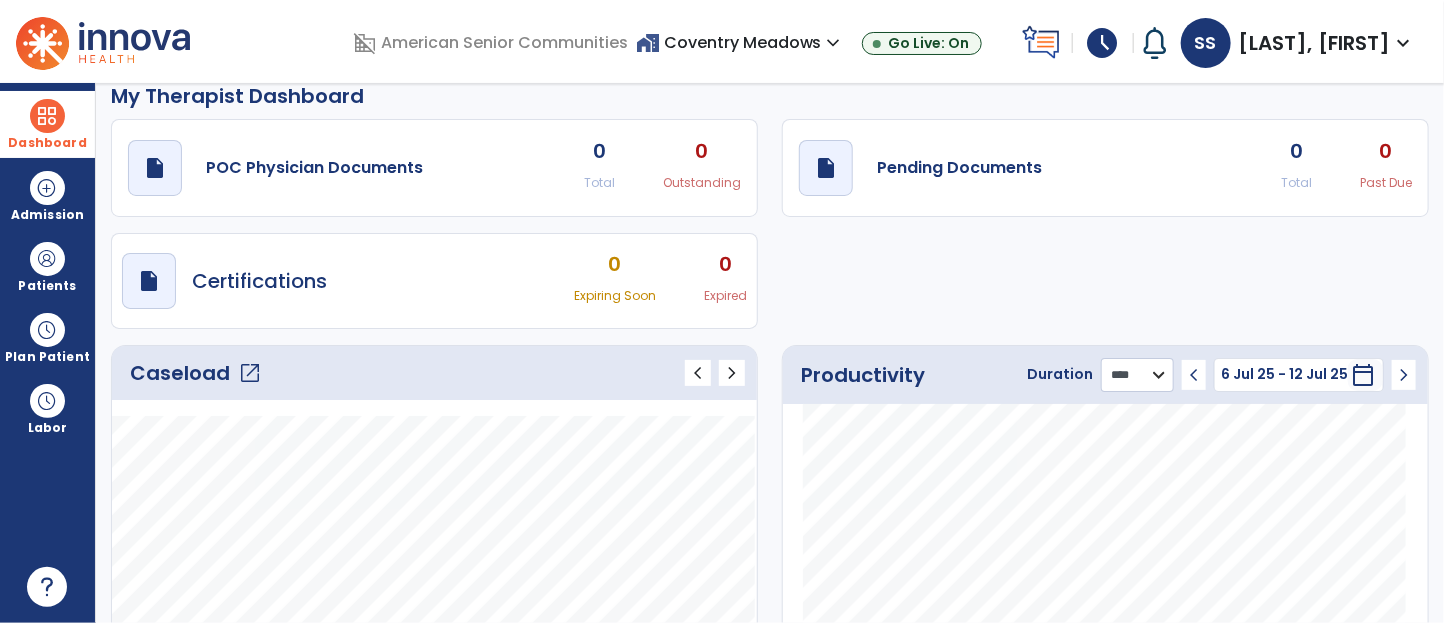 select on "***" 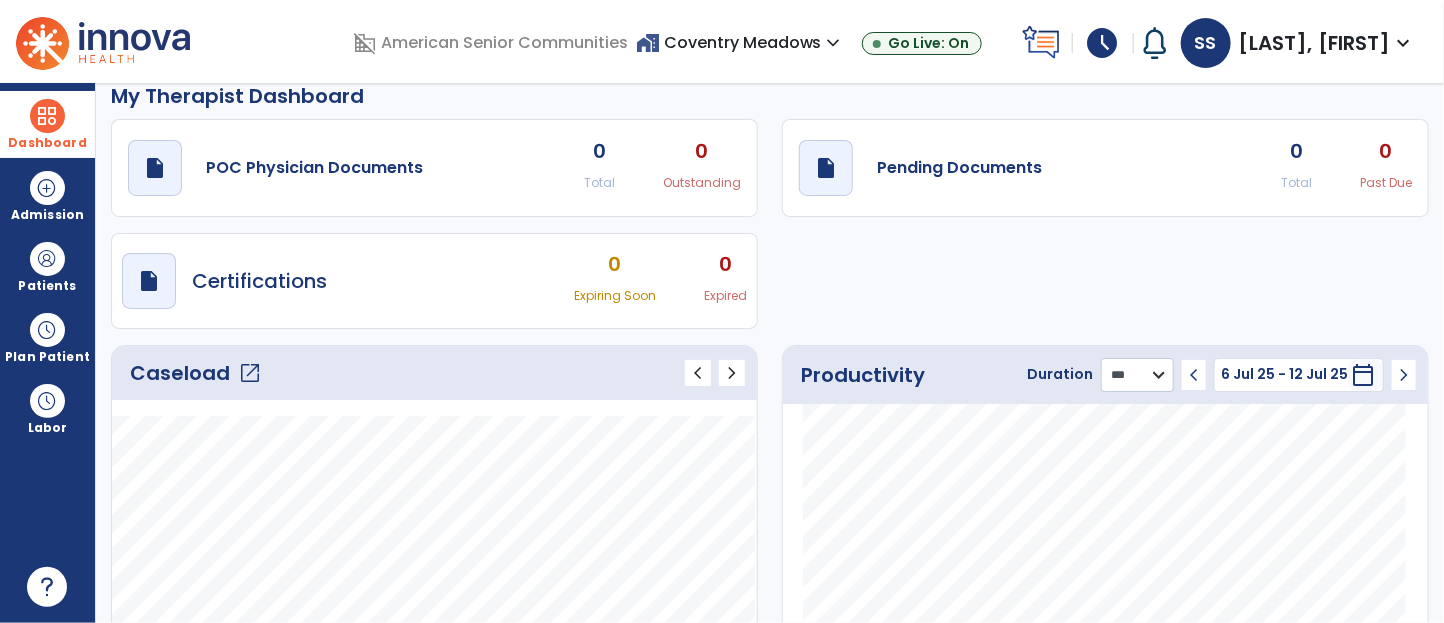 click on "******** **** ***" 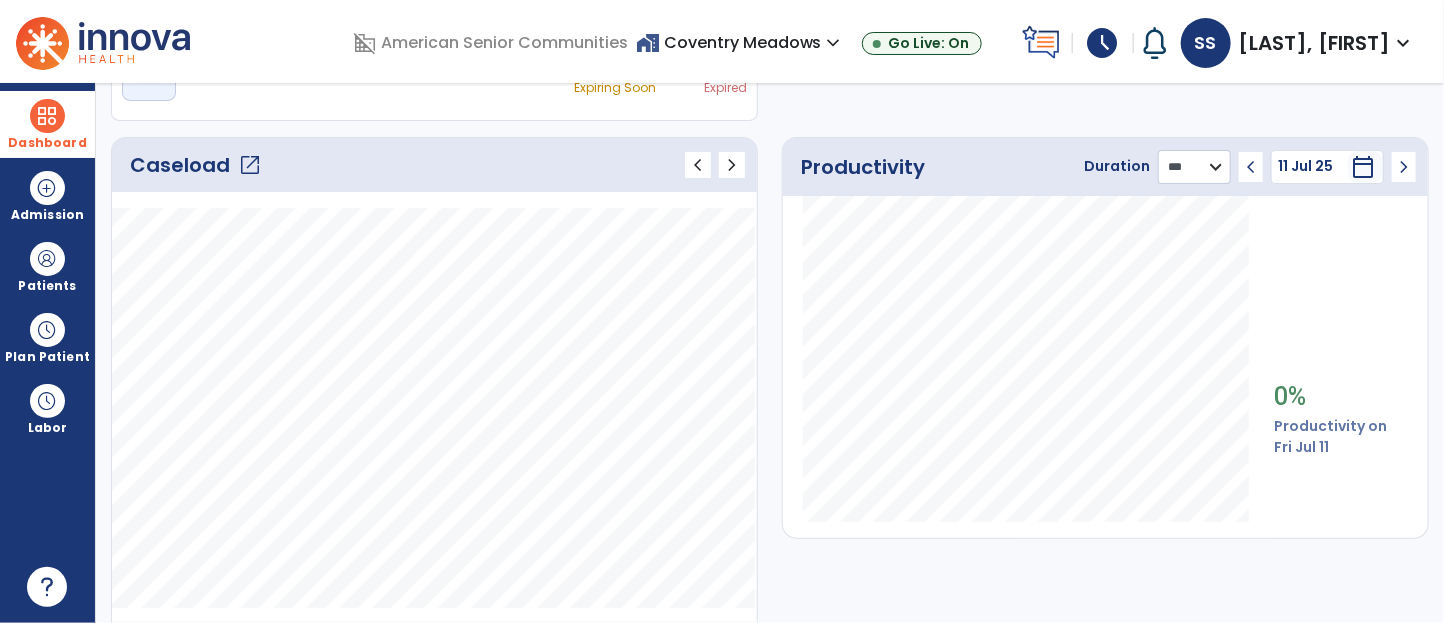 scroll, scrollTop: 0, scrollLeft: 0, axis: both 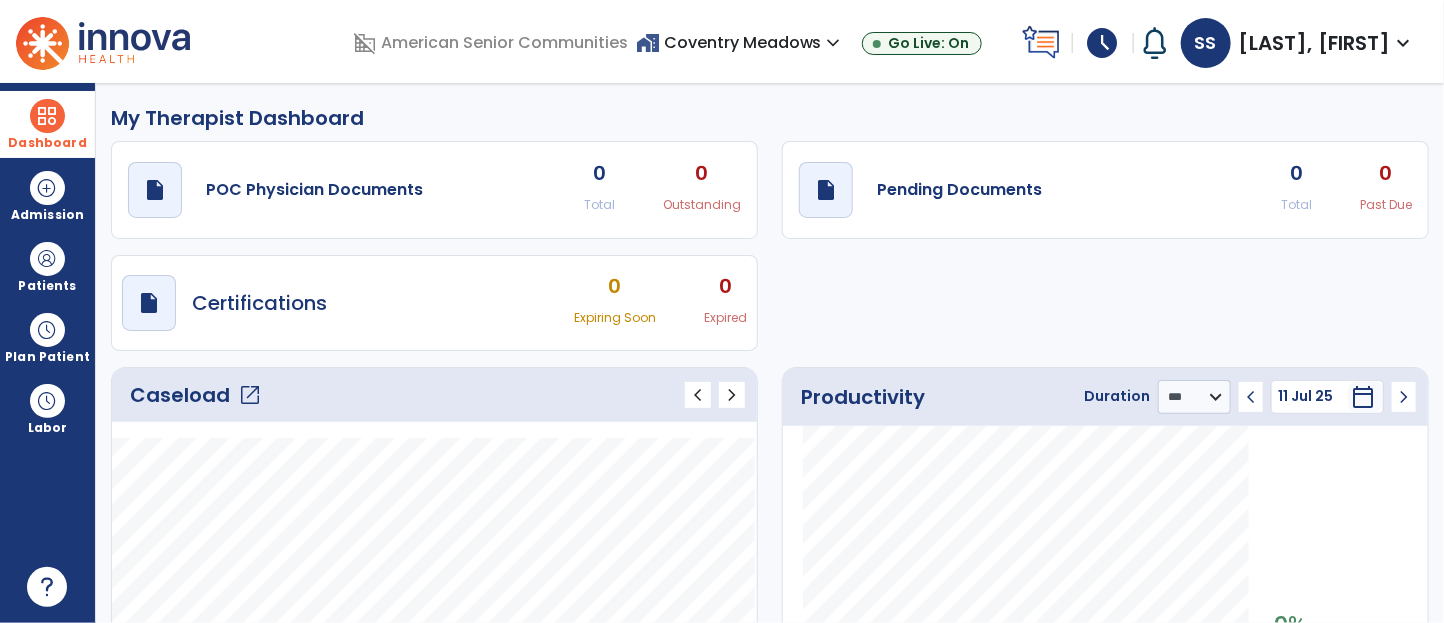 click on "[LAST], [FIRST]" at bounding box center (1315, 43) 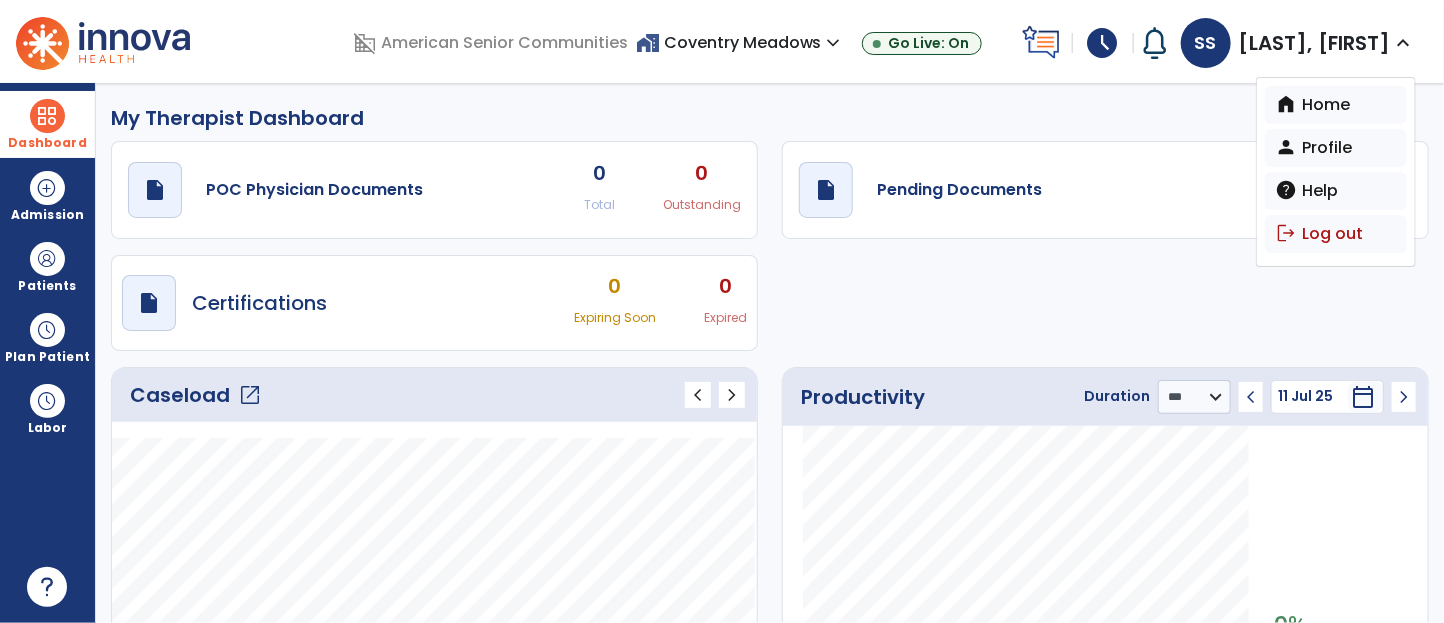 click on "home   Home   person   Profile   help   Help   logout   Log out" at bounding box center (1336, 172) 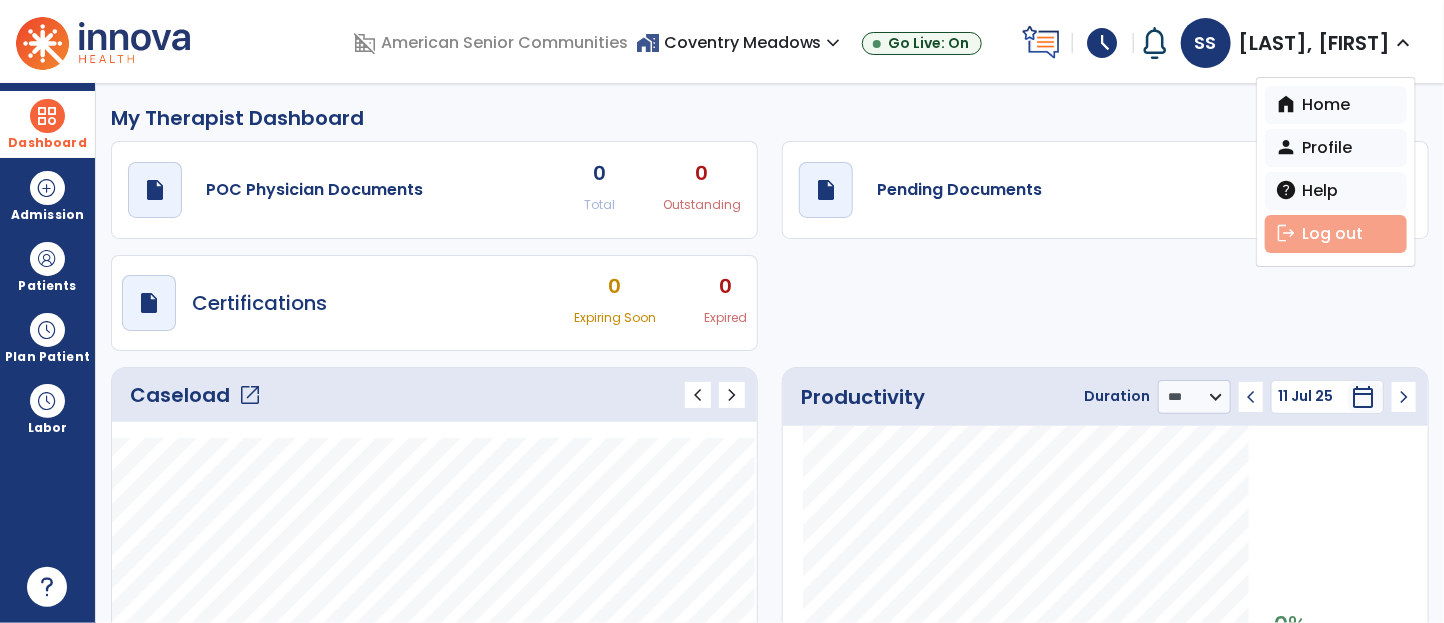 click on "logout   Log out" at bounding box center (1336, 234) 